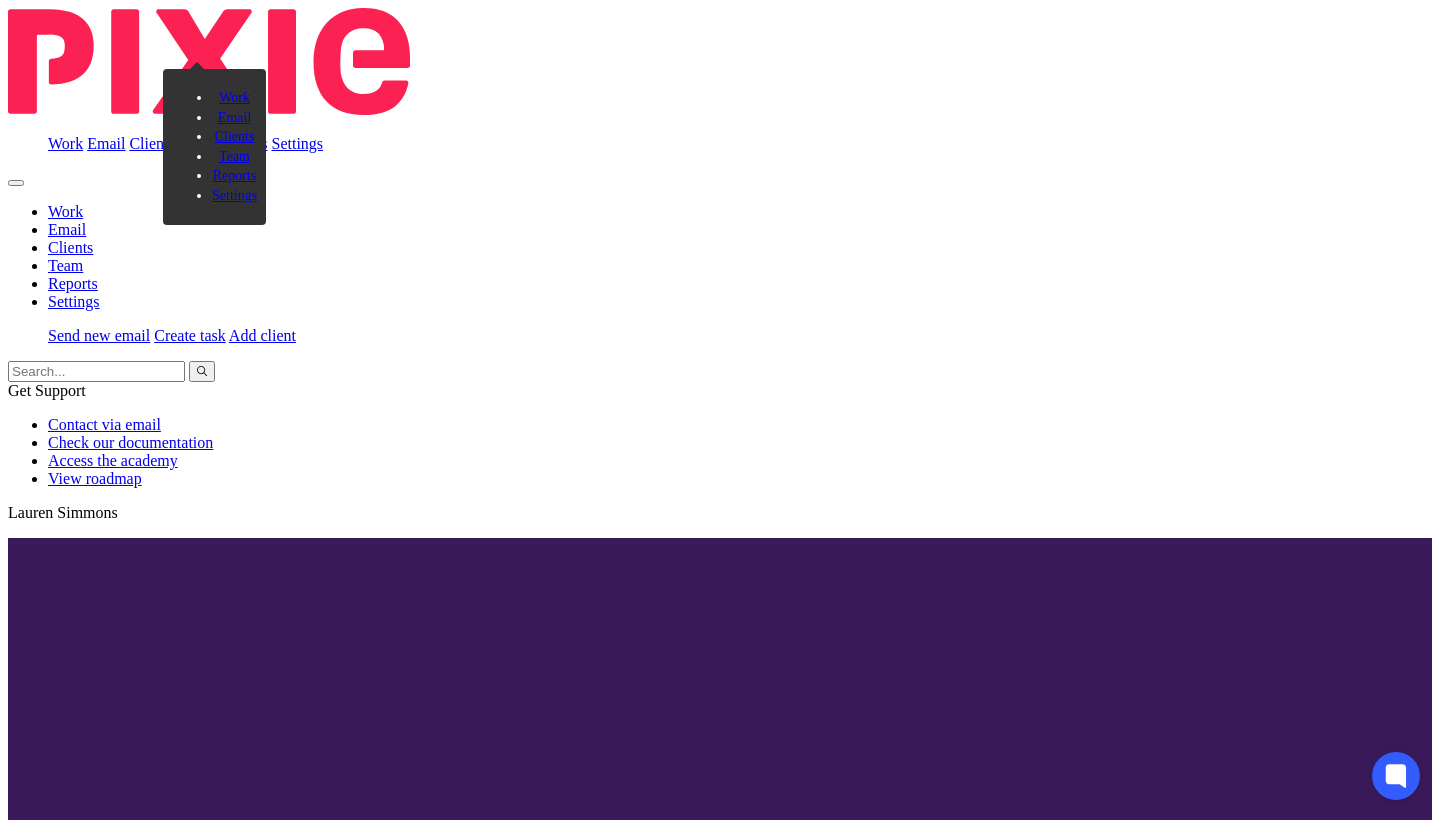 scroll, scrollTop: 0, scrollLeft: 0, axis: both 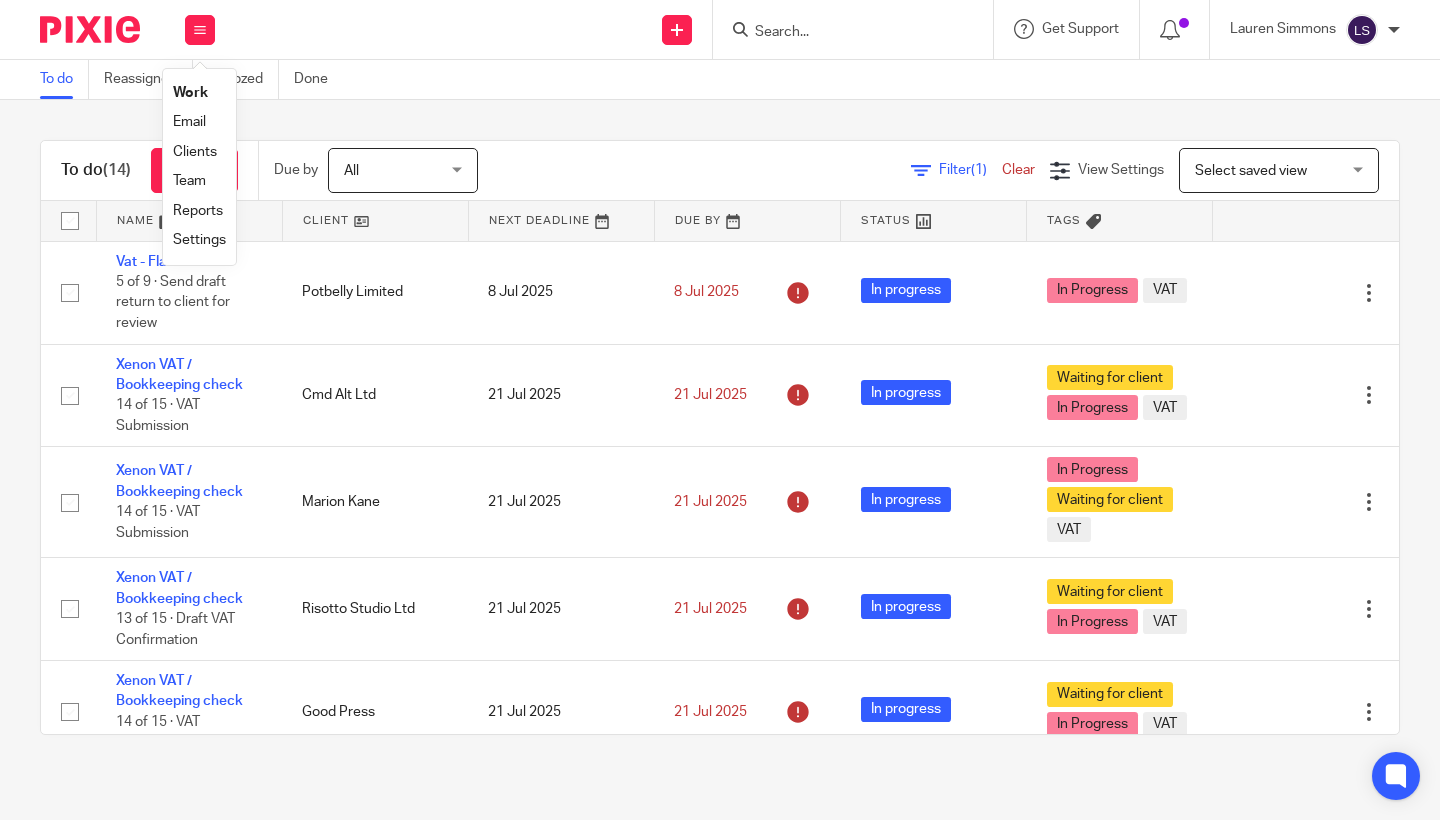 click on "Email" at bounding box center [189, 122] 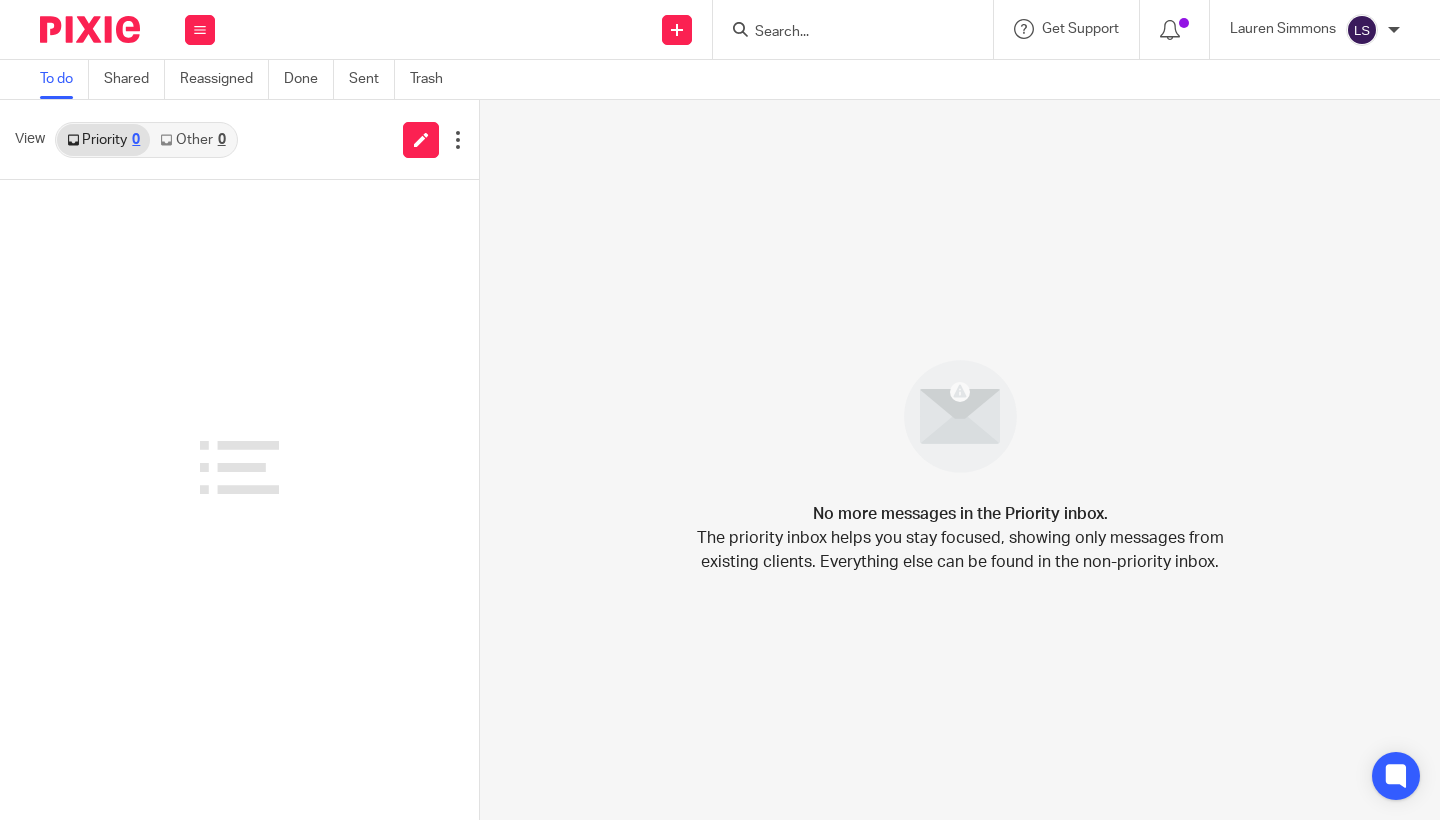 scroll, scrollTop: 0, scrollLeft: 0, axis: both 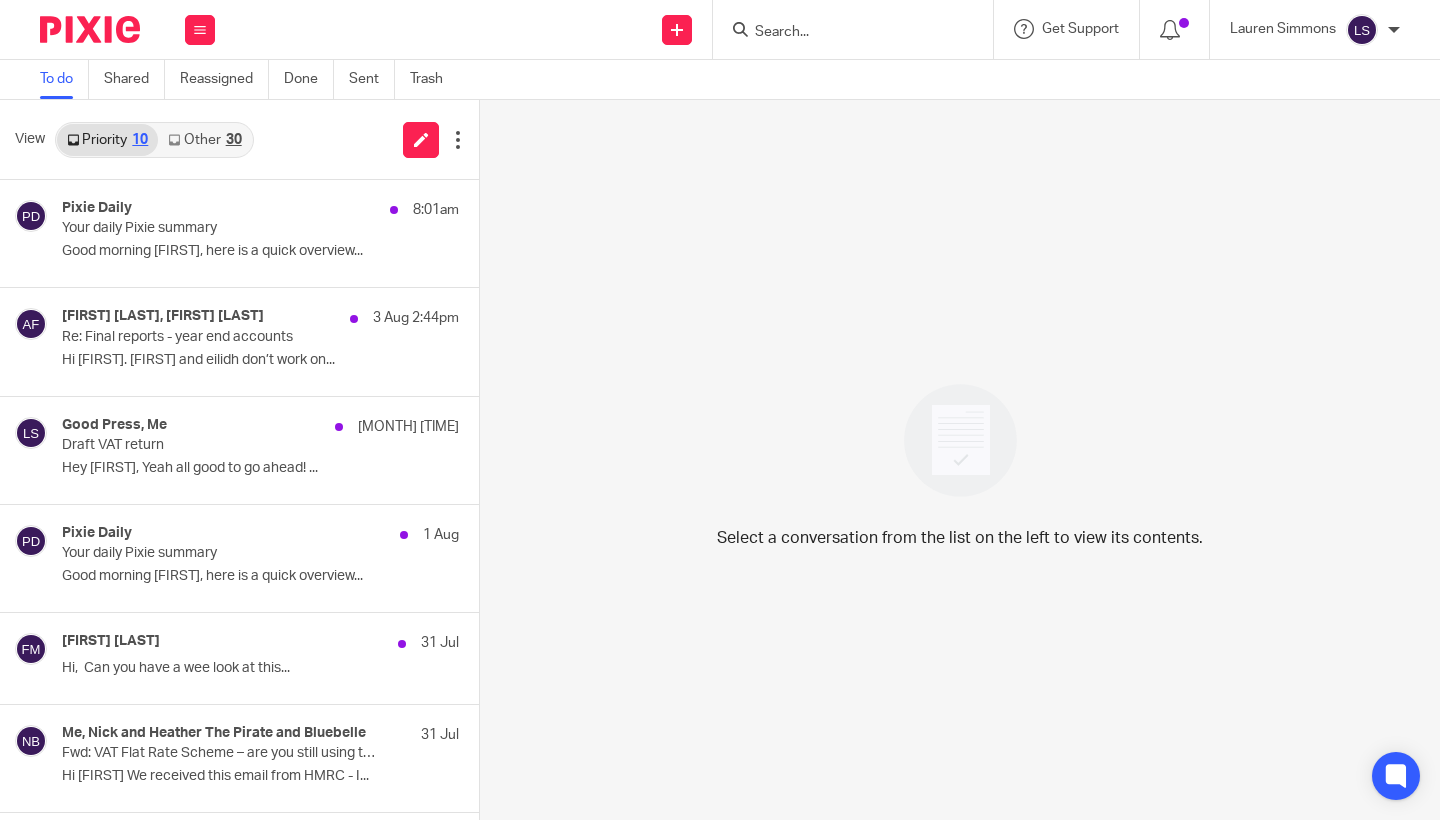 click on "Other
30" at bounding box center (204, 140) 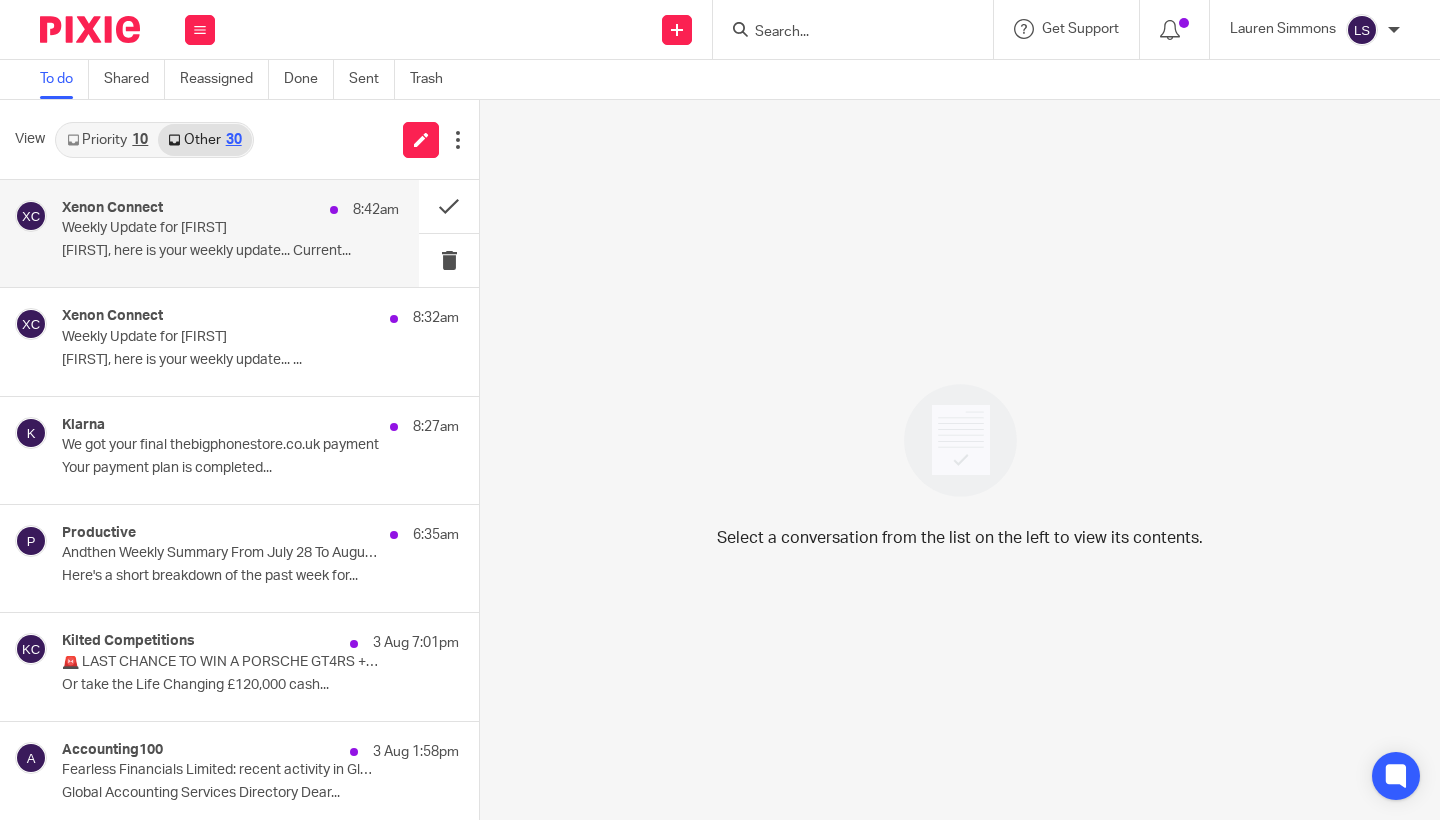 click on "Xenon Connect
8:42am   Weekly Update for Lauren   Lauren, here is your weekly update...   Current..." at bounding box center (230, 233) 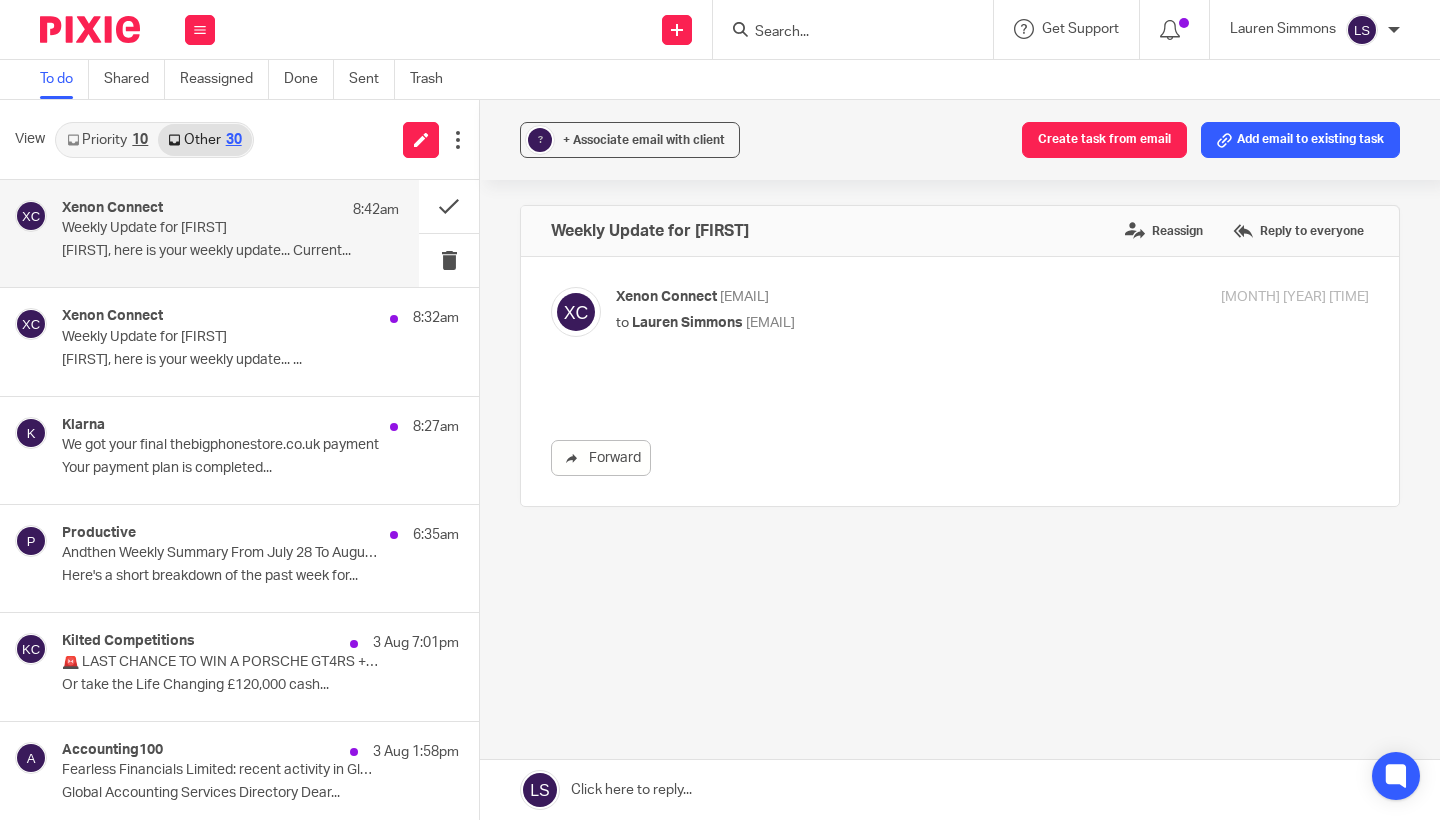 scroll, scrollTop: 0, scrollLeft: 0, axis: both 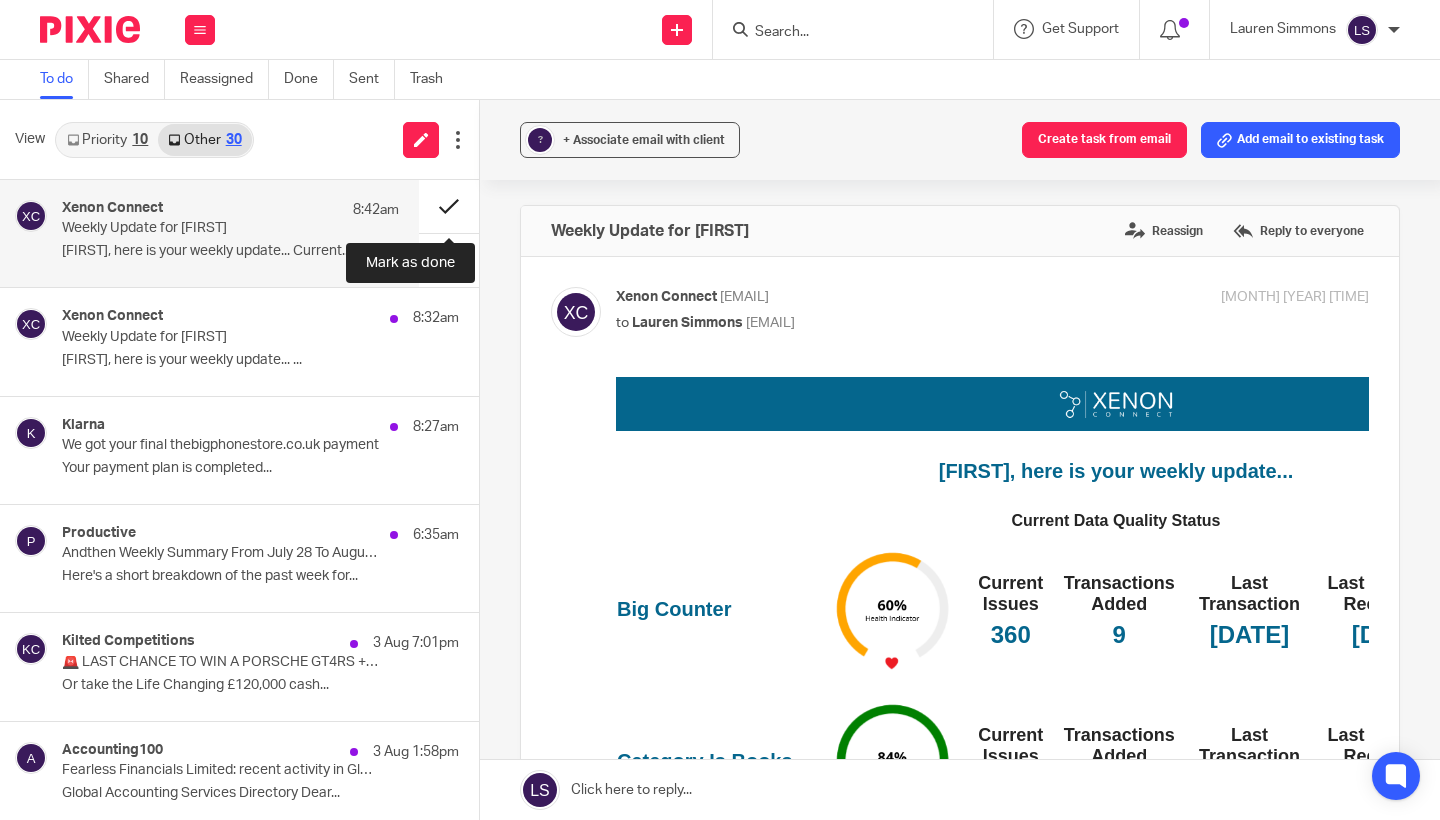 click at bounding box center [449, 206] 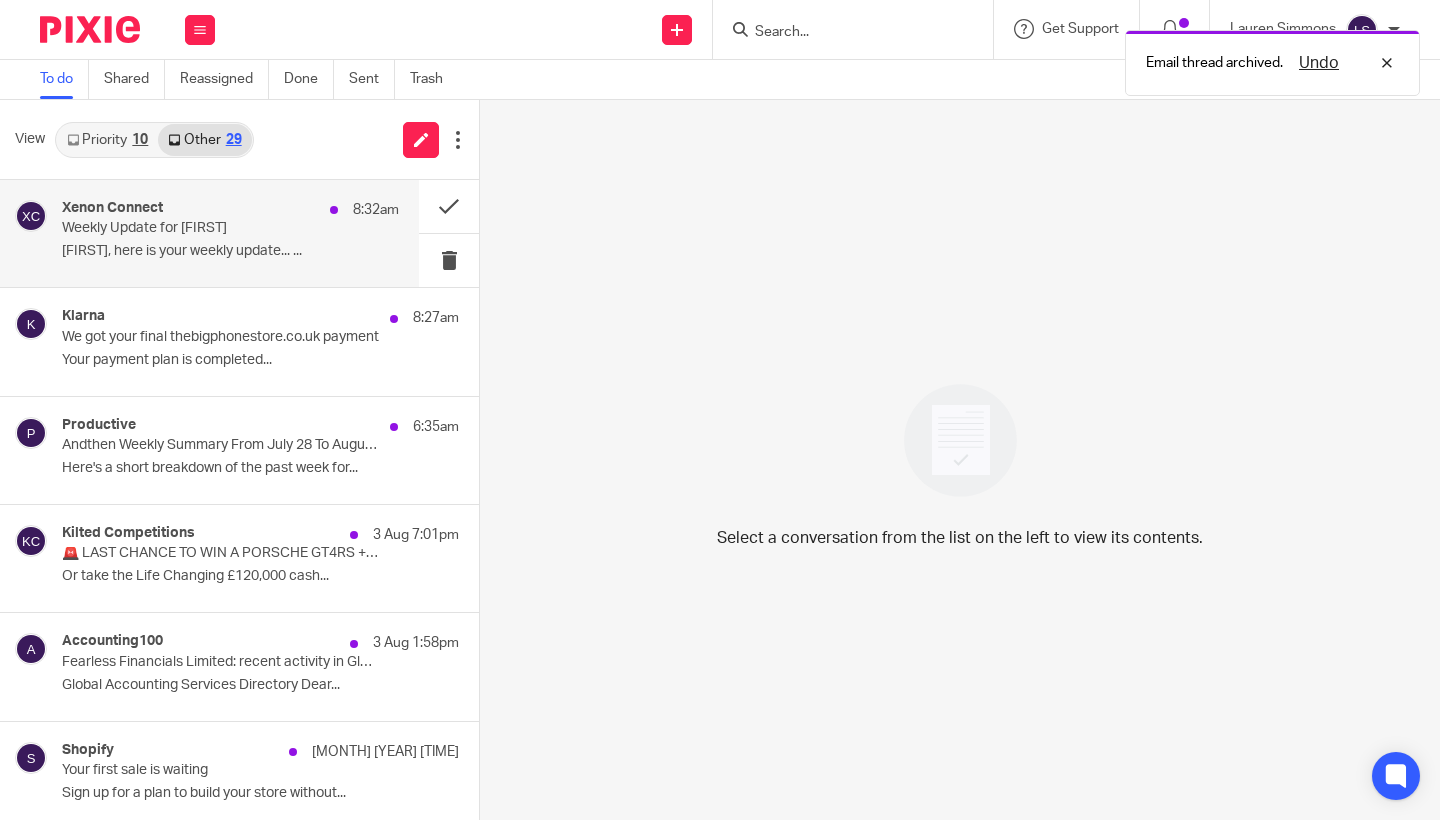 click on "Weekly Update for Gillian" at bounding box center [197, 228] 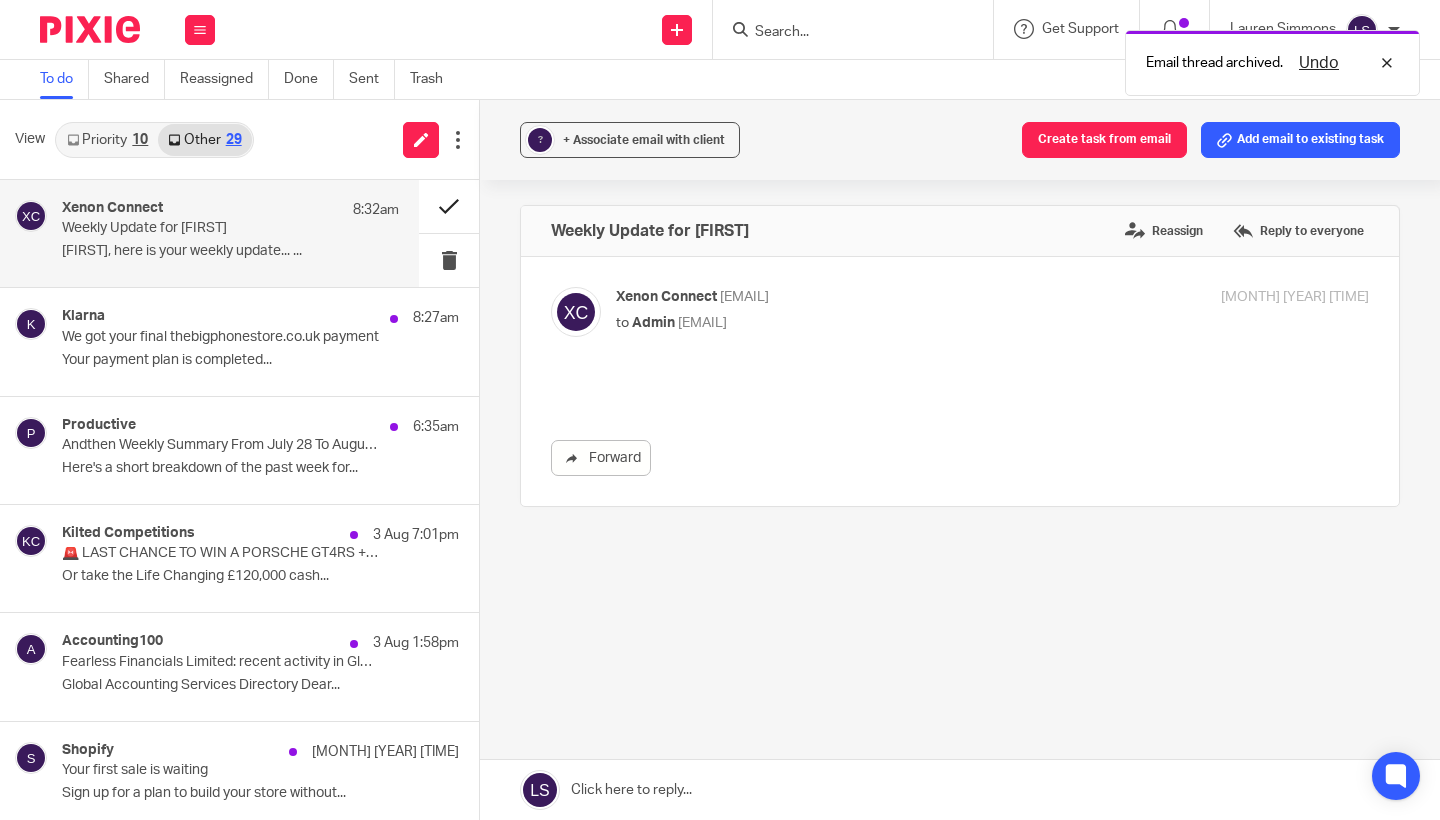 scroll, scrollTop: 0, scrollLeft: 0, axis: both 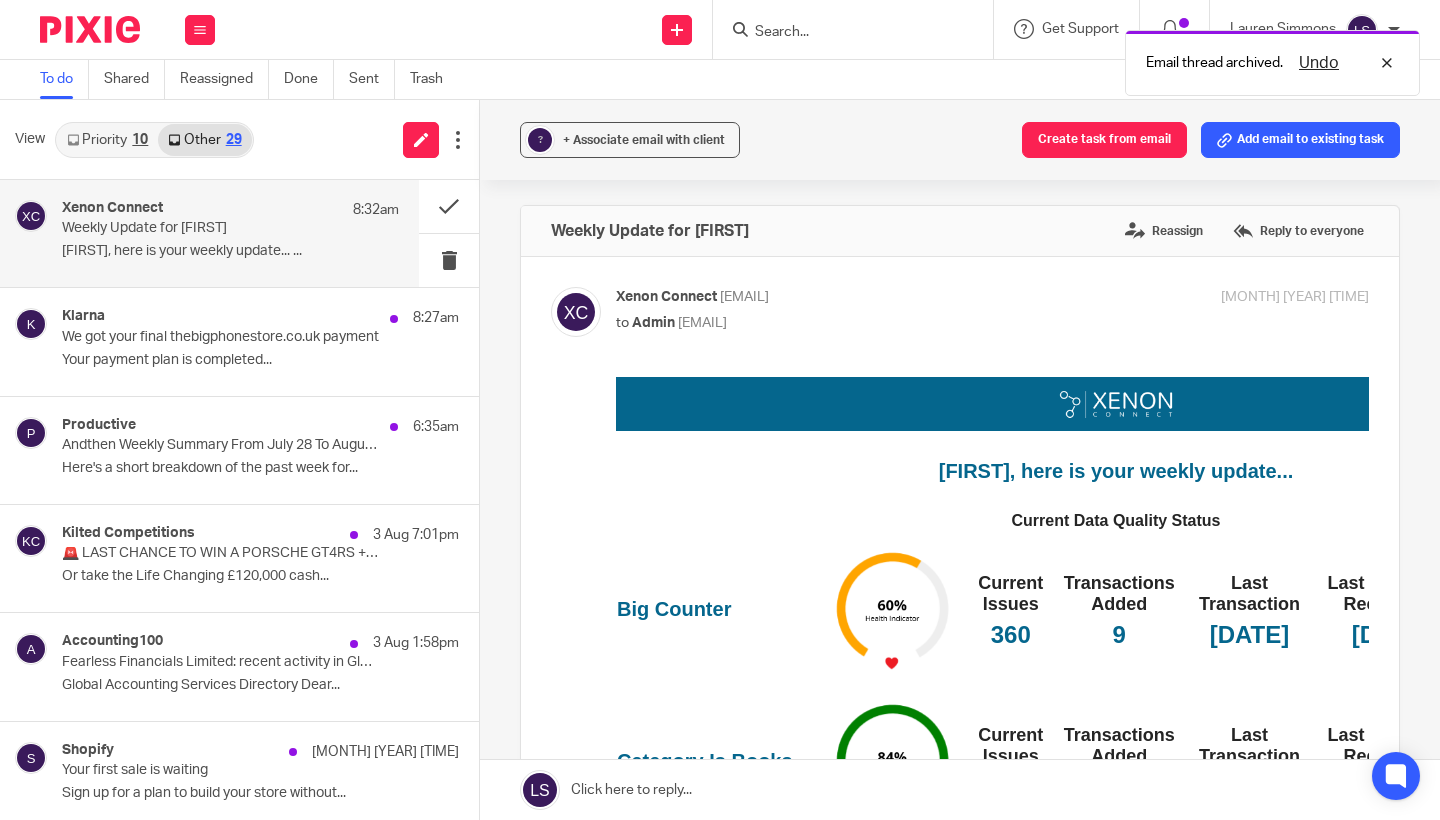 click on "Weekly Update for Gillian" at bounding box center [197, 228] 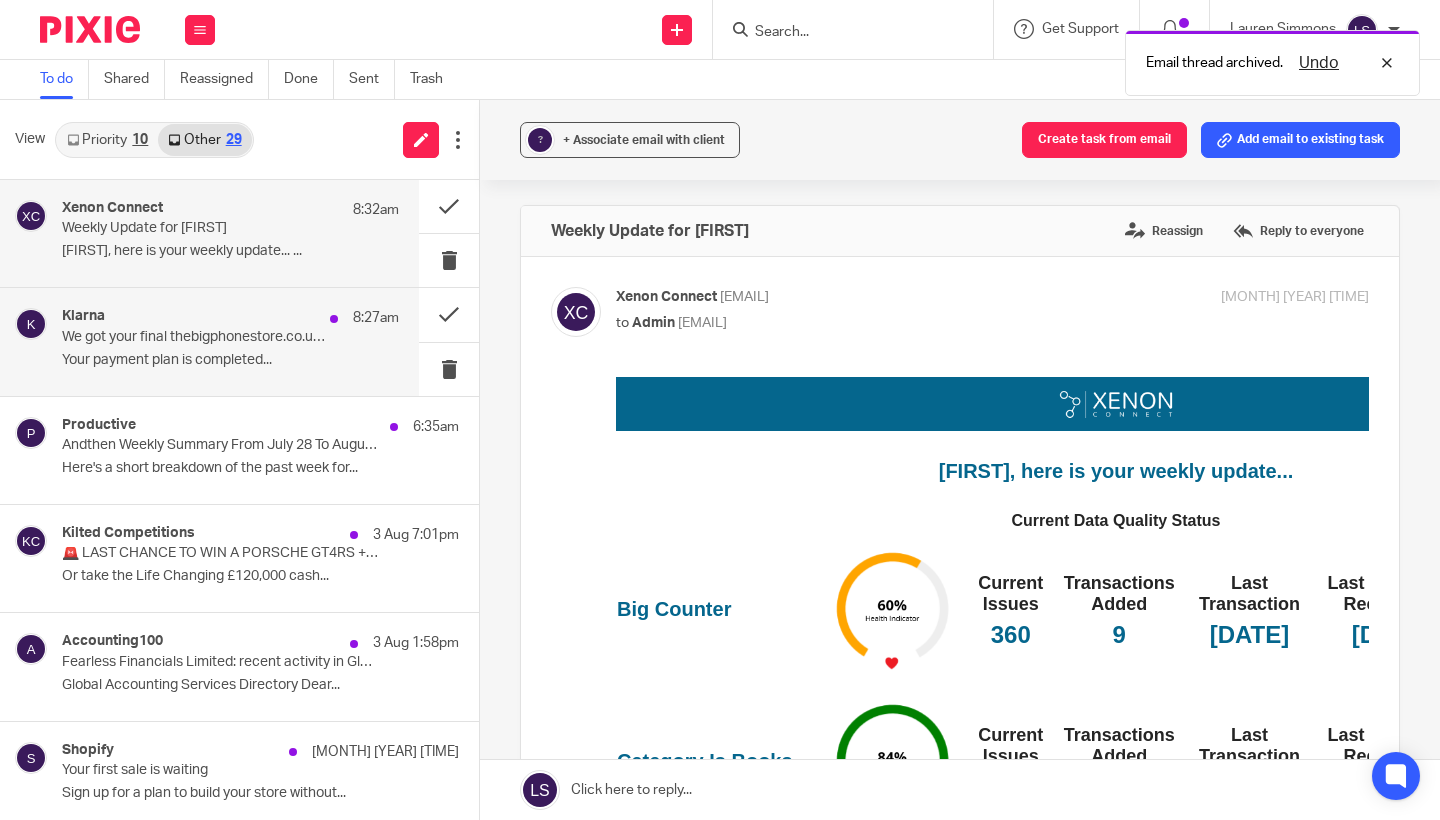 click on "Klarna
8:27am" at bounding box center [230, 318] 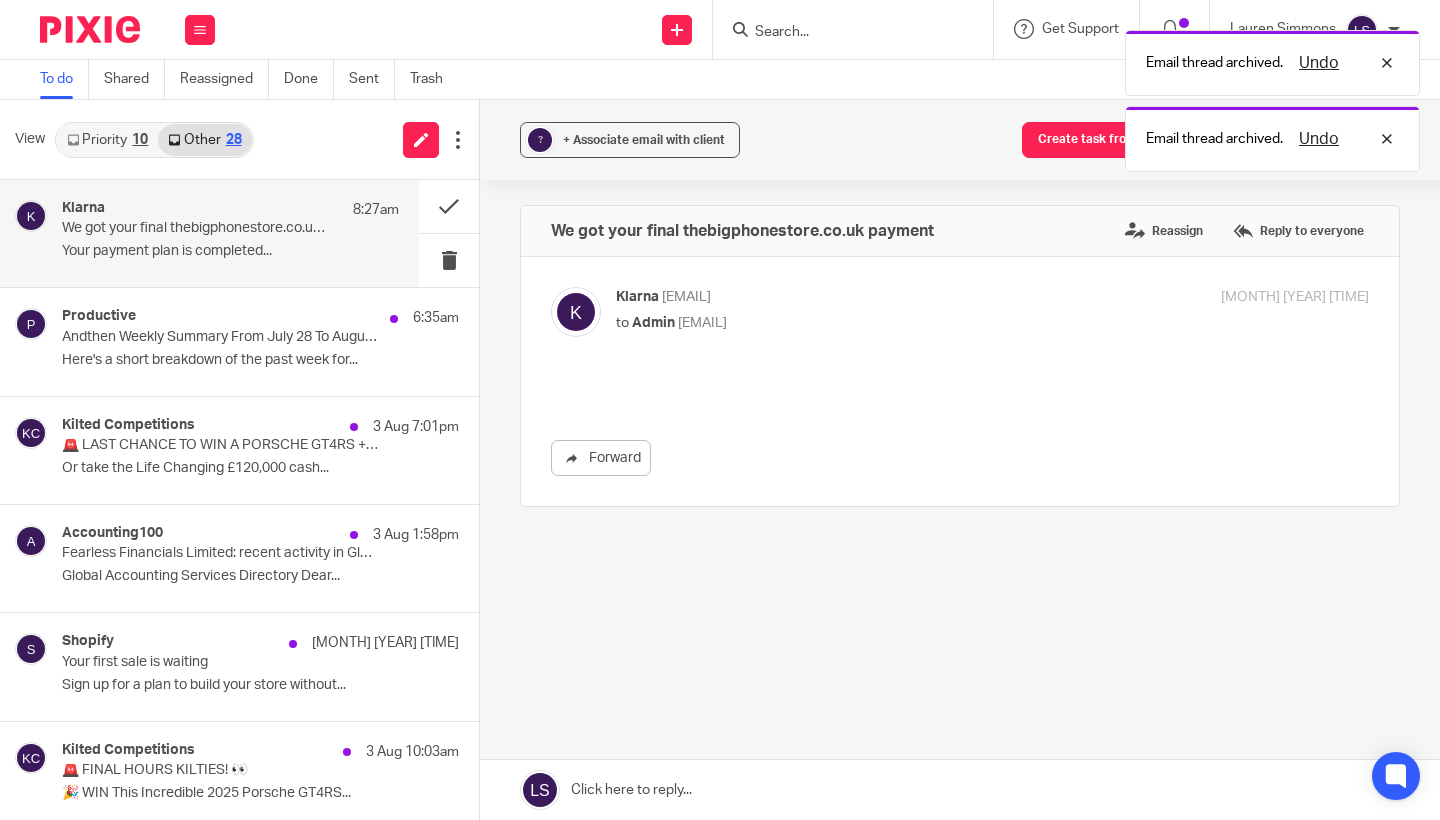 scroll, scrollTop: 0, scrollLeft: 0, axis: both 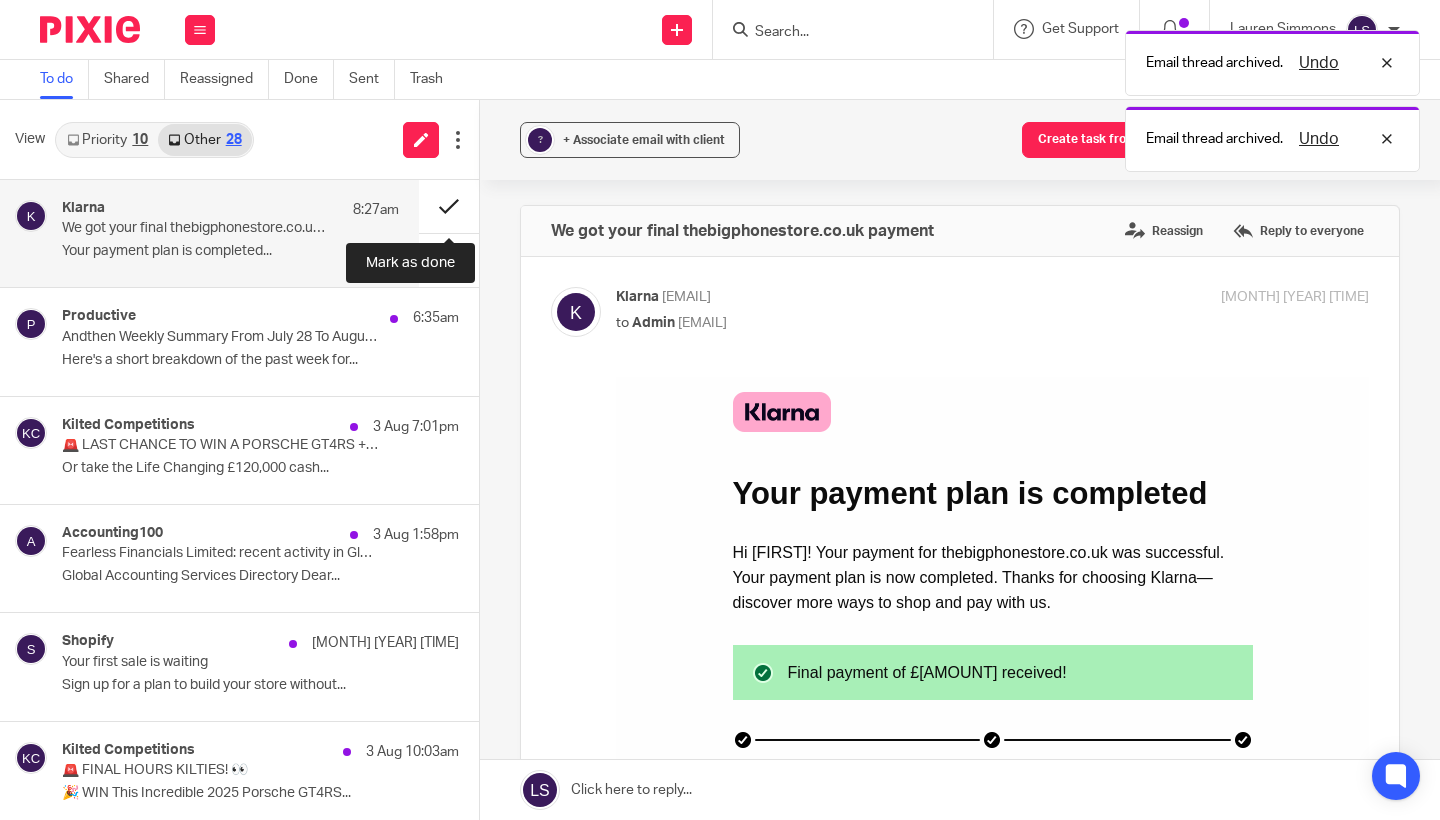 click at bounding box center (449, 206) 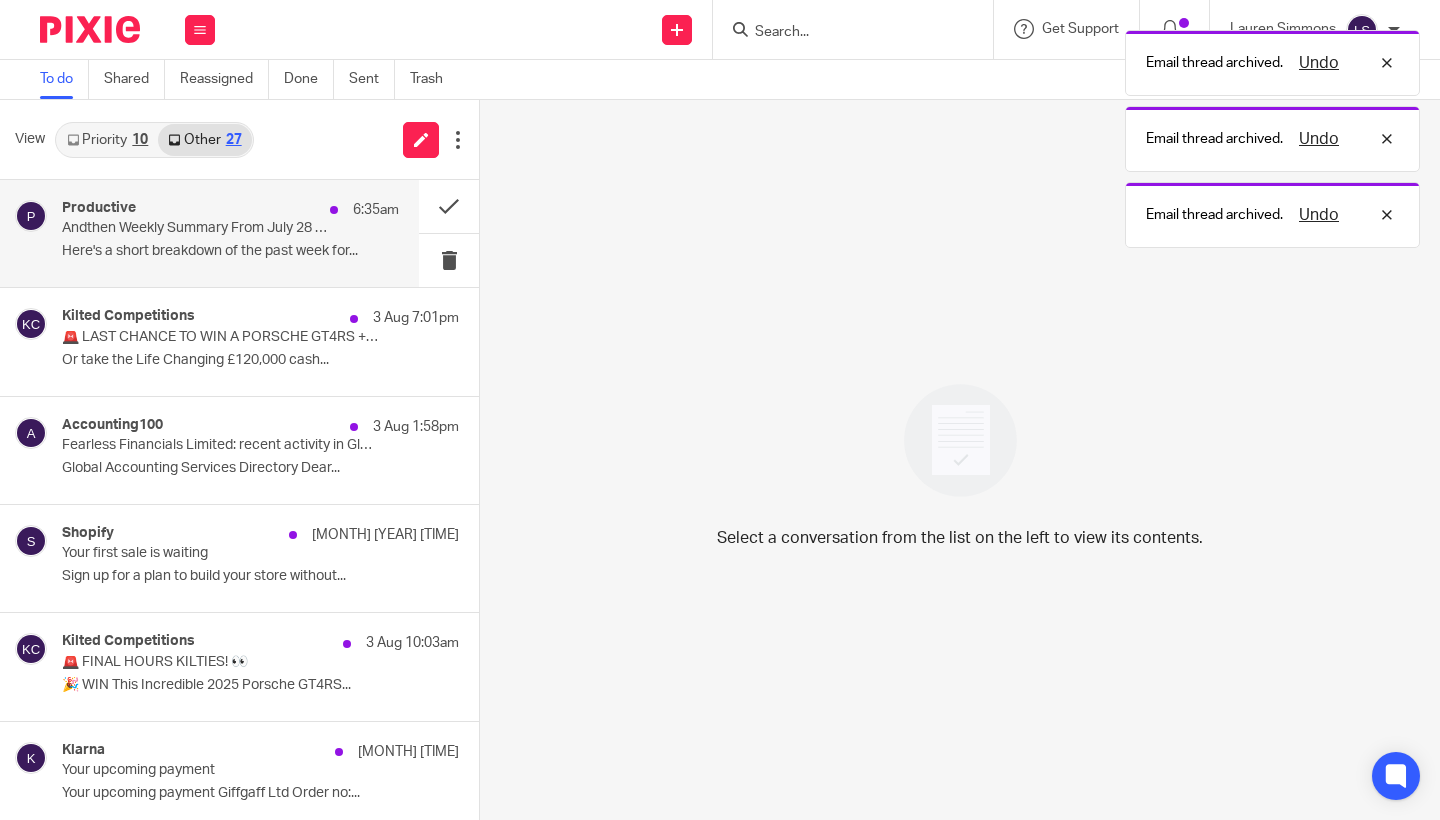 click on "Andthen Weekly Summary From July 28 To August 03" at bounding box center [197, 228] 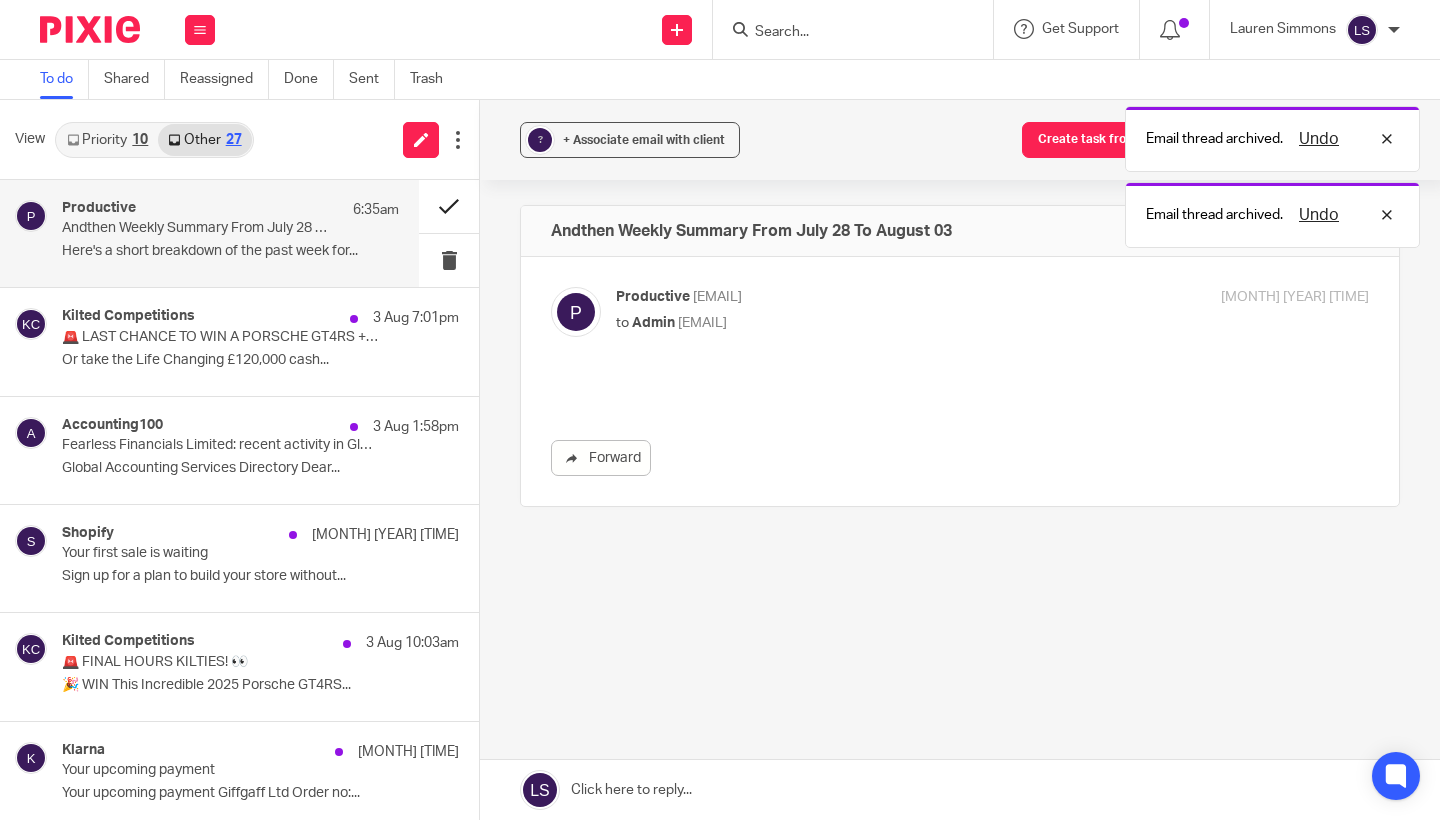 scroll, scrollTop: 0, scrollLeft: 0, axis: both 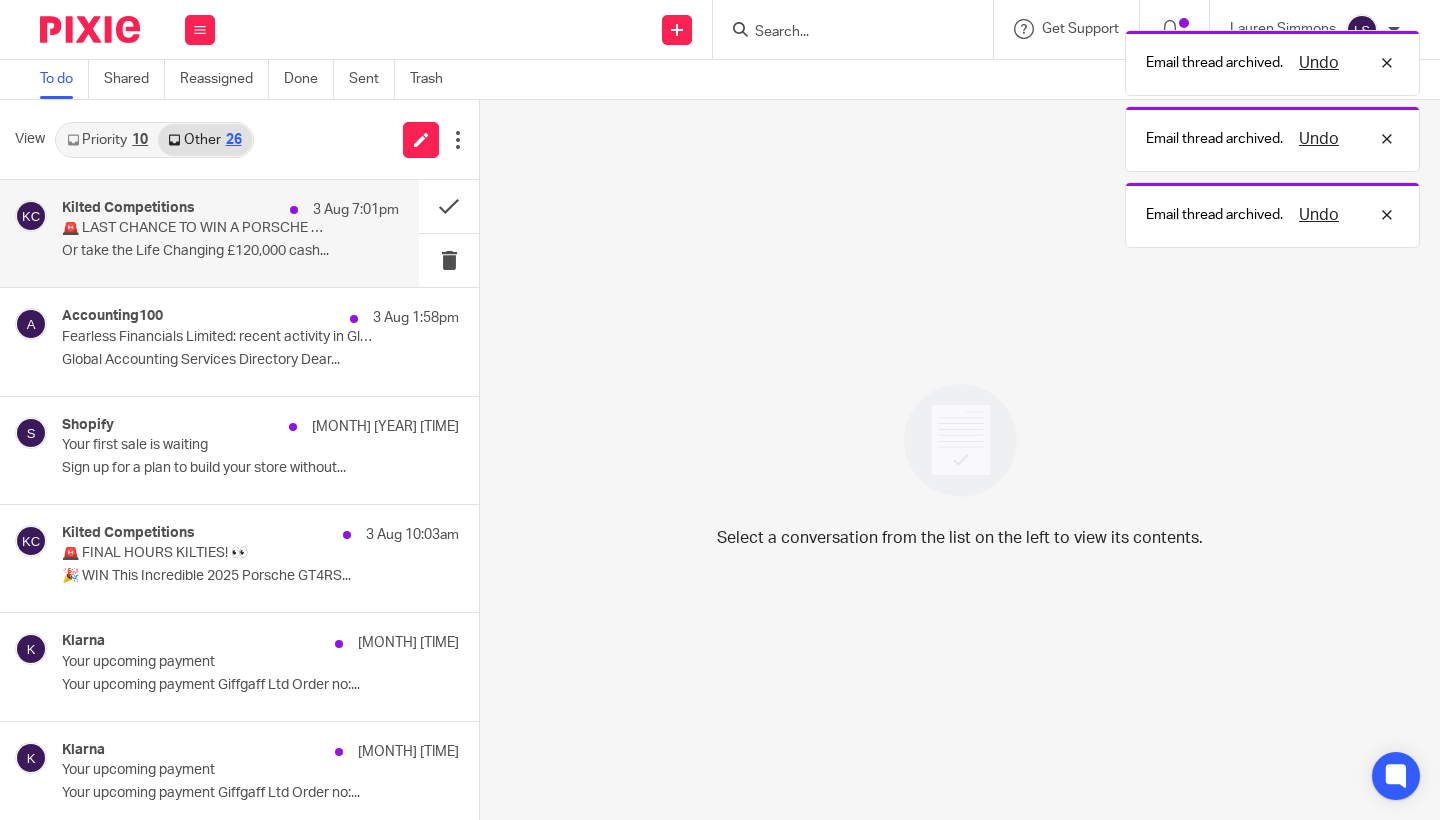 click on "🚨 LAST CHANCE TO WIN A PORSCHE GT4RS + £5,000!" at bounding box center [197, 228] 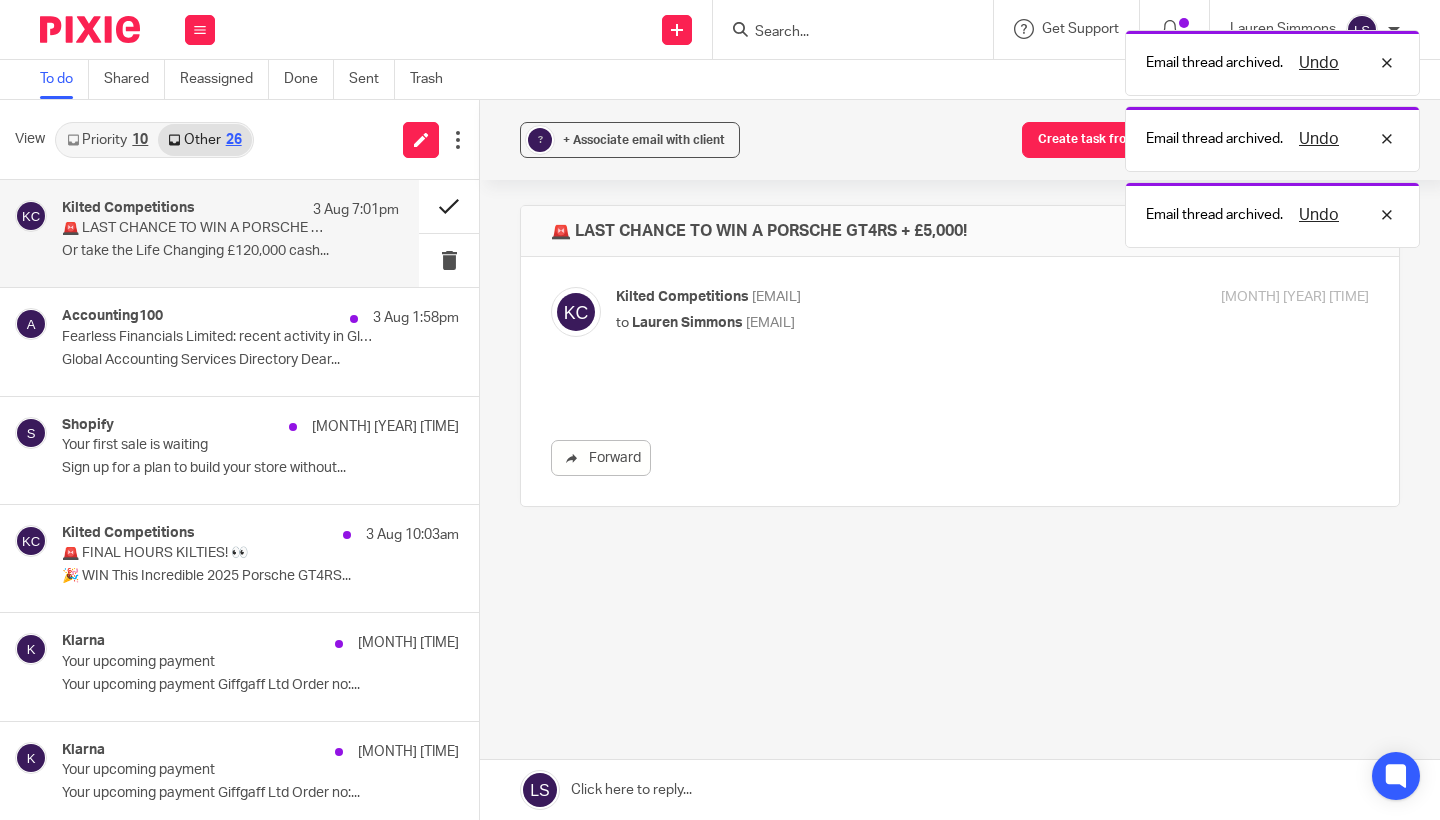 scroll, scrollTop: 0, scrollLeft: 0, axis: both 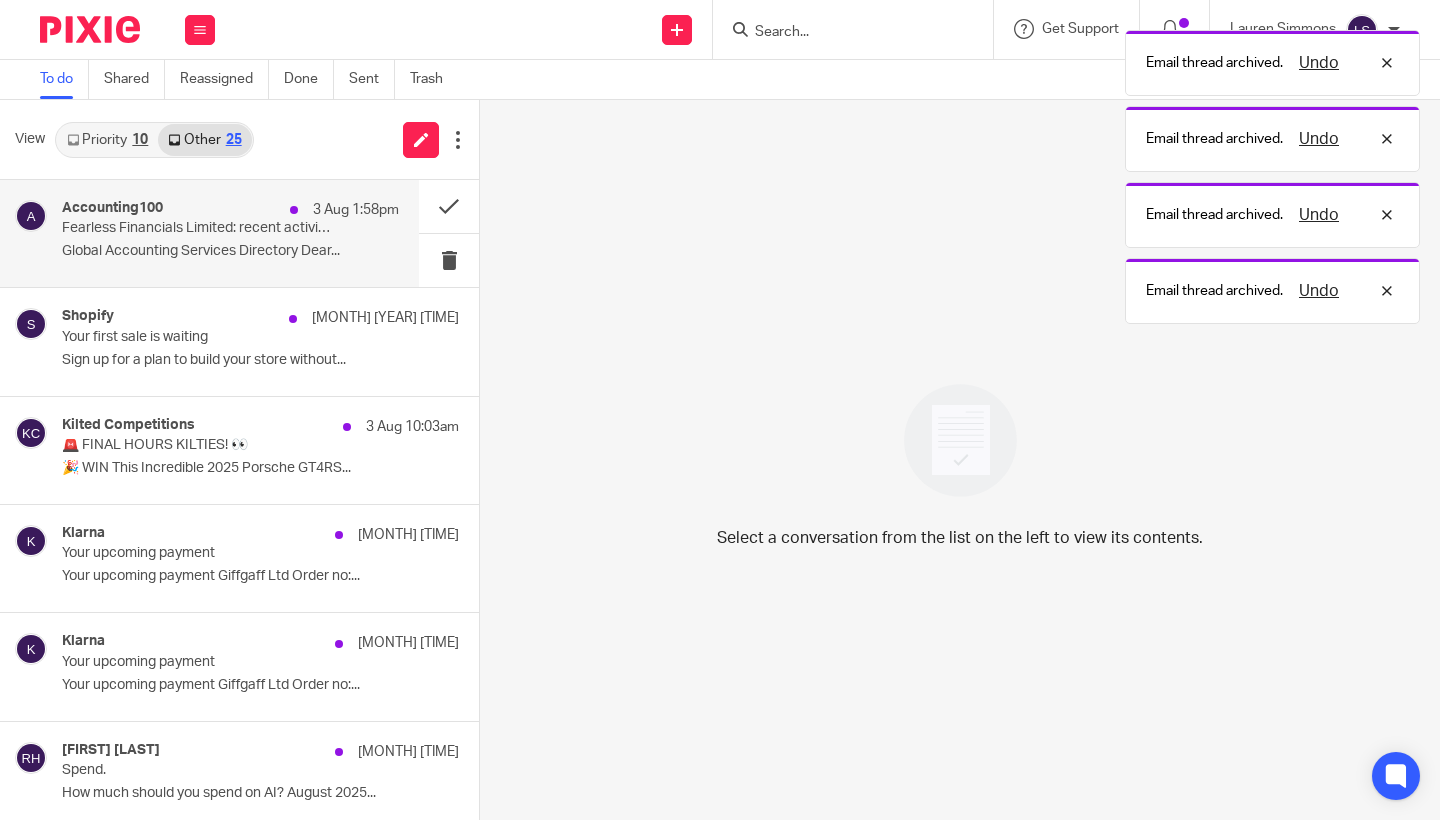 click on "3 Aug 1:58pm" at bounding box center (356, 210) 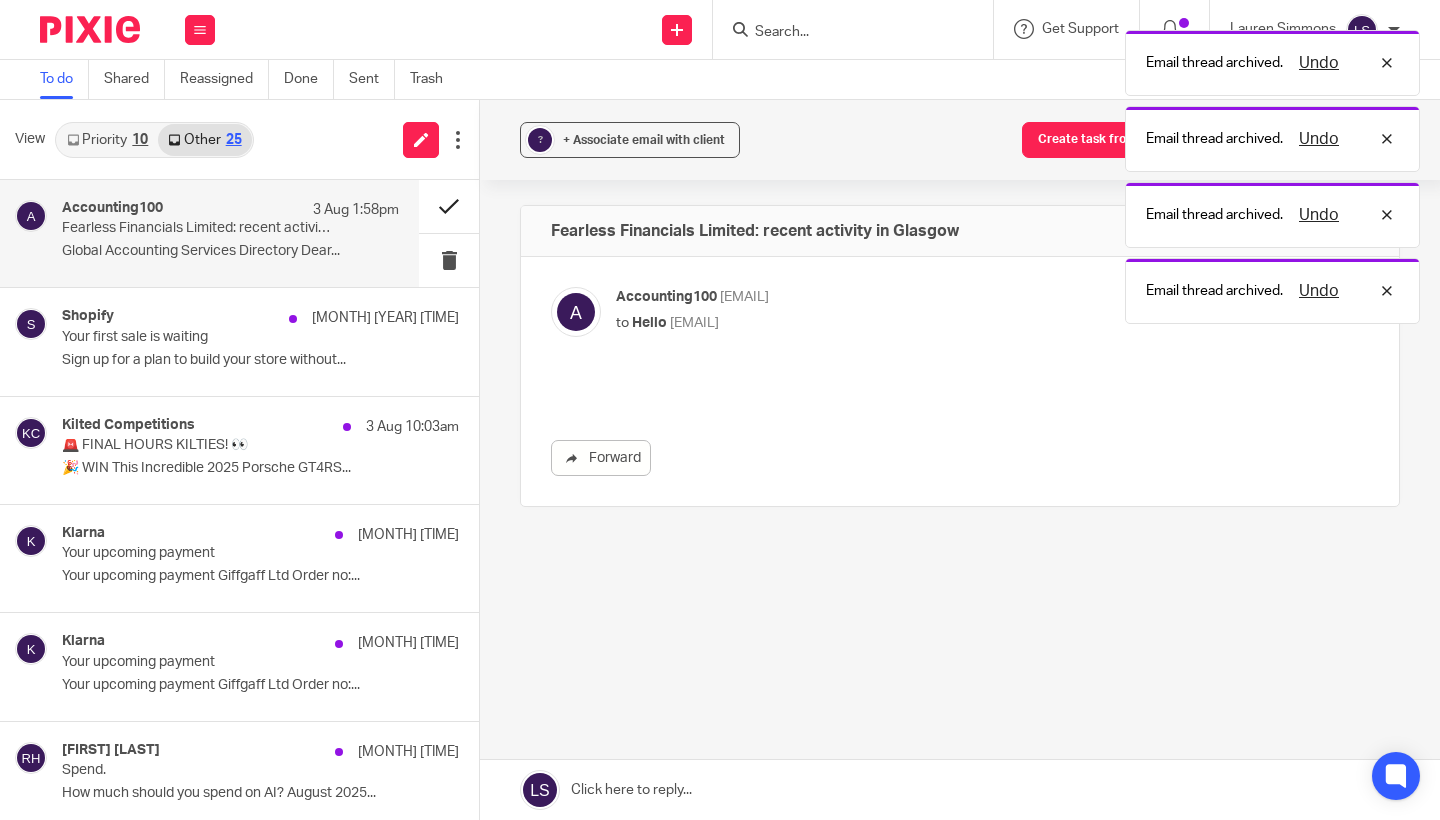 click at bounding box center (449, 206) 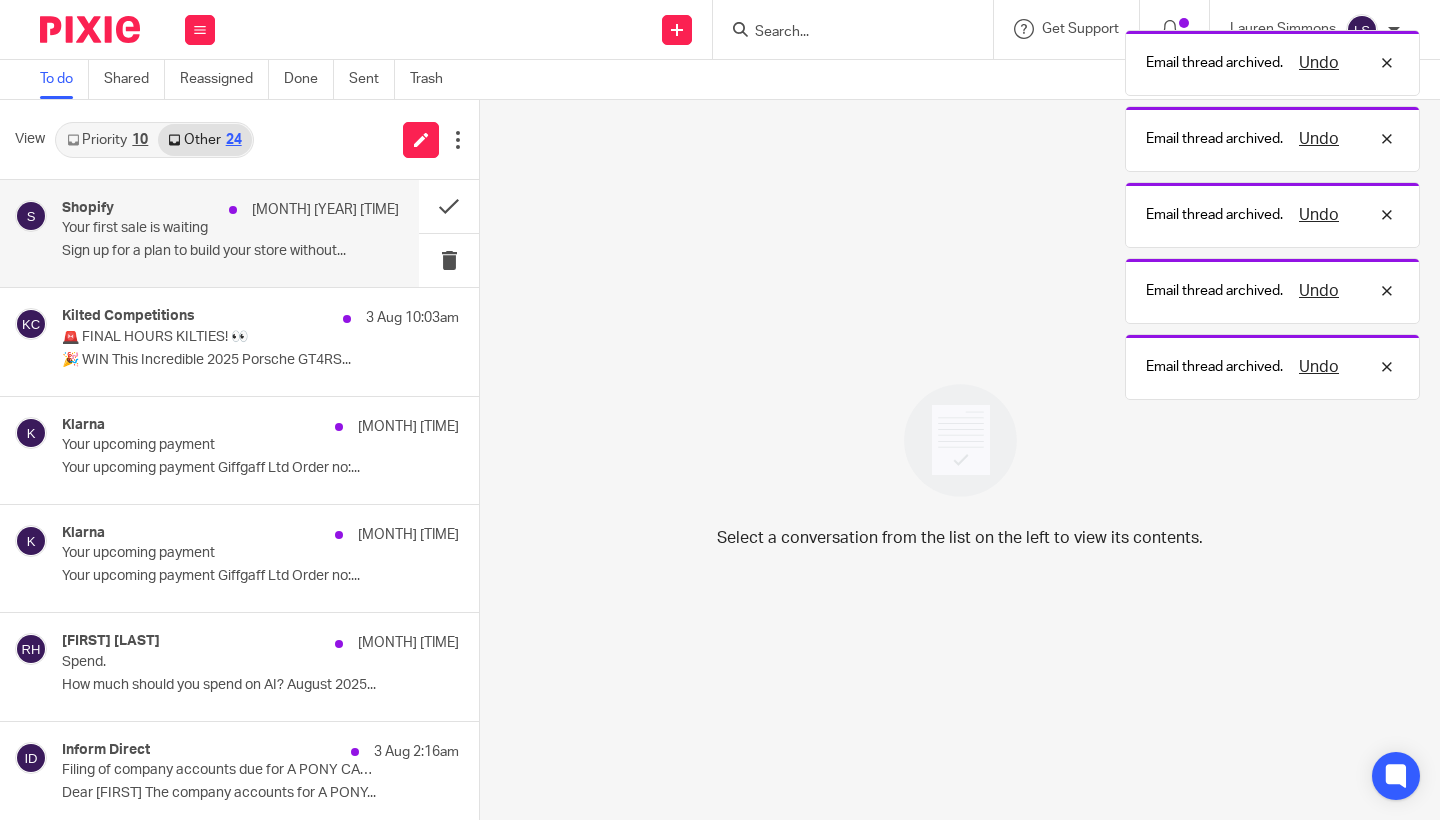 click on "Shopify
3 Aug 10:06am   Your first sale is waiting   Sign up for a plan to build your store without..." at bounding box center [230, 233] 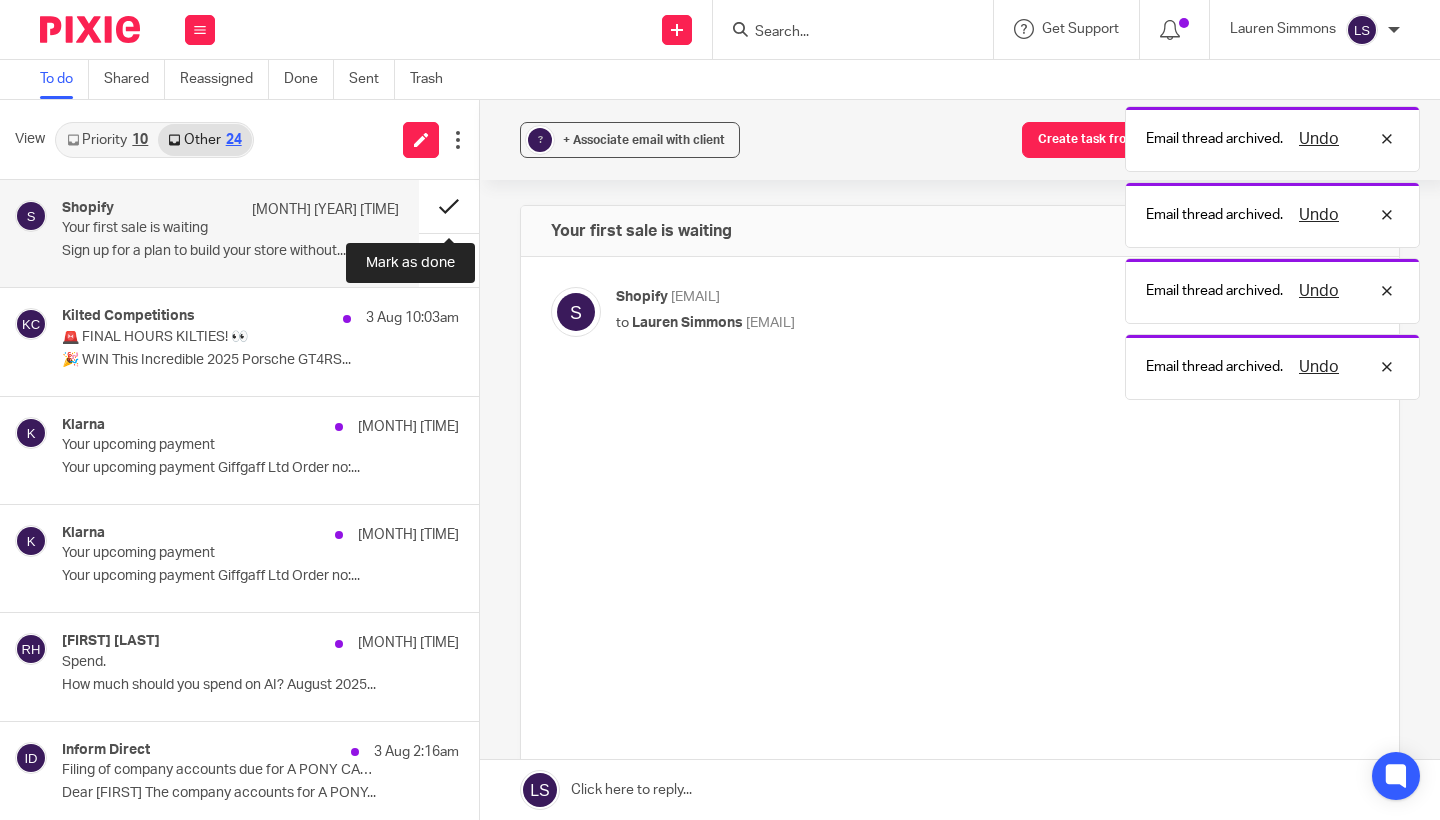click at bounding box center (449, 206) 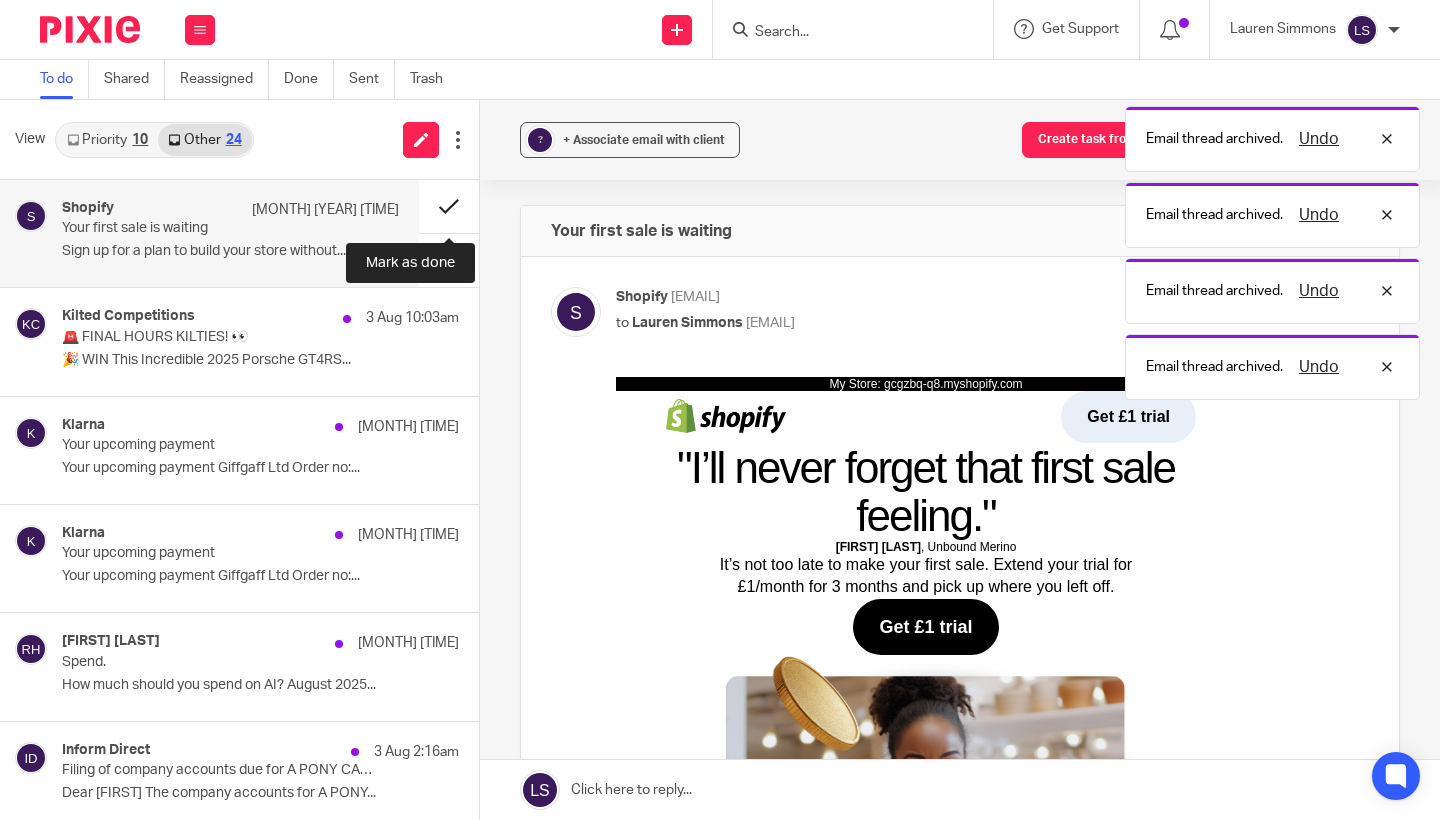 scroll, scrollTop: 0, scrollLeft: 0, axis: both 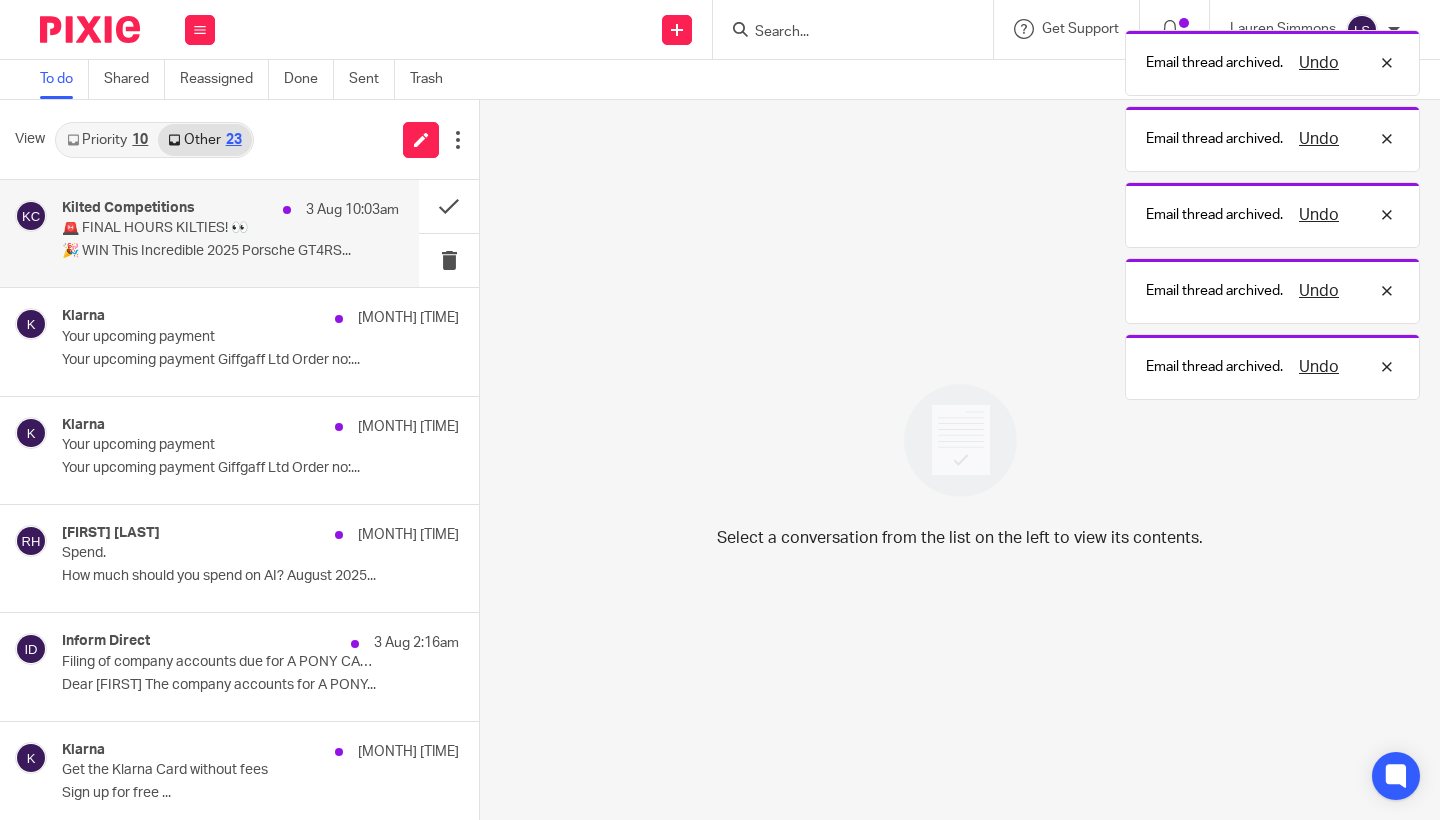 click on "3 Aug 10:03am" at bounding box center (352, 210) 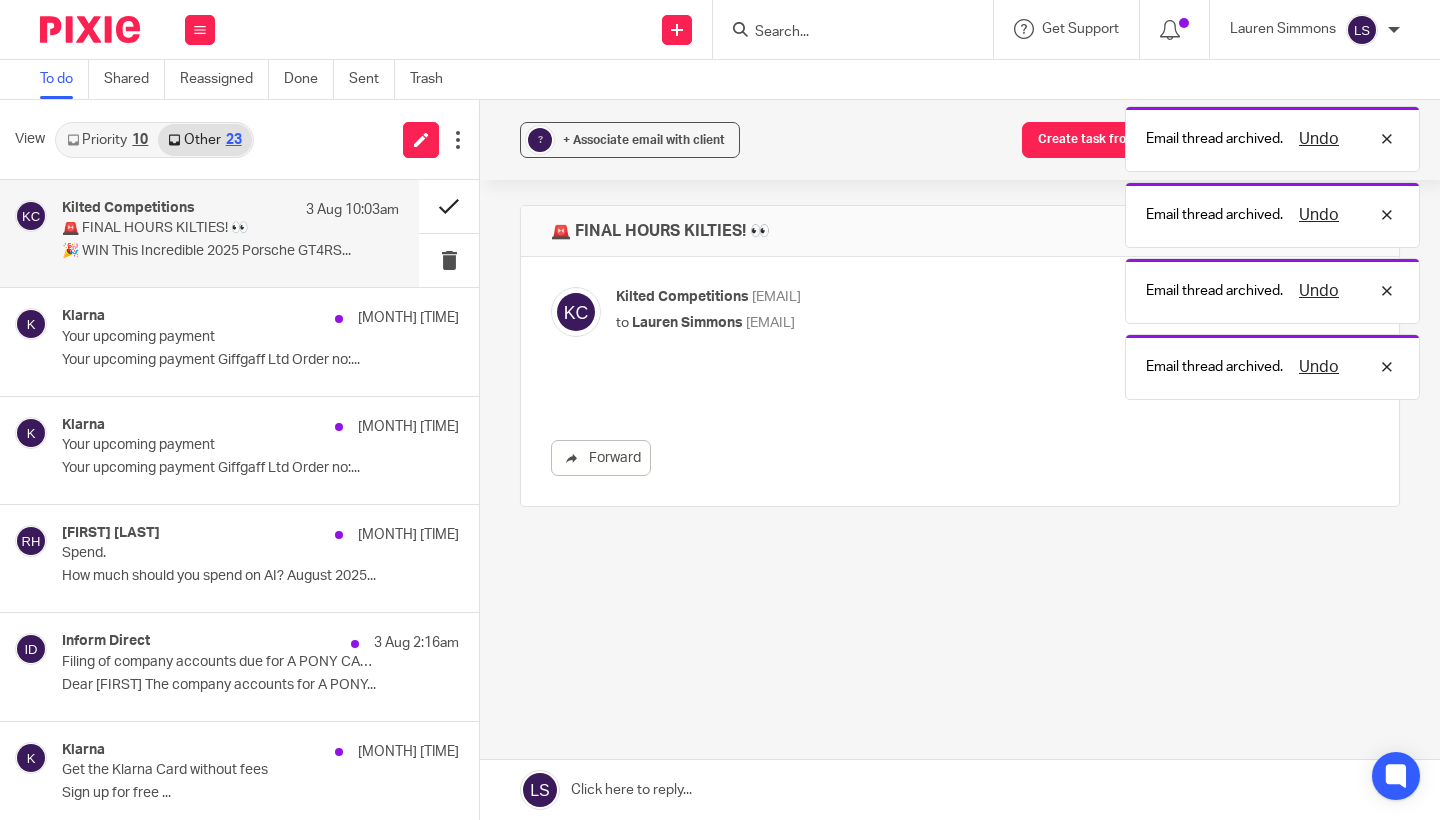 scroll, scrollTop: 0, scrollLeft: 0, axis: both 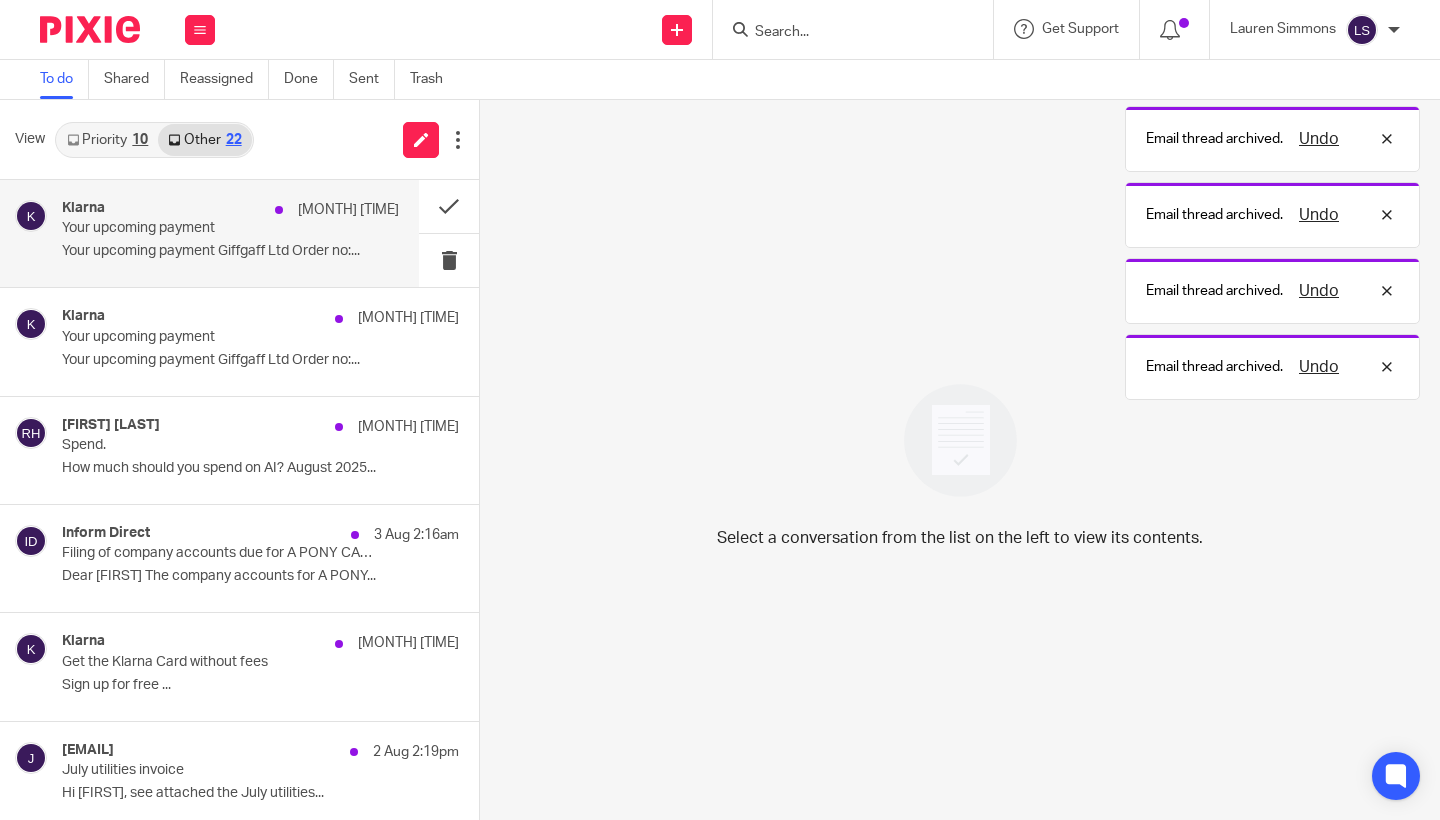 click on "Your upcoming payment" at bounding box center (197, 228) 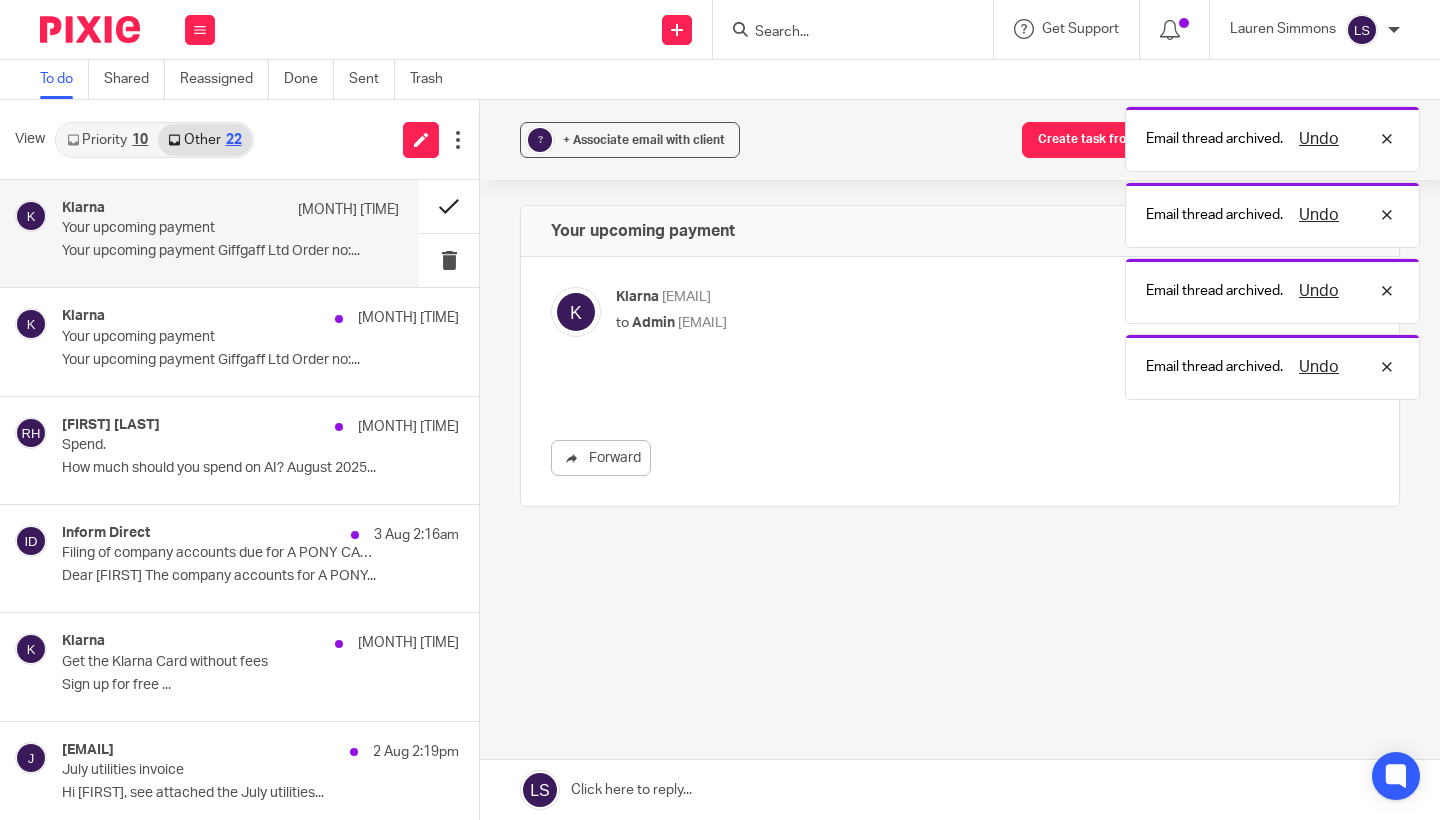 scroll, scrollTop: 0, scrollLeft: 0, axis: both 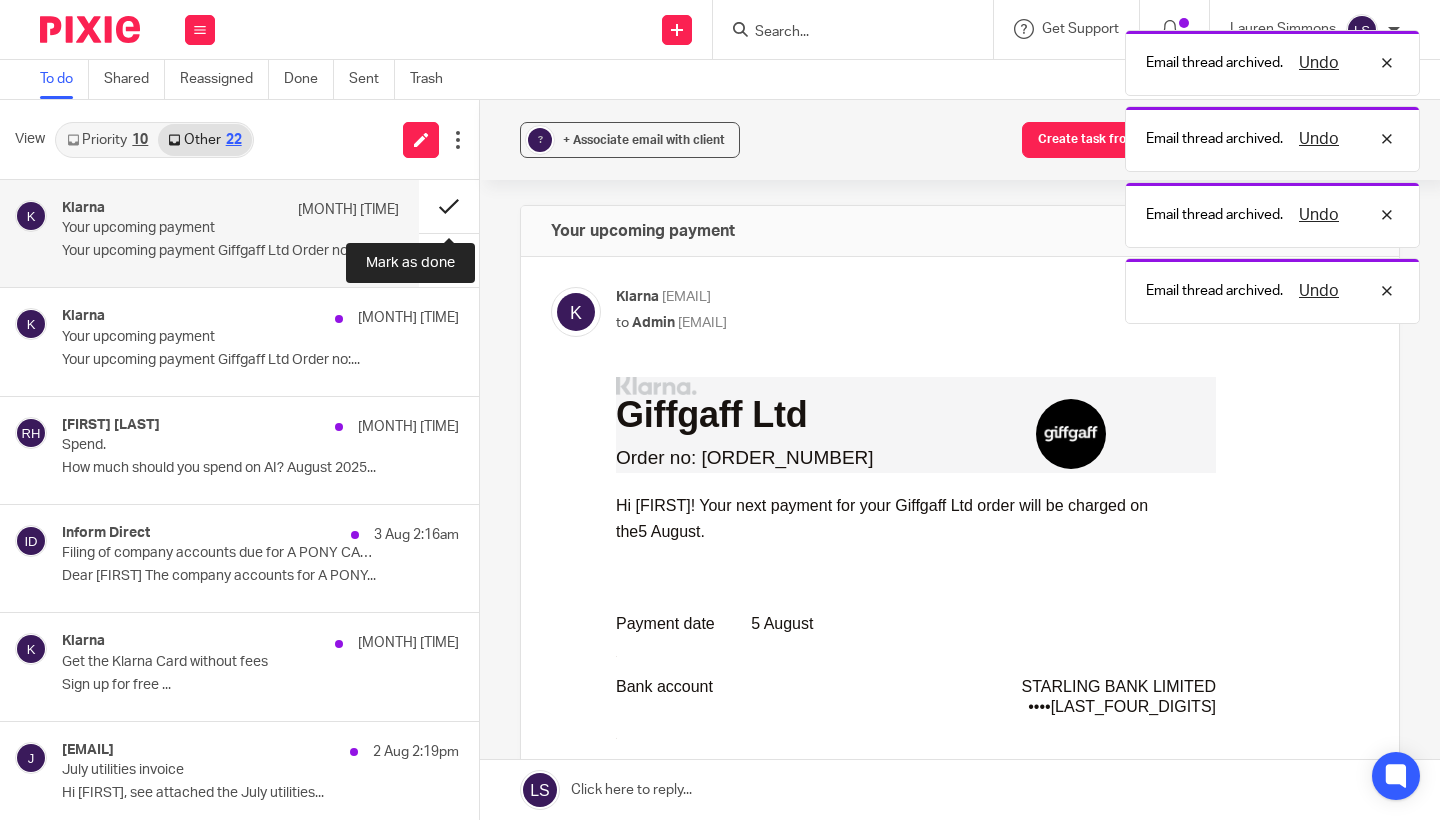 click at bounding box center [449, 206] 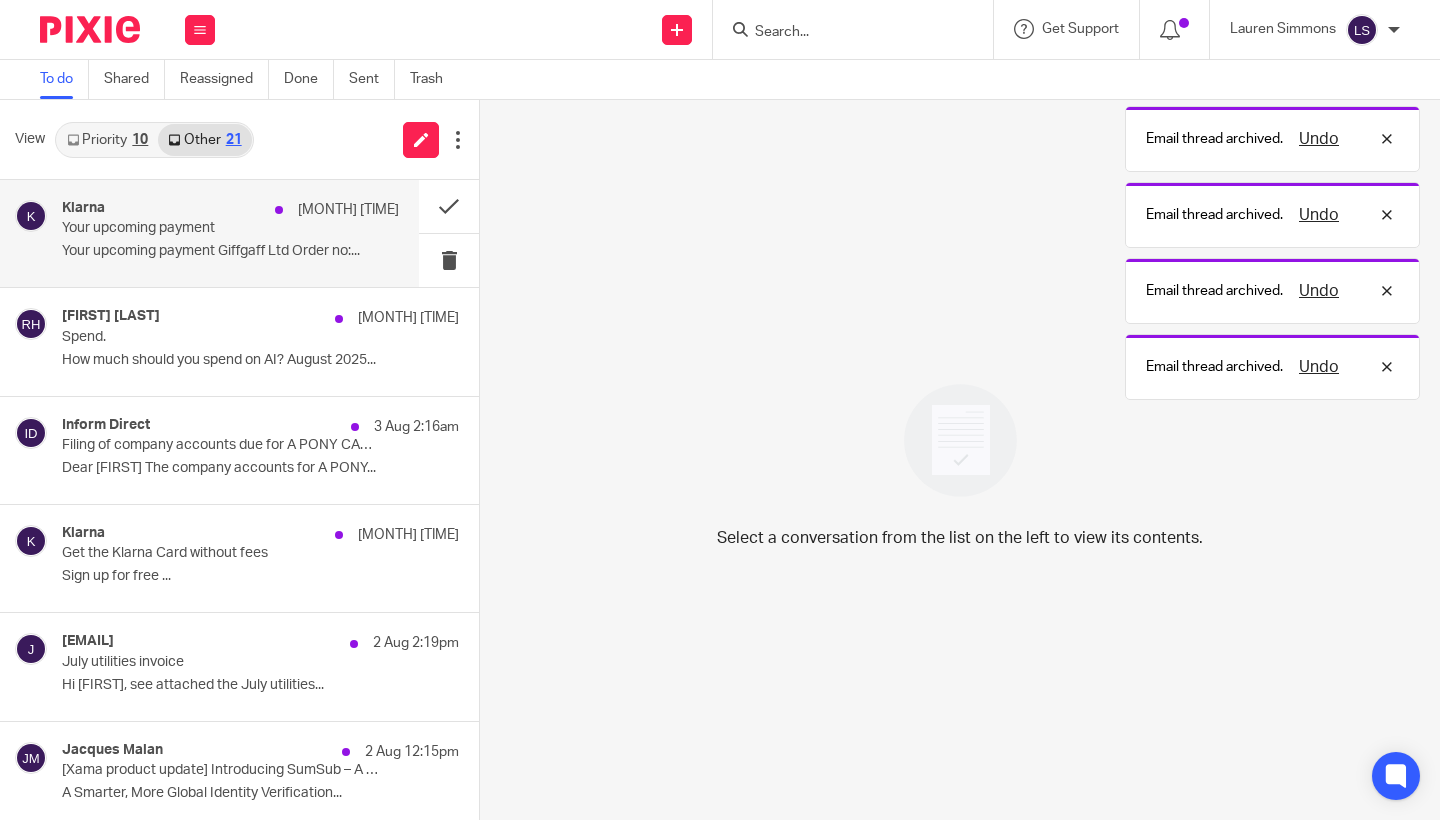 click on "Klarna
3 Aug 8:36am   Your upcoming payment   Your upcoming payment   Giffgaff Ltd  Order no:..." at bounding box center (230, 233) 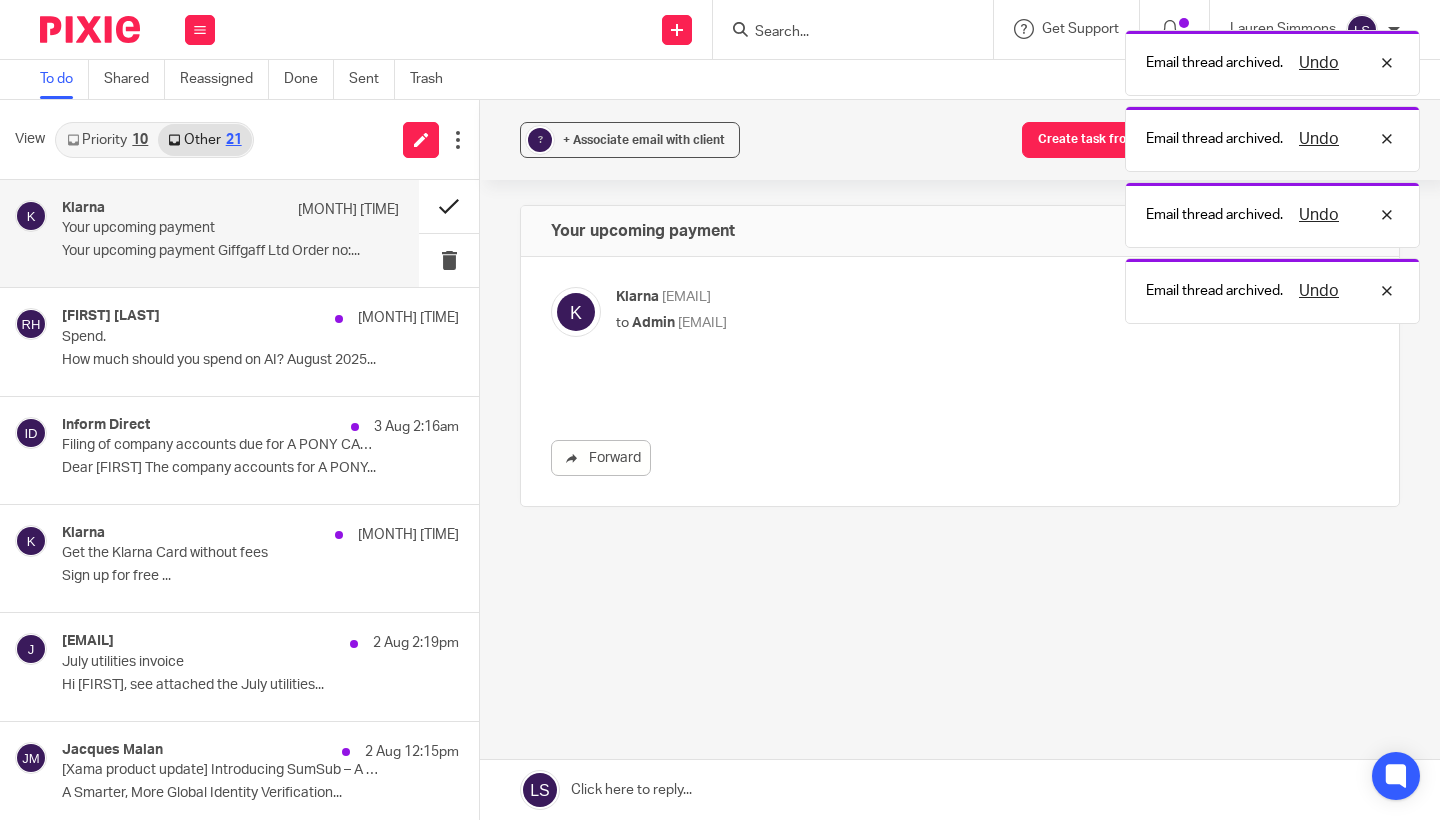 scroll, scrollTop: 0, scrollLeft: 0, axis: both 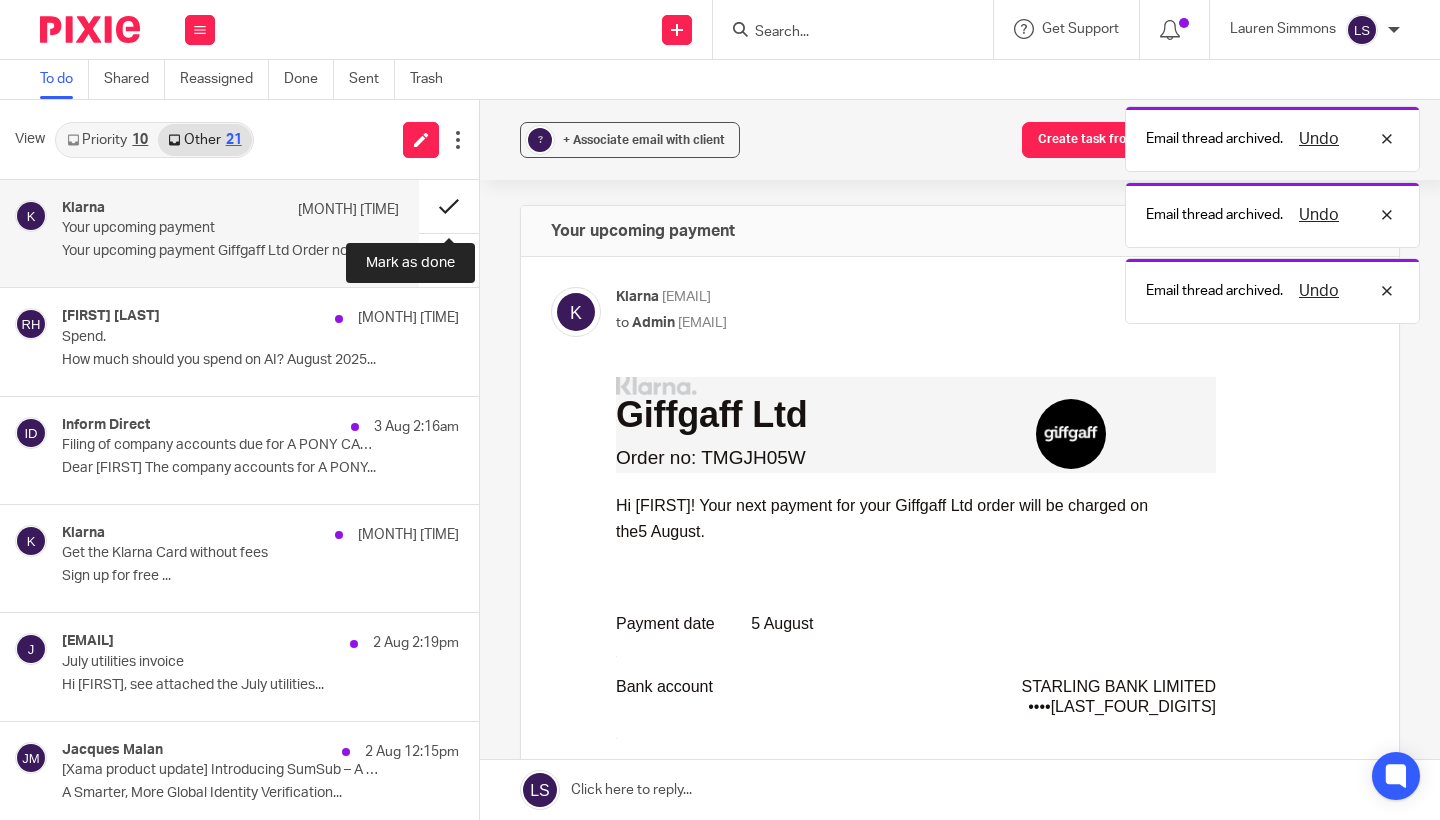 click at bounding box center (449, 206) 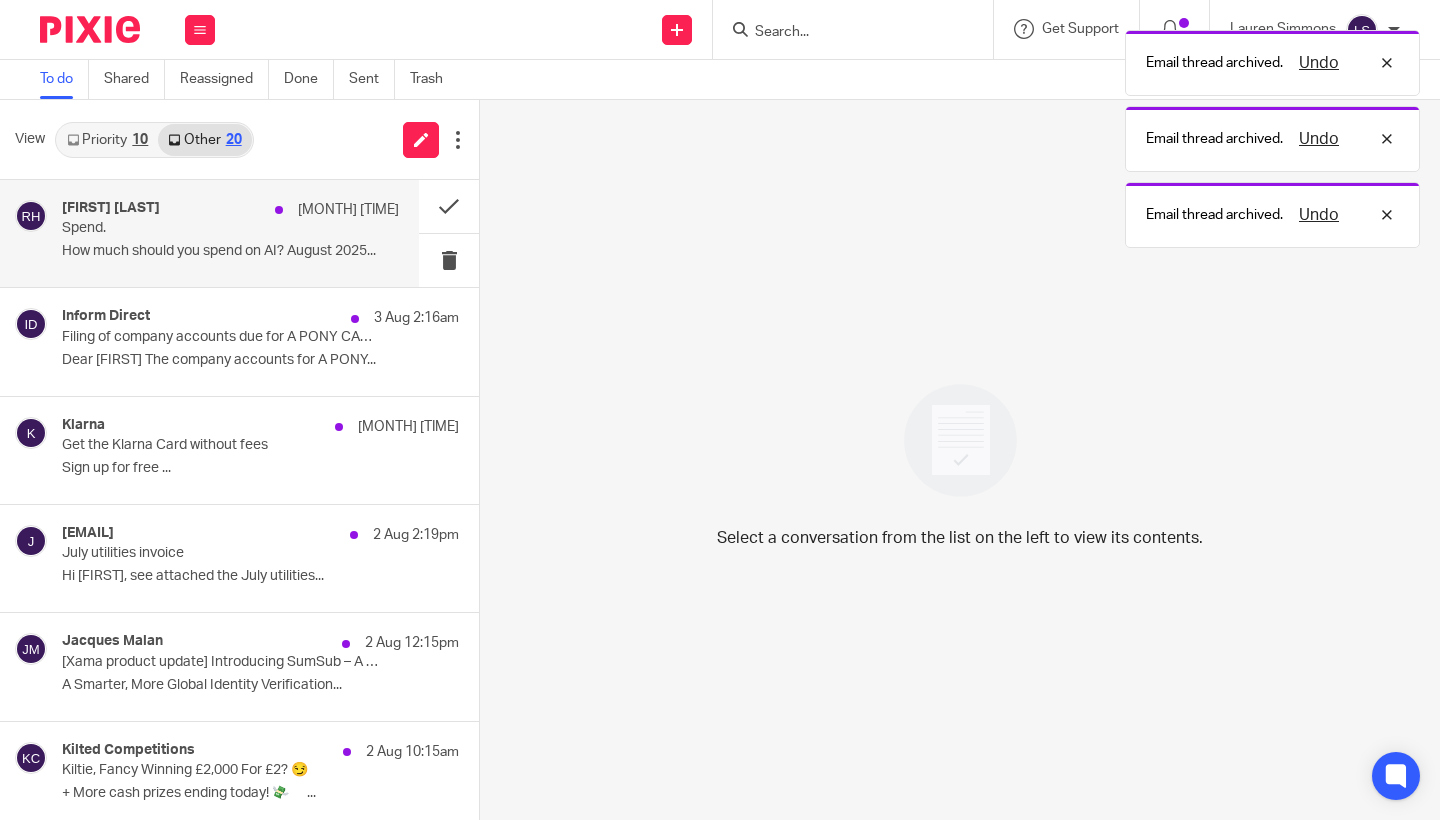 click on "How much should you spend on AI? August 2025..." at bounding box center (230, 251) 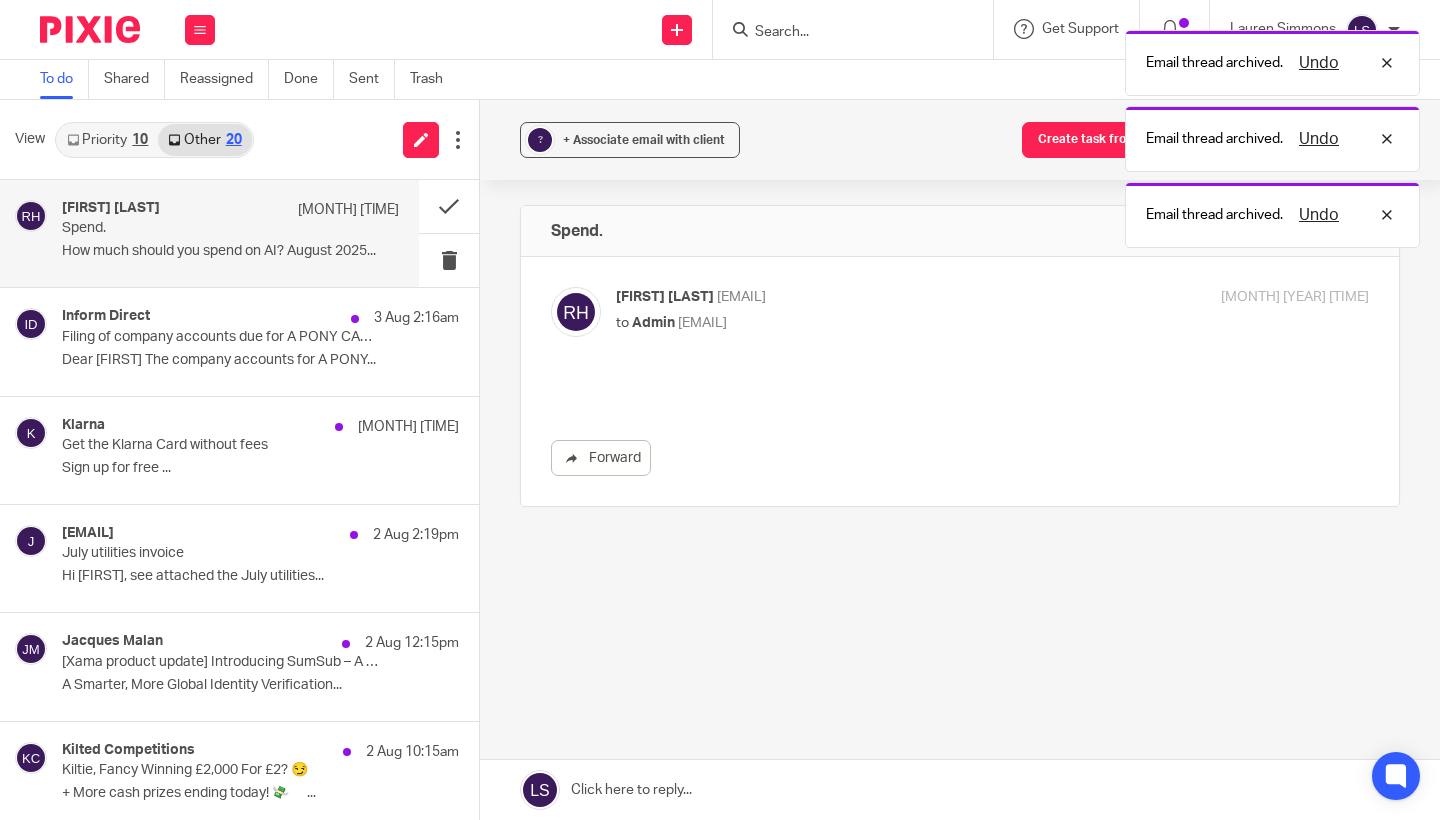 scroll, scrollTop: 0, scrollLeft: 0, axis: both 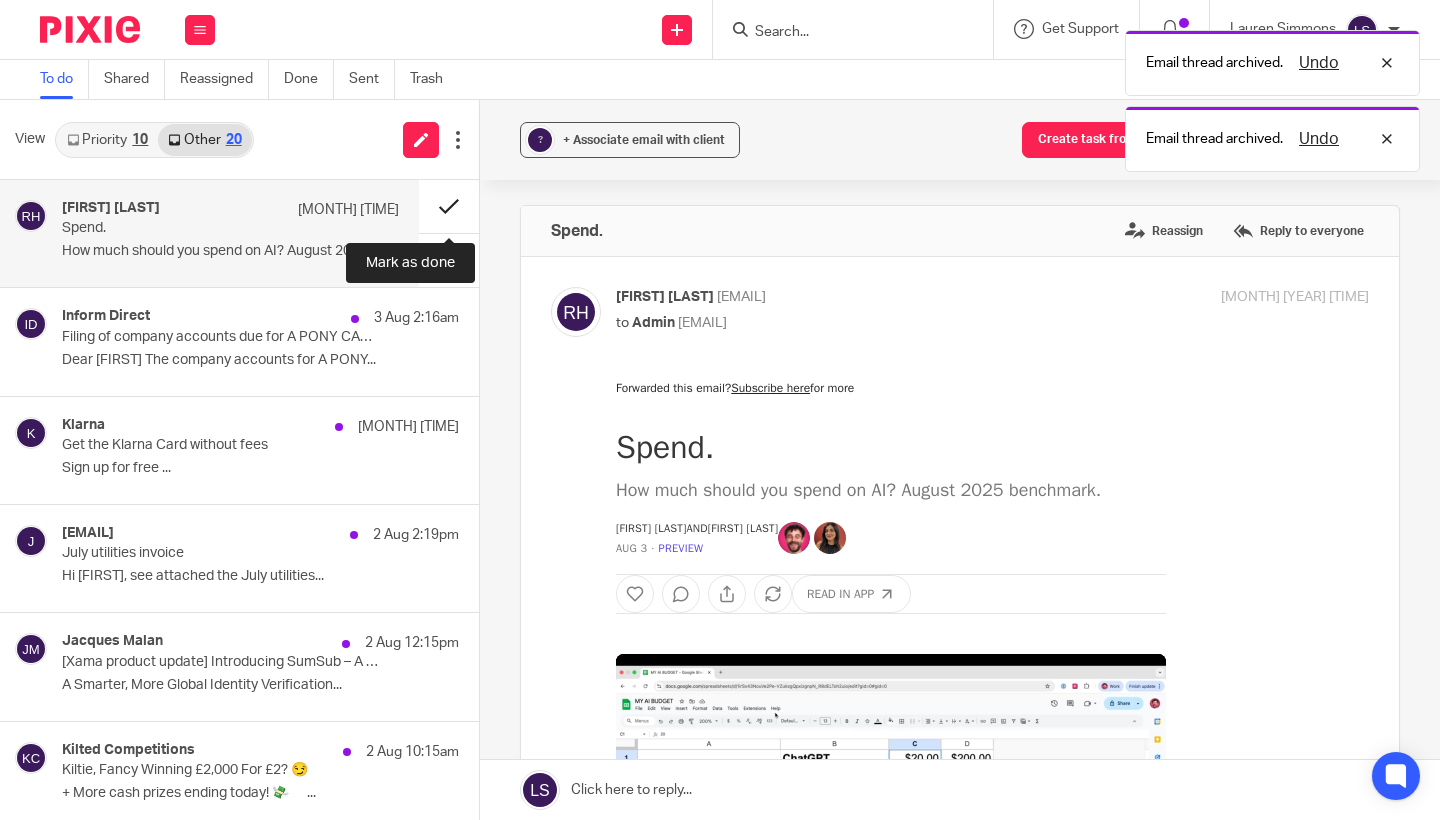 click at bounding box center (449, 206) 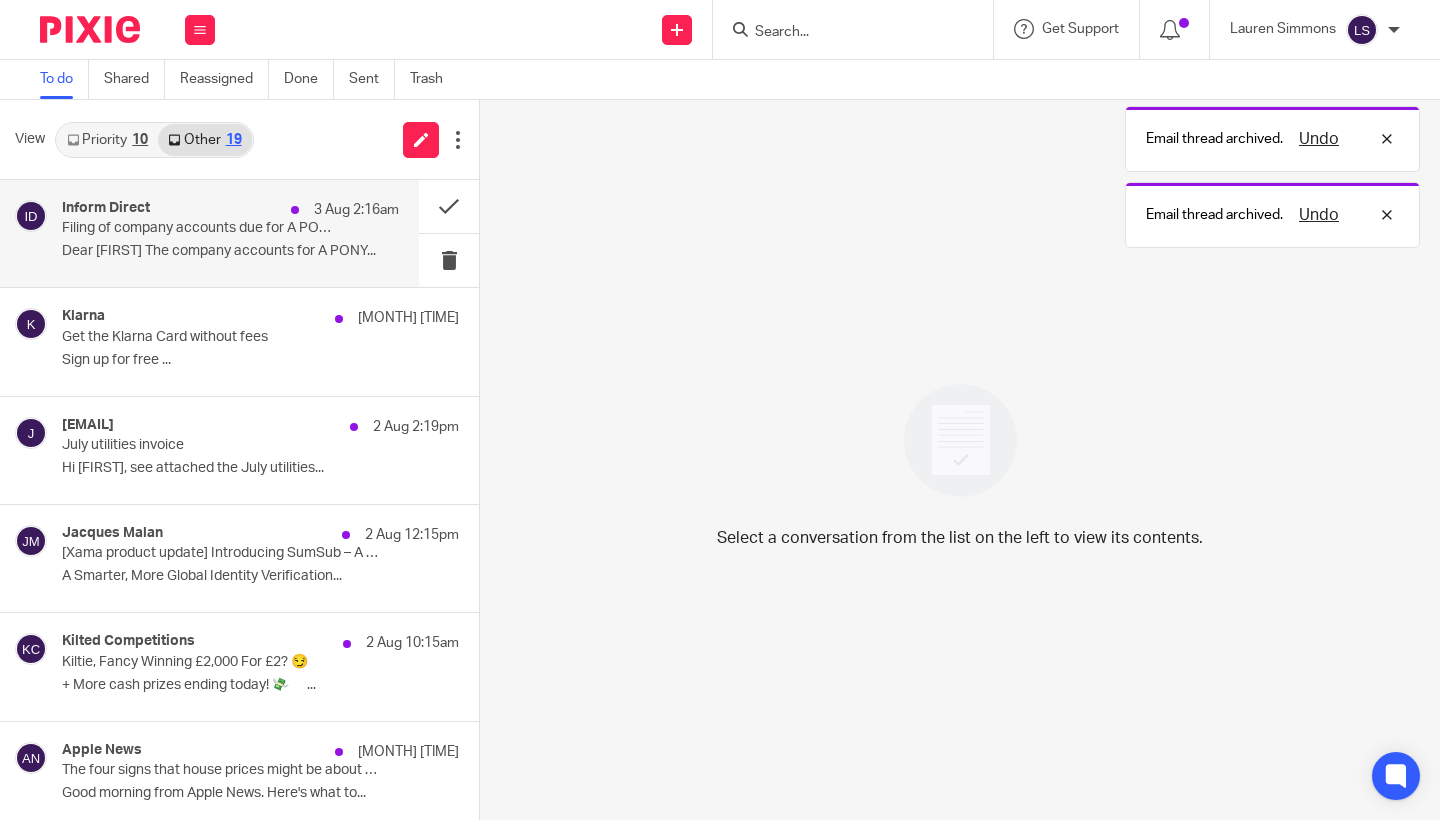 click on "Inform Direct
3 Aug 2:16am   Filing of company accounts due for A PONY CALLED STEVE LTD (SC491880)   Dear Lauren  The company accounts for A PONY..." at bounding box center [230, 233] 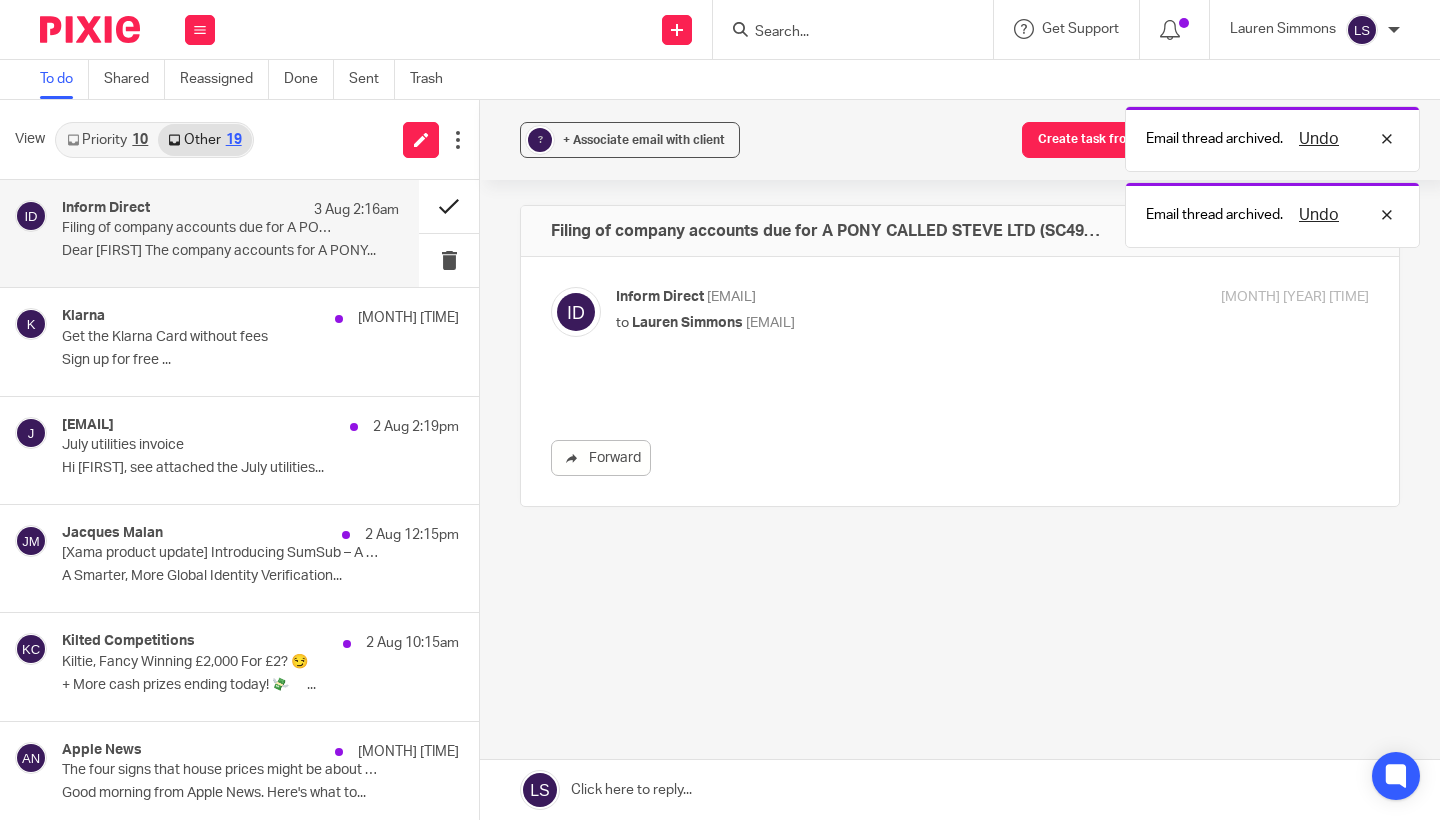 scroll, scrollTop: 0, scrollLeft: 0, axis: both 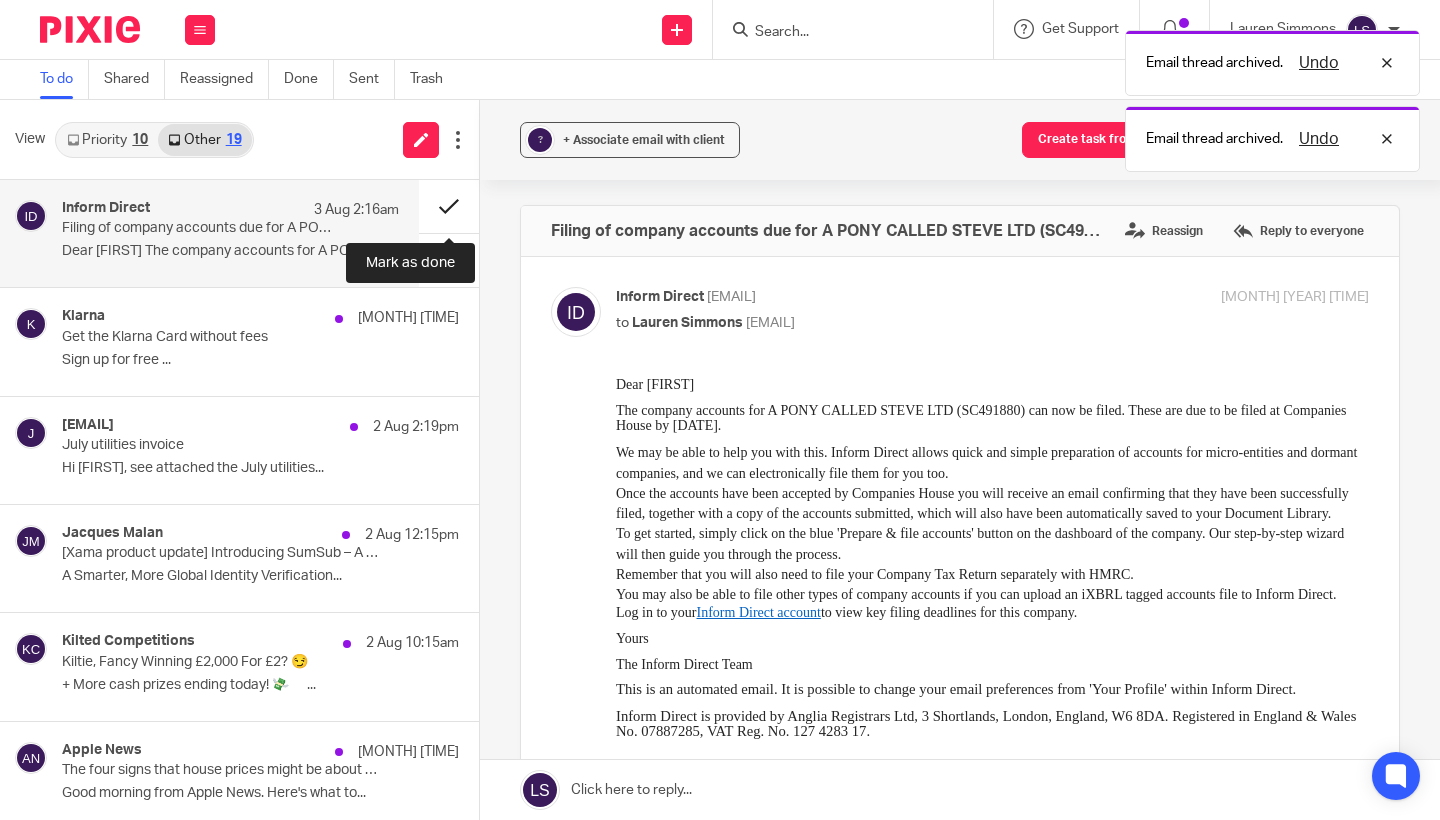 click at bounding box center [449, 206] 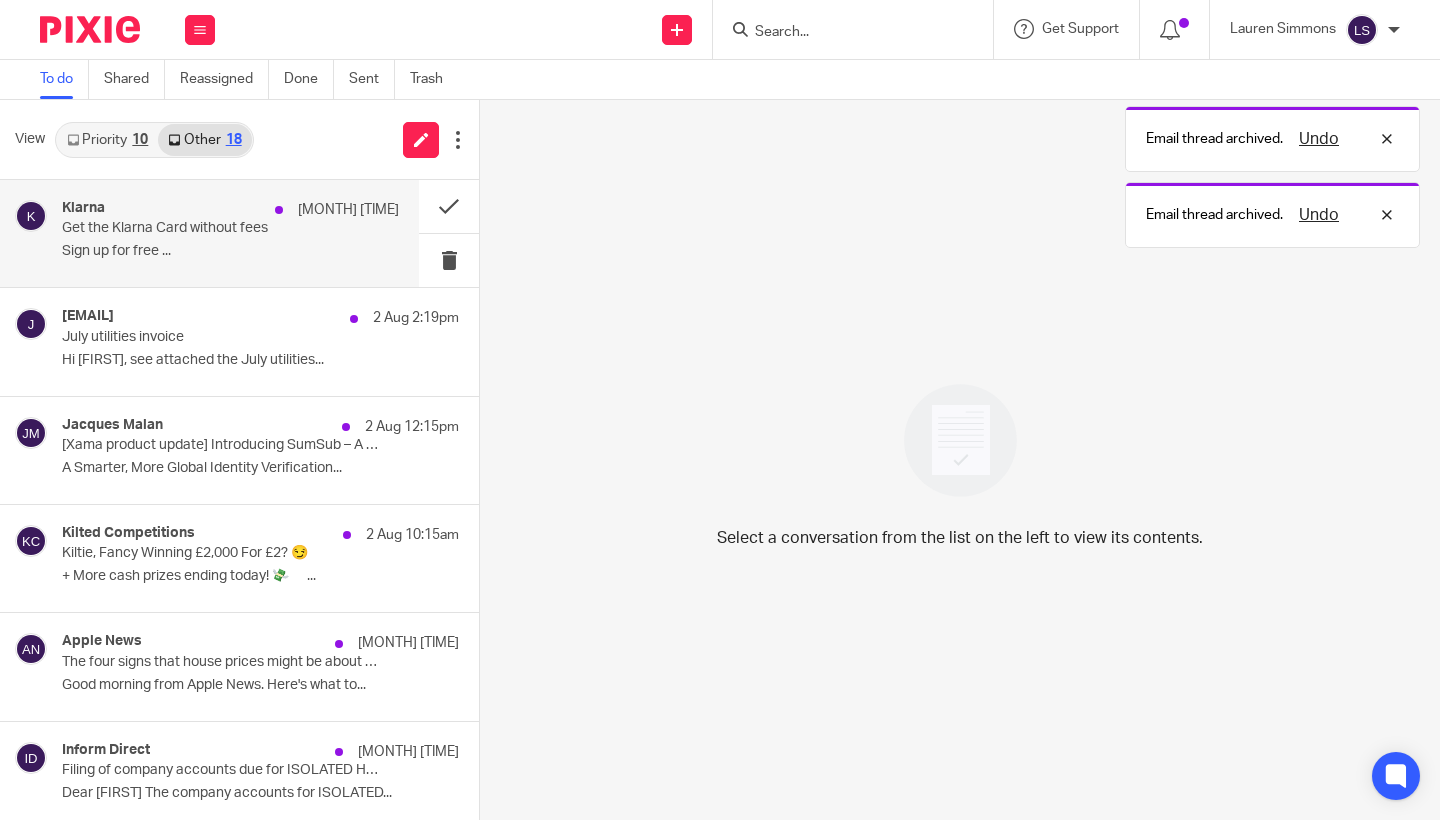 click on "Get the Klarna Card without fees" at bounding box center [197, 228] 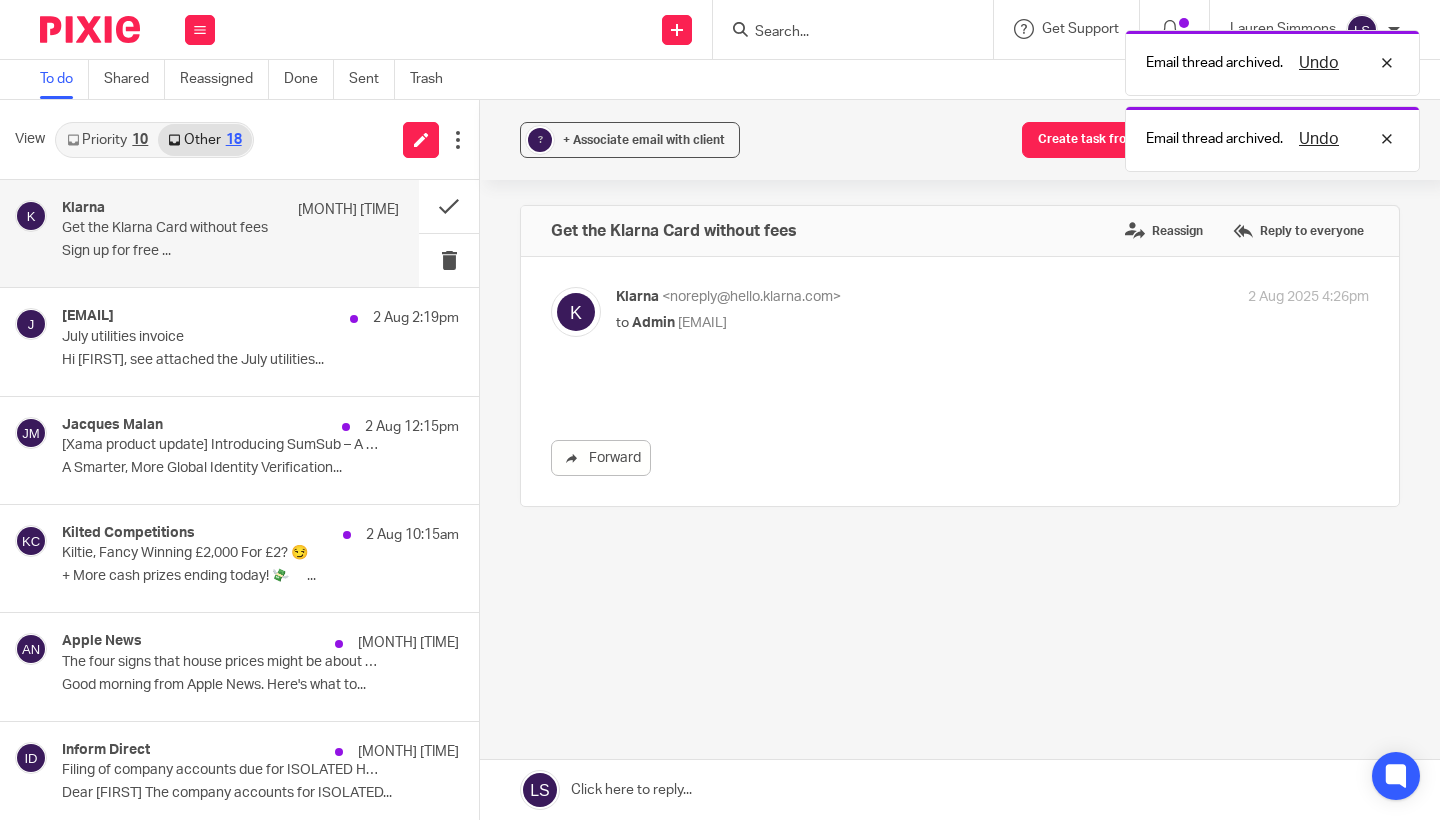 scroll, scrollTop: 0, scrollLeft: 0, axis: both 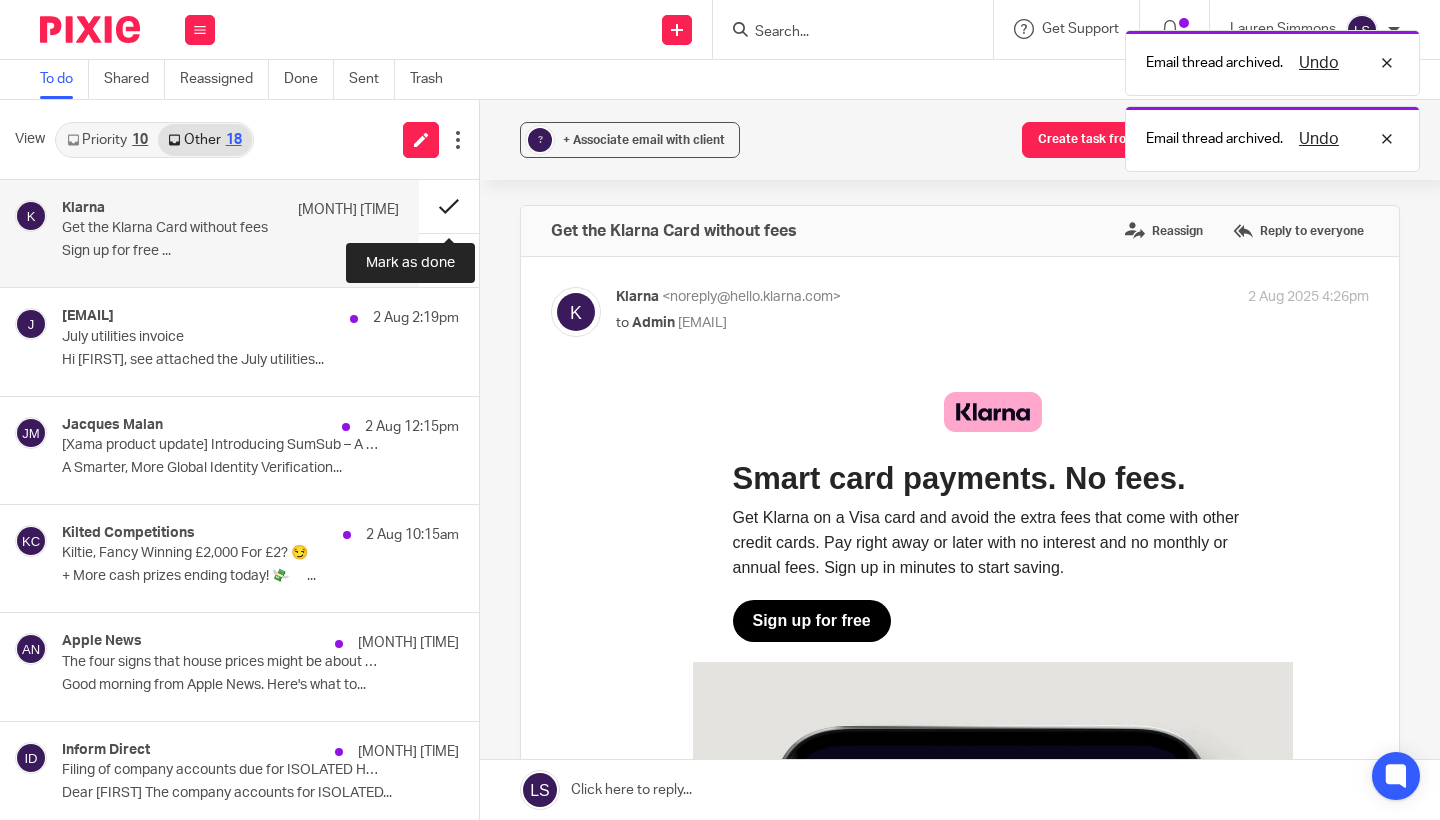 click at bounding box center [449, 206] 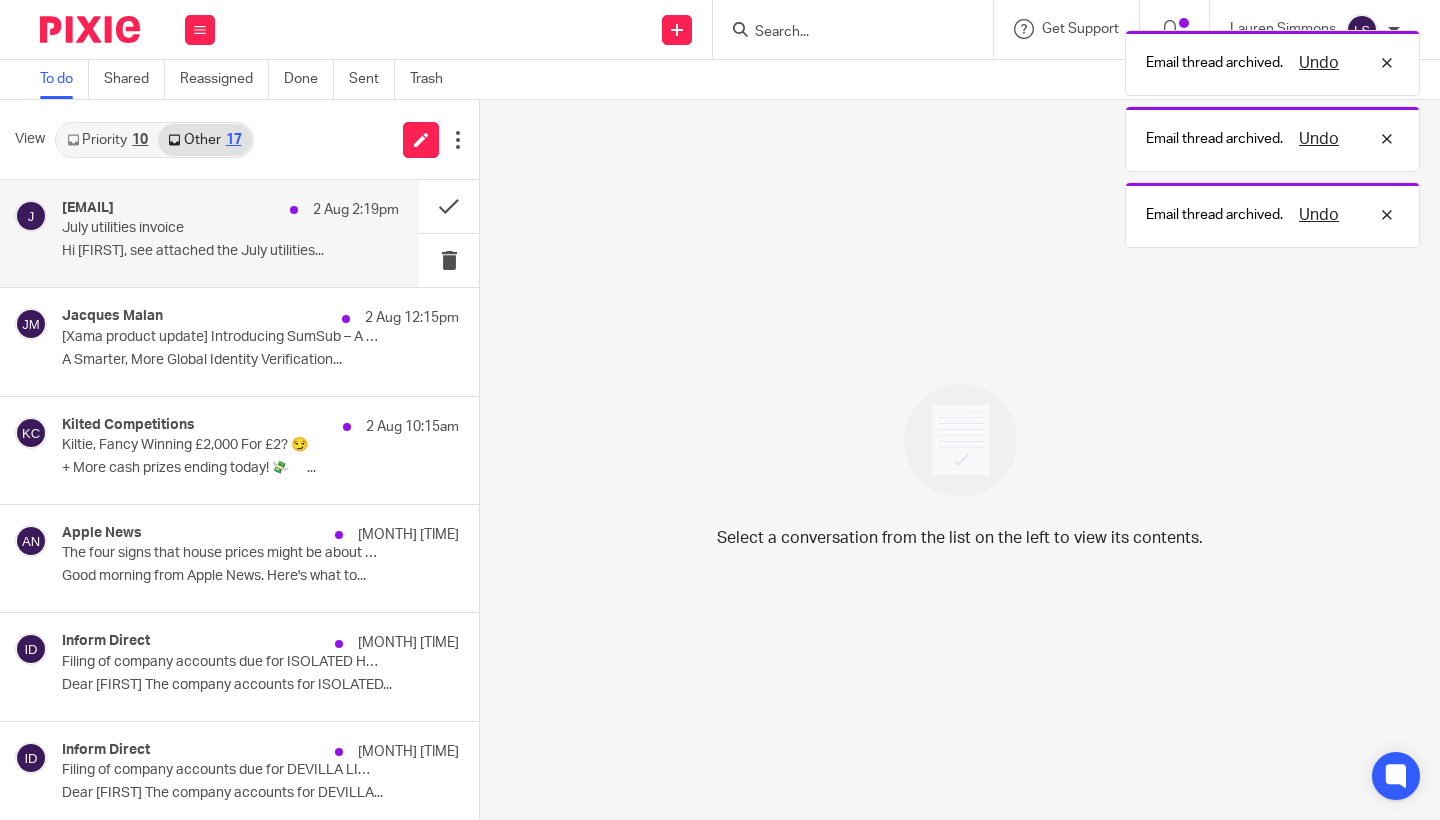 click on "July utilities invoice" at bounding box center [197, 228] 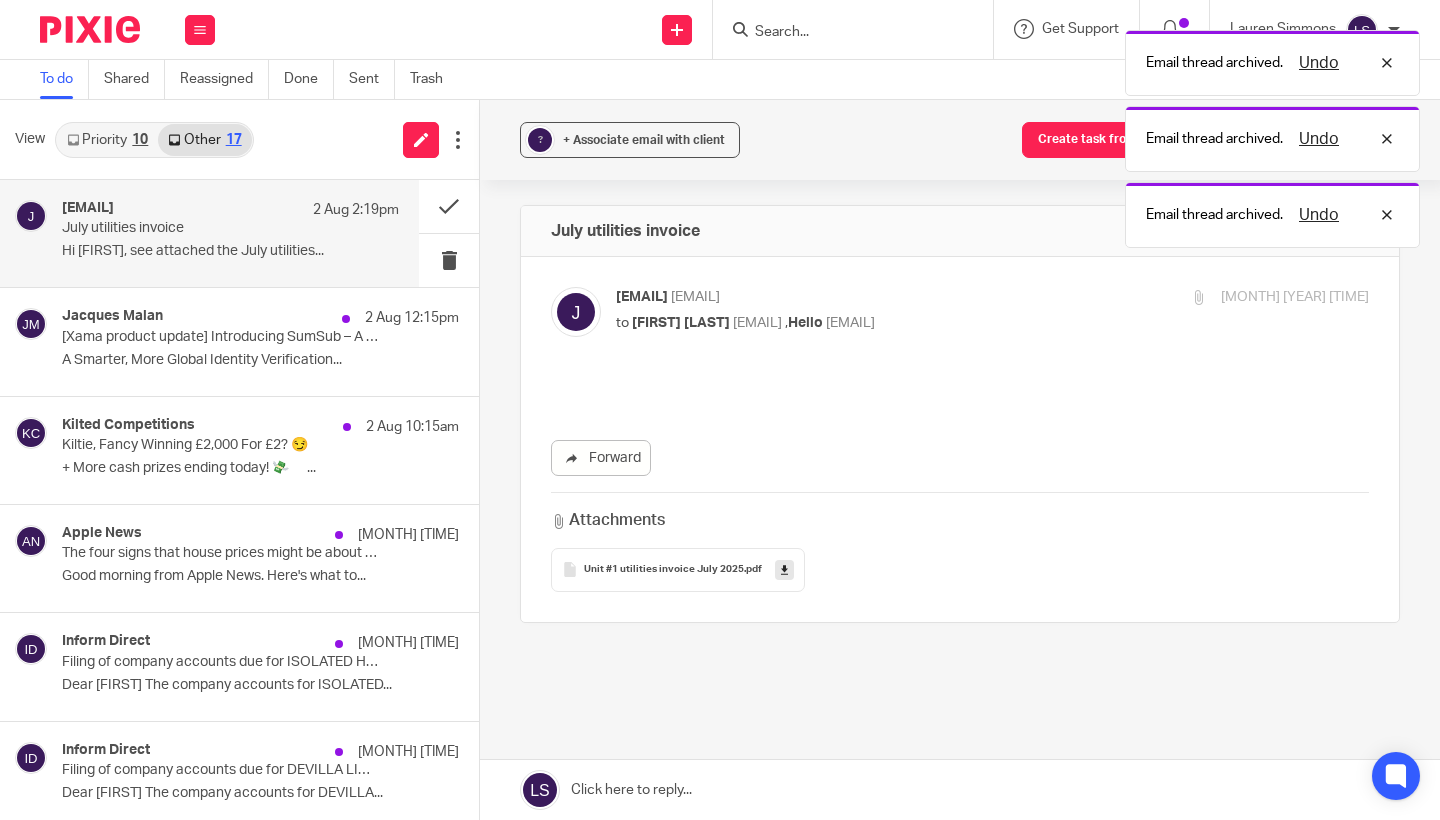 scroll, scrollTop: 0, scrollLeft: 0, axis: both 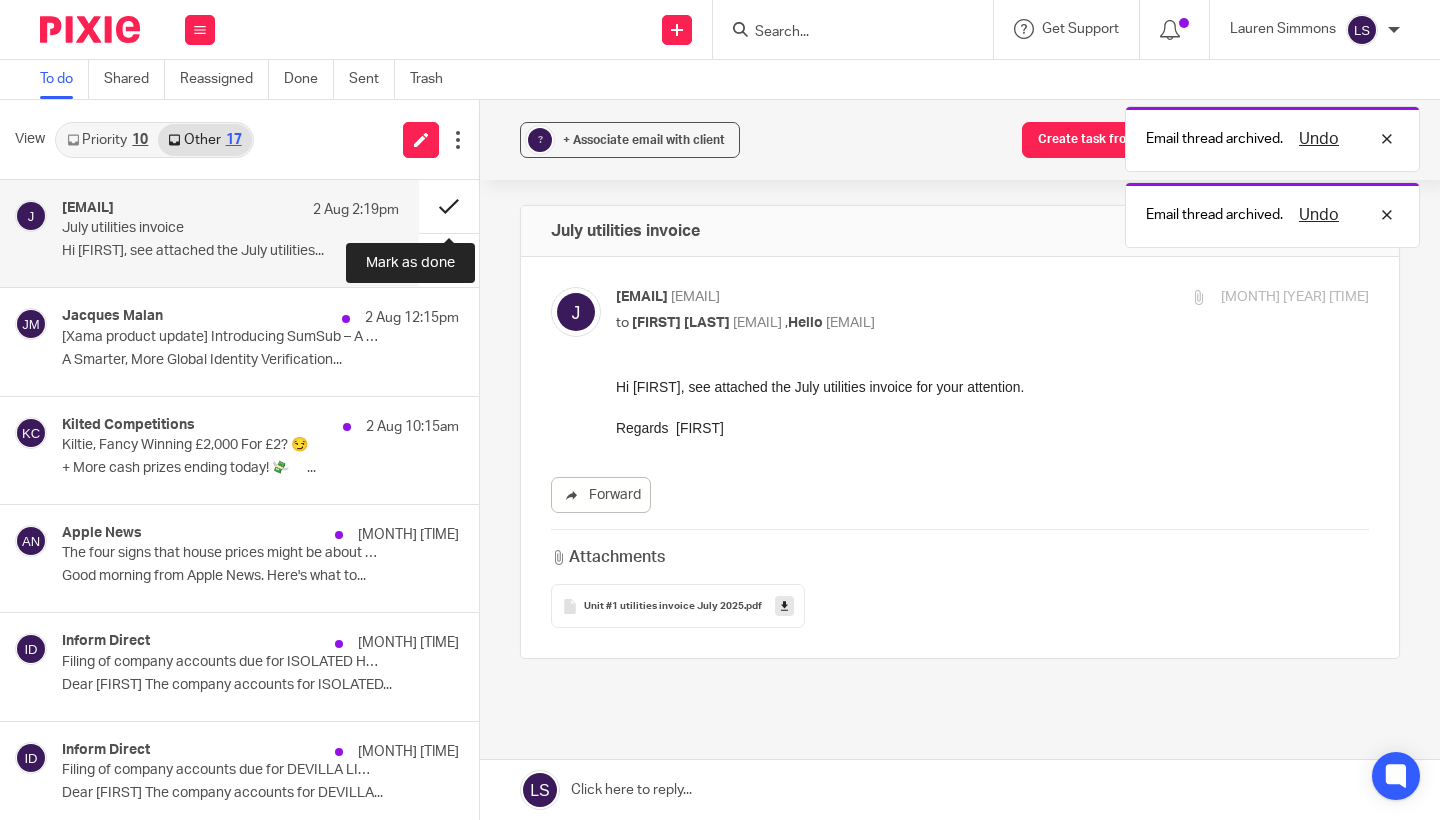 click at bounding box center [449, 206] 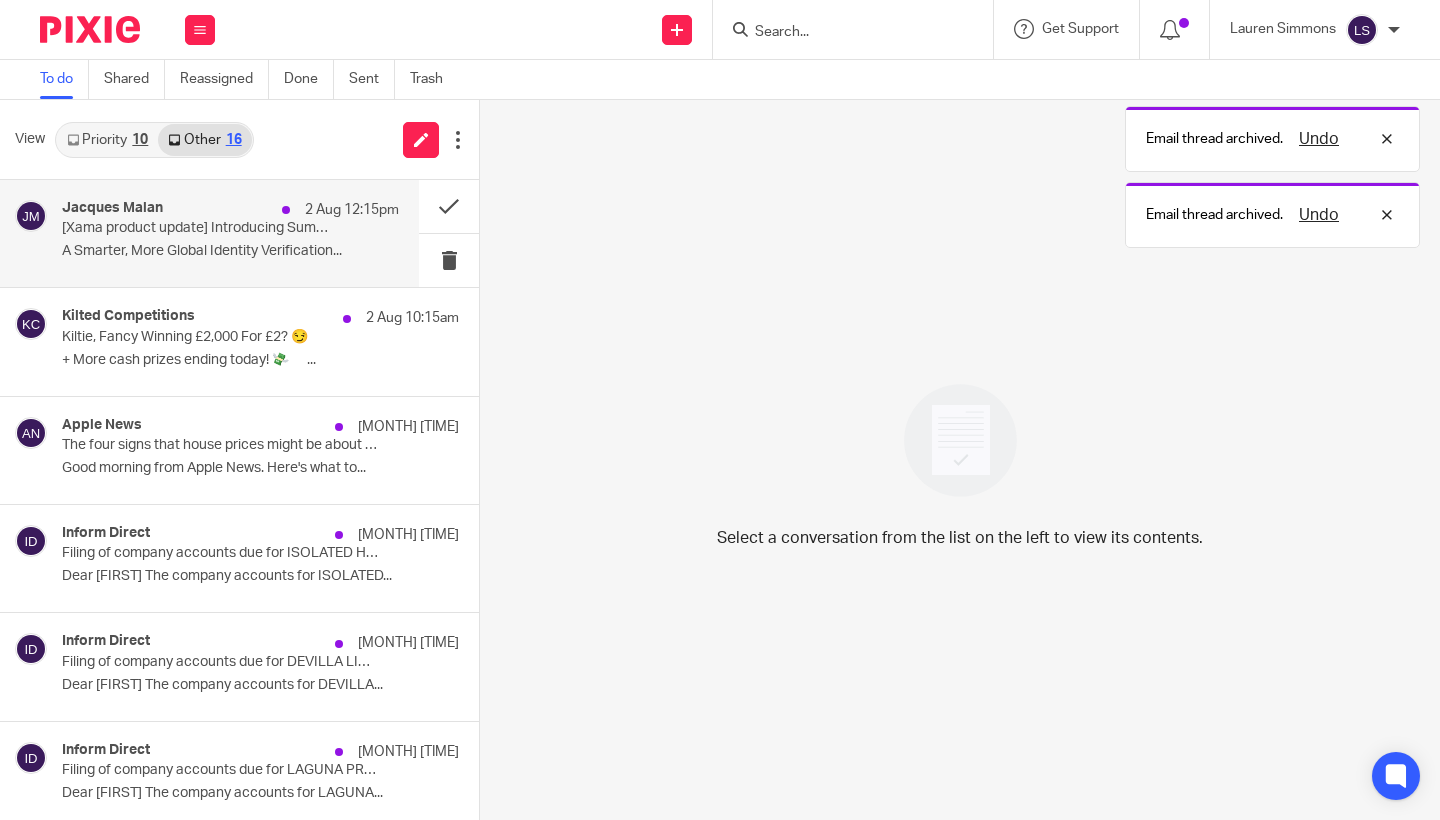 click on "2 Aug 12:15pm" at bounding box center (335, 210) 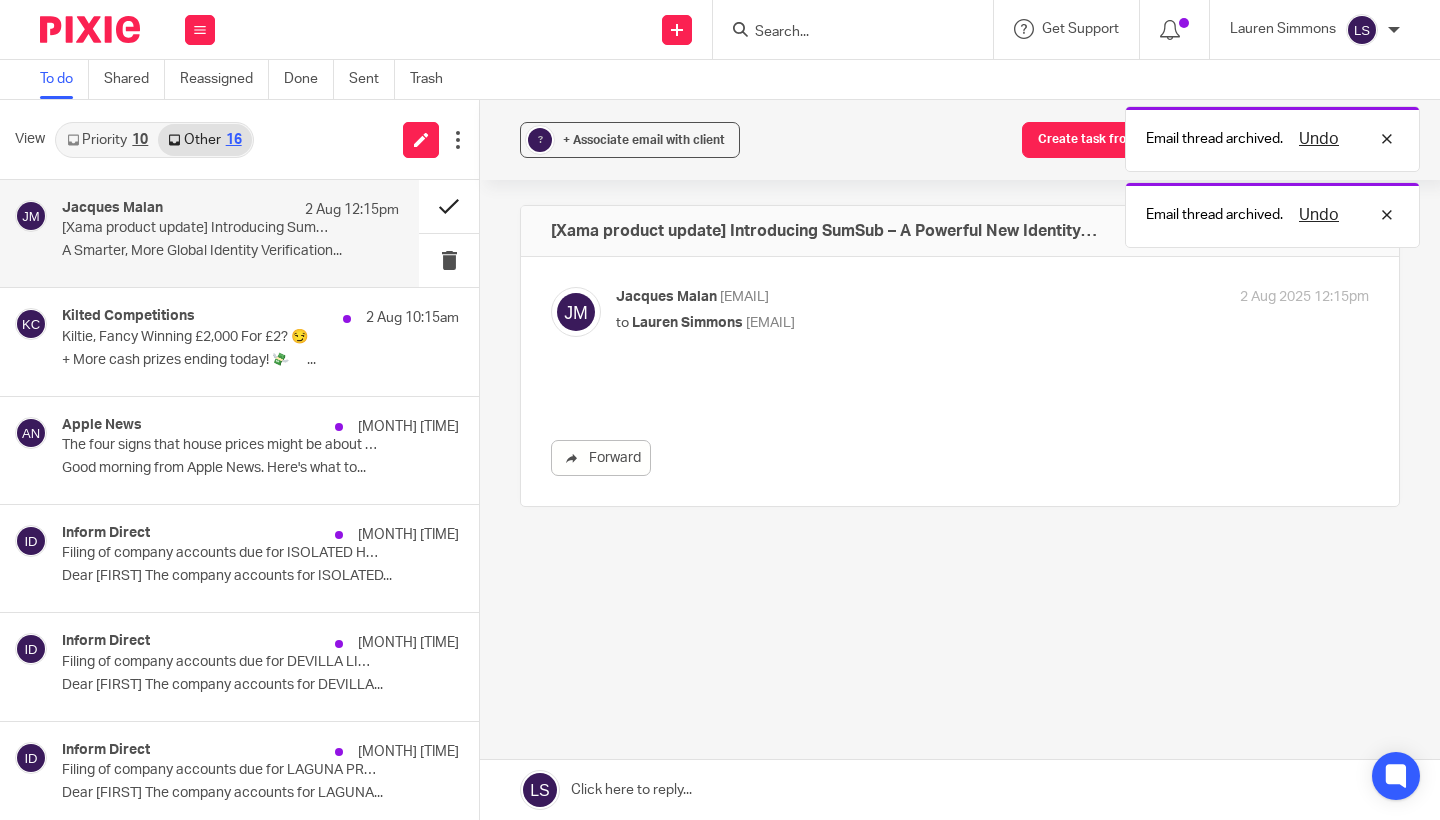 scroll, scrollTop: 0, scrollLeft: 0, axis: both 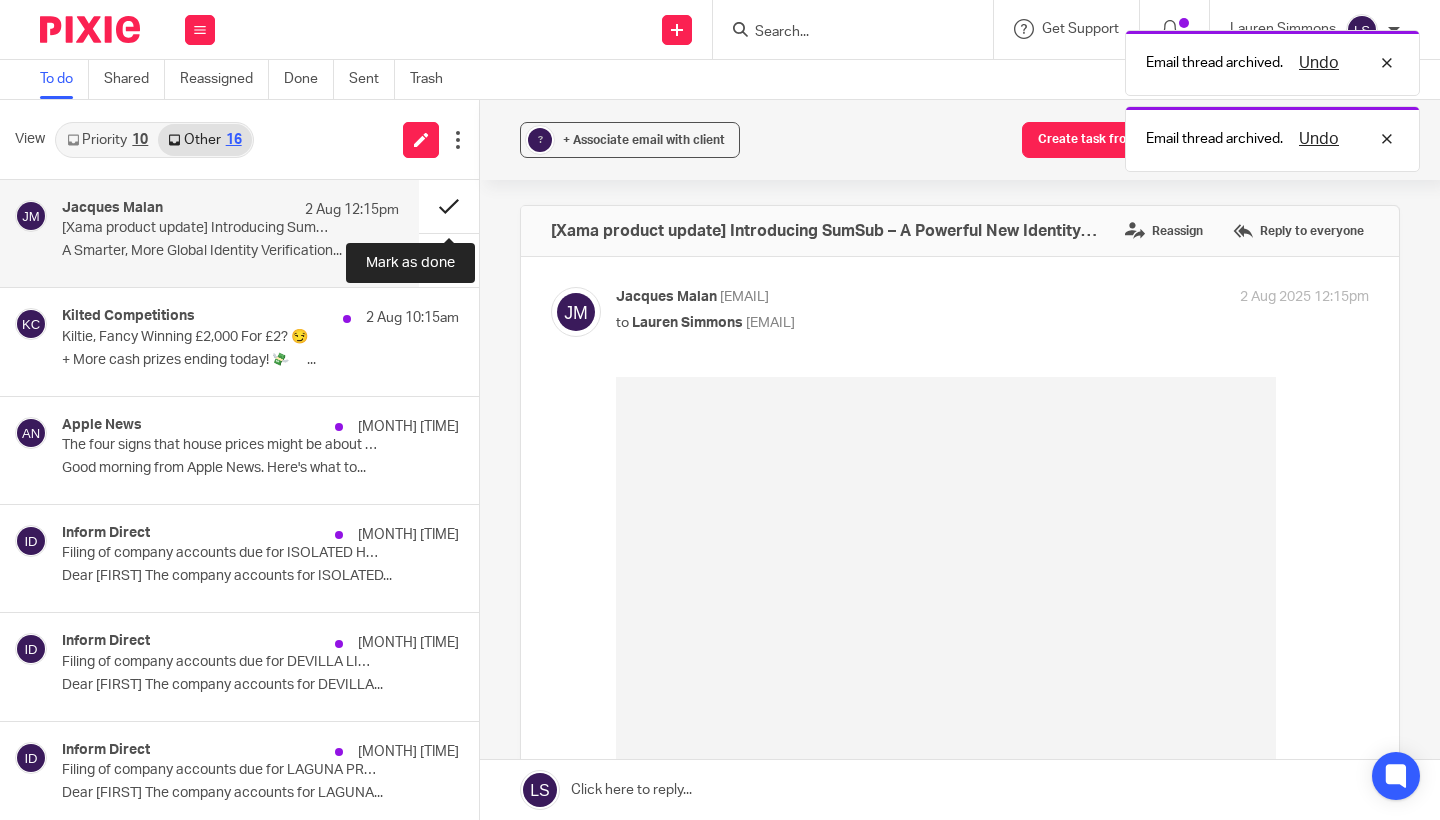 click at bounding box center [449, 206] 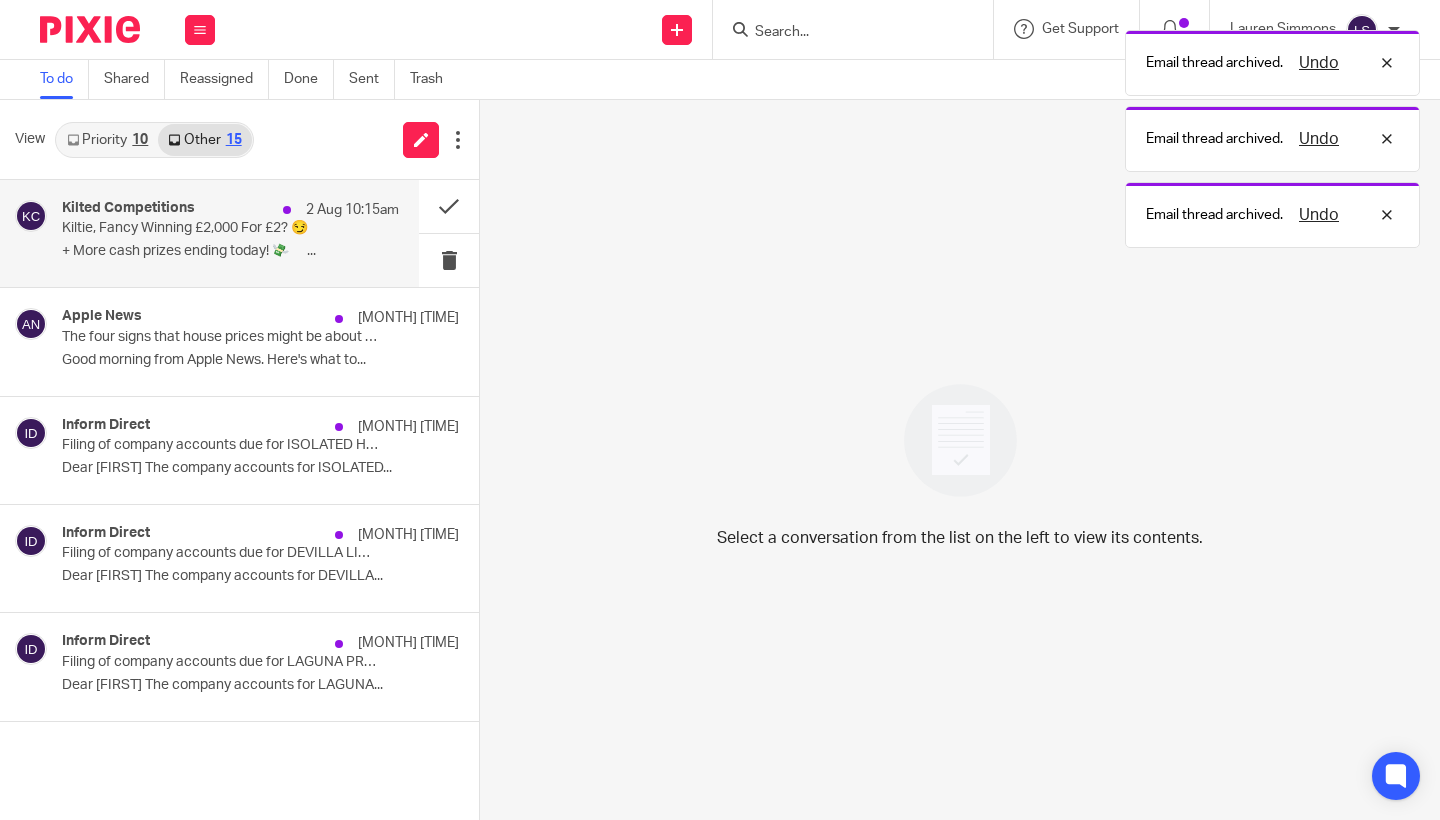 click on "Kilted Competitions
2 Aug 10:15am   Kiltie, Fancy Winning £2,000 For £2? 😏   + More cash prizes ending today! 💸 ͏ ͏ ͏ ͏ ͏ ͏..." at bounding box center (230, 233) 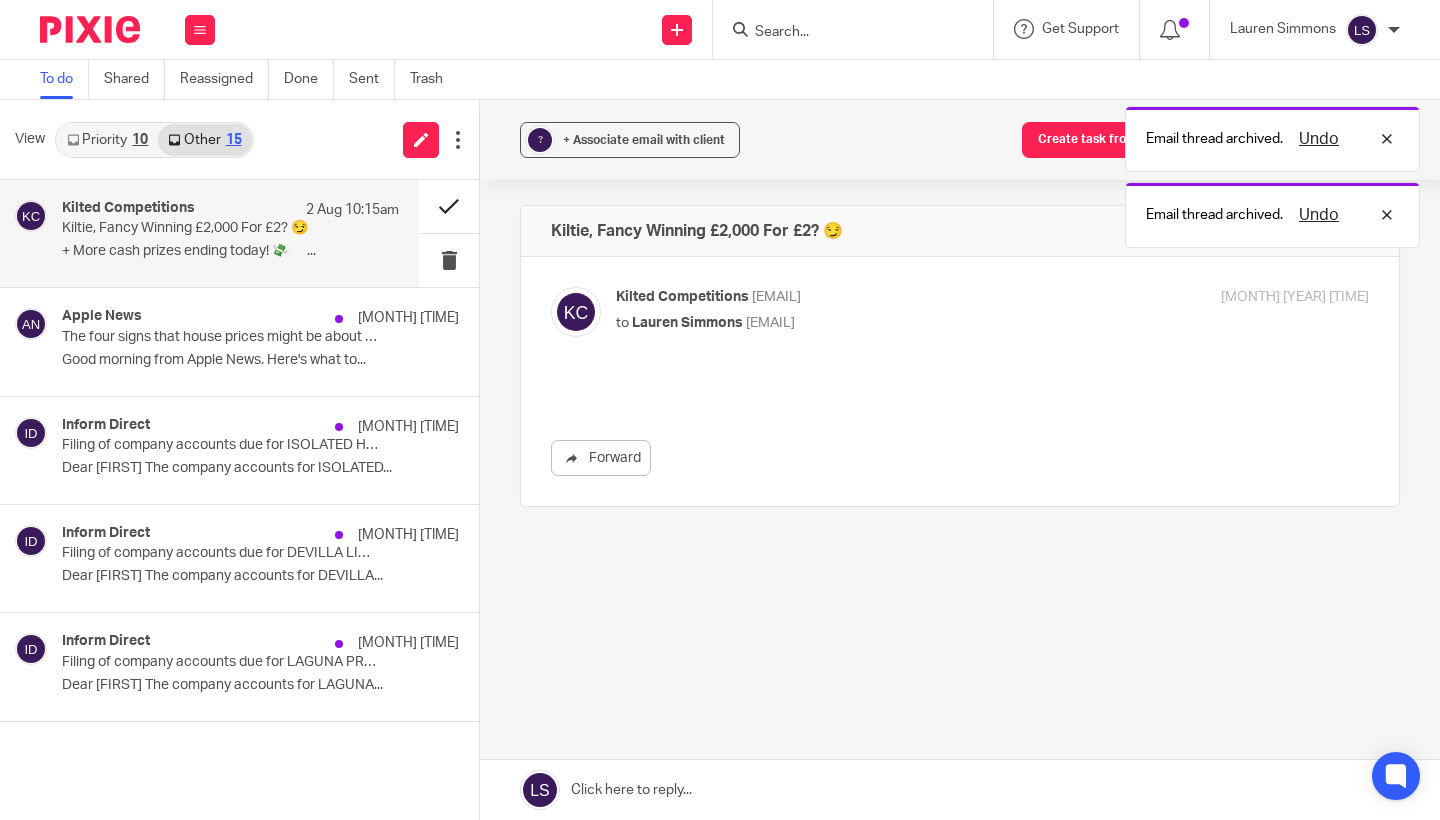 scroll, scrollTop: 0, scrollLeft: 0, axis: both 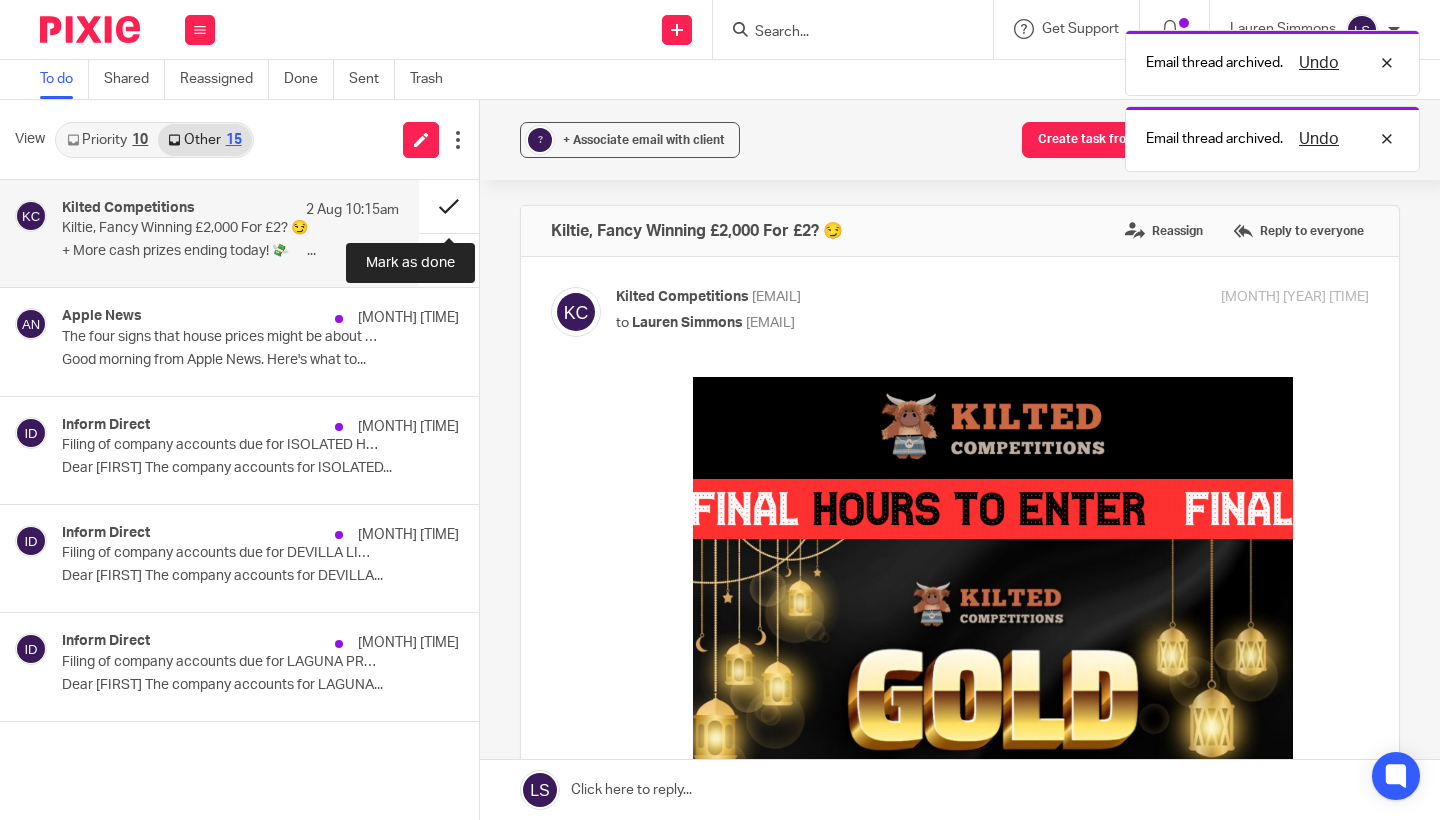 click at bounding box center (449, 206) 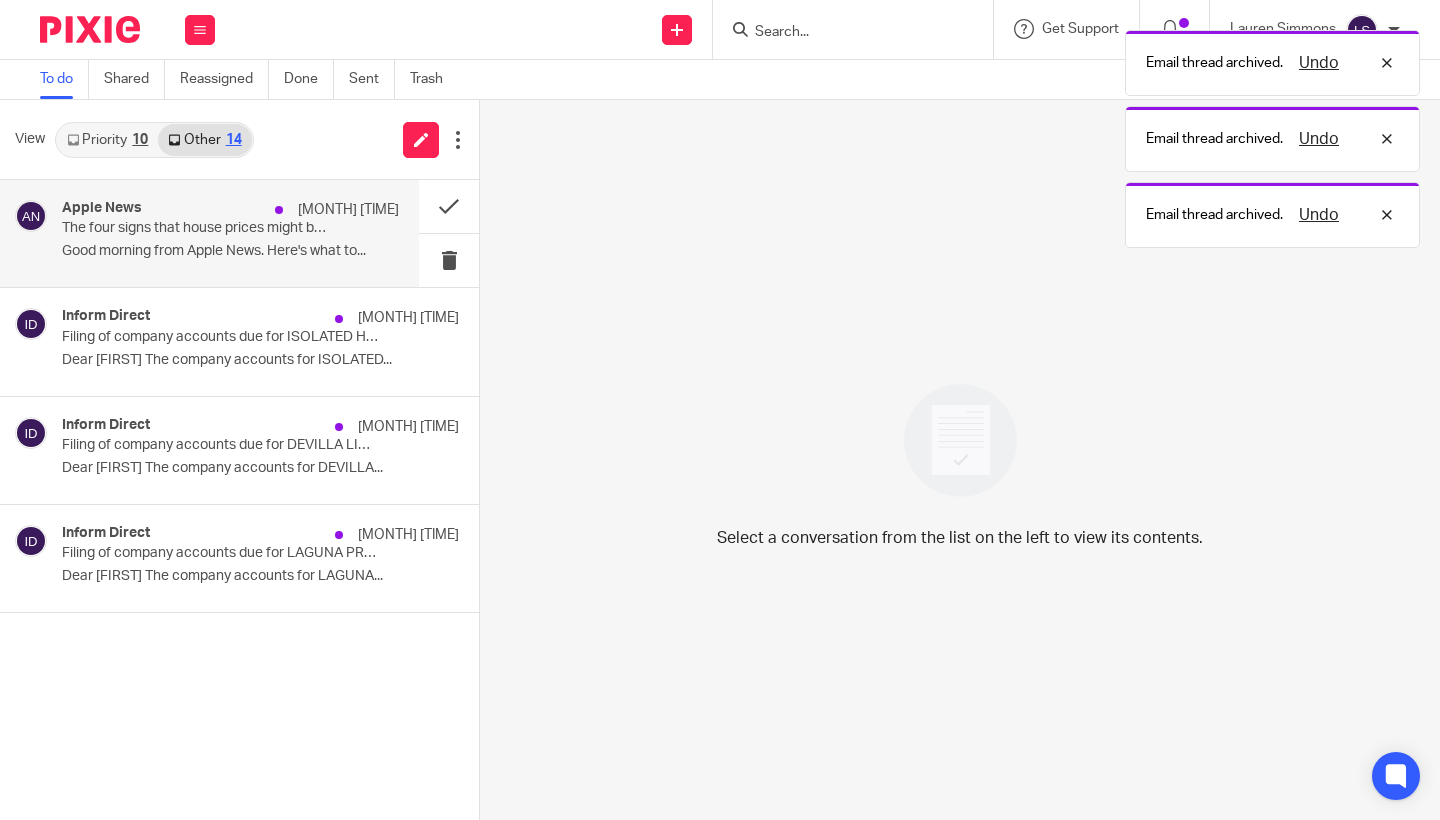 click on "The four signs that house prices might be about to crash" at bounding box center [197, 228] 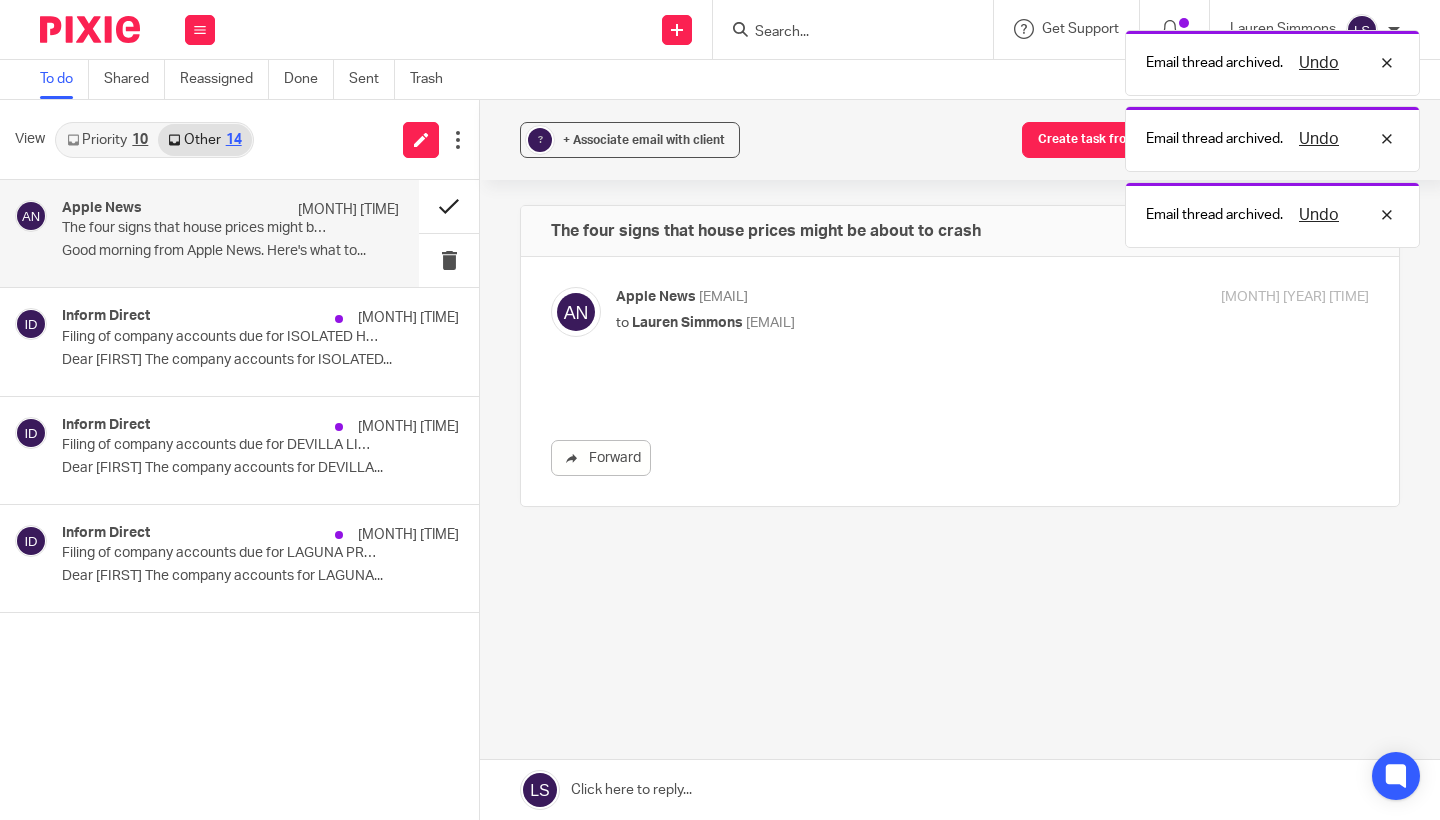 scroll, scrollTop: 0, scrollLeft: 0, axis: both 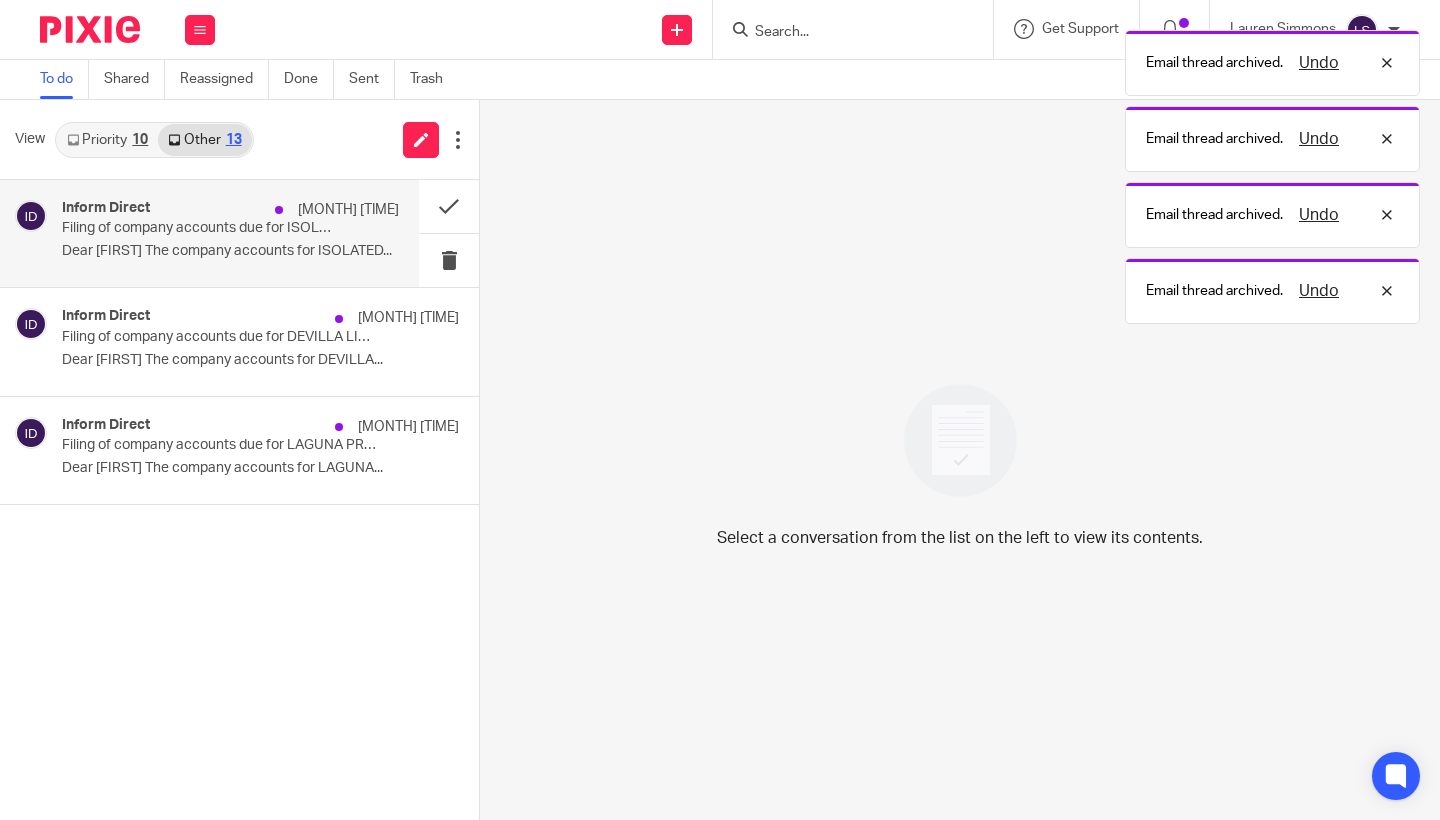 click on "Inform Direct
2 Aug 2:00am   Filing of company accounts due for ISOLATED HEROES LTD (SC534160)   Dear Lauren  The company accounts for ISOLATED..." at bounding box center (230, 233) 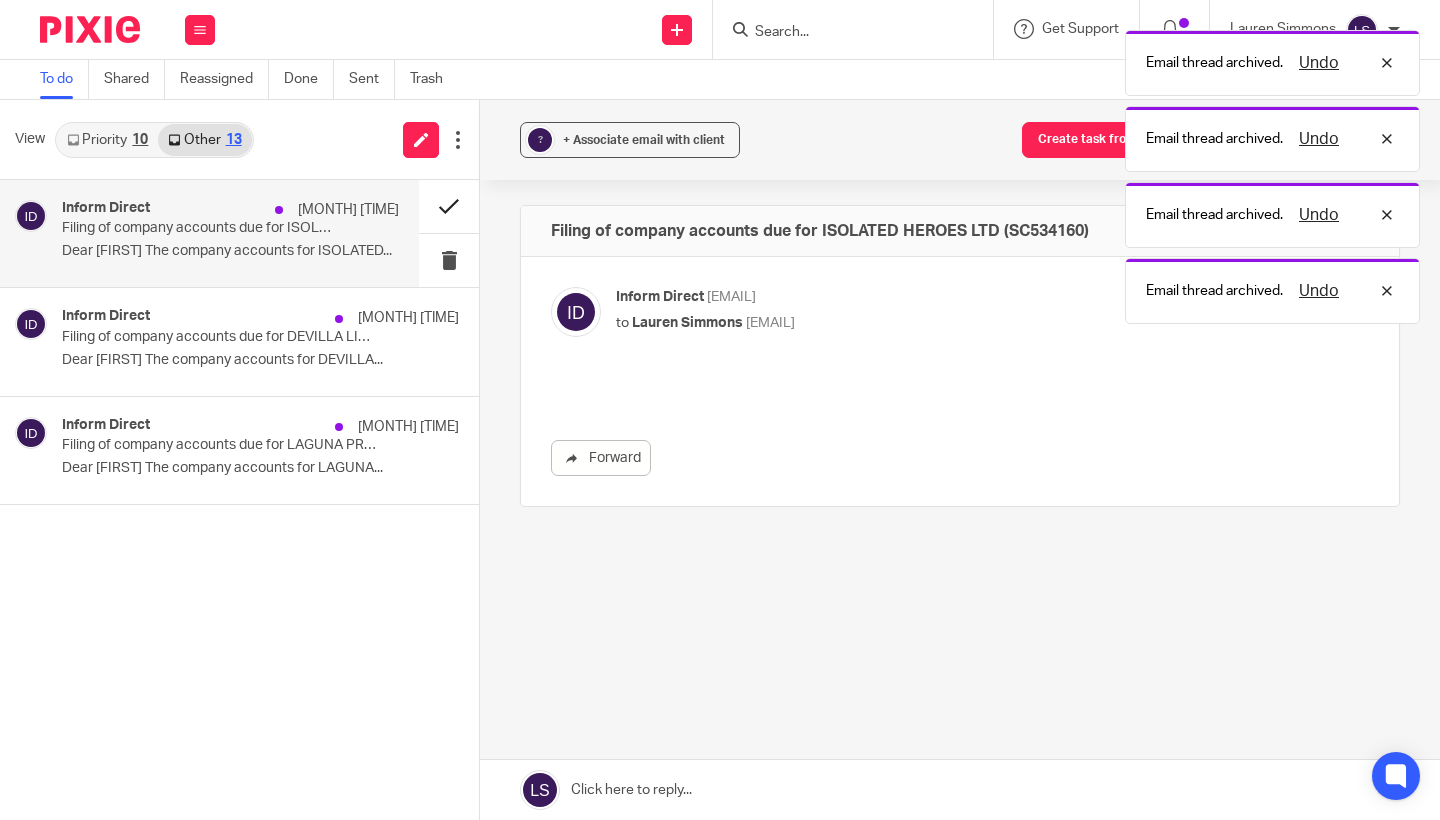 scroll, scrollTop: 0, scrollLeft: 0, axis: both 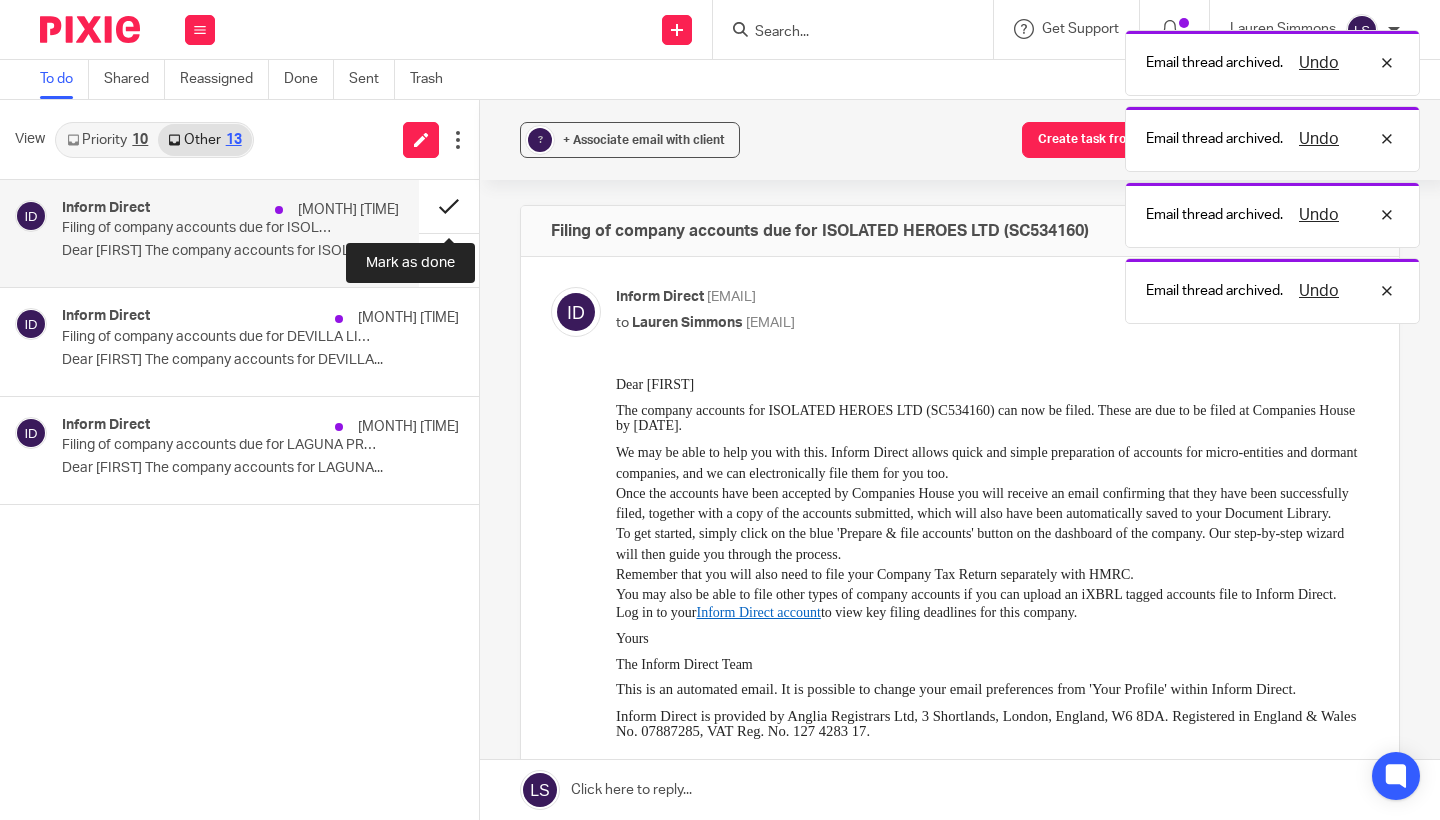 click at bounding box center (449, 206) 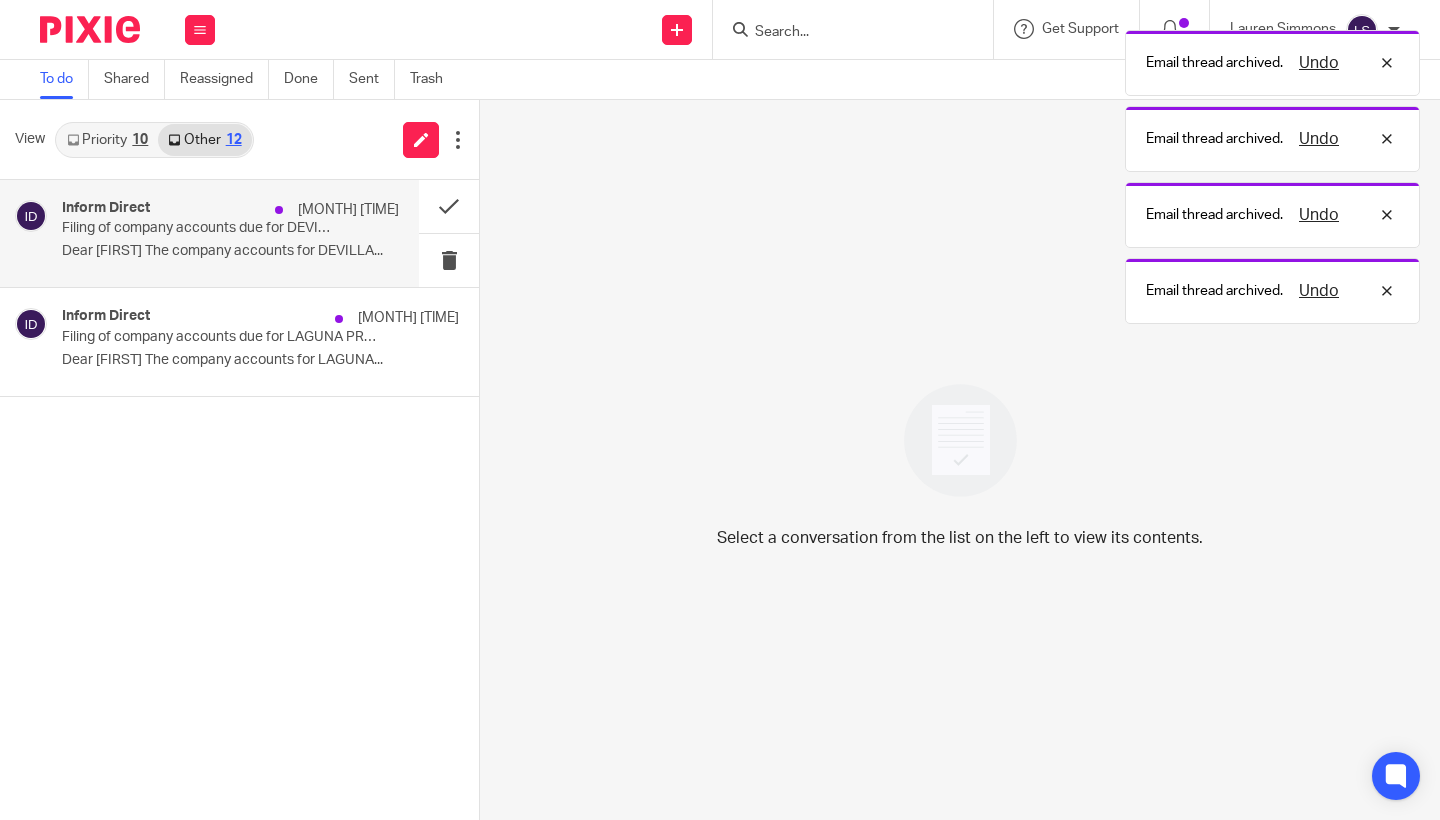 click on "Filing of company accounts due for DEVILLA LIMITED (SC524666)" at bounding box center [197, 228] 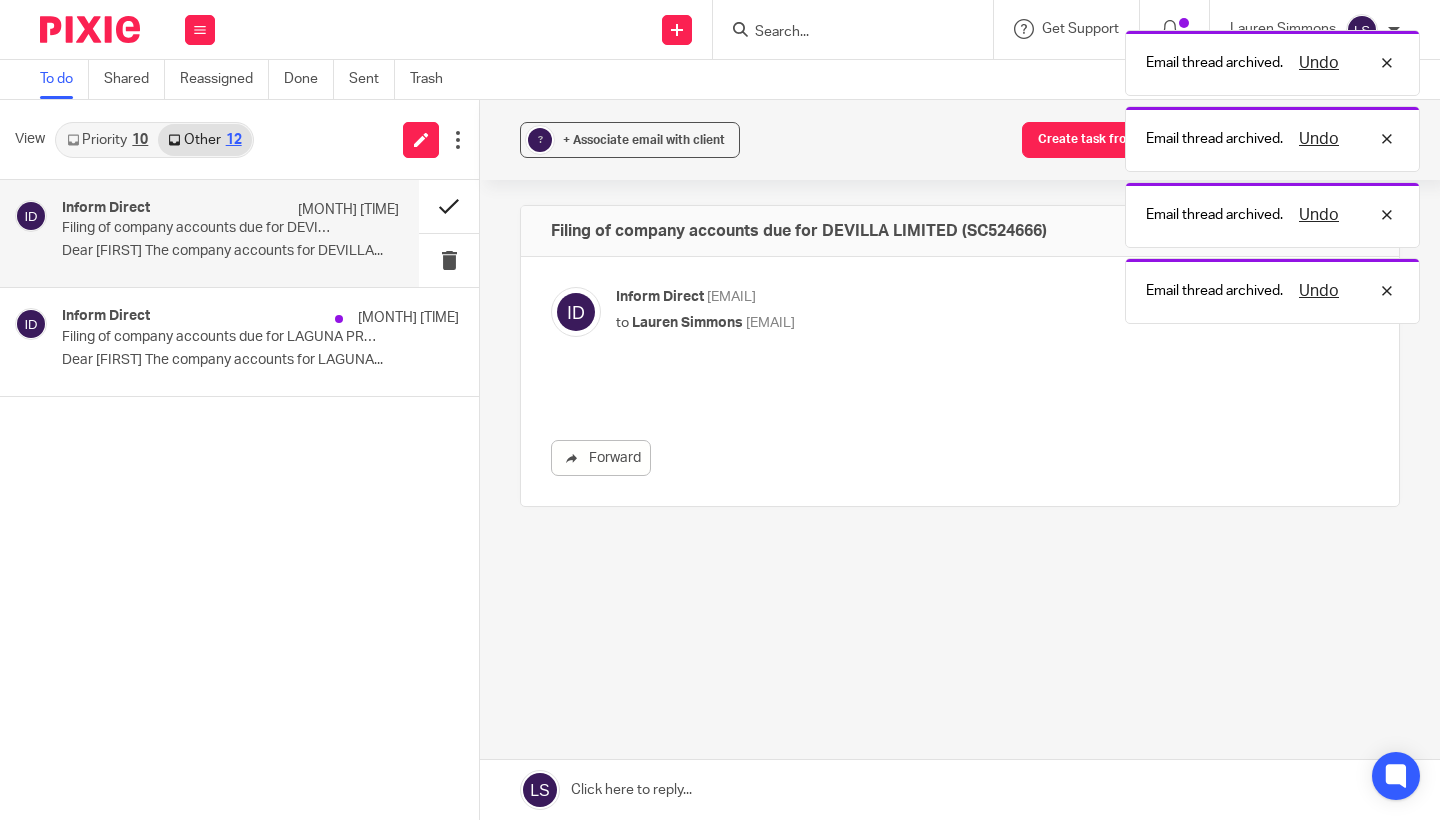 scroll, scrollTop: 0, scrollLeft: 0, axis: both 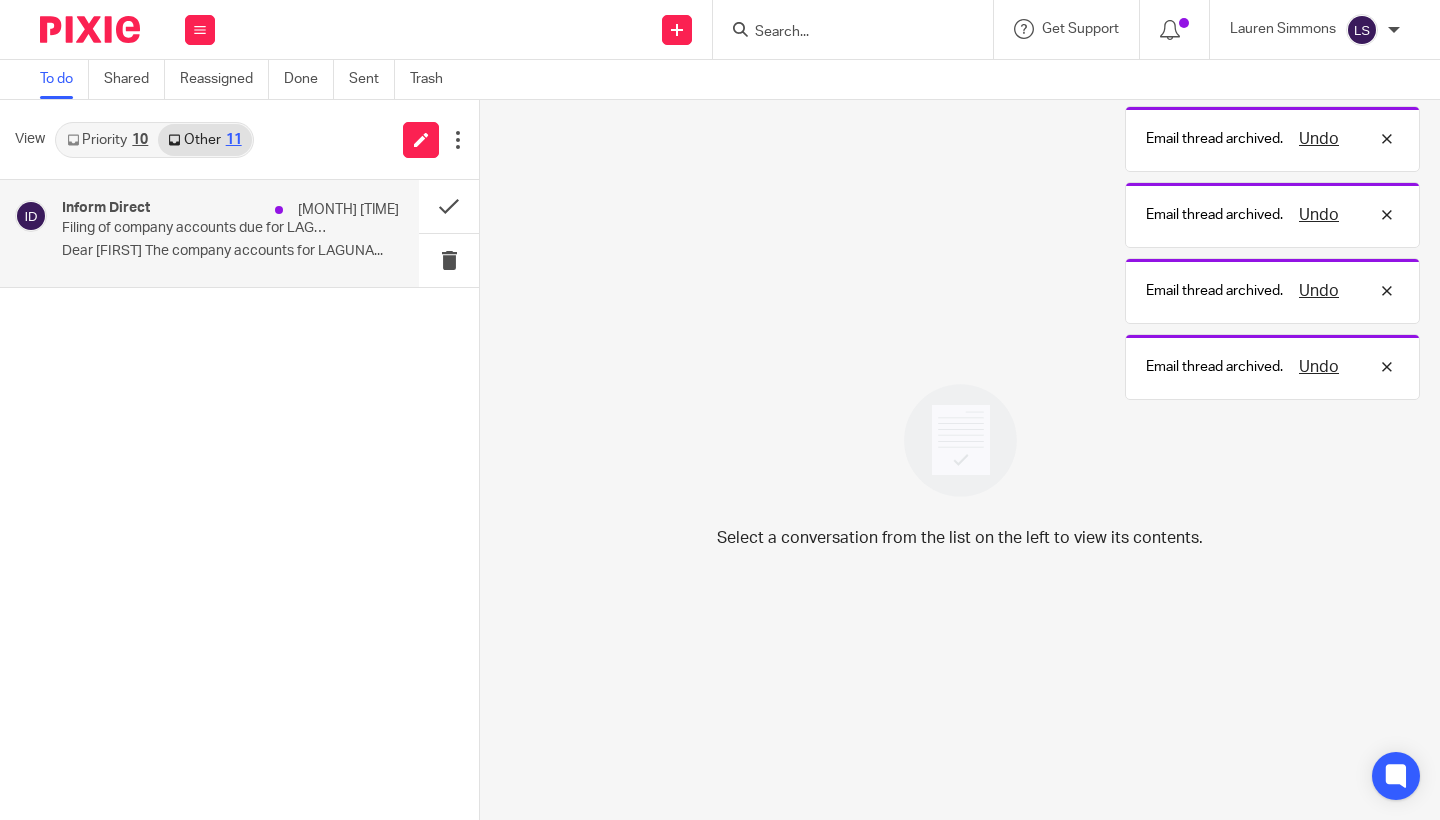 click on "2 Aug 2:00am" at bounding box center (348, 210) 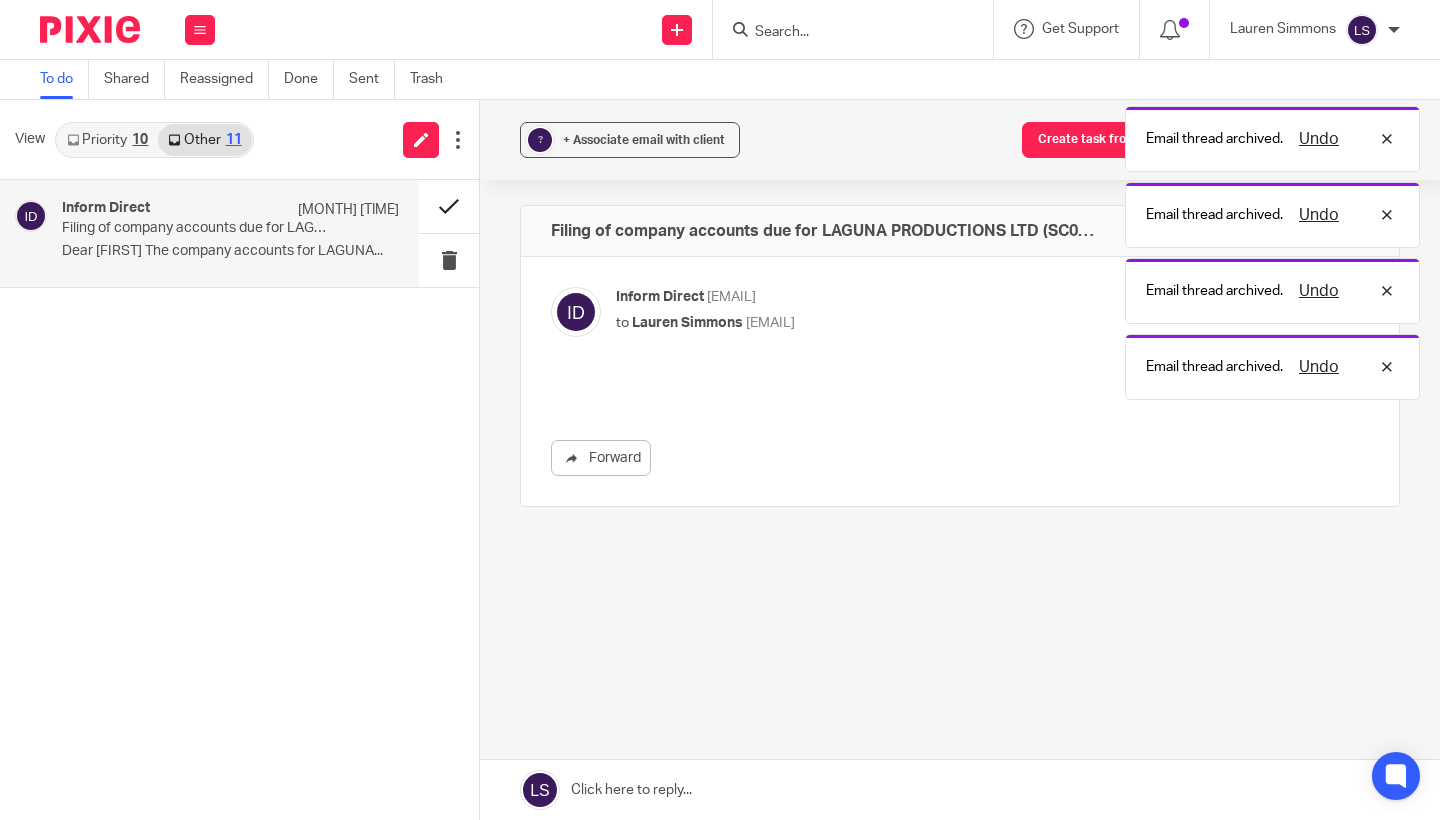 scroll, scrollTop: 0, scrollLeft: 0, axis: both 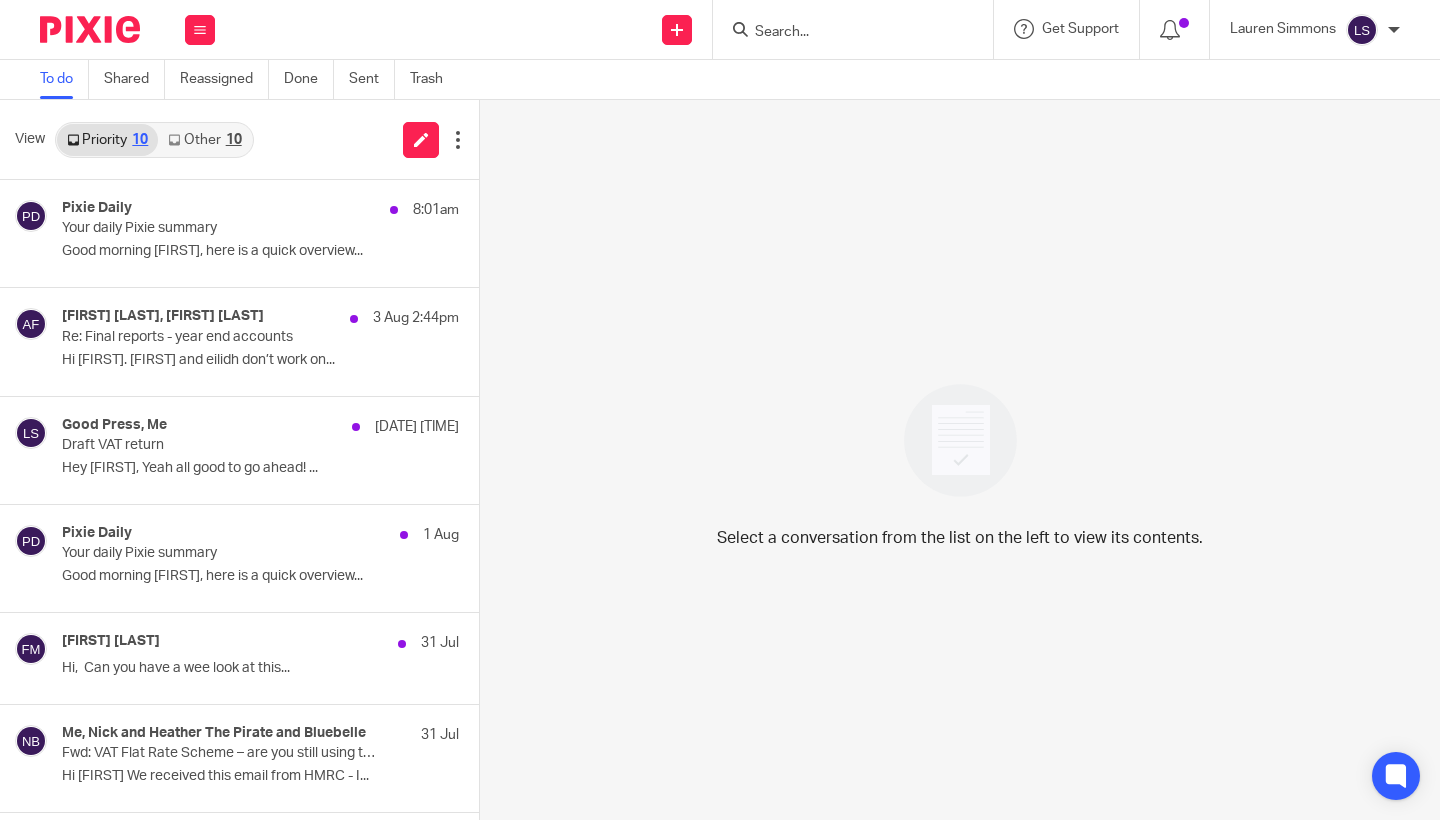 click on "10" at bounding box center (234, 140) 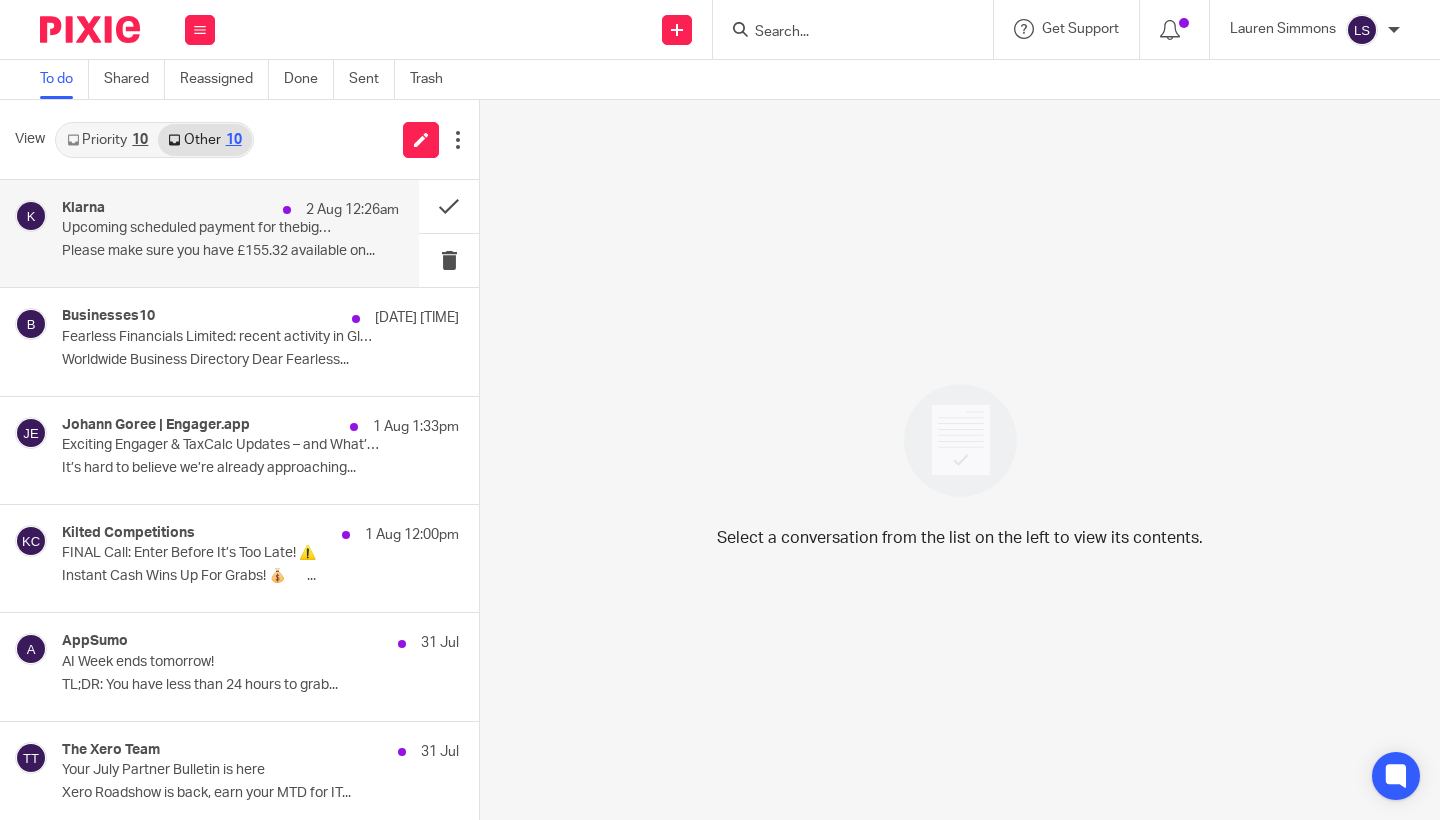 click on "[BRAND_NAME]
[DATE] [TIME]   Upcoming scheduled payment for thebigphonestore.co.uk   Please make sure you have £155.32 available on..." at bounding box center [230, 233] 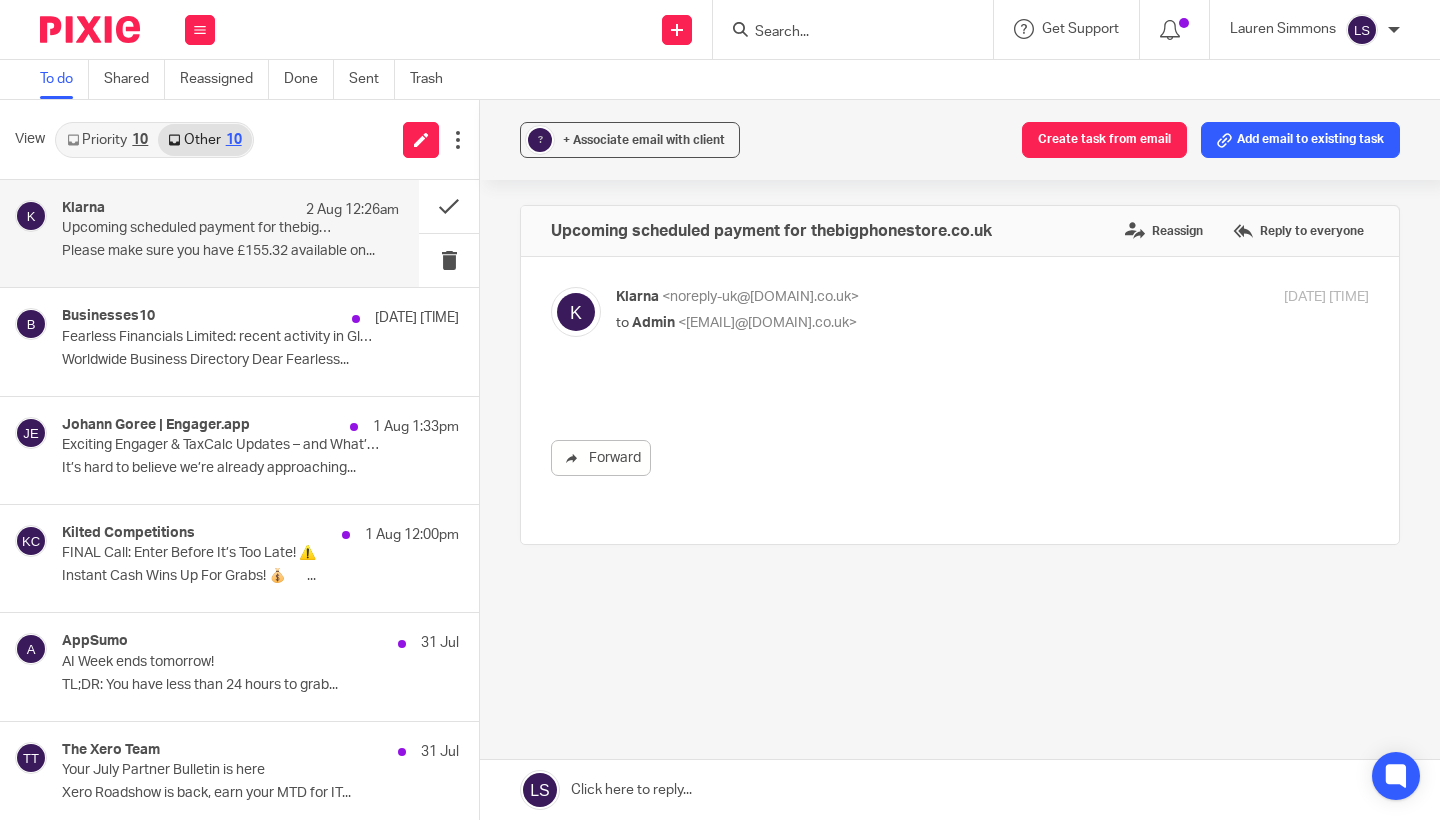 scroll, scrollTop: 0, scrollLeft: 0, axis: both 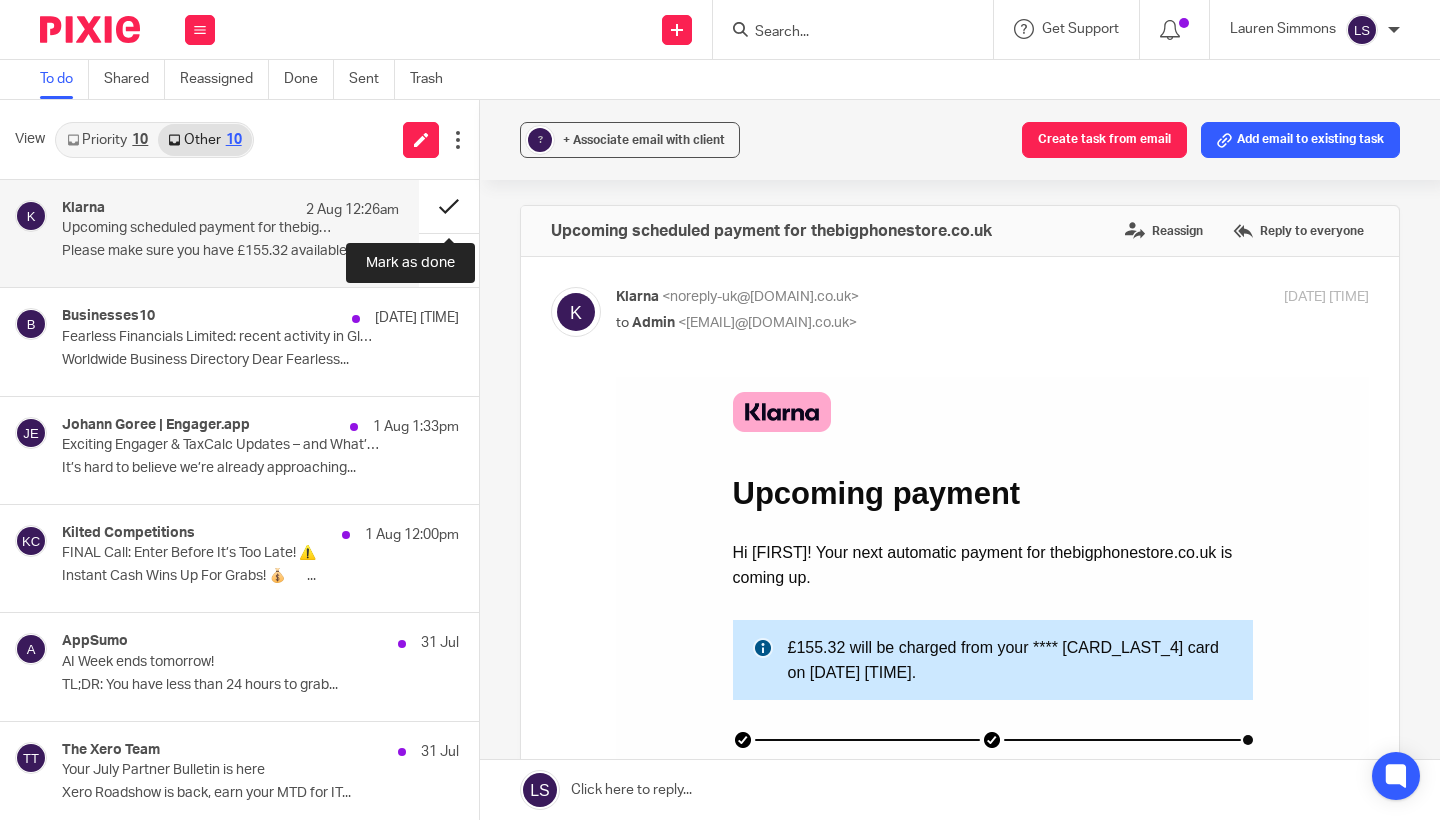 click at bounding box center (449, 206) 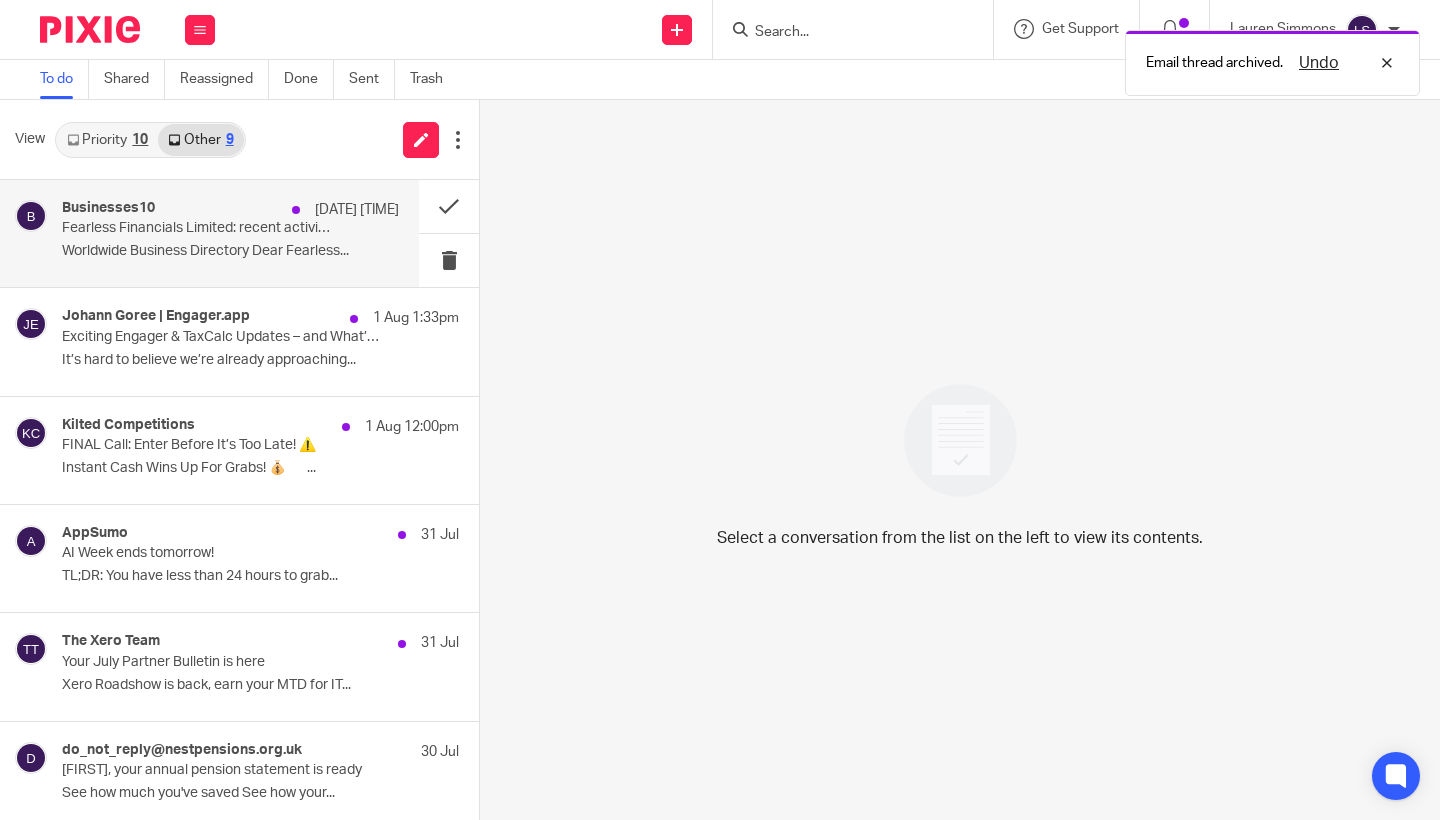 click on "Worldwide Business Directory   Dear Fearless..." at bounding box center (230, 251) 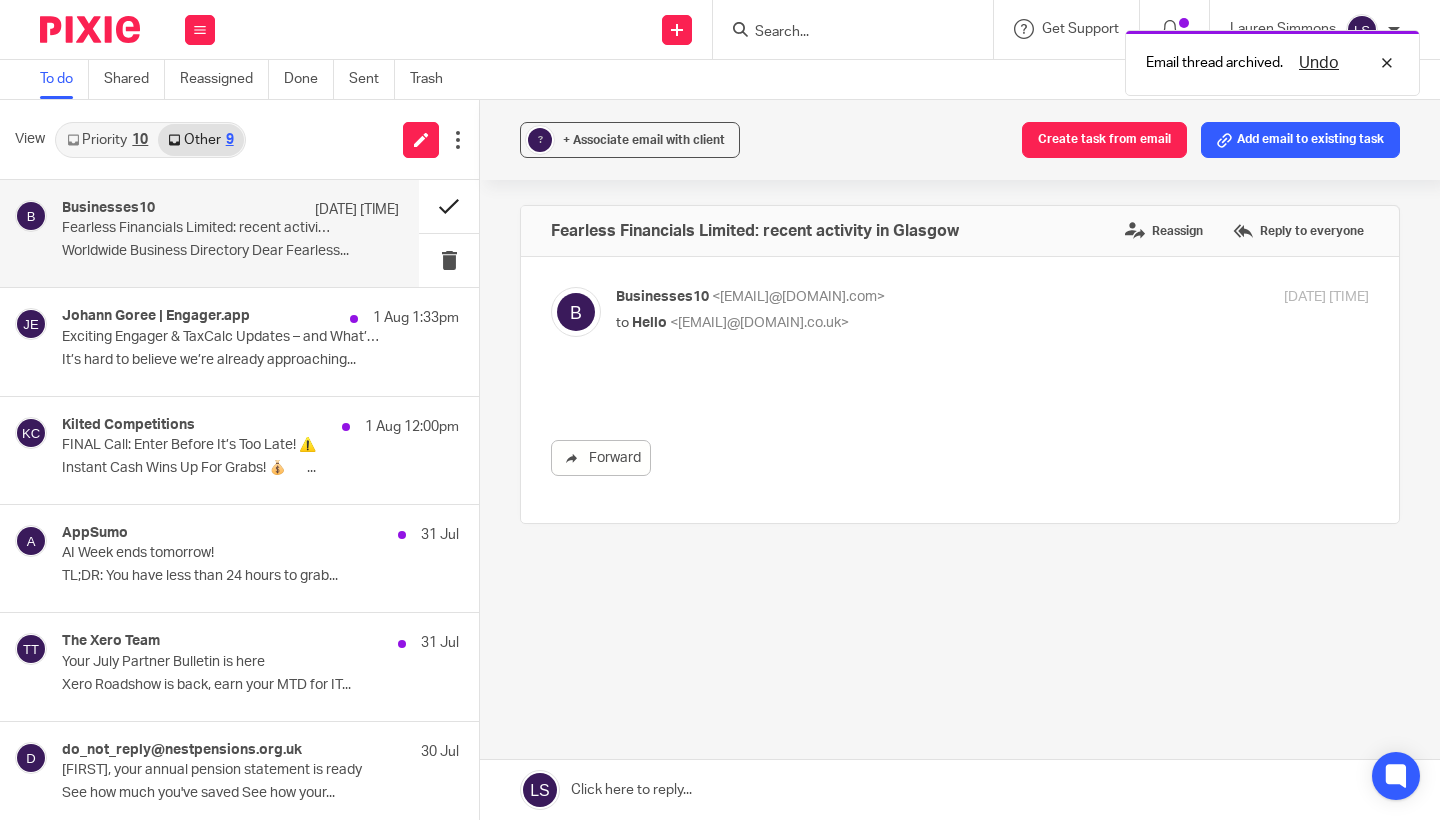 scroll, scrollTop: 0, scrollLeft: 0, axis: both 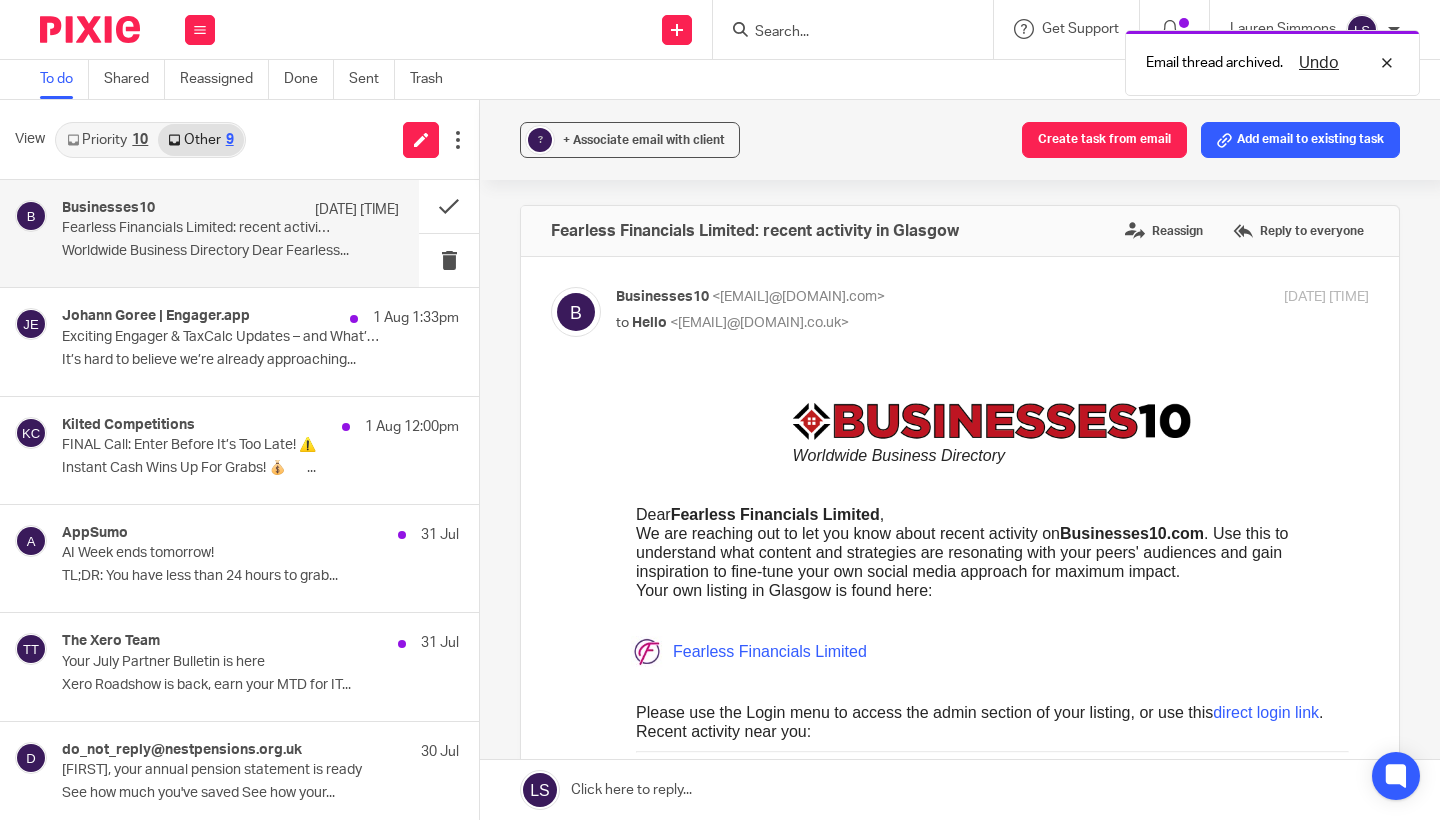 click on "Fearless Financials Limited: recent activity in Glasgow" at bounding box center (197, 228) 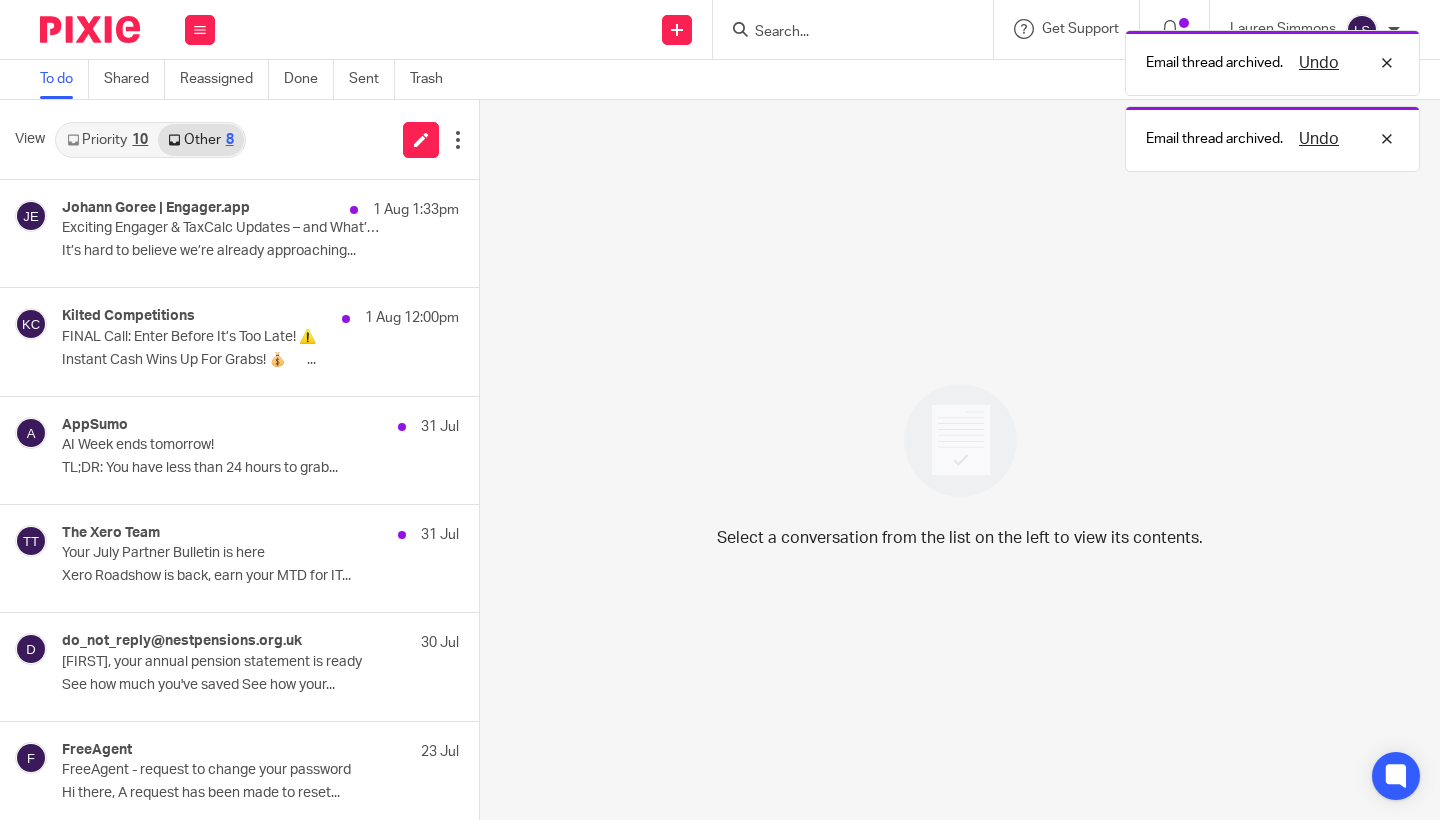 click on "Exciting Engager & TaxCalc Updates – and What’s  Next" at bounding box center [221, 228] 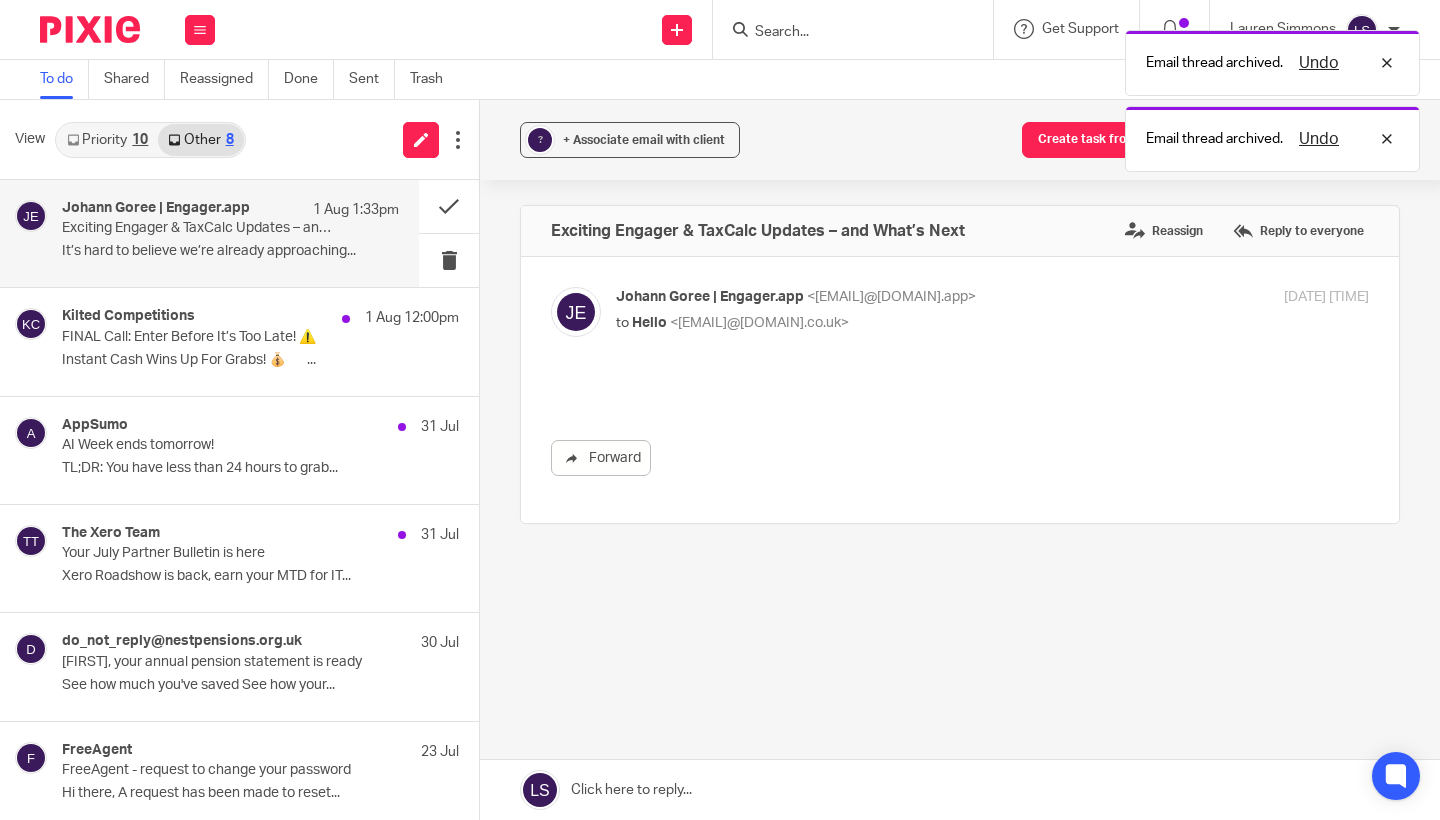 scroll, scrollTop: 0, scrollLeft: 0, axis: both 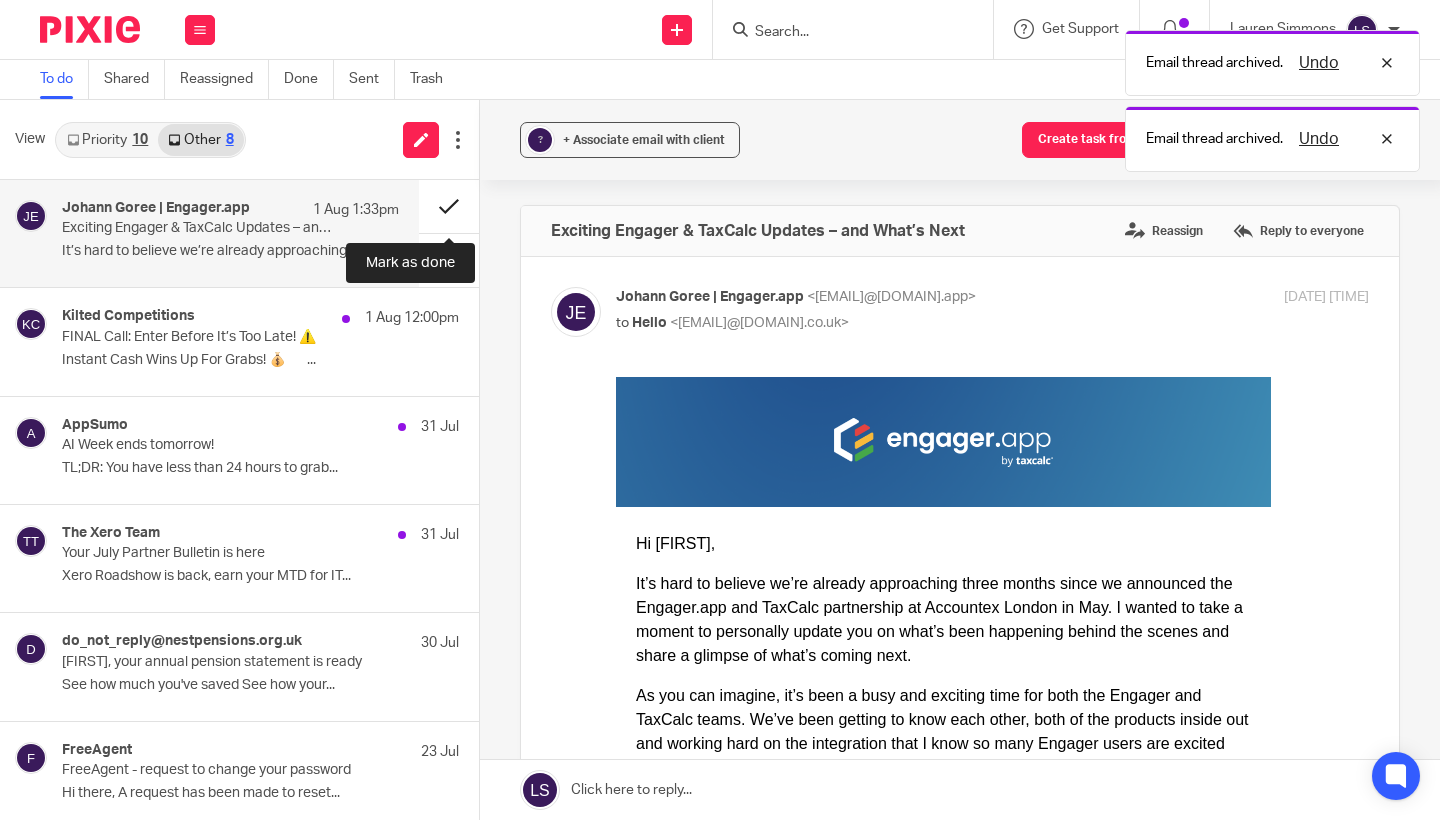 click at bounding box center [449, 206] 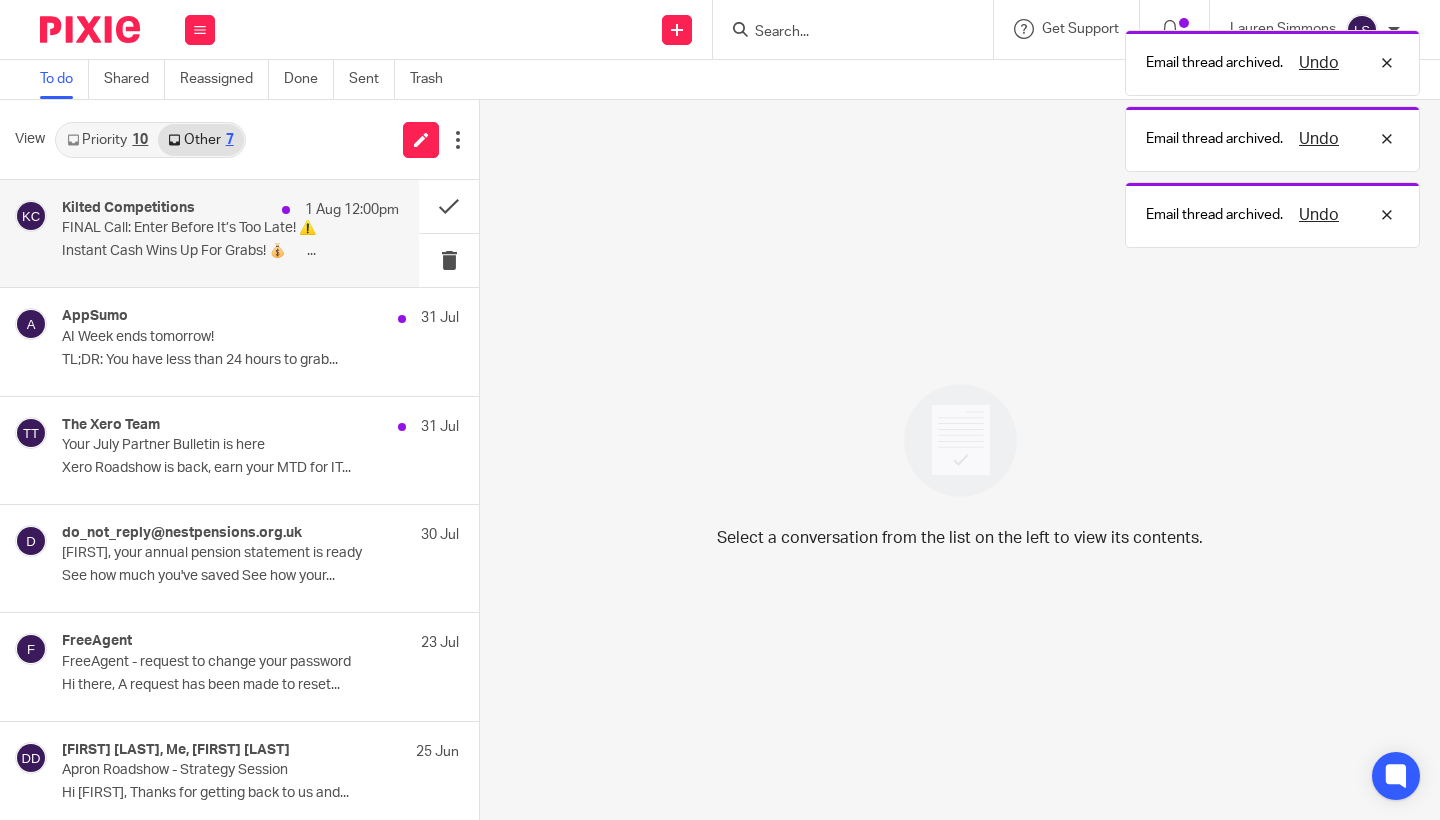 click on "1 Aug 12:00pm" at bounding box center (352, 210) 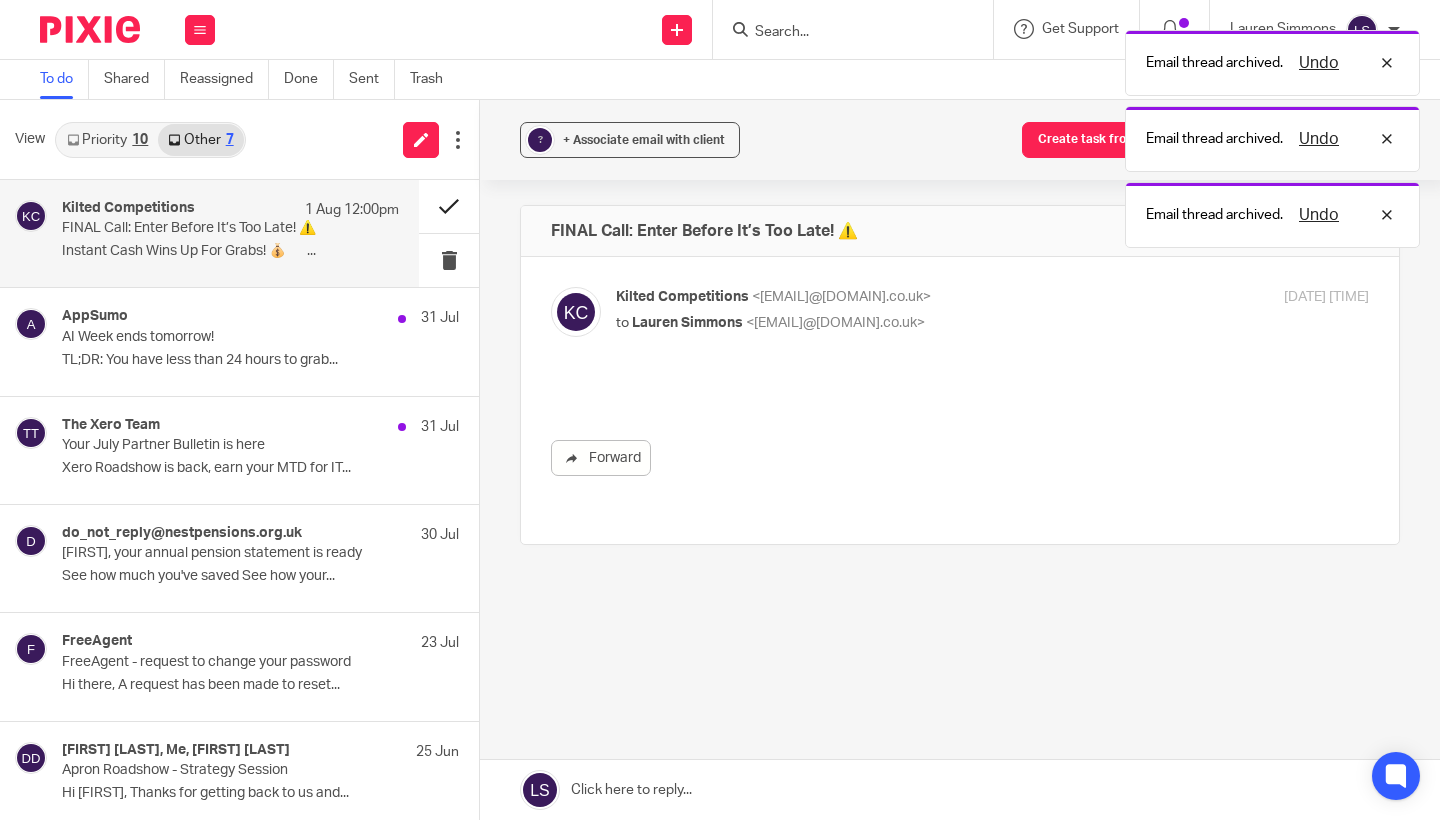 scroll, scrollTop: 0, scrollLeft: 0, axis: both 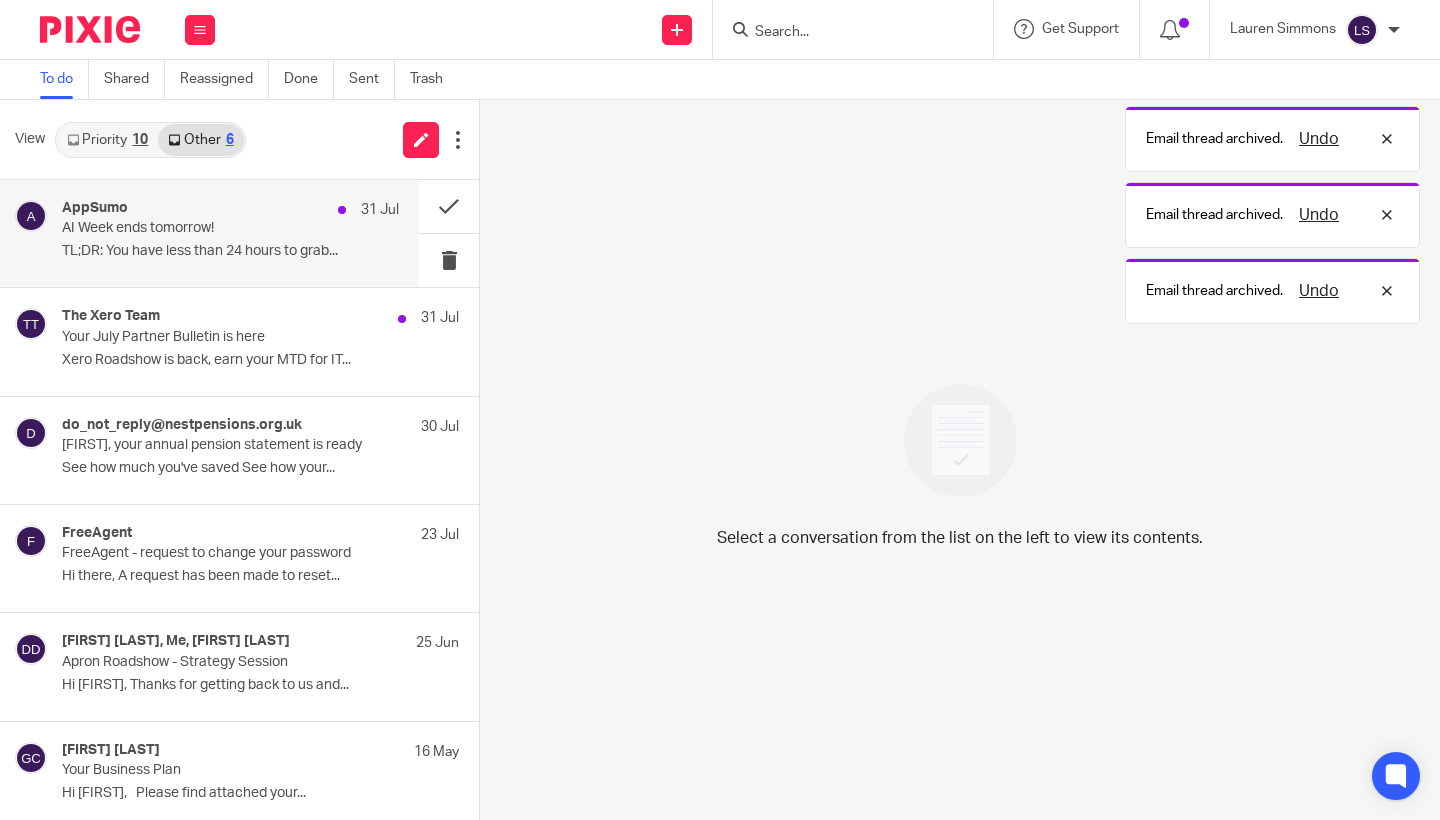 click on "AI Week ends tomorrow!" at bounding box center (197, 228) 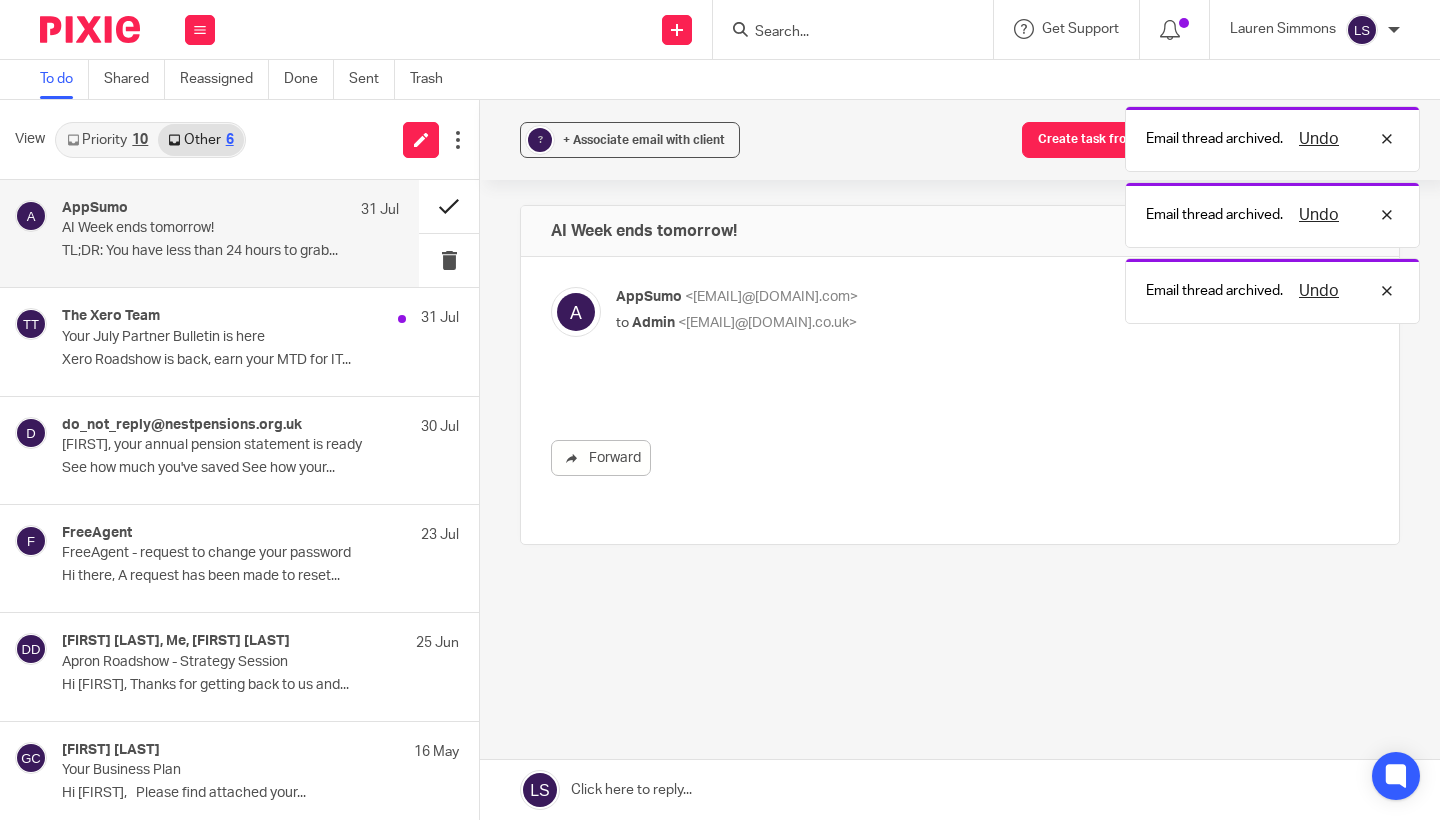 scroll, scrollTop: 0, scrollLeft: 0, axis: both 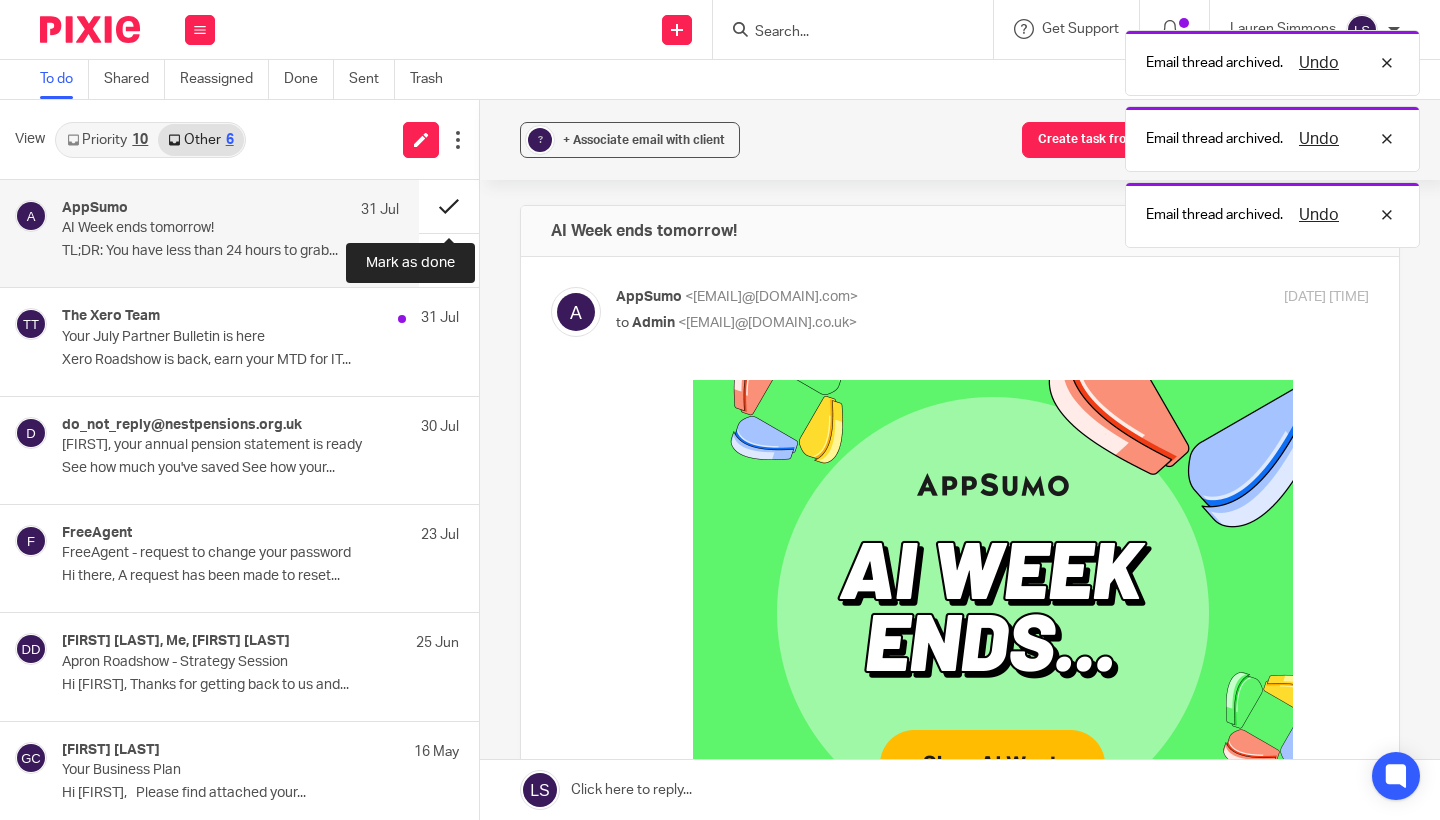 click at bounding box center (449, 206) 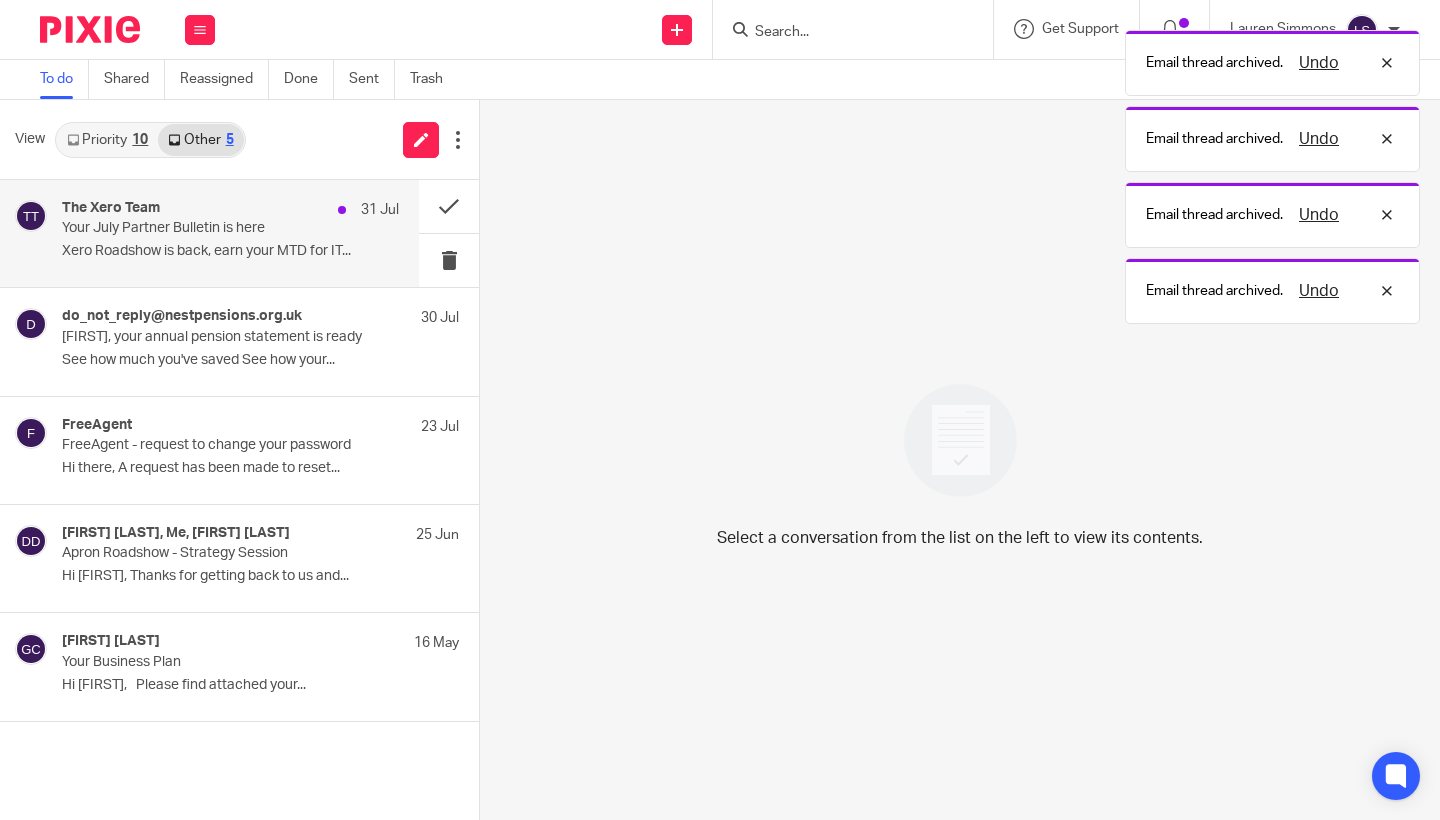 click on "The Xero Team
31 Jul" at bounding box center (230, 210) 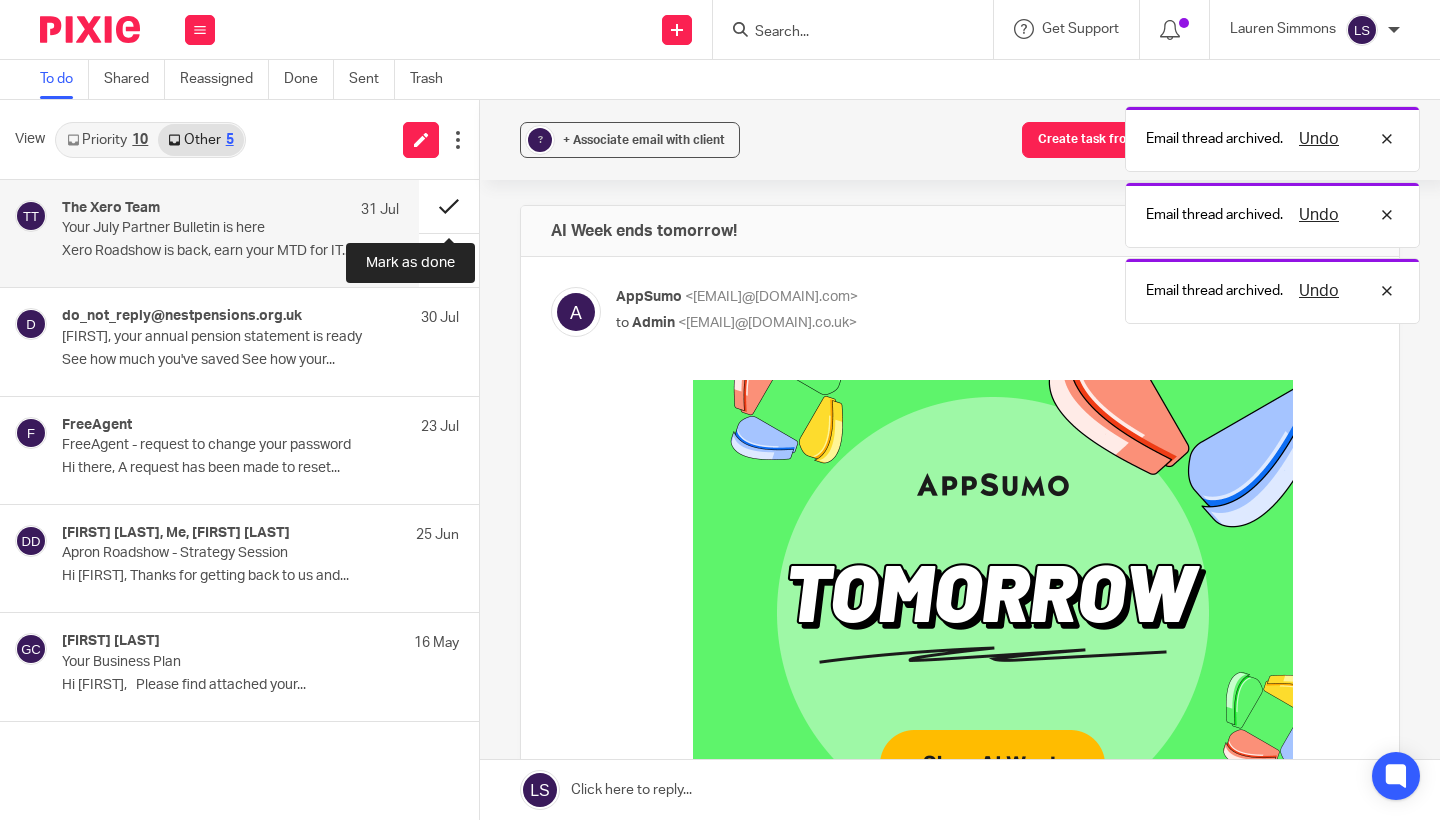 click at bounding box center (449, 206) 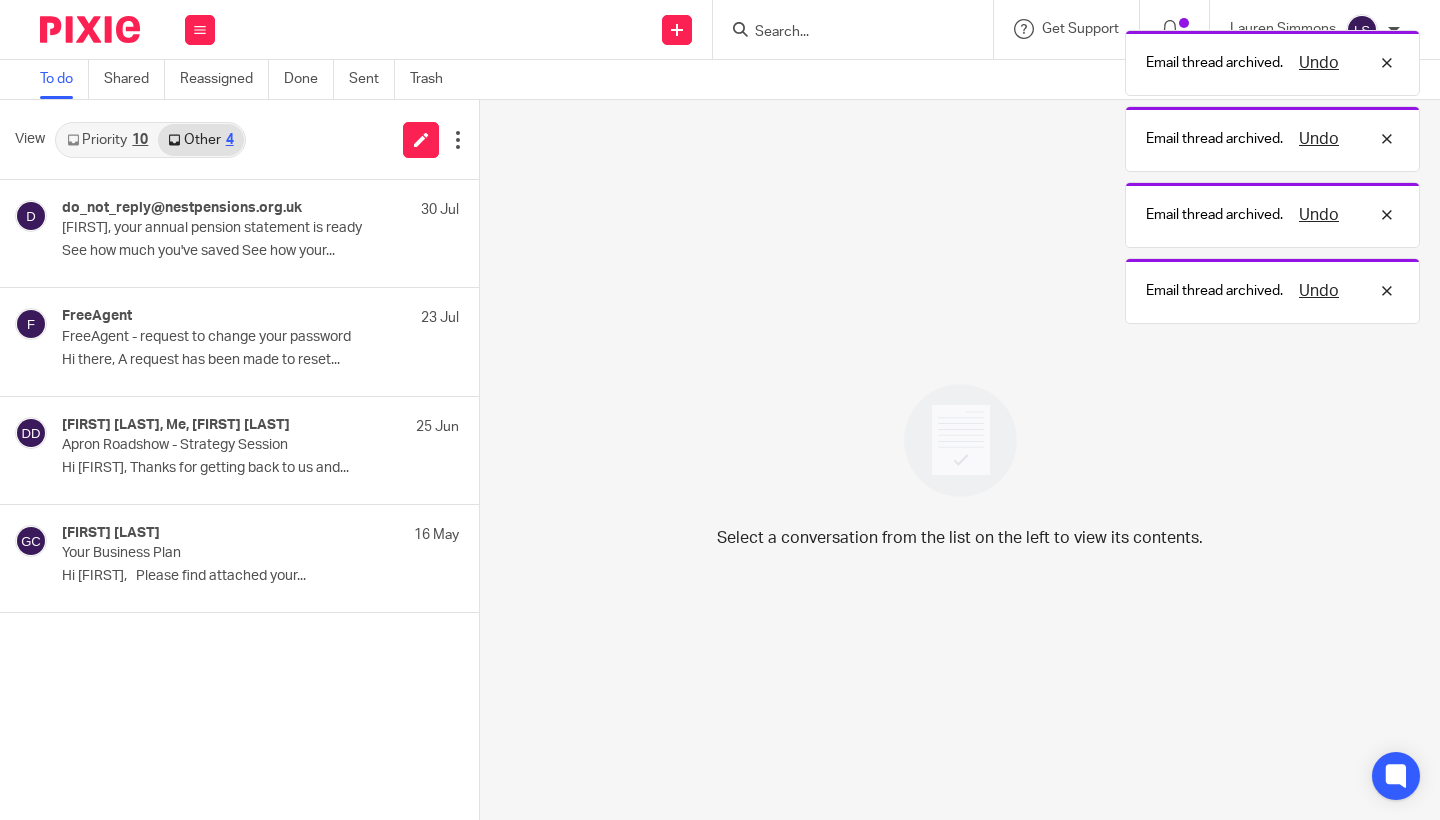 click on "Priority
10" at bounding box center (107, 140) 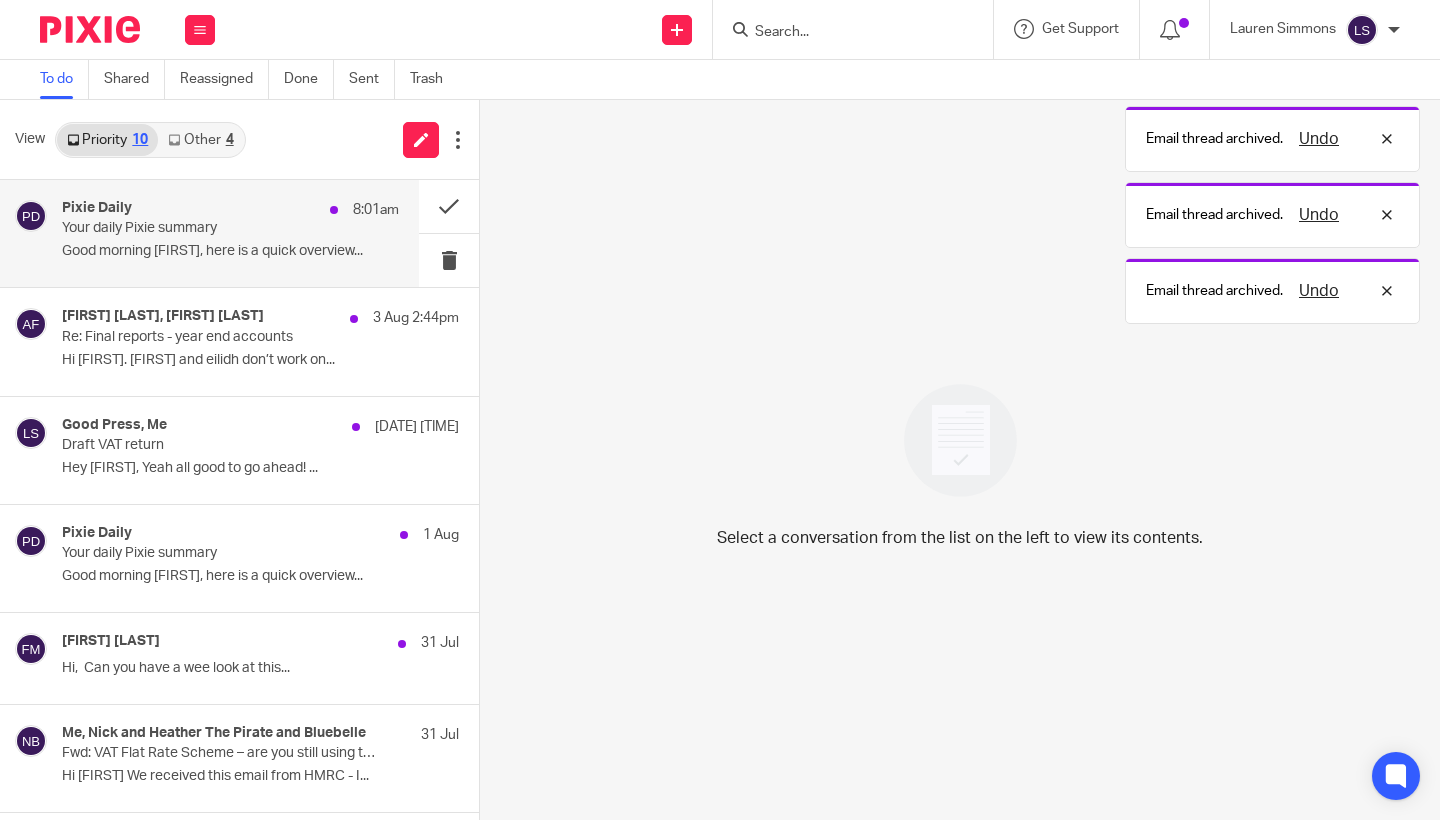 click on "Your daily Pixie summary" at bounding box center (197, 228) 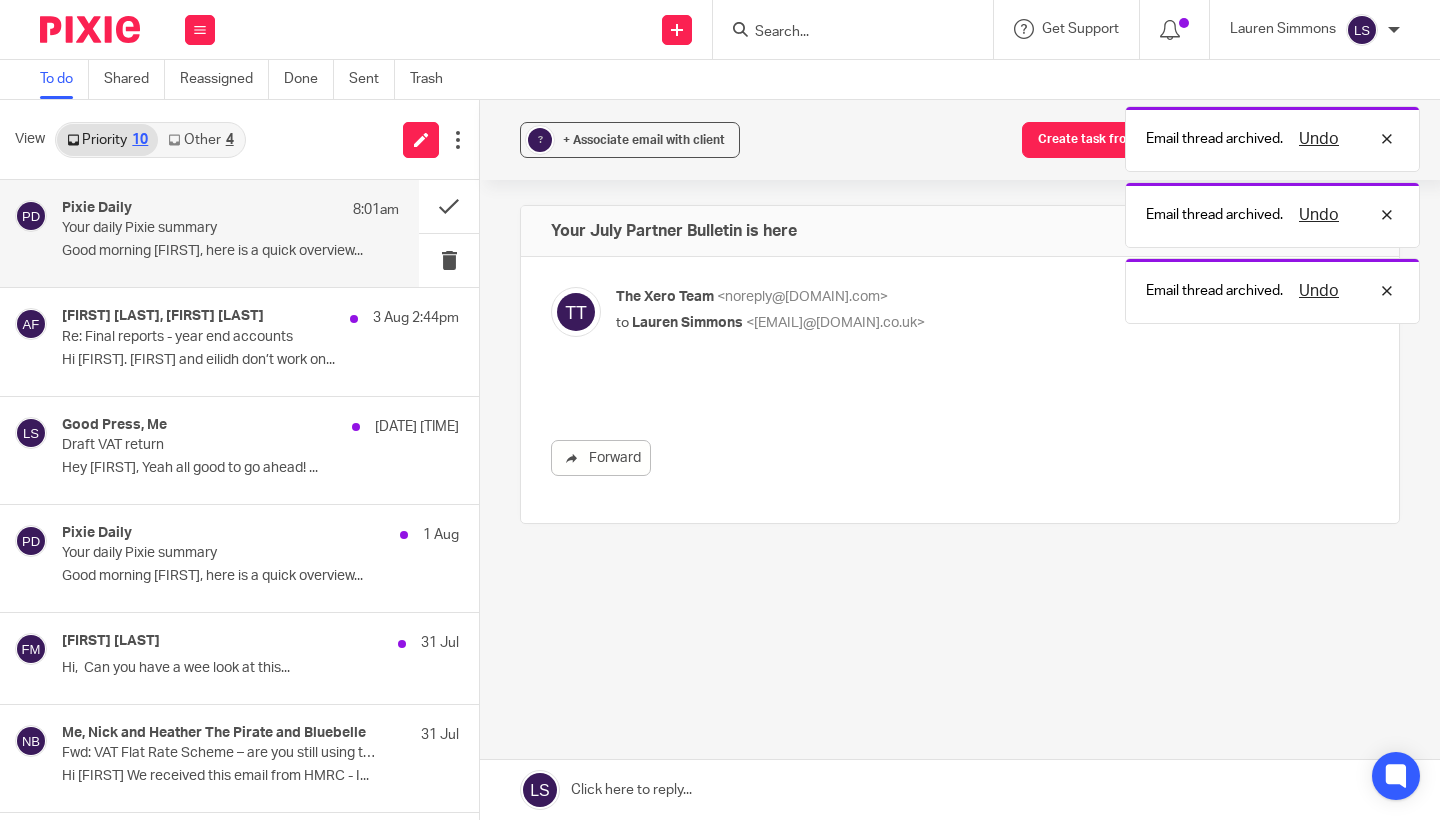 scroll, scrollTop: 0, scrollLeft: 0, axis: both 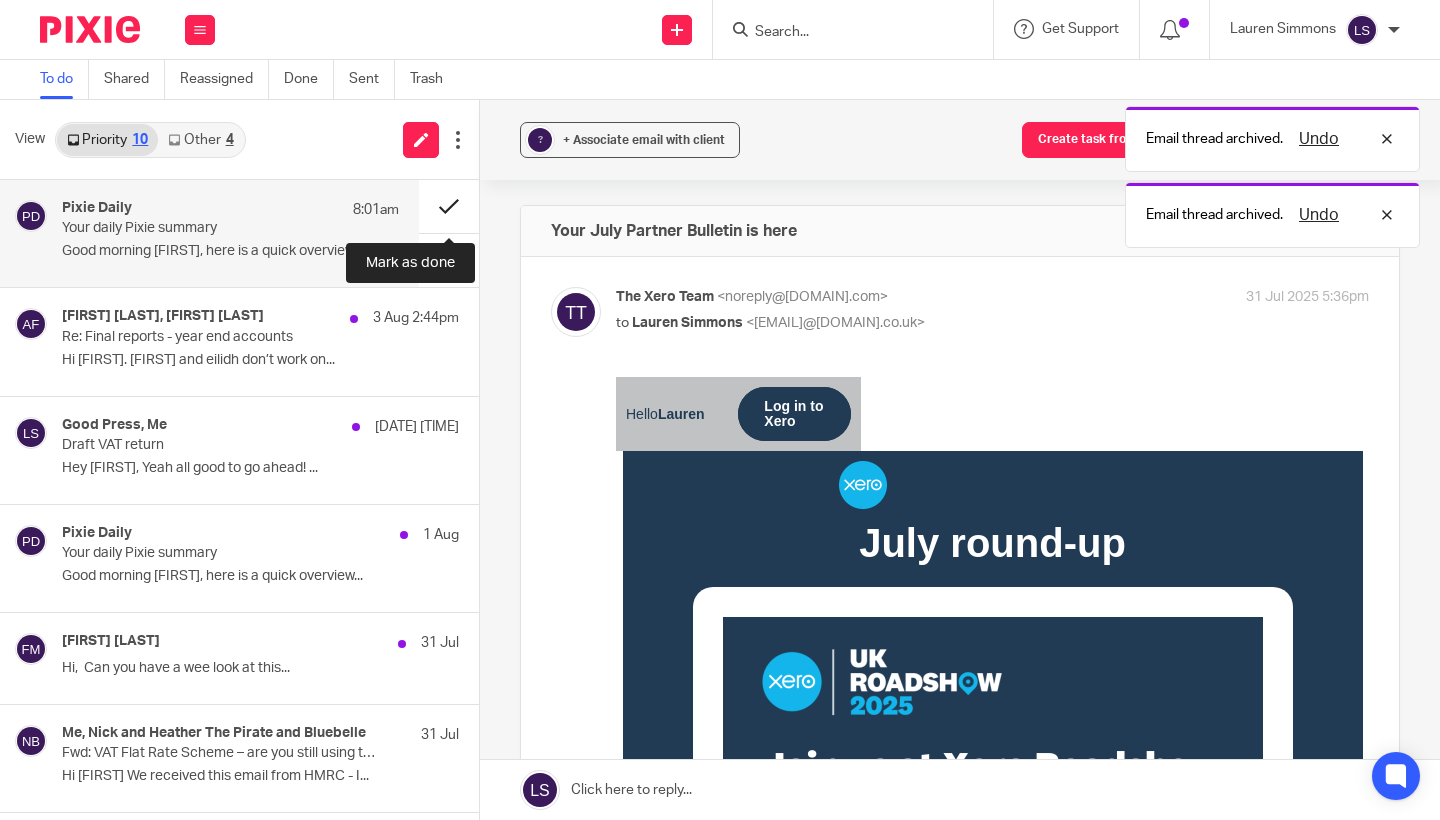 click at bounding box center [449, 206] 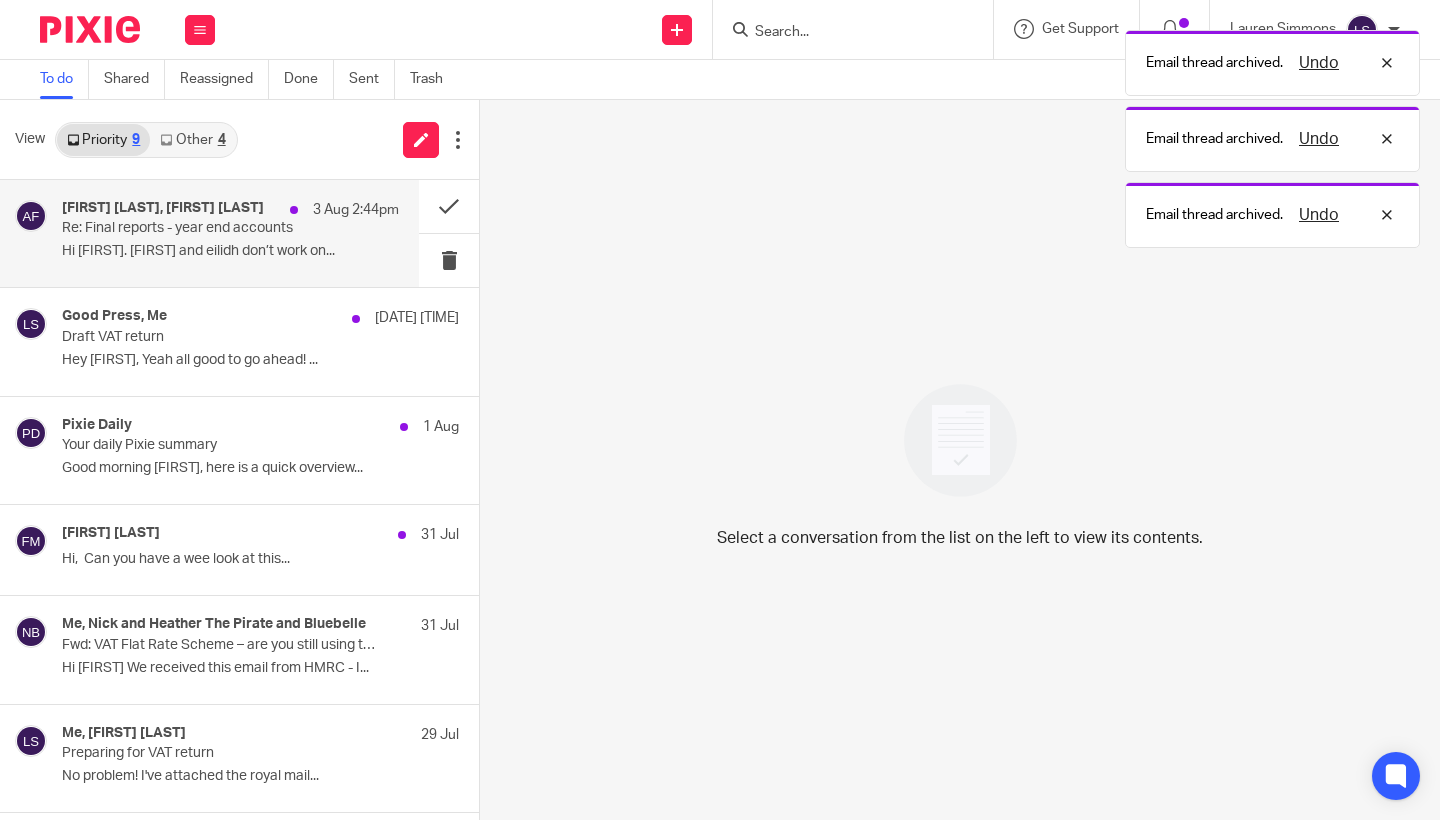 click on "Re: Final reports - year end accounts" at bounding box center [197, 228] 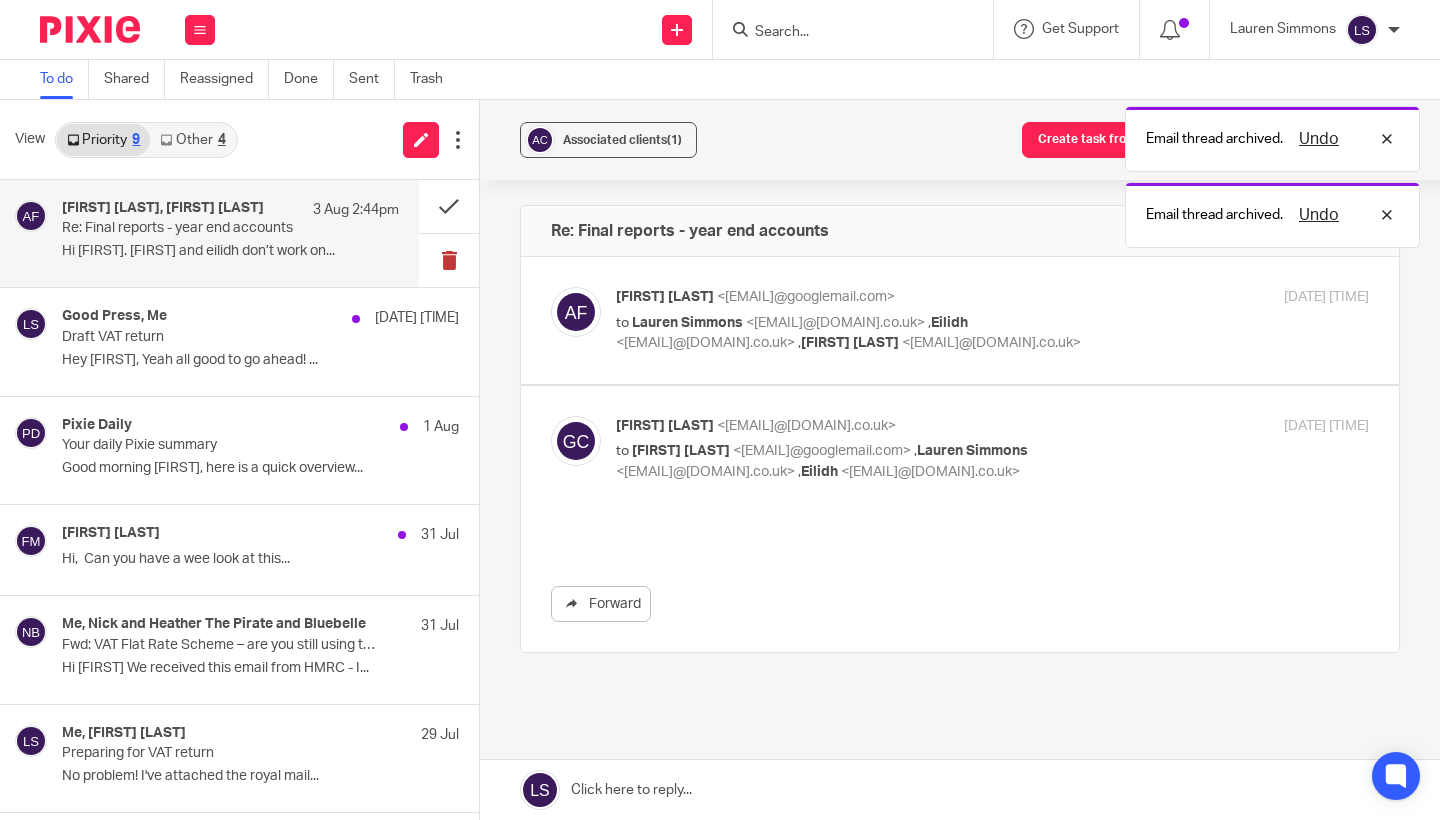 scroll, scrollTop: 0, scrollLeft: 0, axis: both 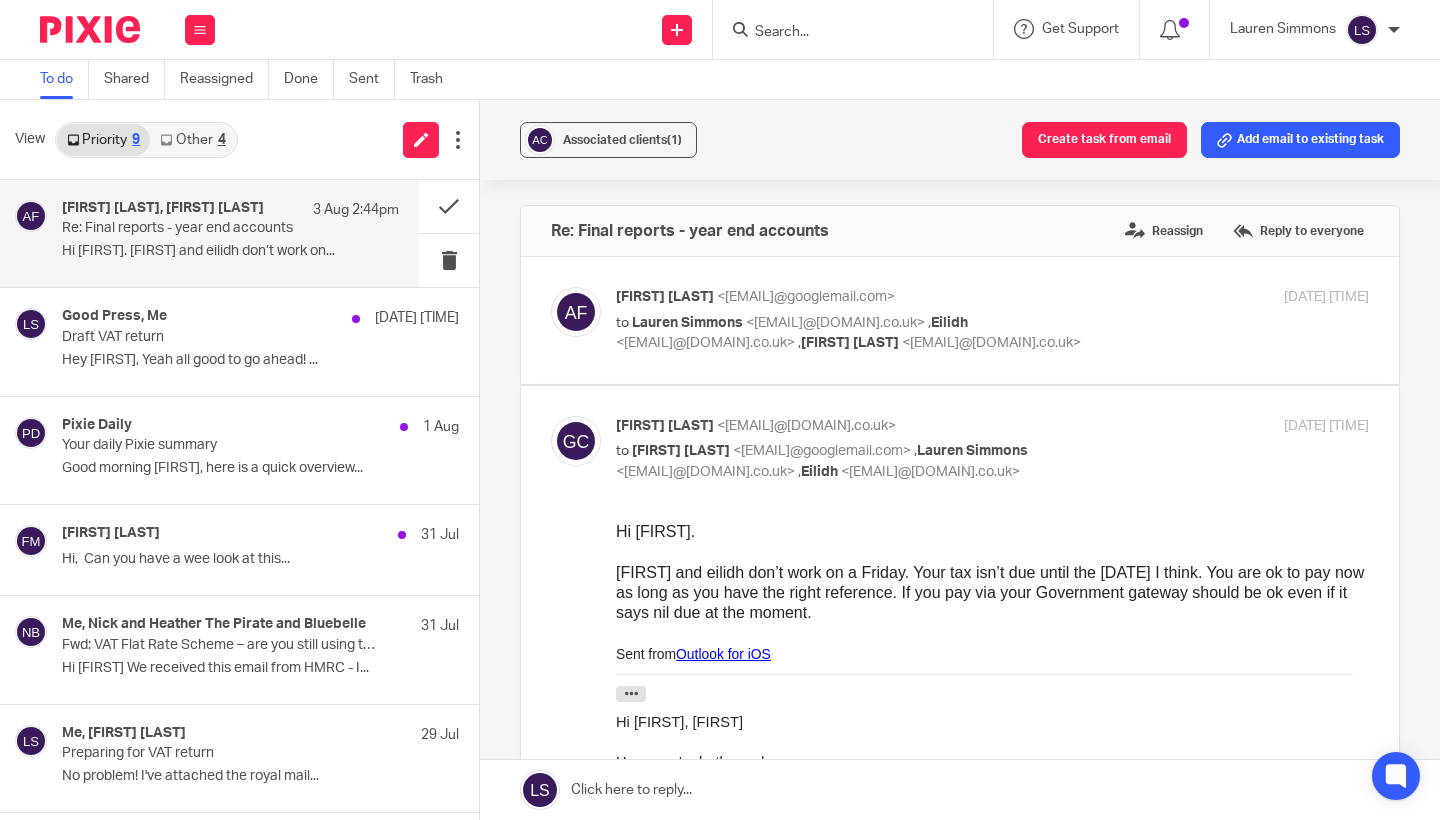 click on "Gillian Caughey
<gillian@fearlessfinancials.co.uk>" at bounding box center [867, 426] 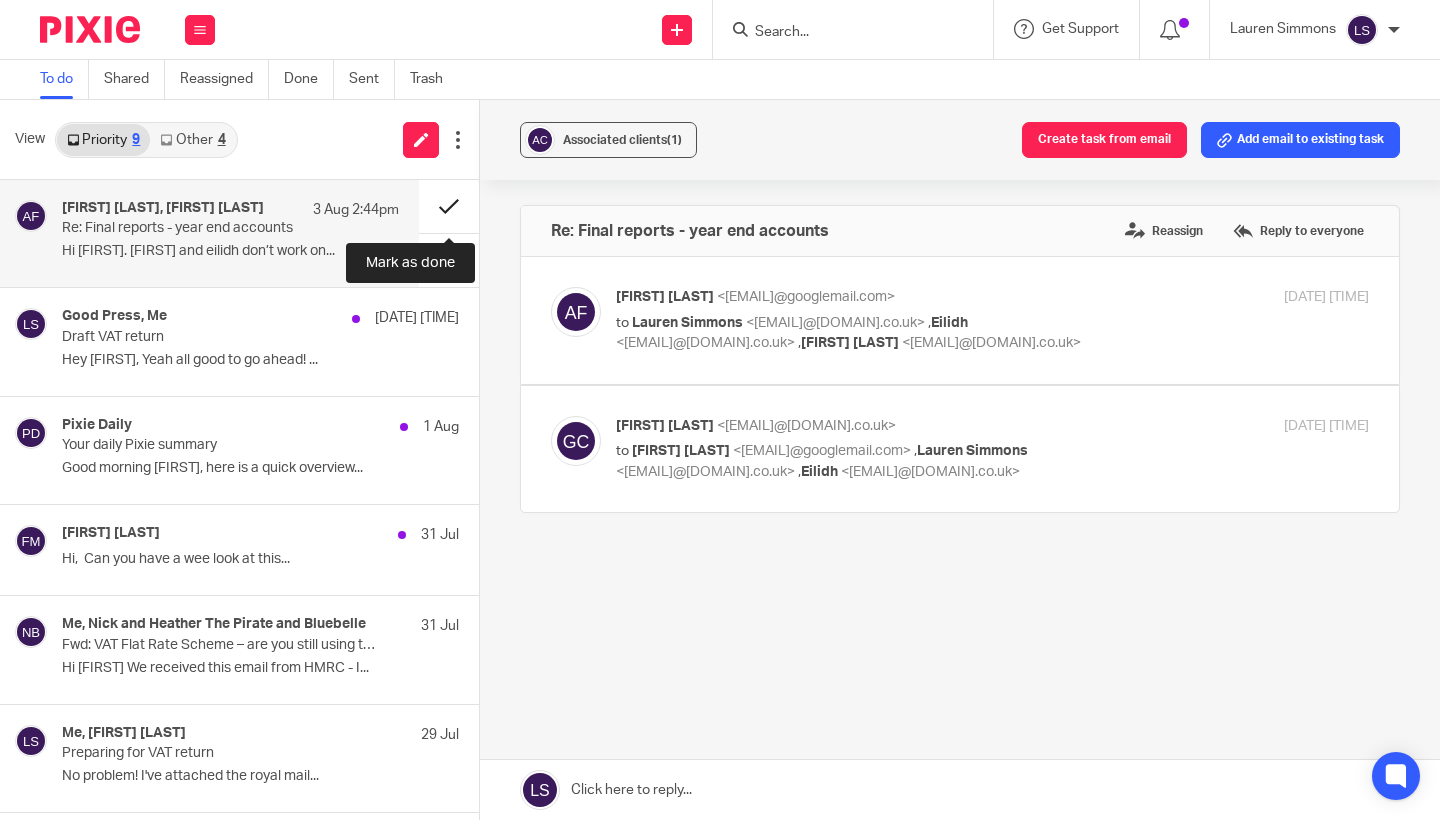 click at bounding box center [449, 206] 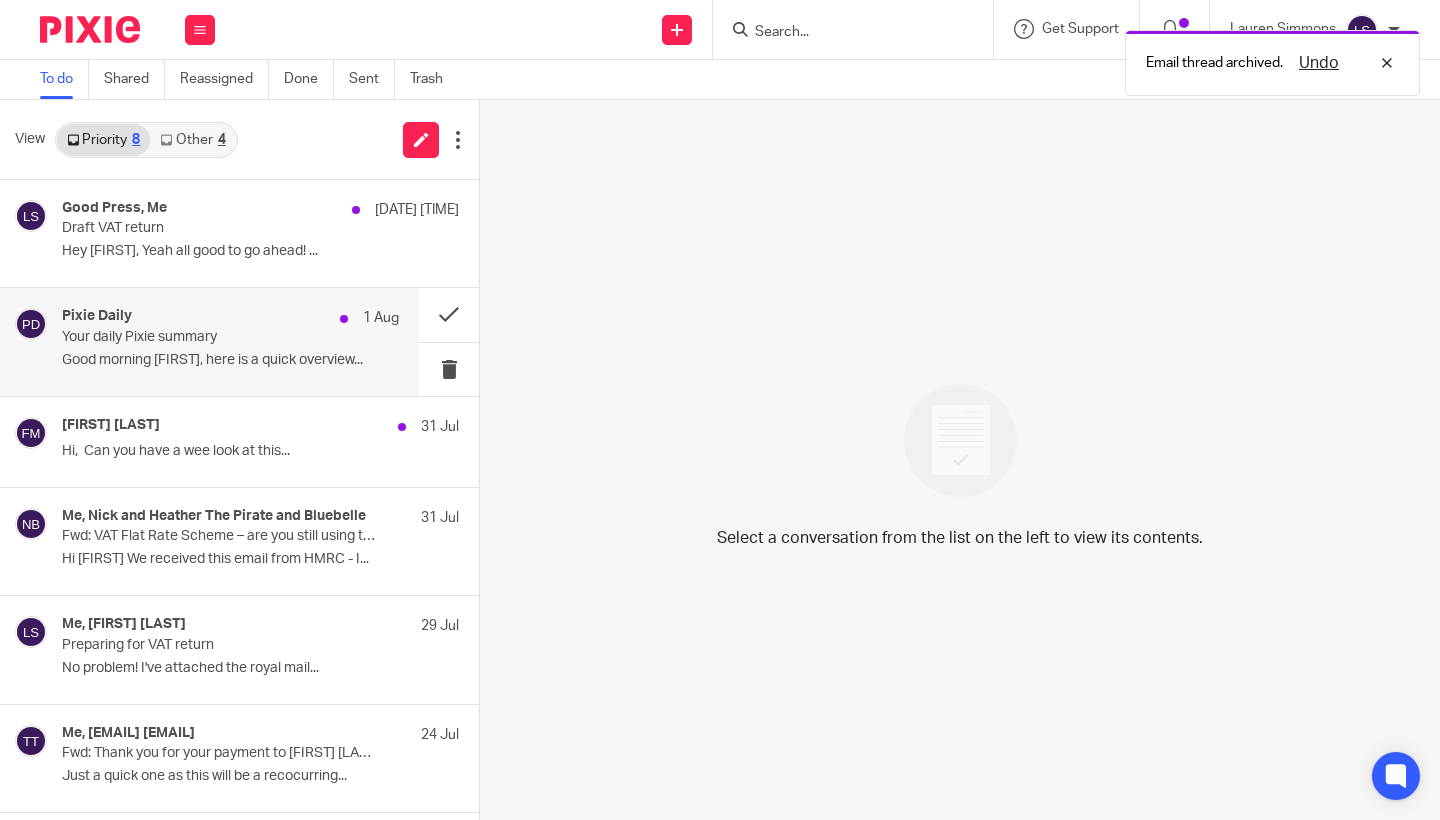 click on "Pixie Daily
1 Aug" at bounding box center (230, 318) 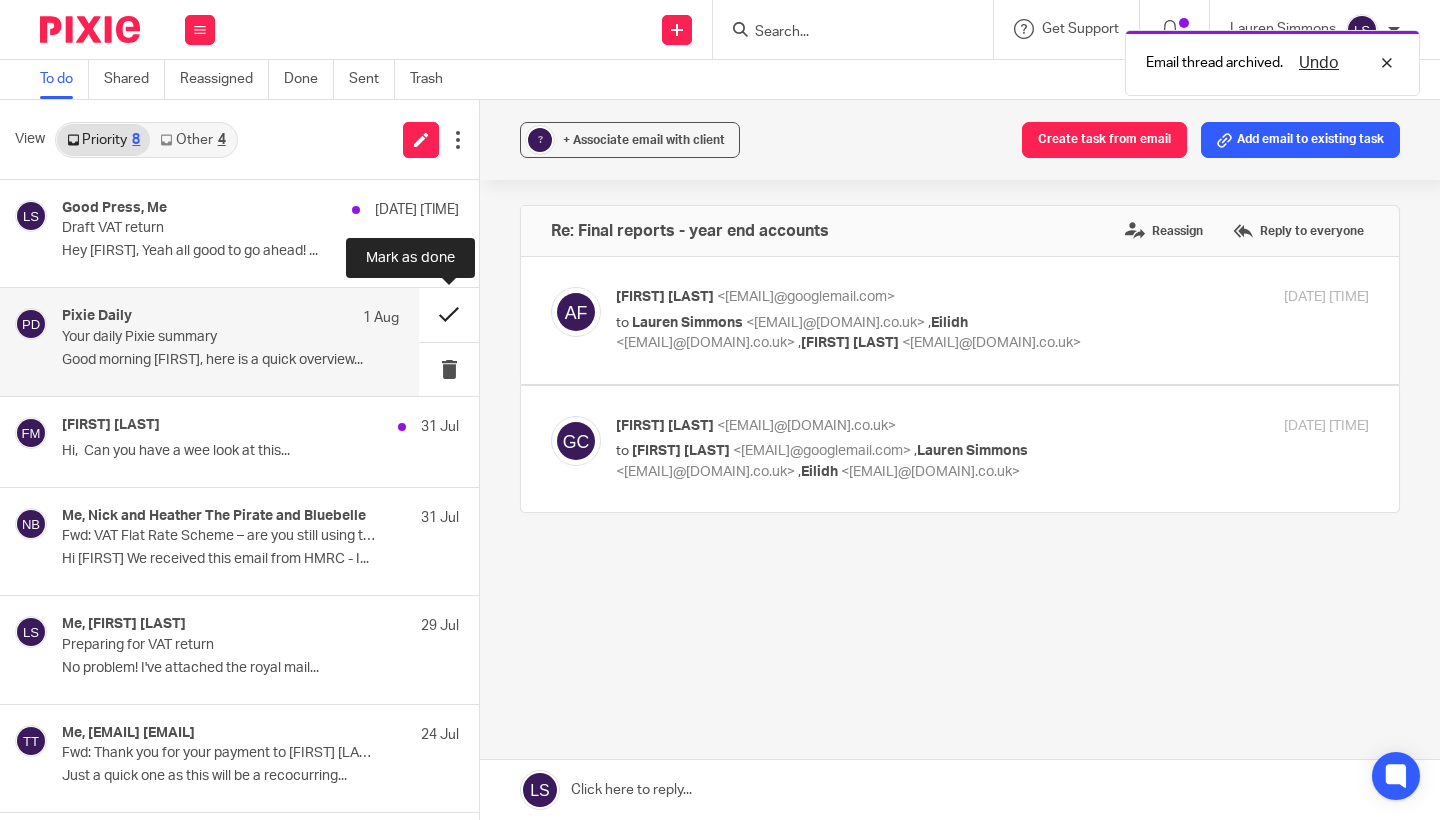 click at bounding box center (449, 314) 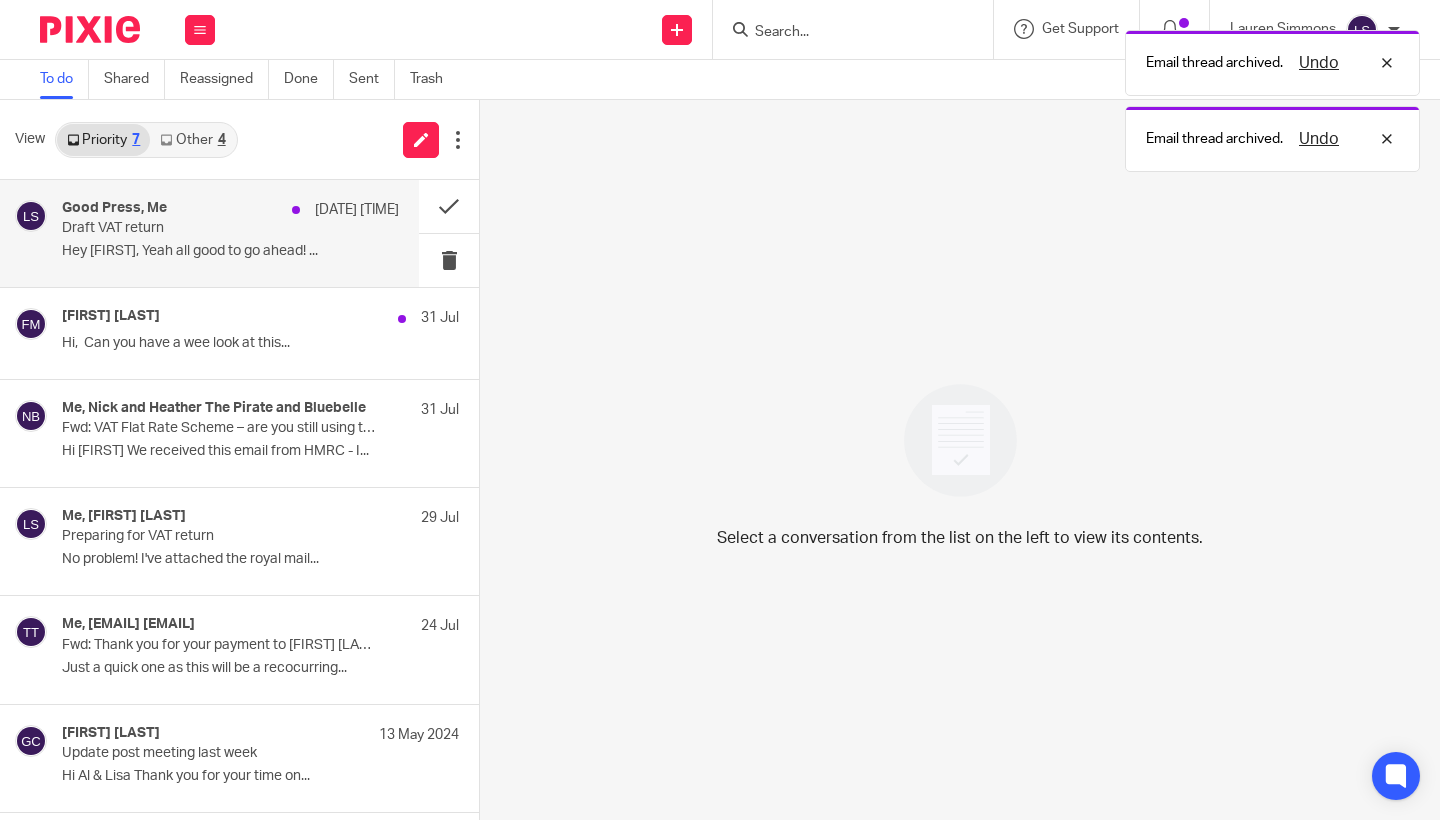 click on "Draft VAT return" at bounding box center (197, 228) 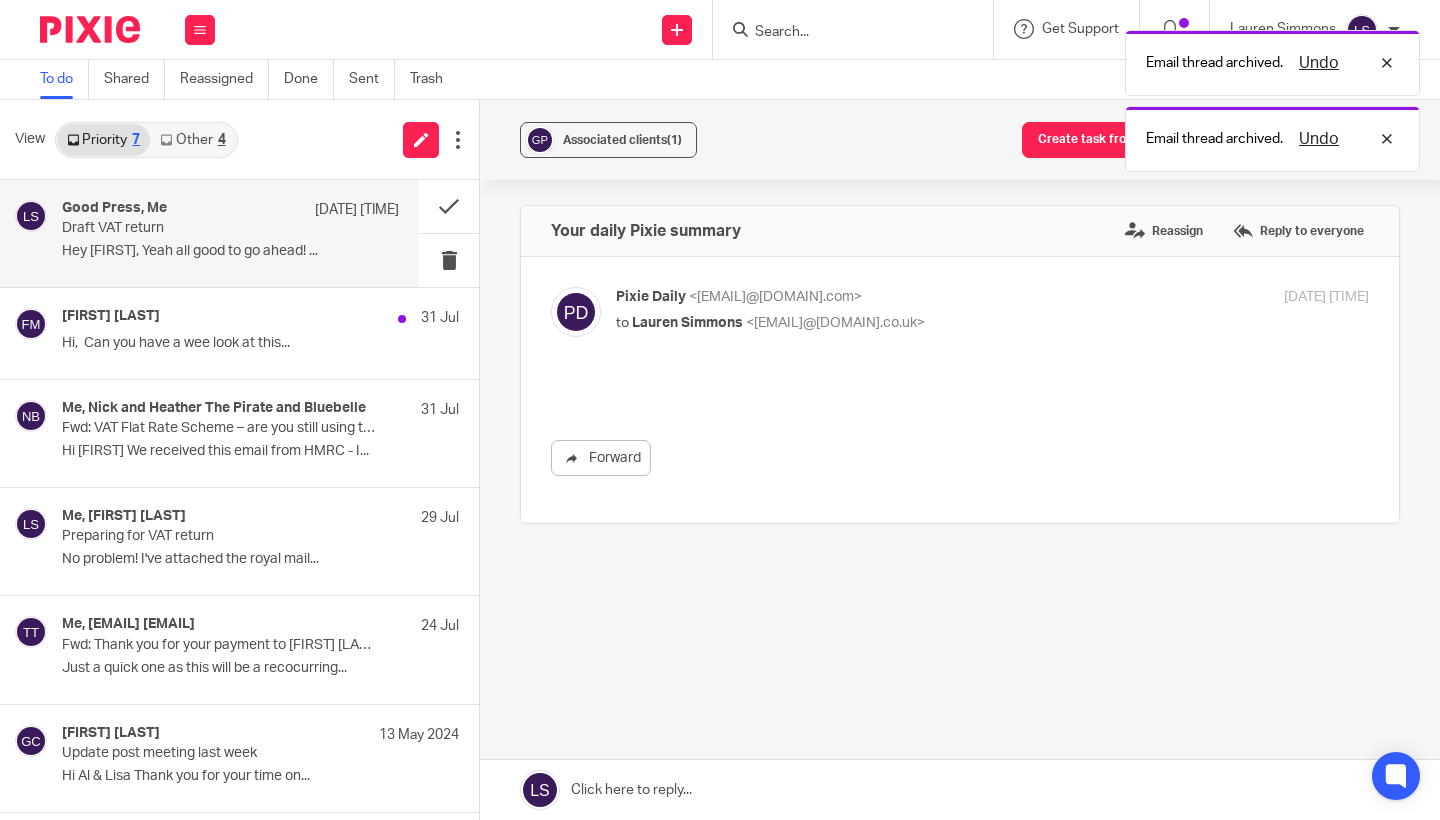 click on "Associated clients  (1)
Create task from email
Add email to existing task
Your daily Pixie summary
Reassign
Reply to everyone
Pixie Daily
<agenda@daily.usepixie.com>   to
Lauren Simmons
<lauren@fearlessfinancials.co.uk>       1 Aug 2025 8:01am
Forward
Click here to reply..." at bounding box center (960, 460) 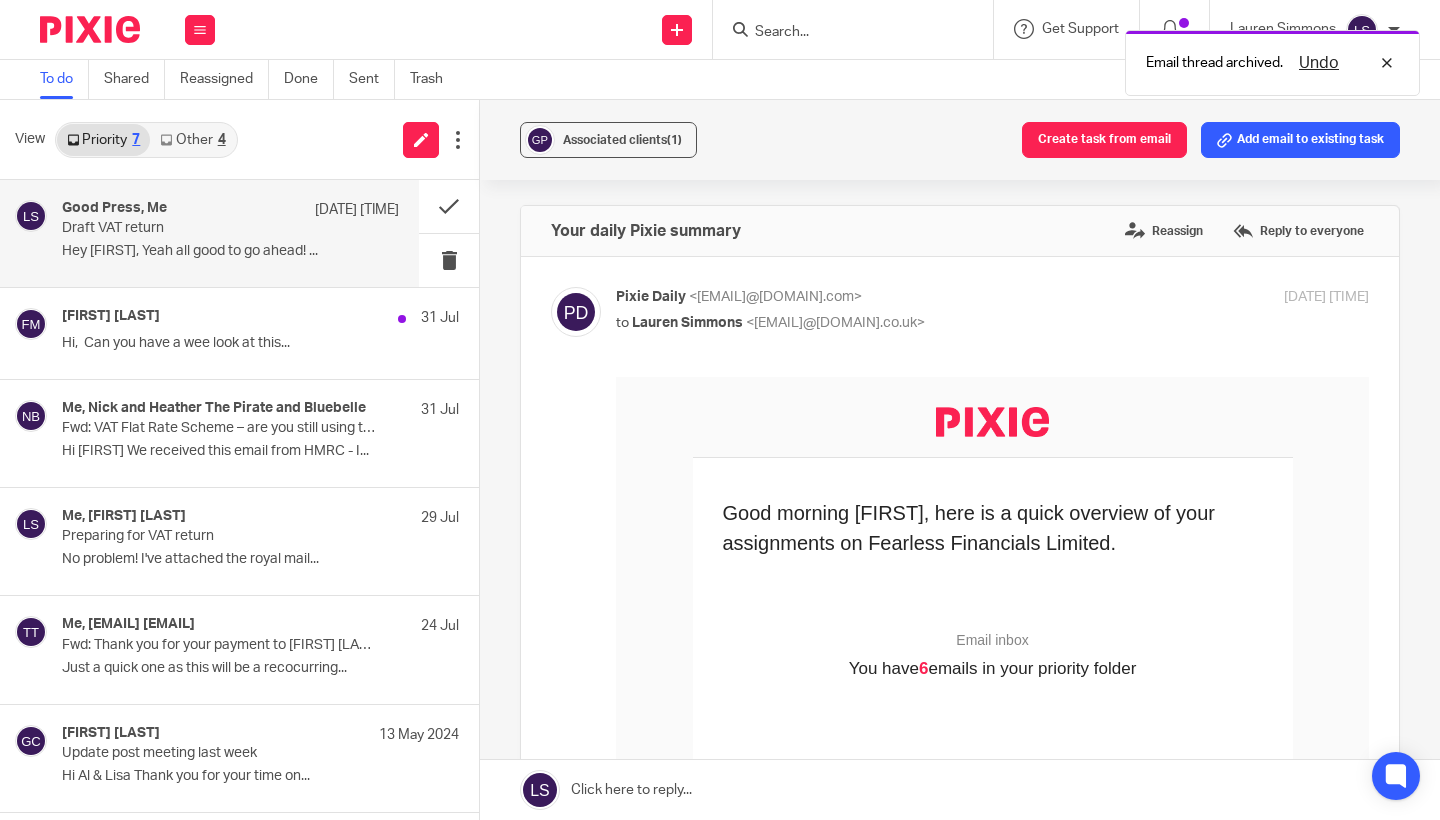 scroll, scrollTop: 0, scrollLeft: 0, axis: both 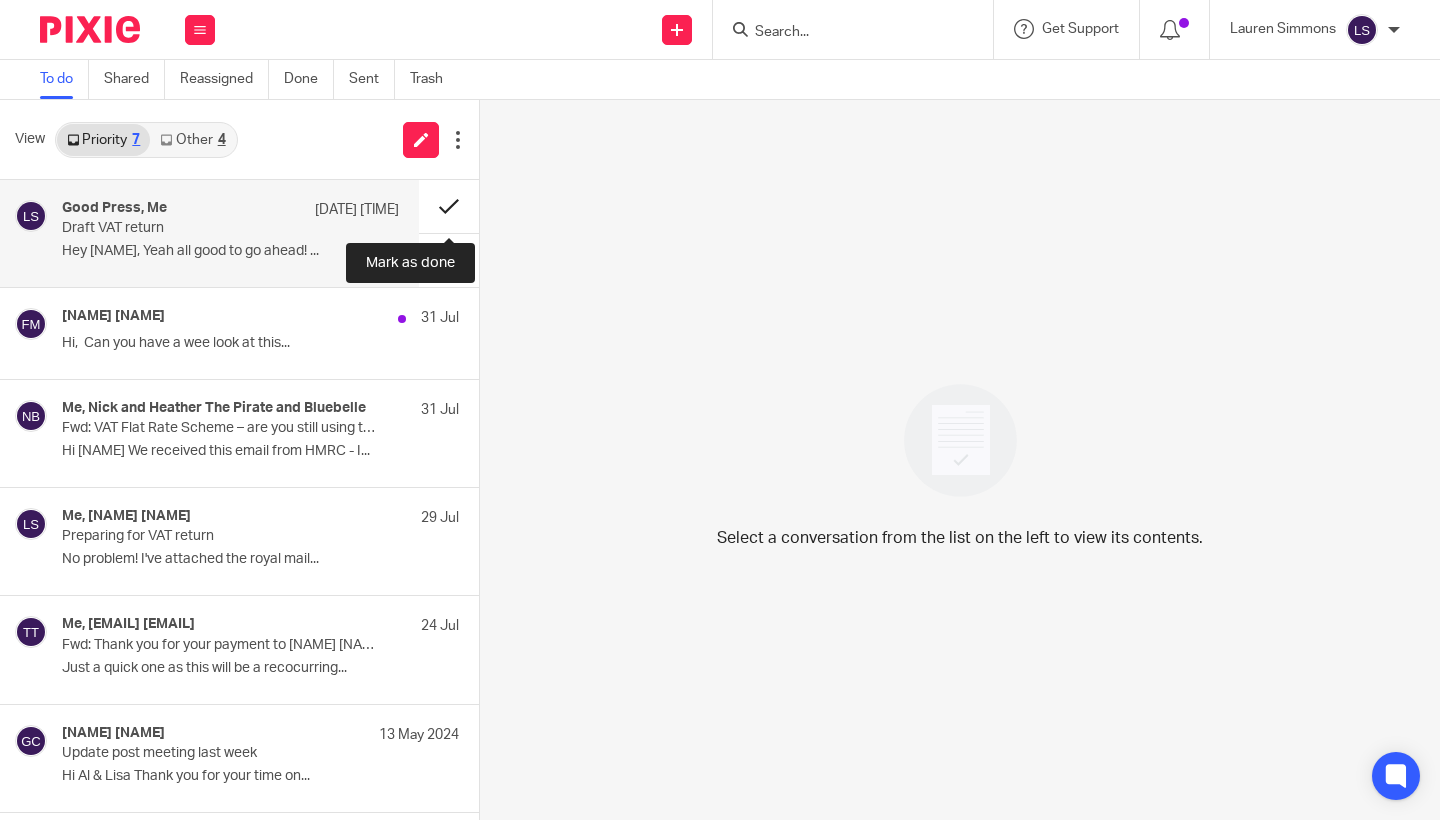 click at bounding box center (449, 206) 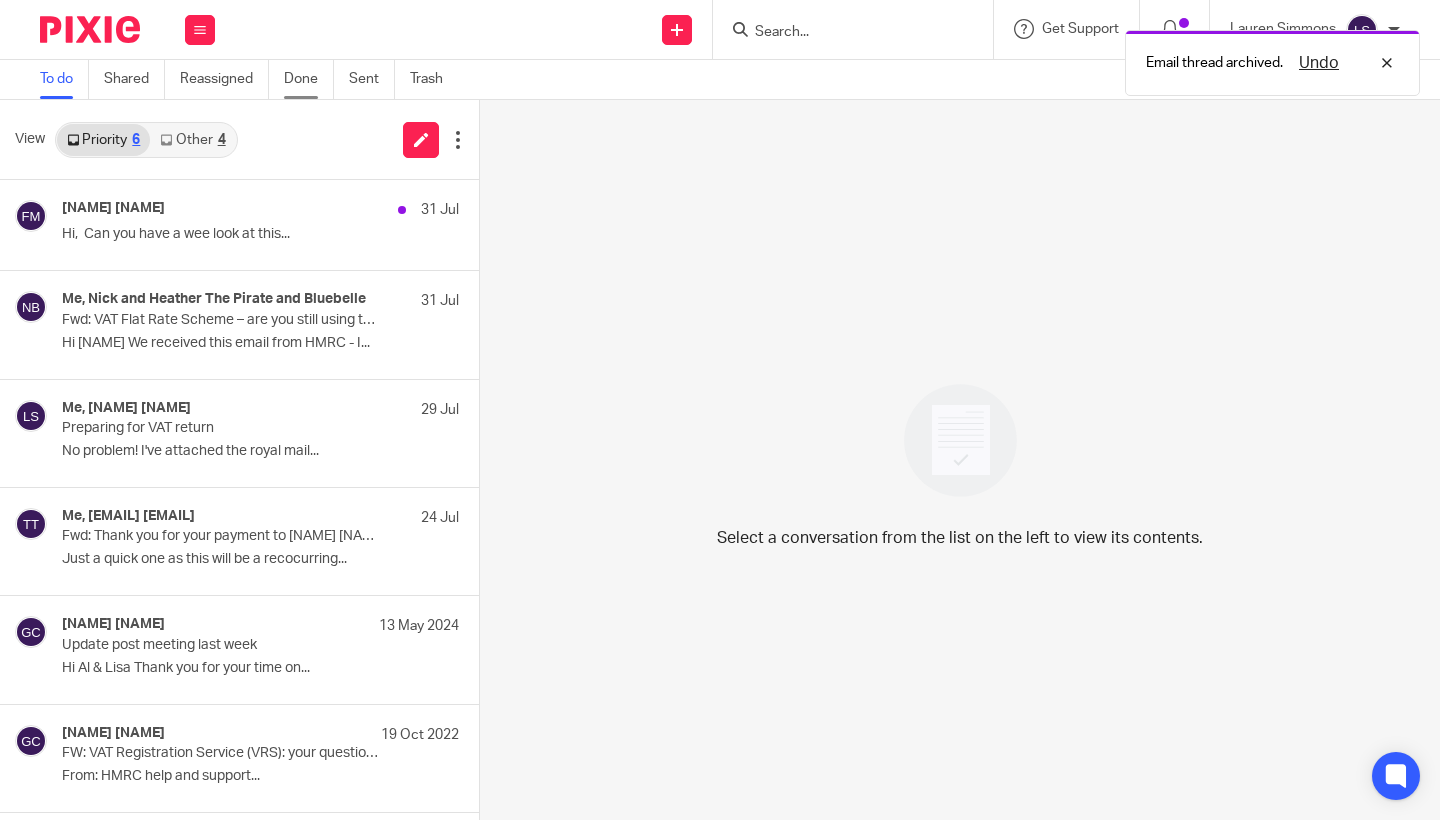 click on "Done" at bounding box center (309, 79) 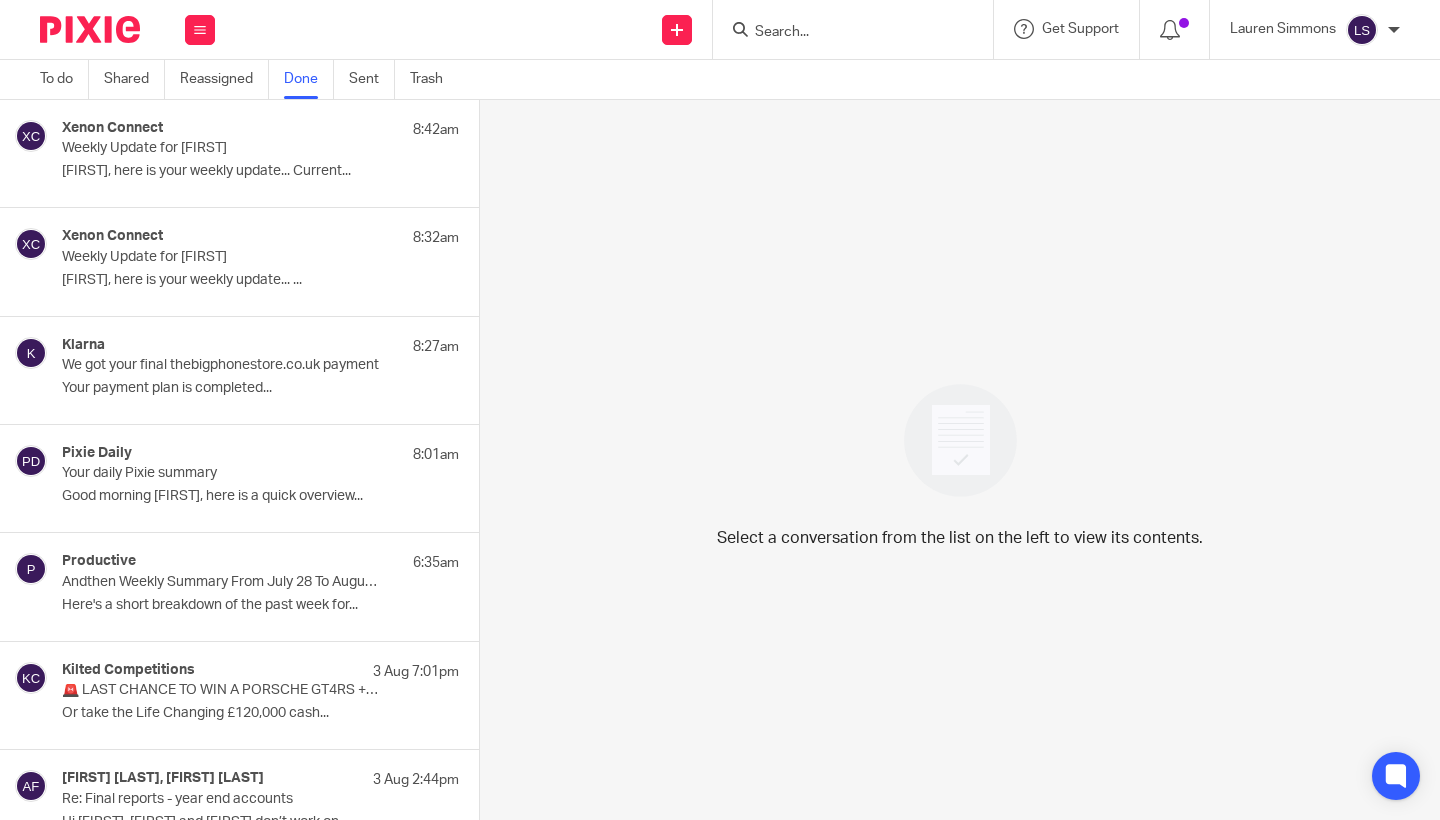 scroll, scrollTop: 0, scrollLeft: 0, axis: both 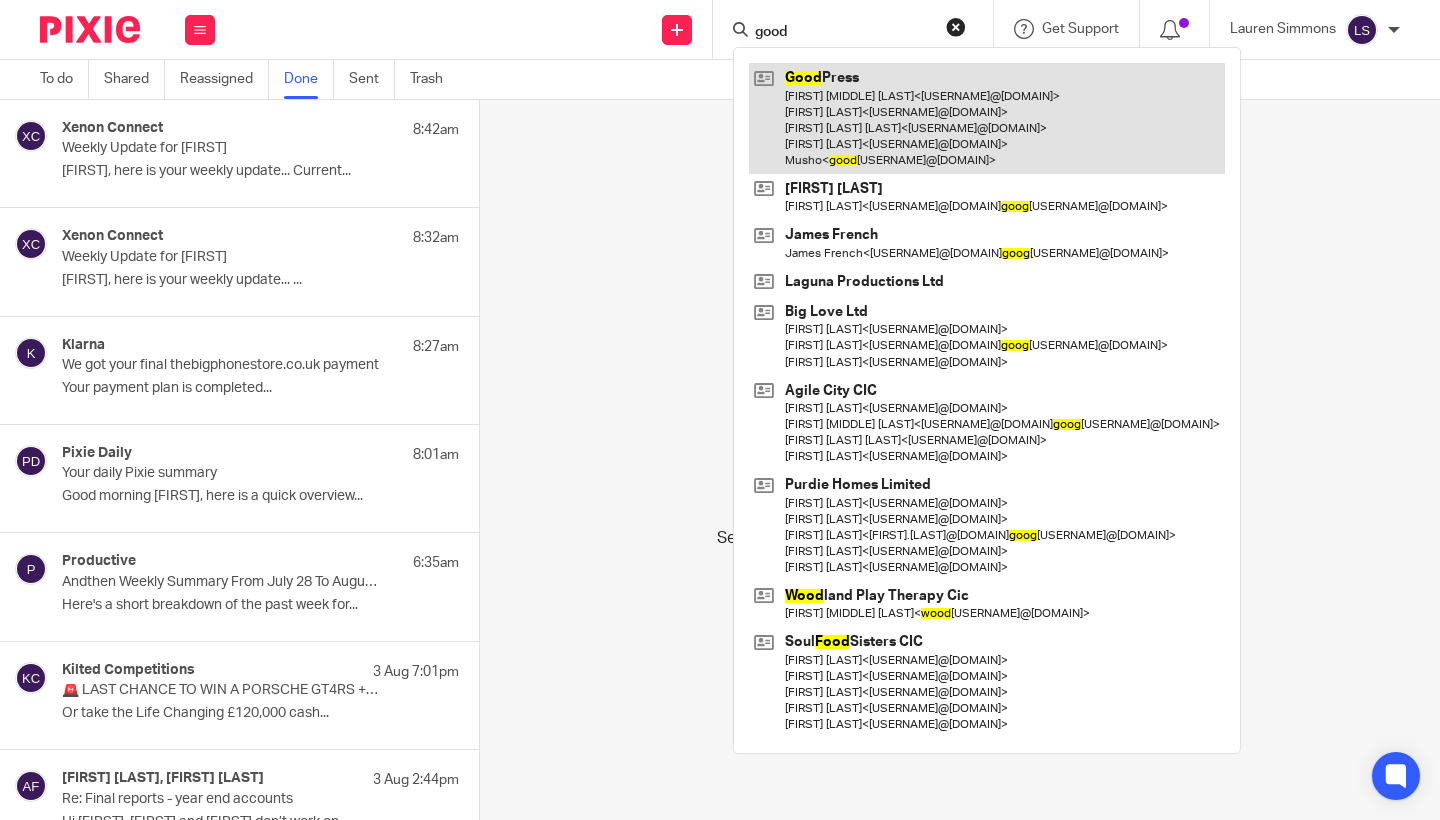 type on "good" 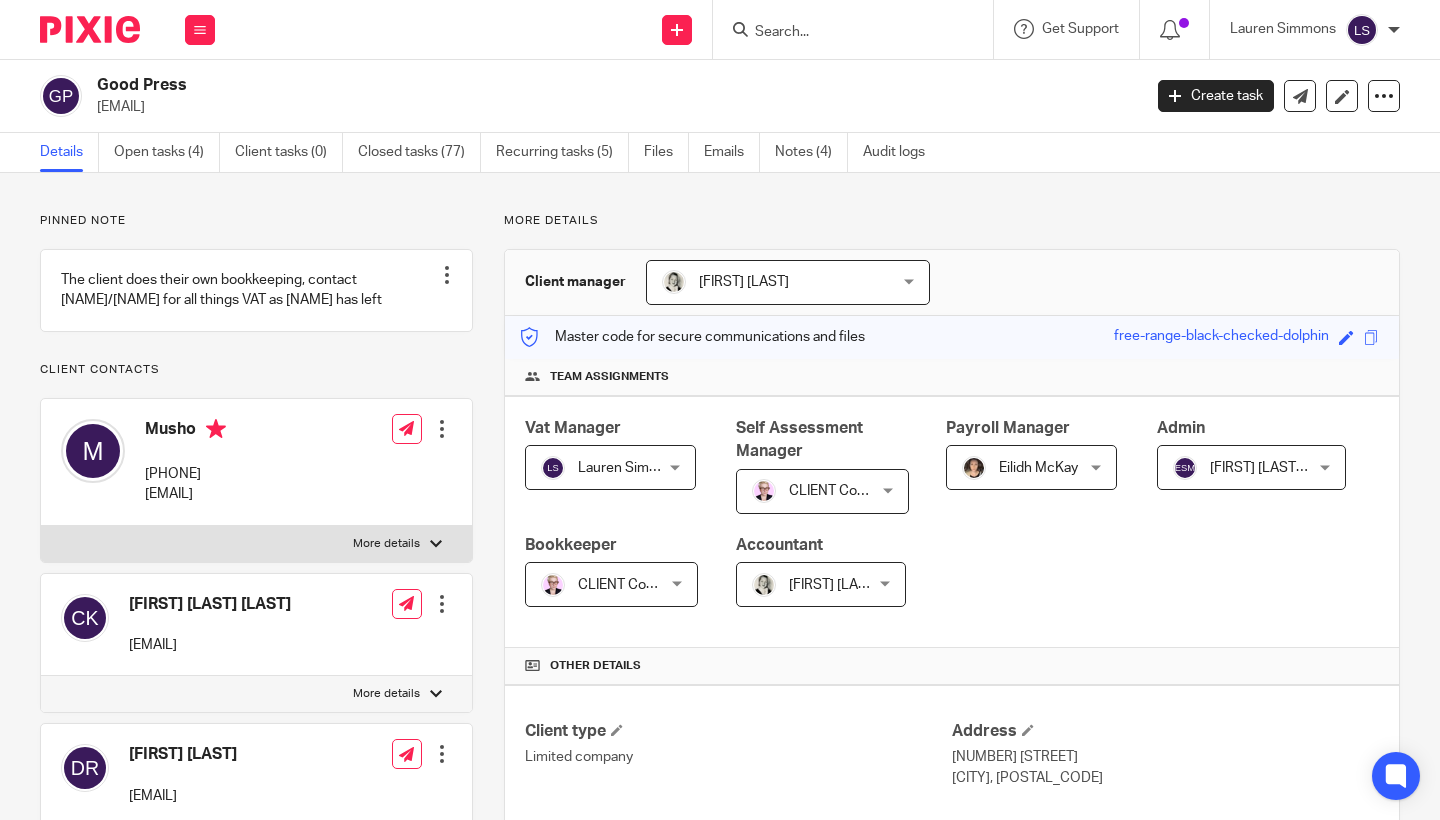 scroll, scrollTop: 0, scrollLeft: 0, axis: both 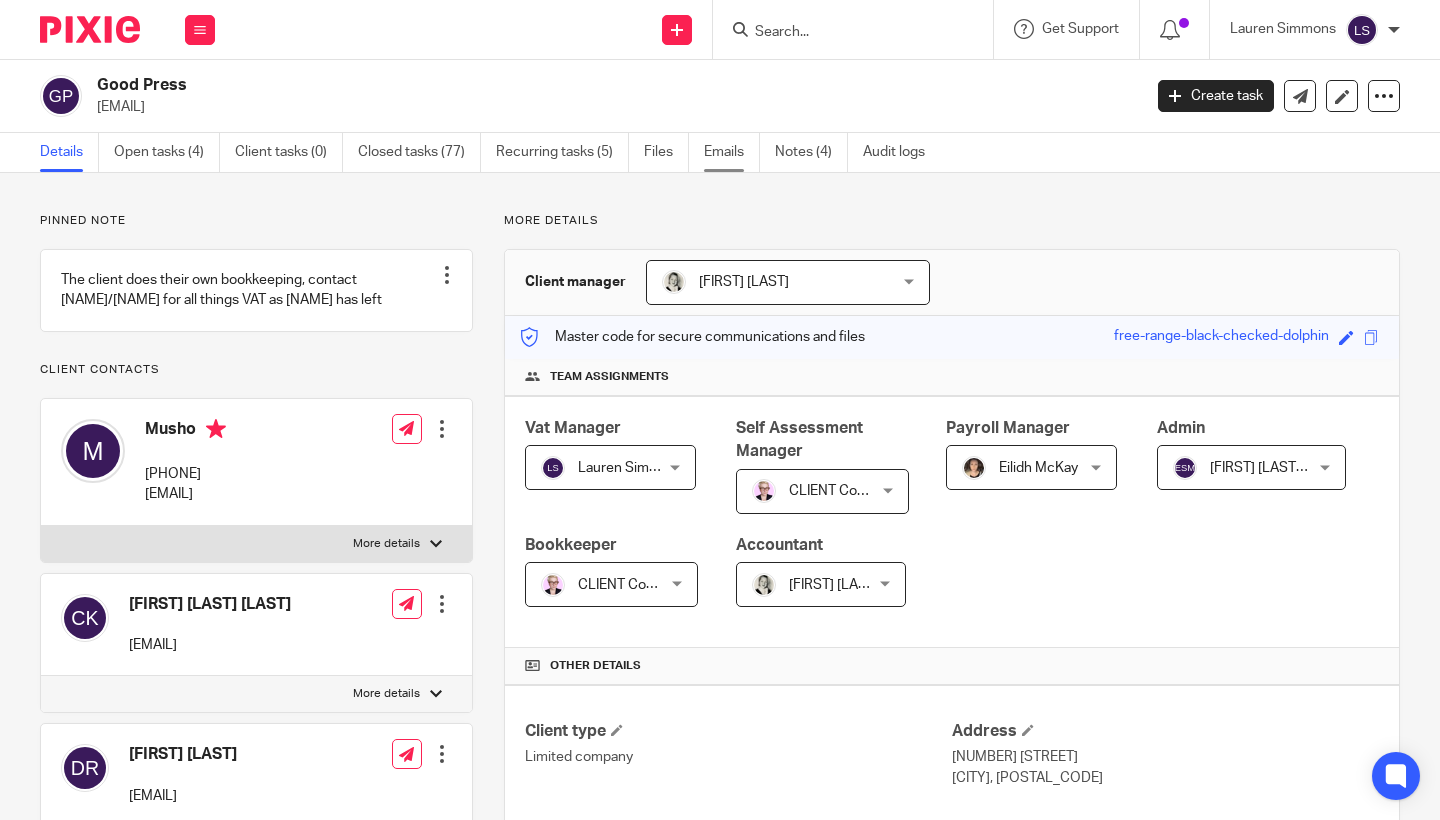 click on "Emails" at bounding box center (732, 152) 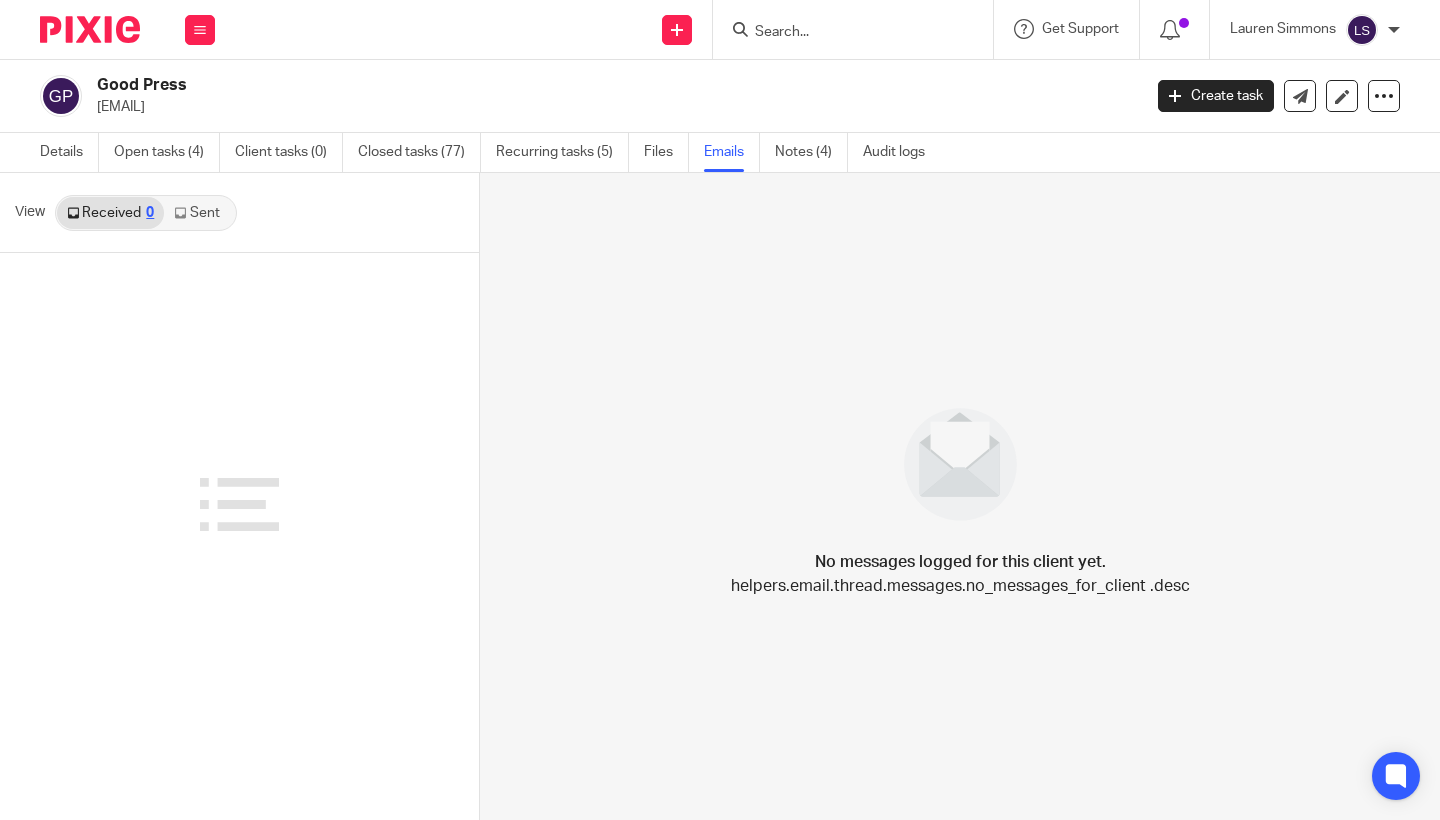 scroll, scrollTop: 0, scrollLeft: 0, axis: both 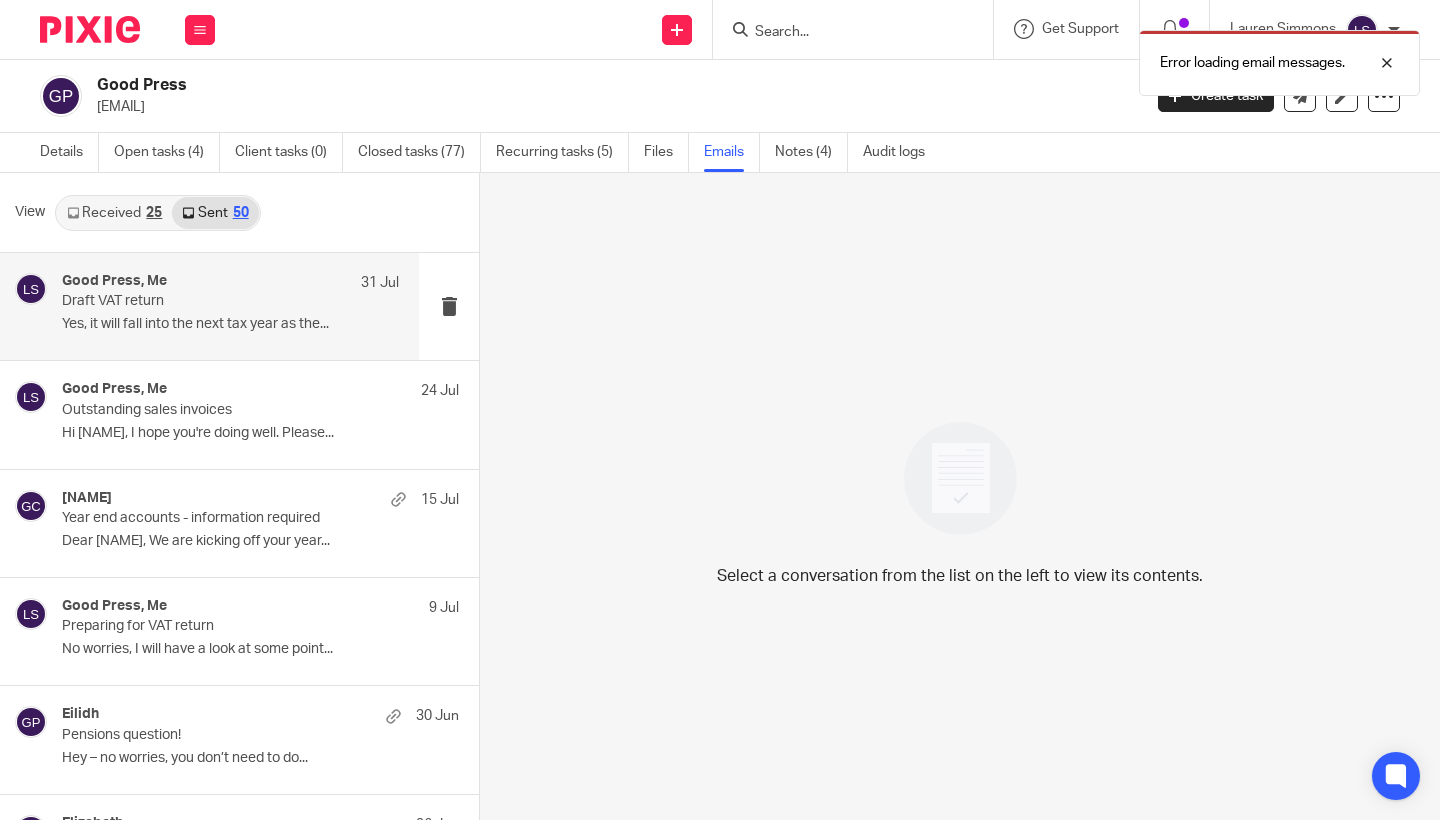 click on "Yes, it will fall into the next tax year as the..." at bounding box center [230, 324] 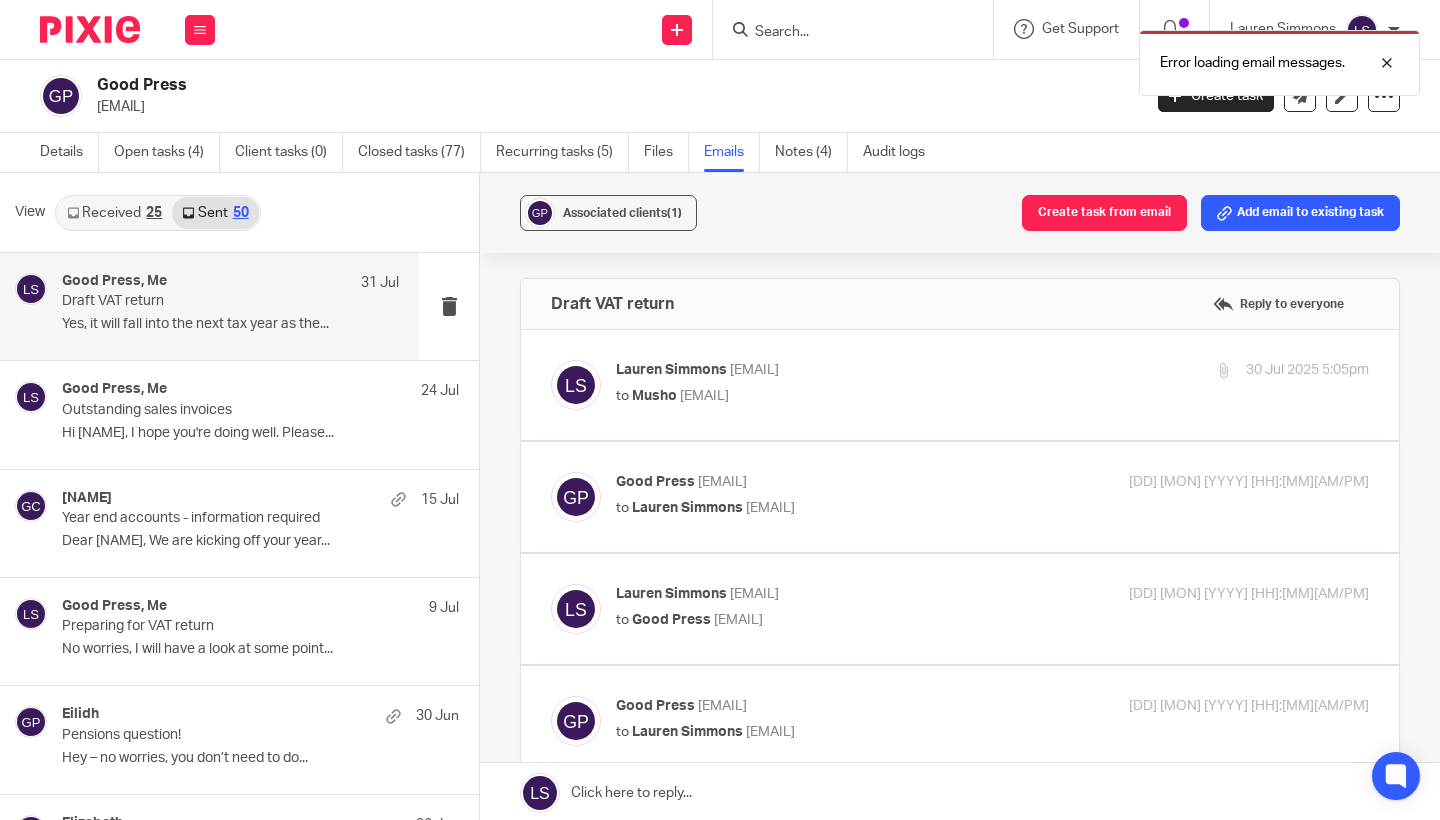 click on "Associated clients  (1)
Create task from email
Add email to existing task
Draft VAT return
Reply to everyone
Lauren Simmons
<lauren@fearlessfinancials.co.uk>   to
Musho
<goodpressgallery@gmail.com>       30 Jul 2025 5:05pm
Forward
Attachments       GOOD PRESS LTD - VAT Return-8 .pdf
Good Press
<goodpressgallery@gmail.com>   to
Lauren Simmons
<lauren@fearlessfinancials.co.uk>       31 Jul 2025 10:15am
Forward
Lauren Simmons
<lauren@fearlessfinancials.co.uk>   to
Good Press" at bounding box center (960, 498) 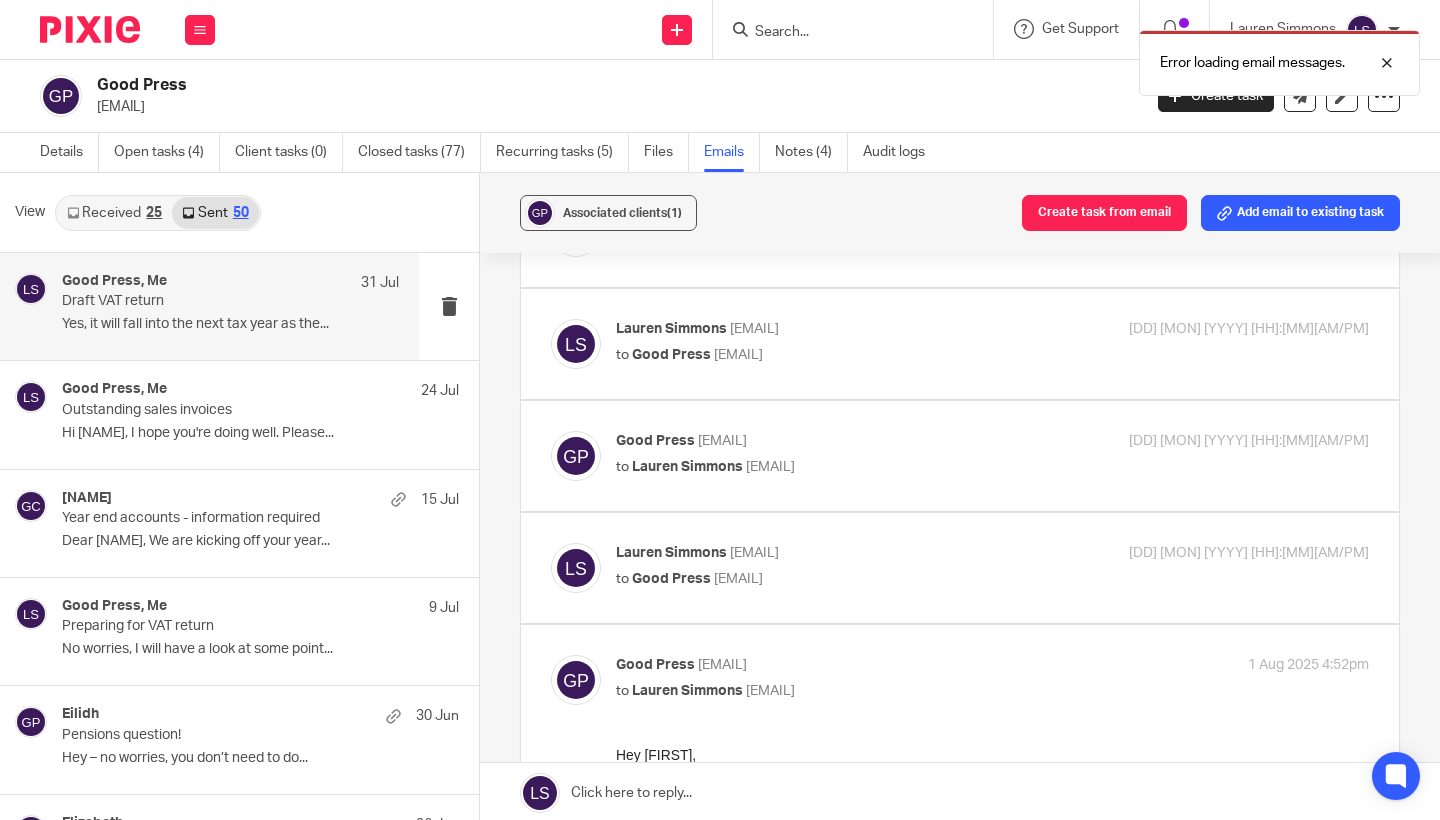 scroll, scrollTop: 0, scrollLeft: 0, axis: both 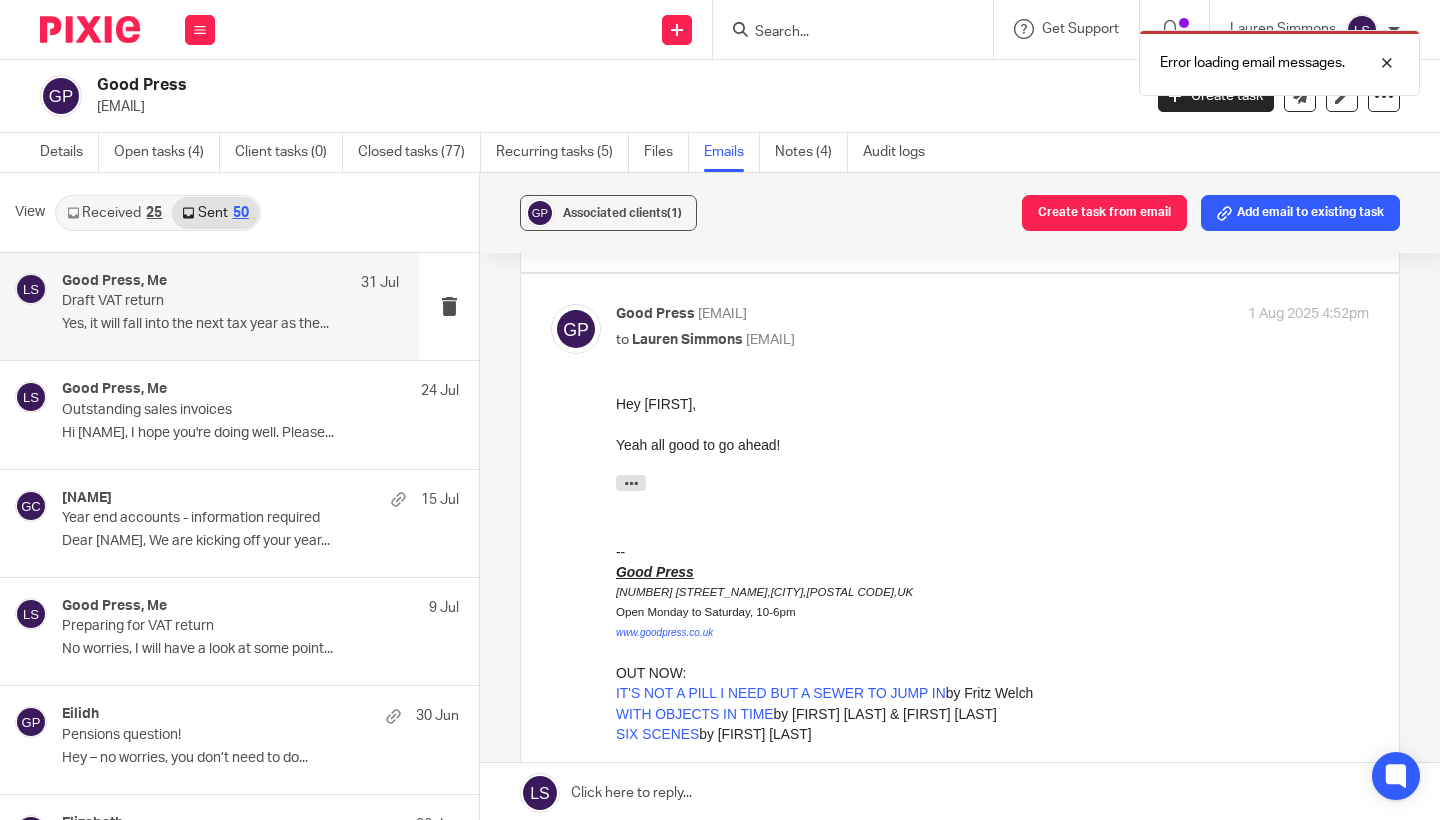 click at bounding box center [960, 600] 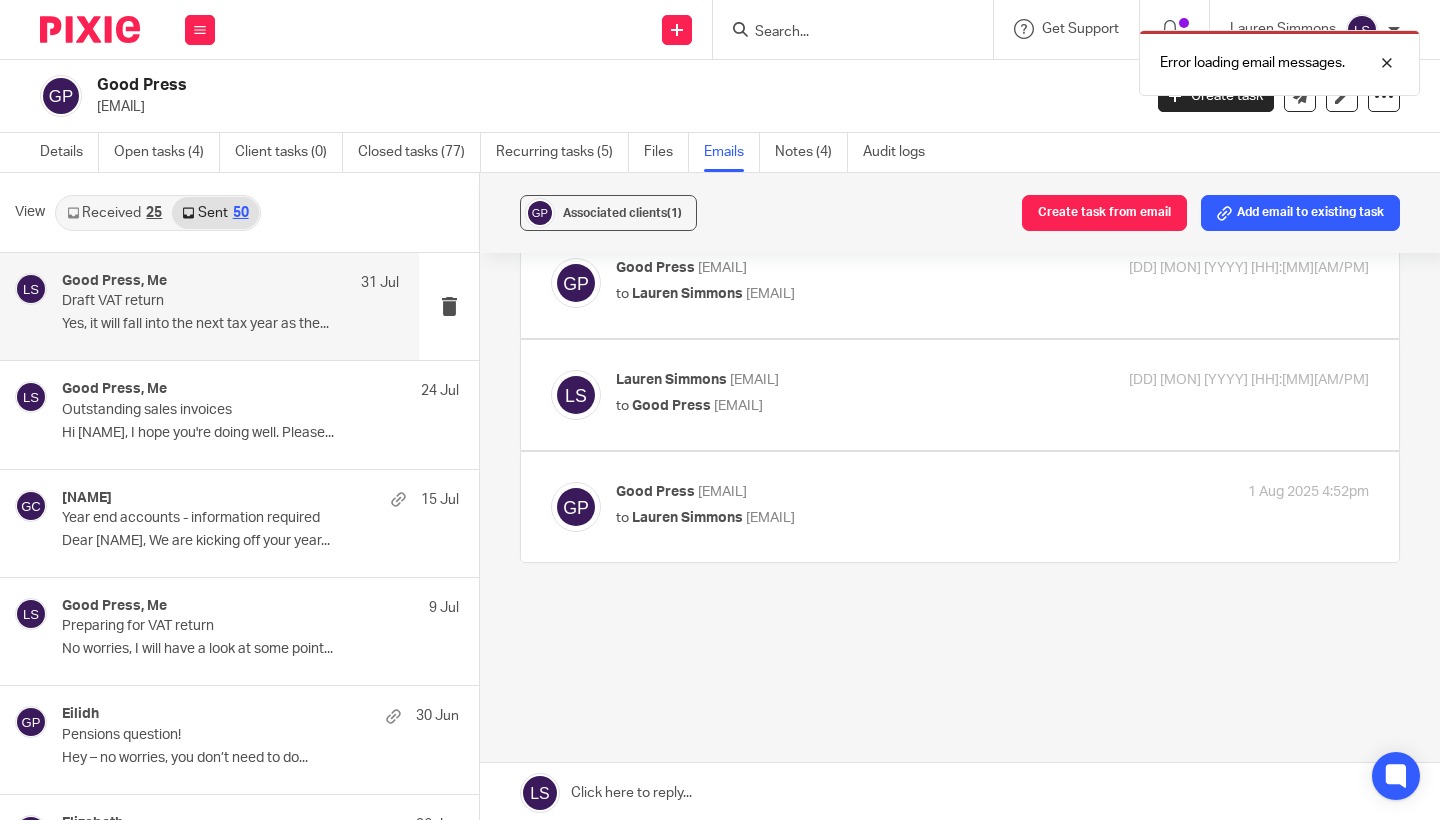 scroll, scrollTop: 782, scrollLeft: 0, axis: vertical 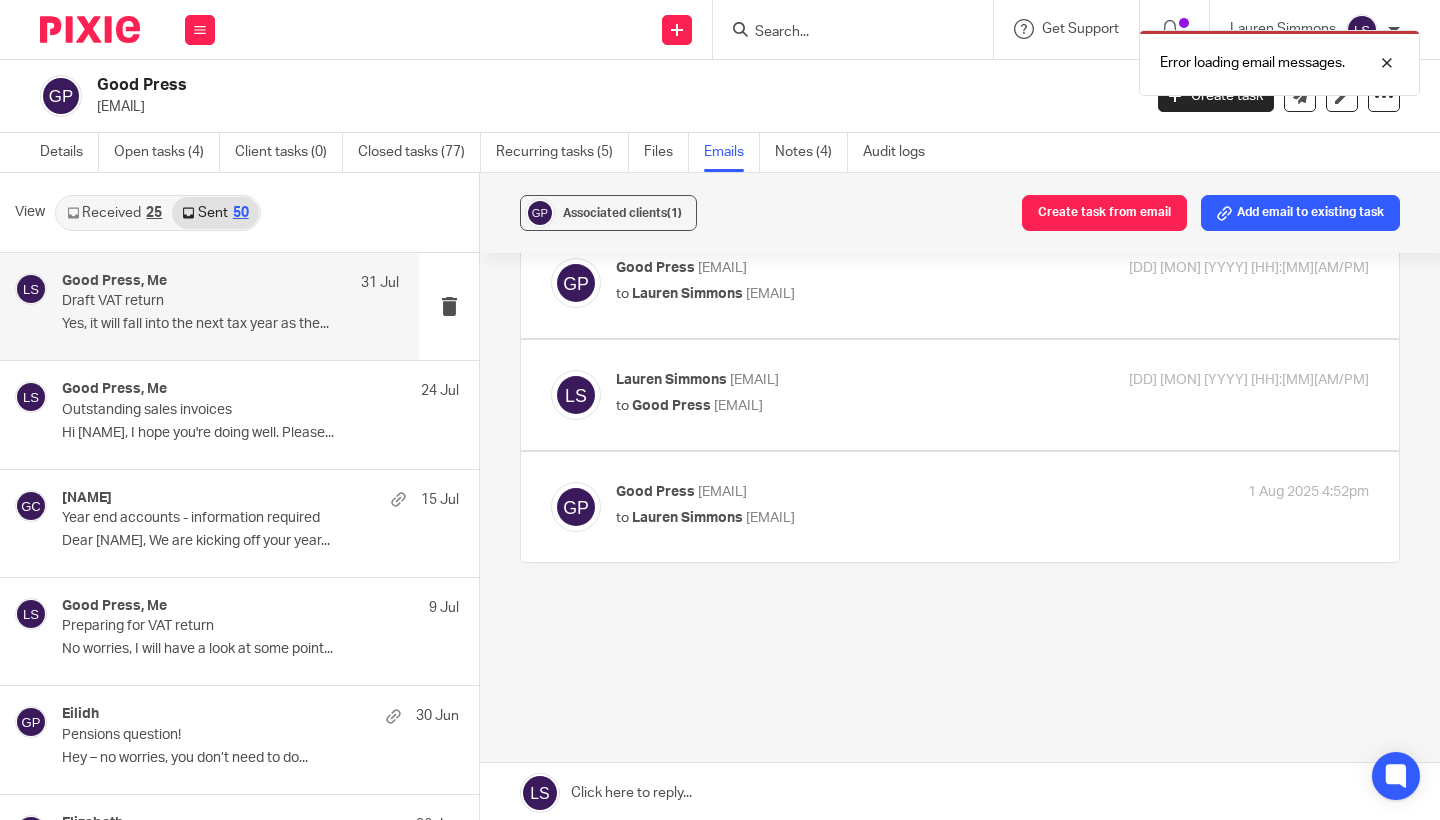 click at bounding box center (960, 793) 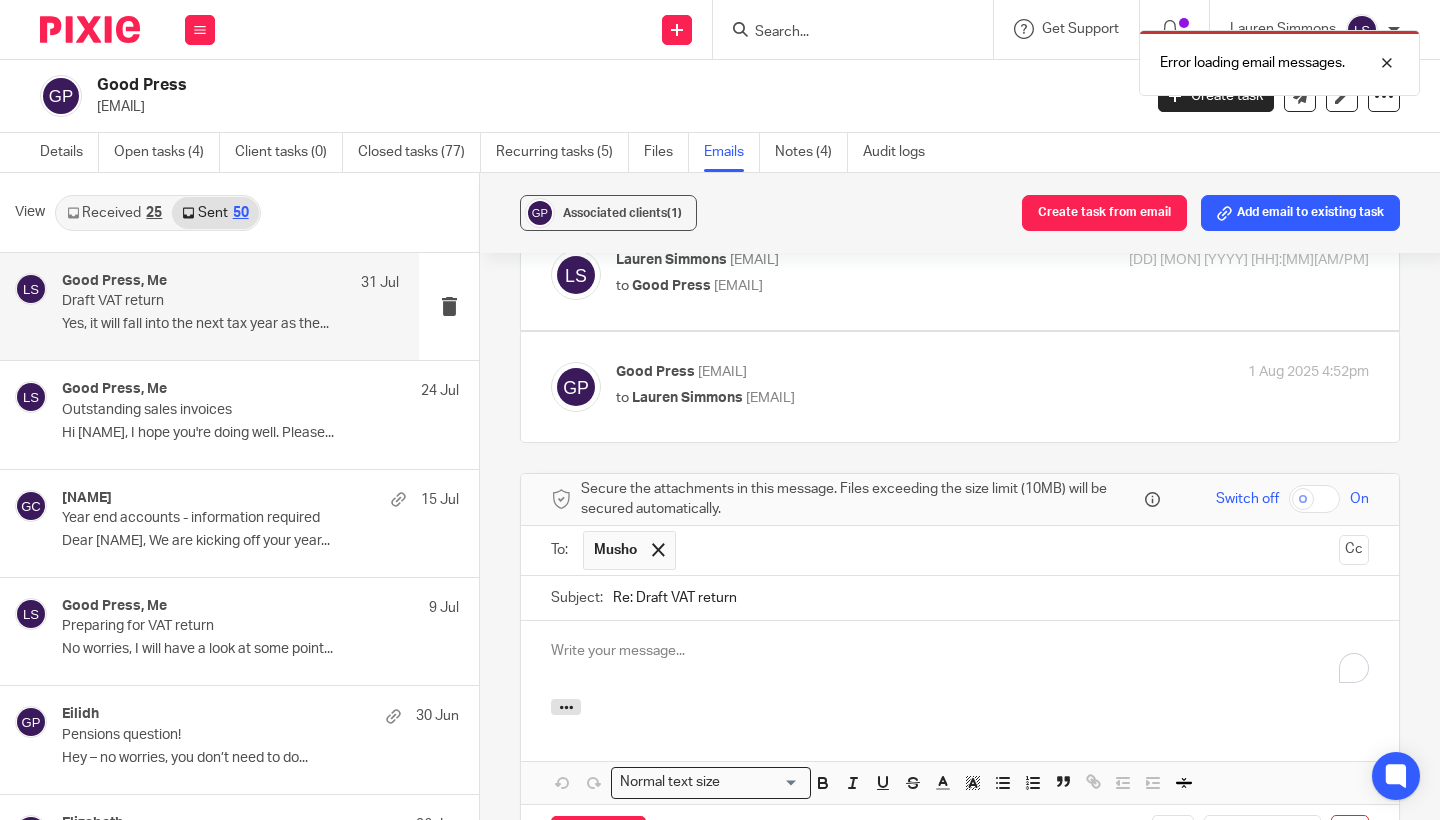 scroll, scrollTop: 1108, scrollLeft: 0, axis: vertical 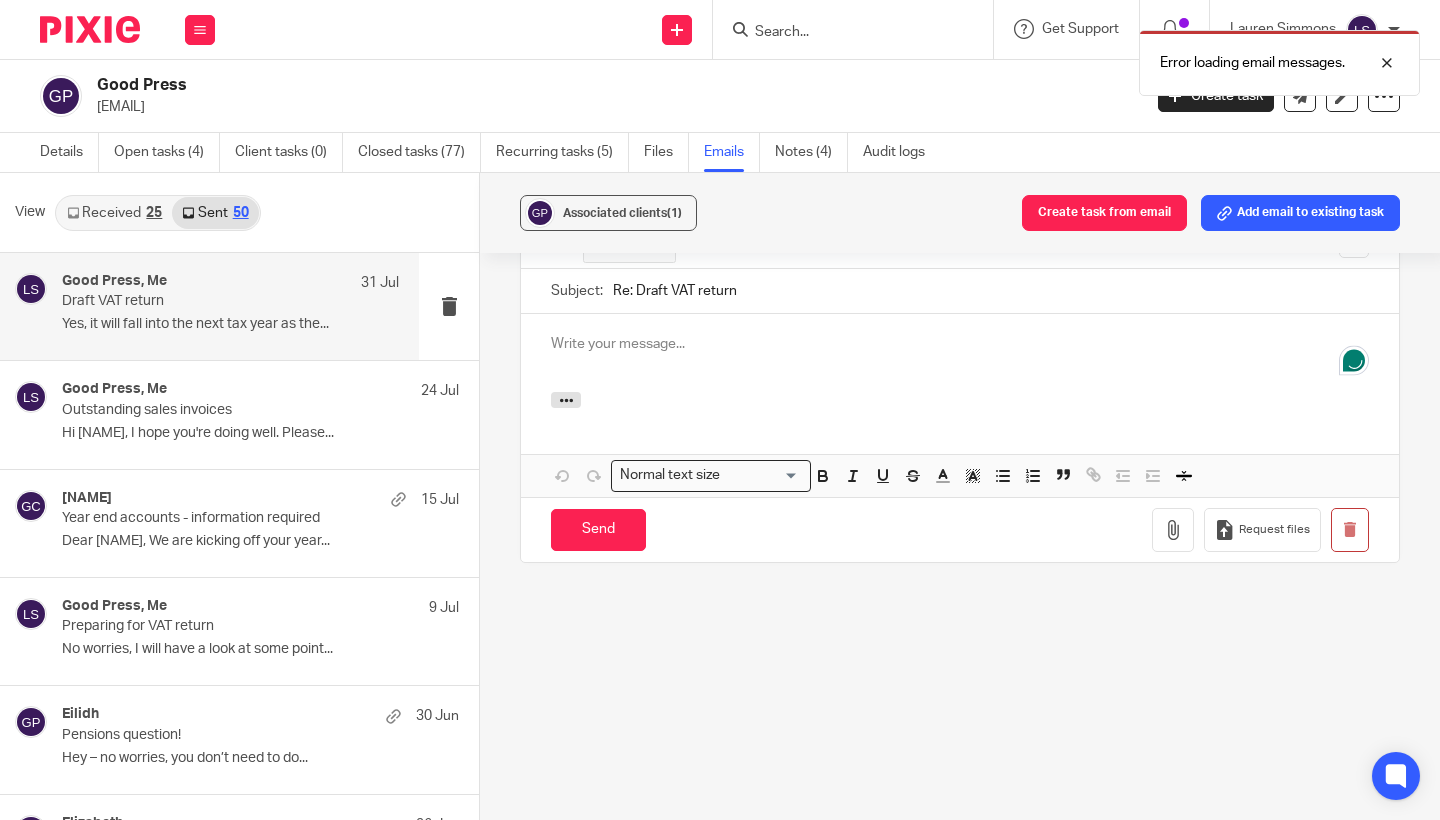 type 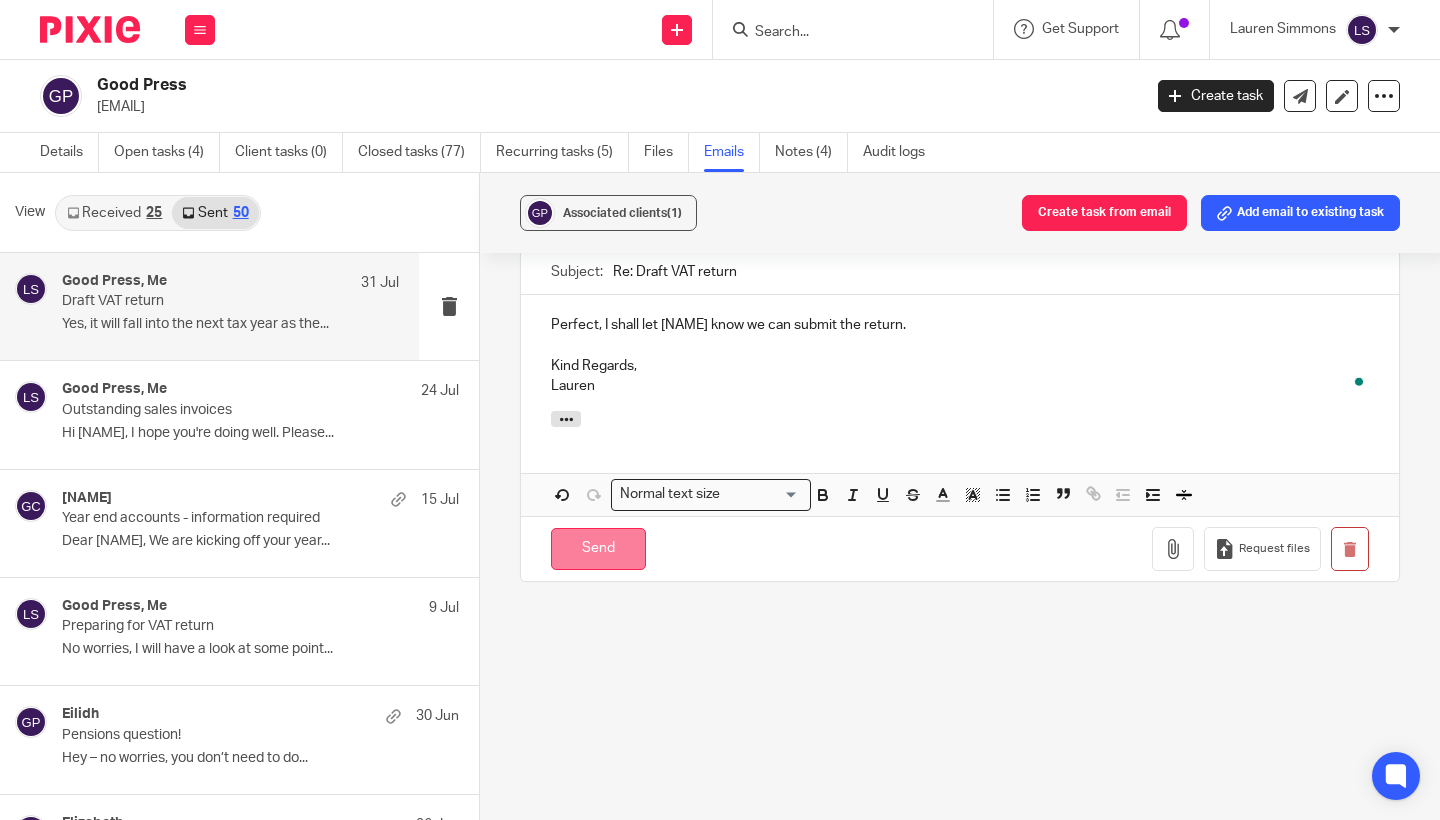 click on "Send" at bounding box center [598, 549] 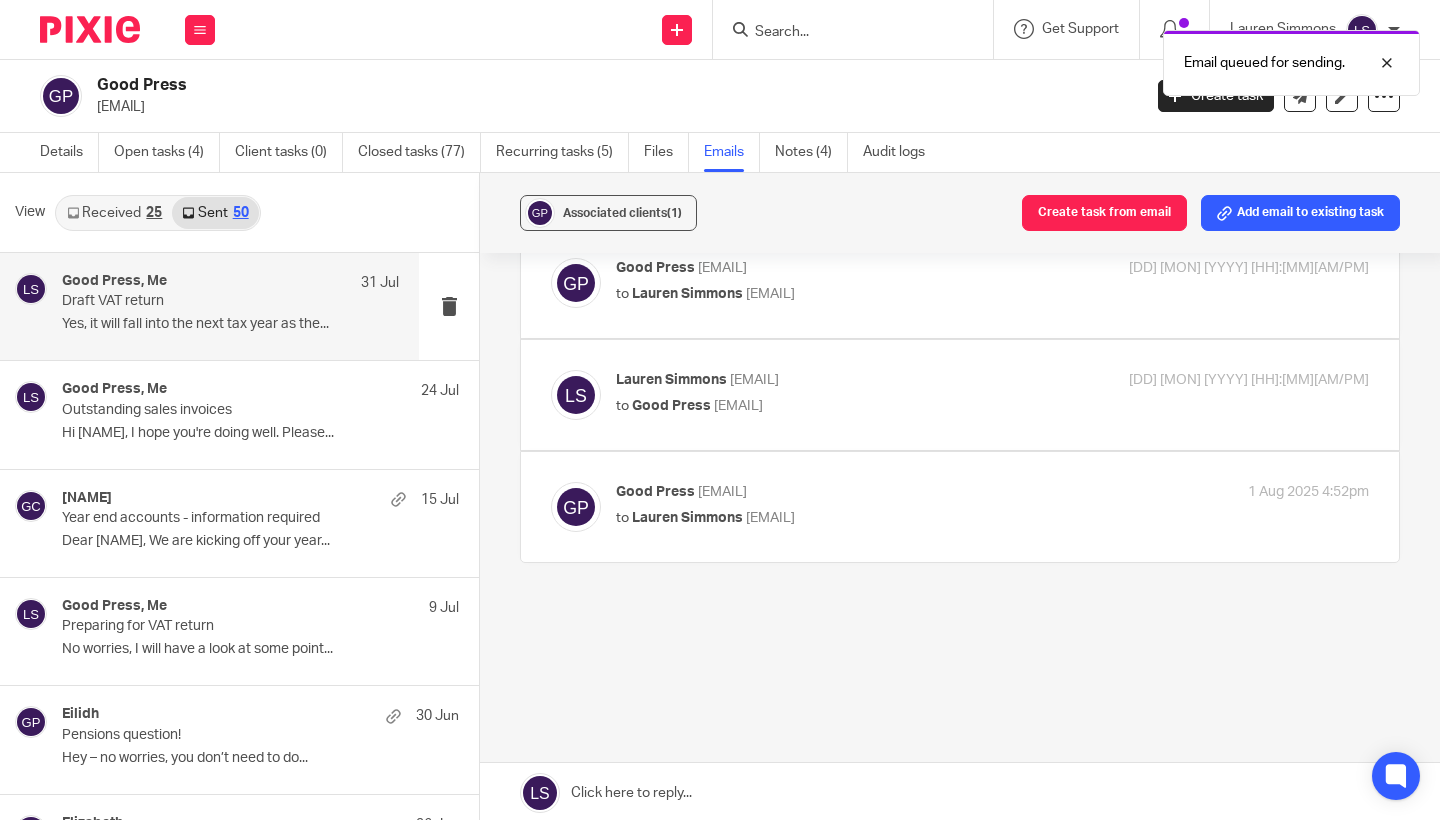 scroll, scrollTop: 782, scrollLeft: 0, axis: vertical 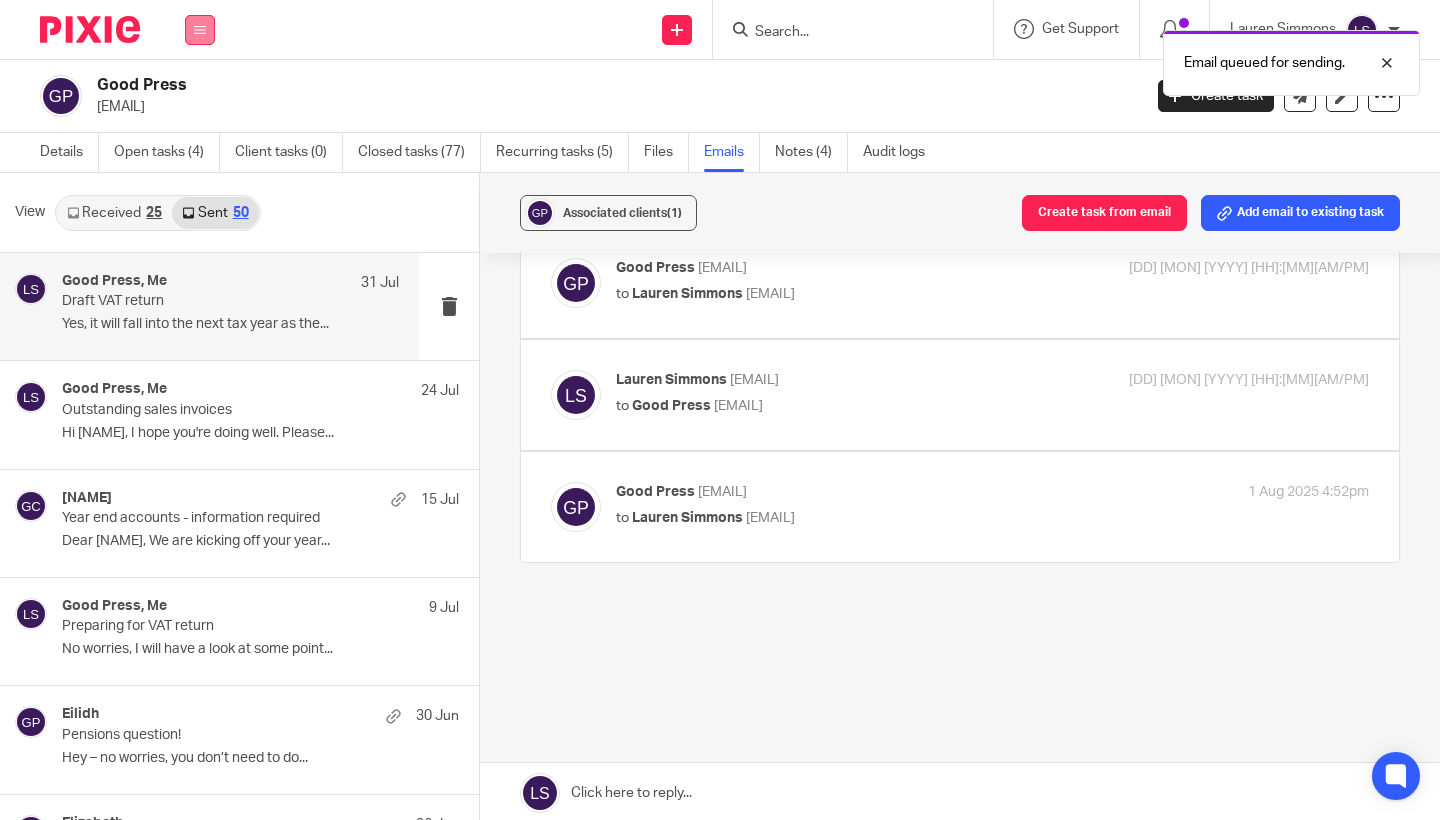 click at bounding box center [200, 30] 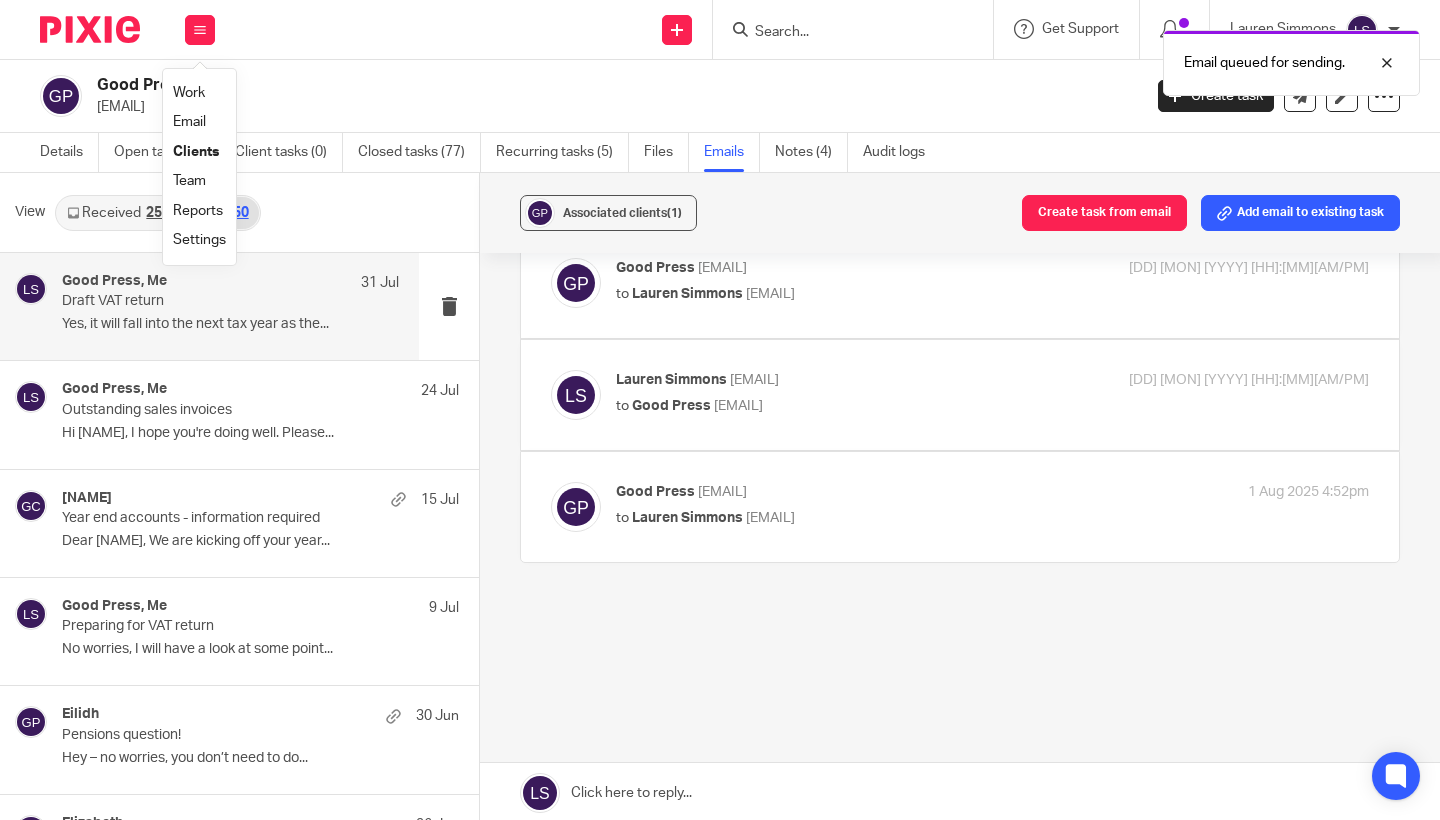 click on "Email" at bounding box center [189, 122] 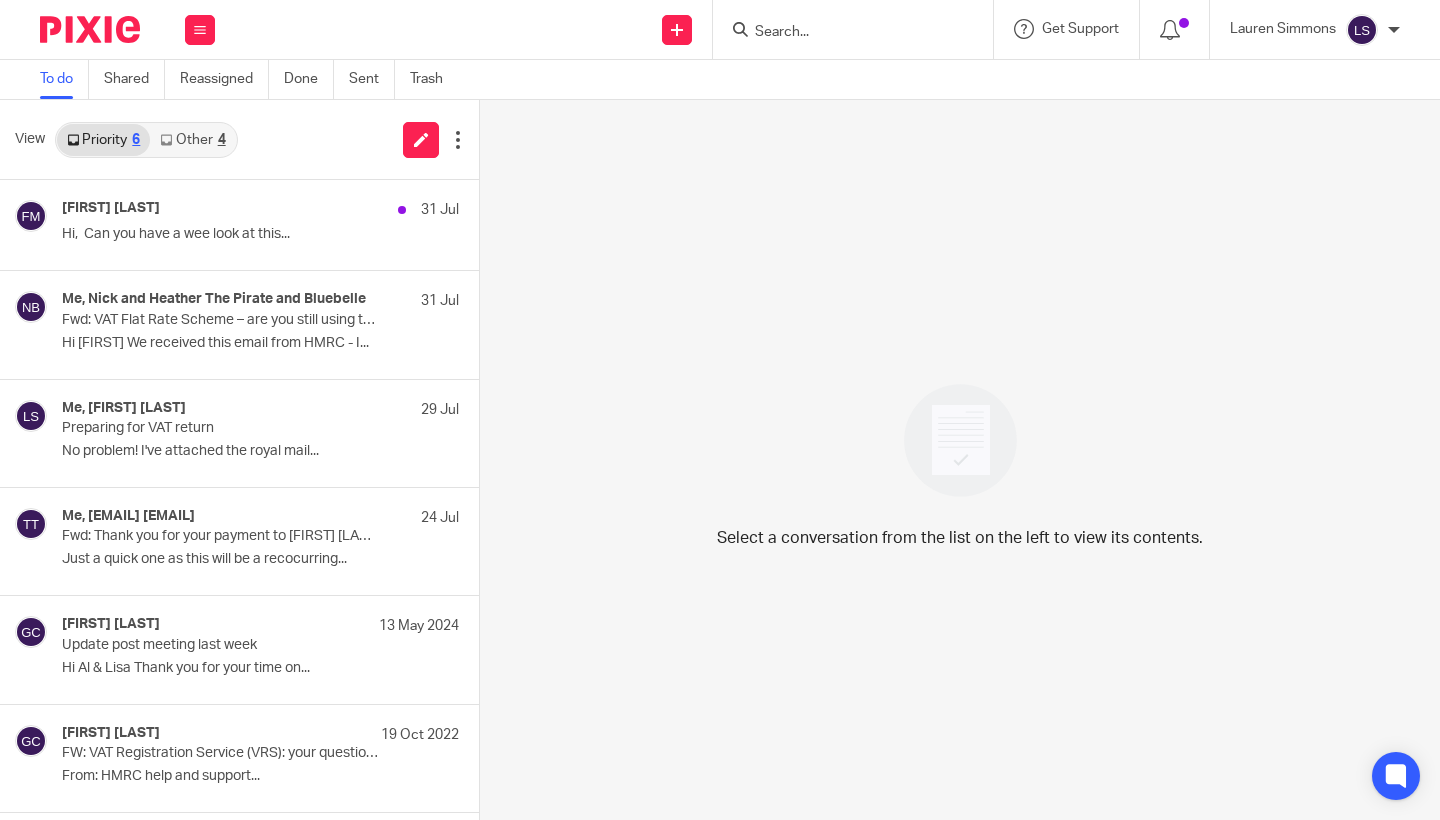 scroll, scrollTop: 0, scrollLeft: 0, axis: both 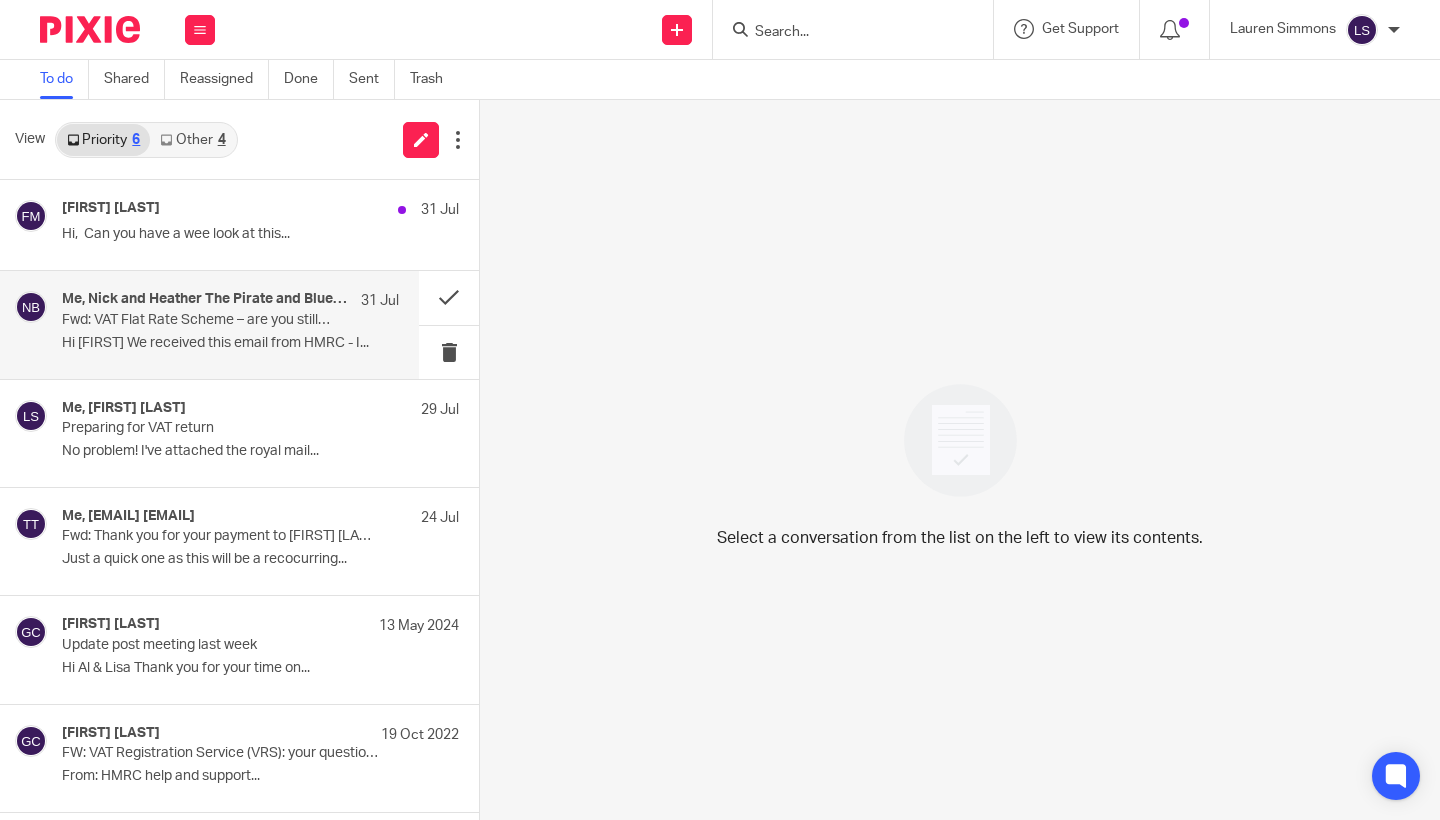 click on "Me, Nick and Heather The Pirate and Bluebelle" at bounding box center (206, 299) 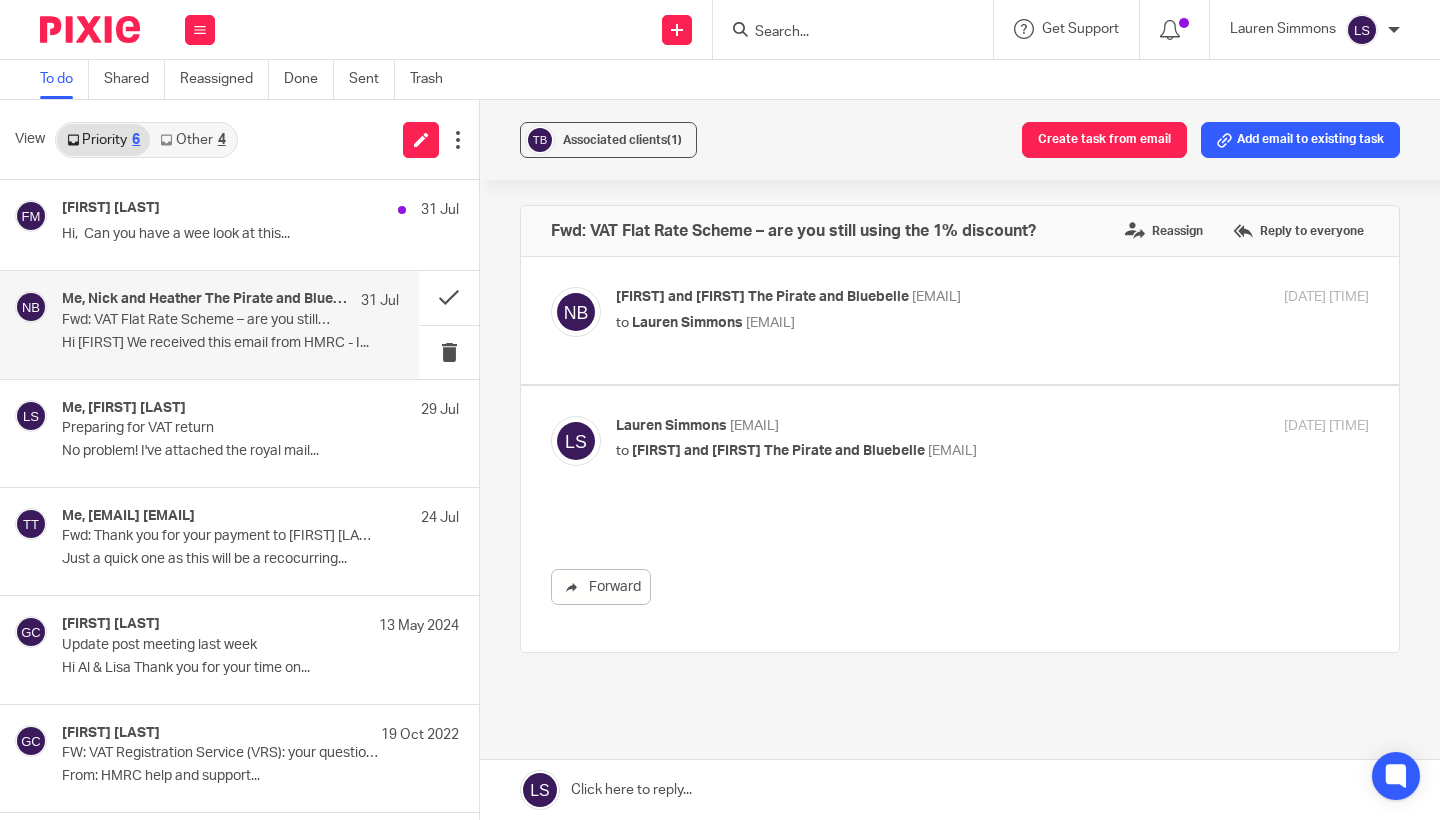 scroll, scrollTop: 0, scrollLeft: 0, axis: both 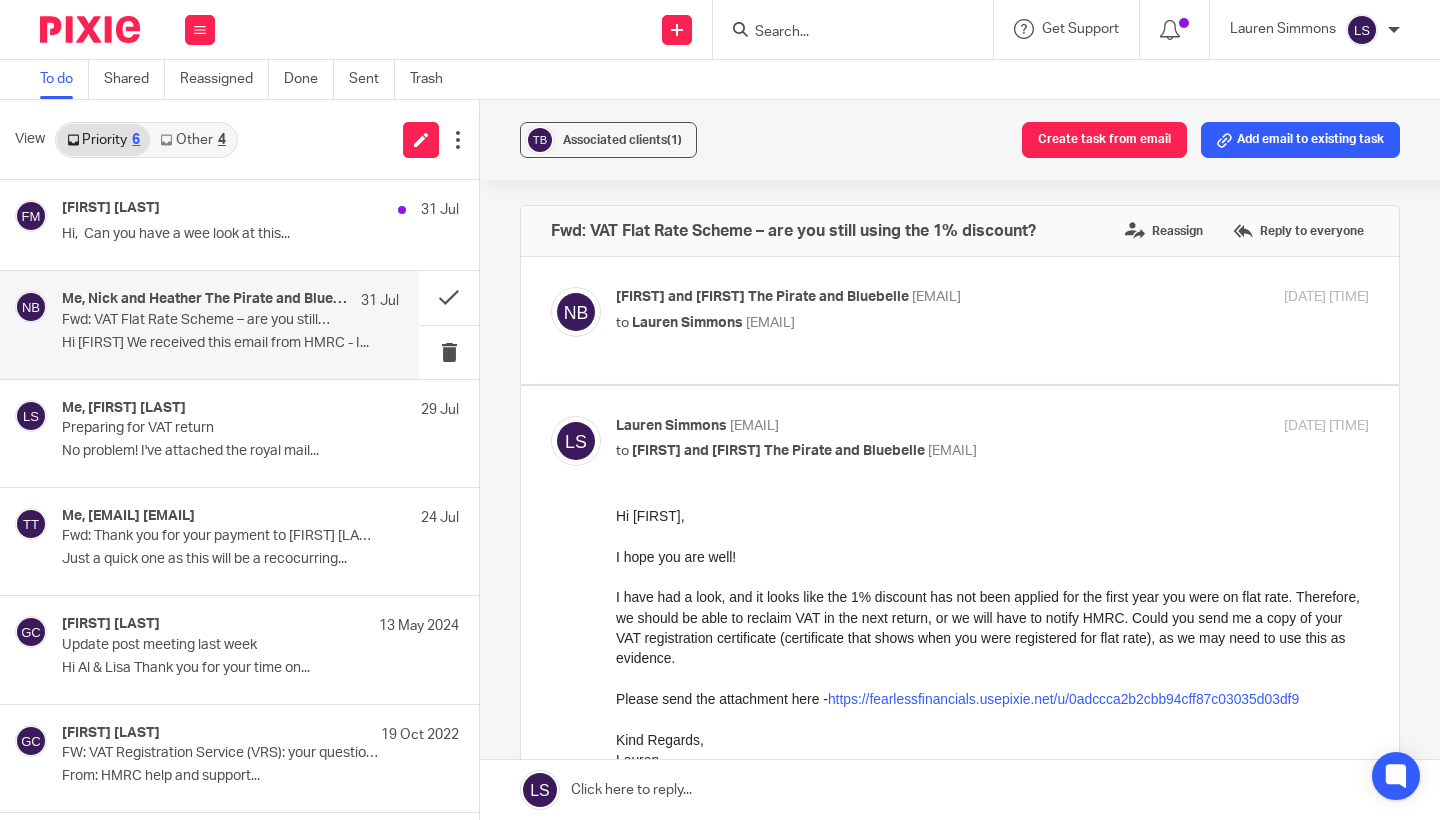click on "to
Nick and Heather The Pirate and Bluebelle
<hello@thepirateandbluebelle.com>" at bounding box center [867, 451] 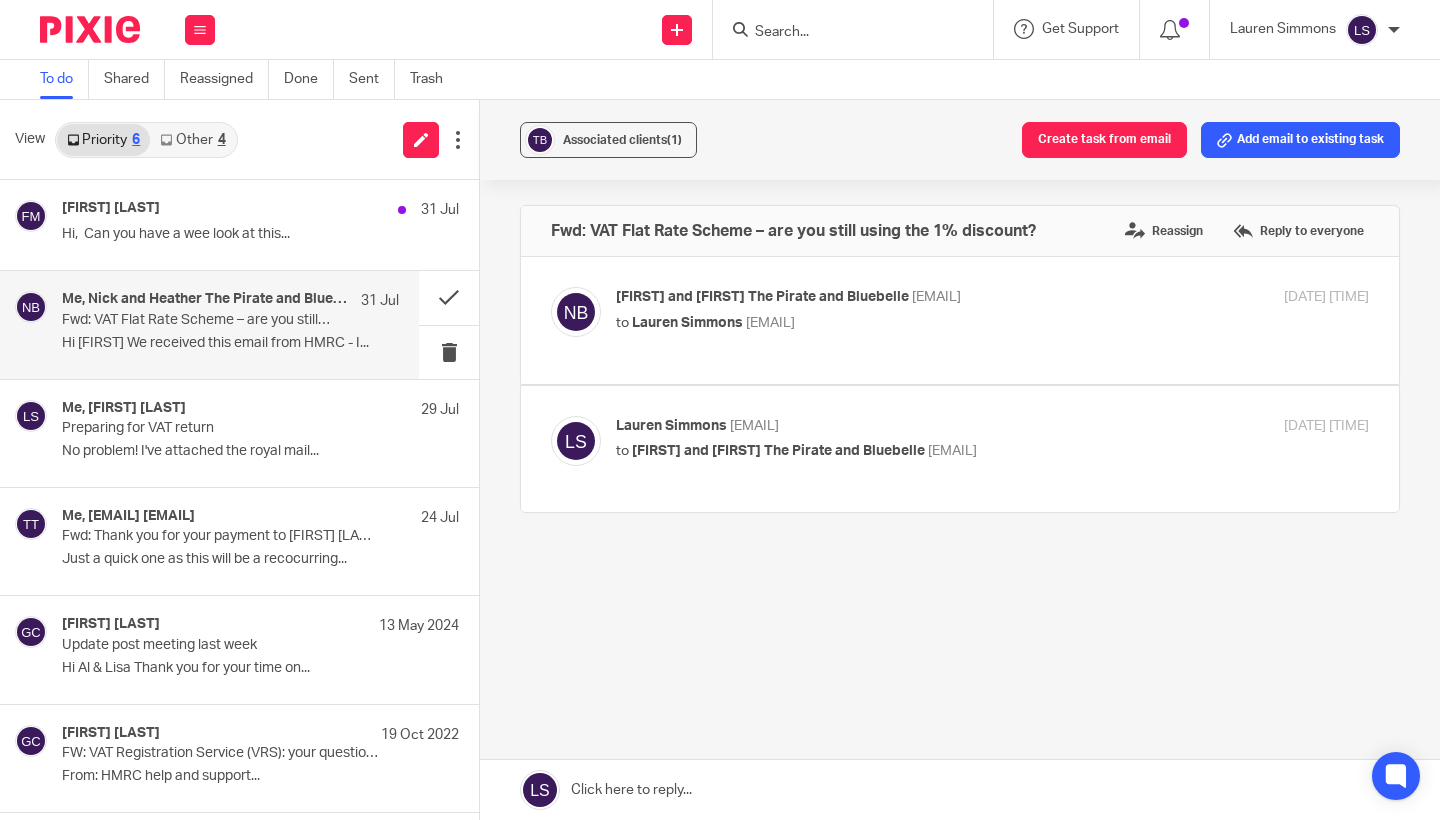 click on "Other
4" at bounding box center (192, 140) 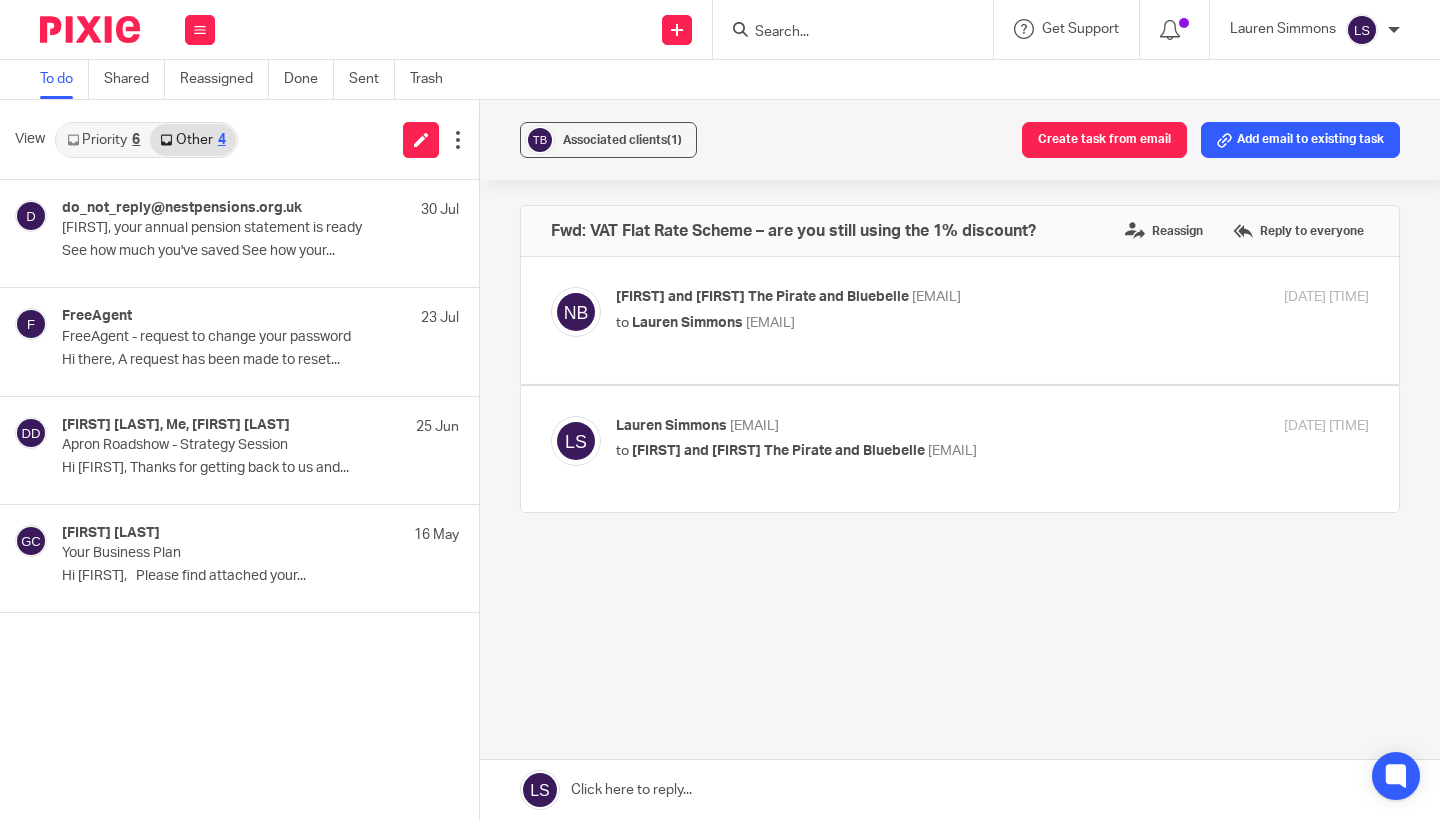 click on "Priority
6" at bounding box center [103, 140] 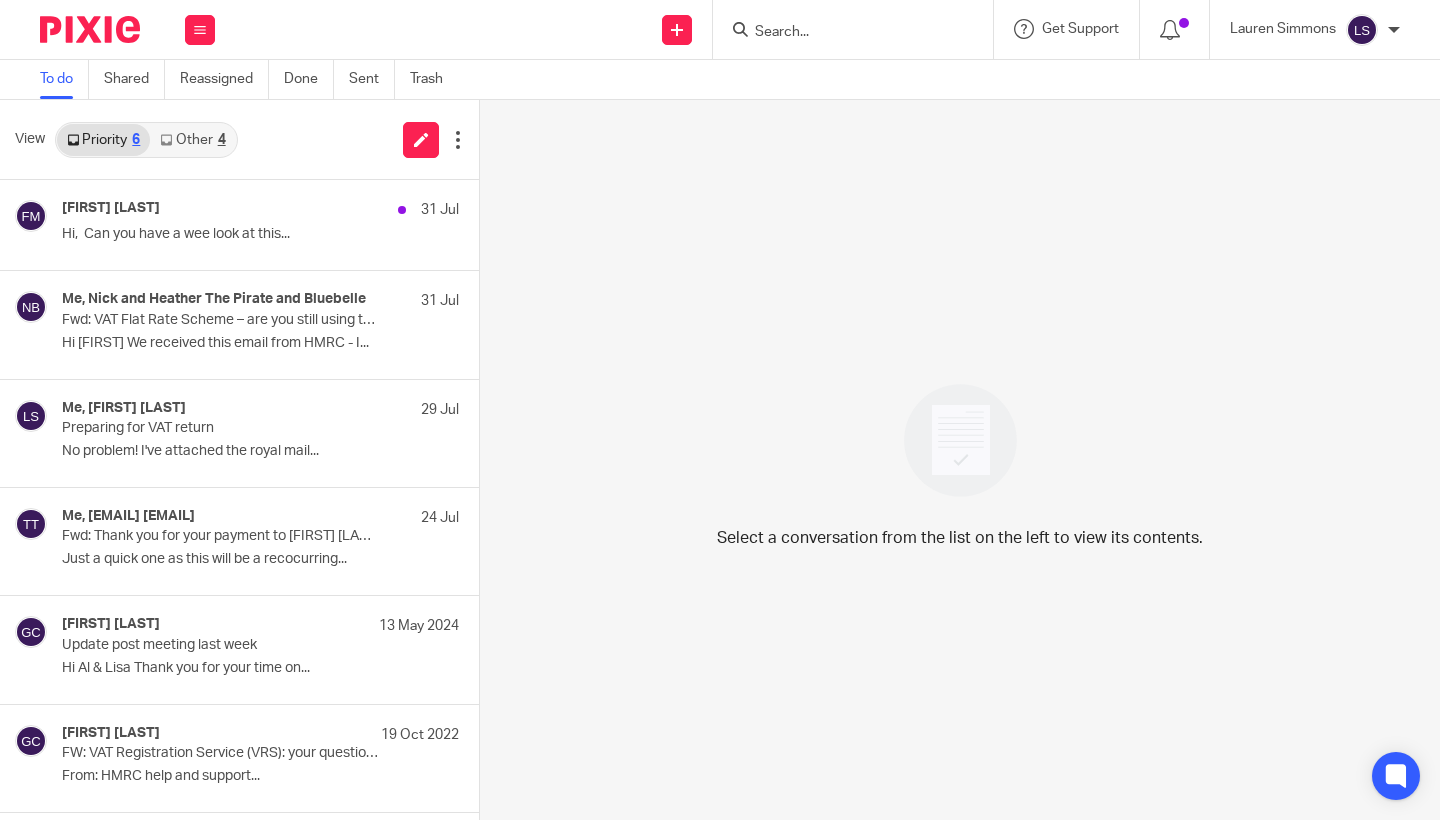 scroll, scrollTop: 0, scrollLeft: 0, axis: both 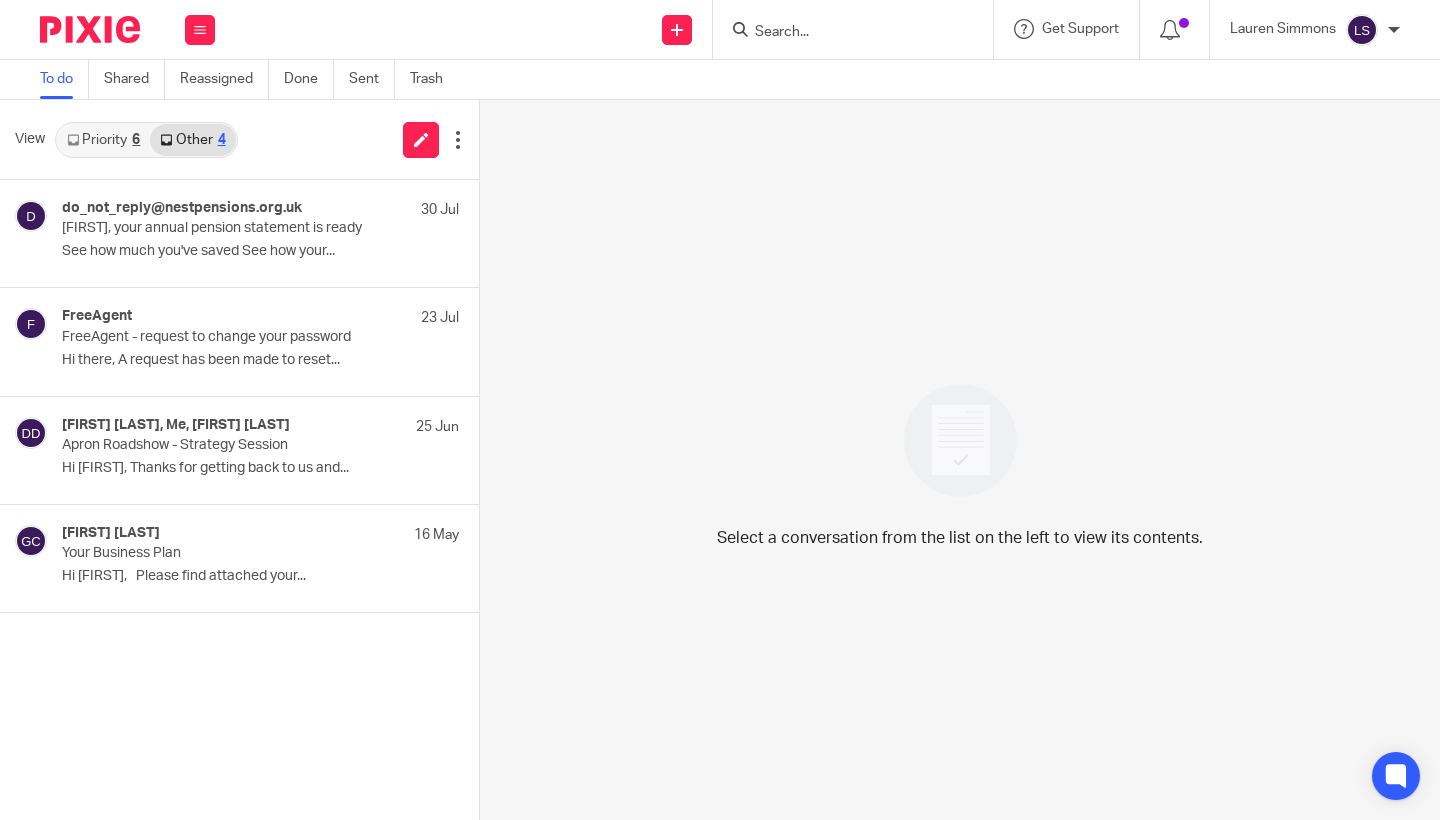 click at bounding box center [73, 140] 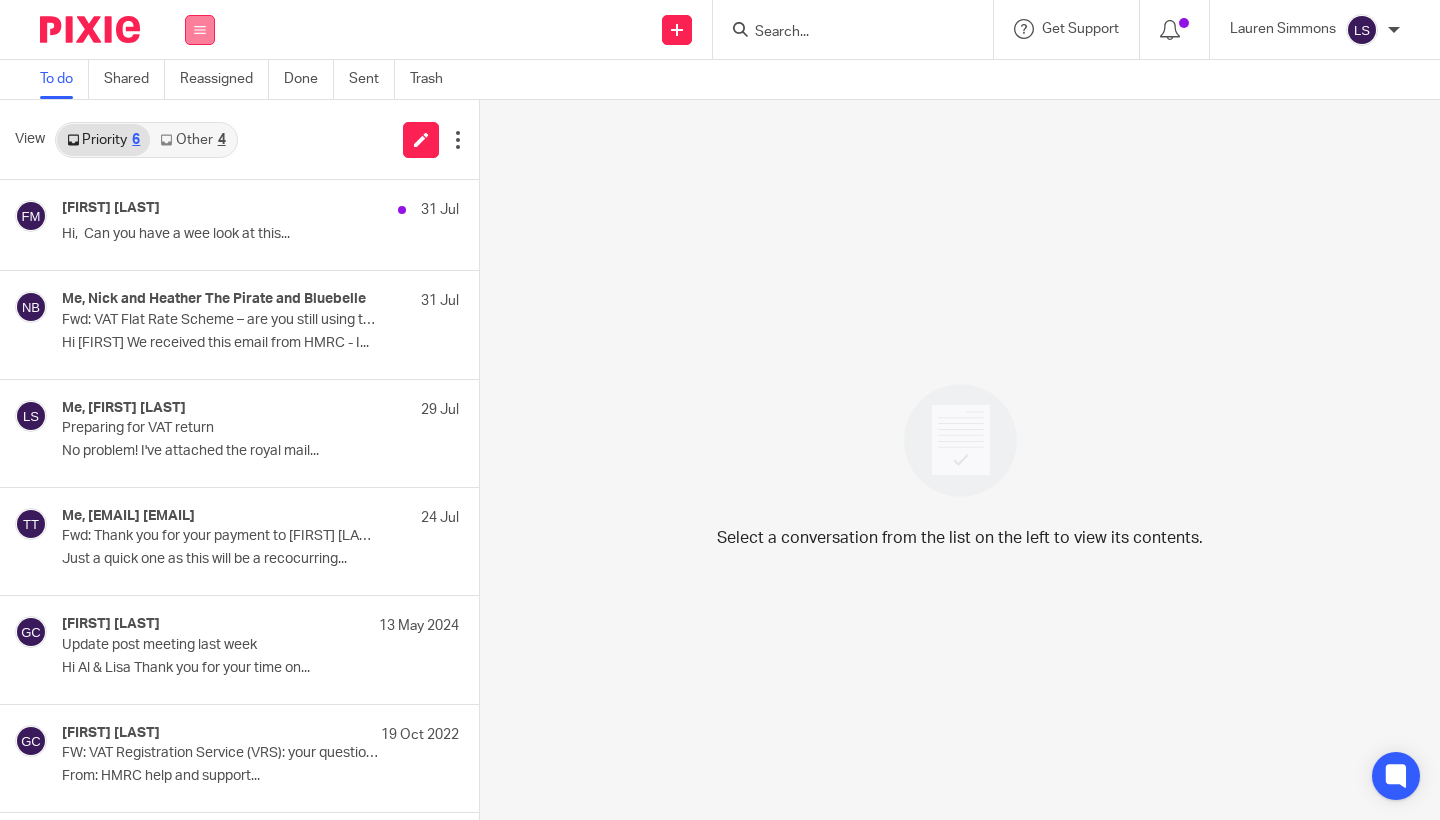 click at bounding box center (200, 30) 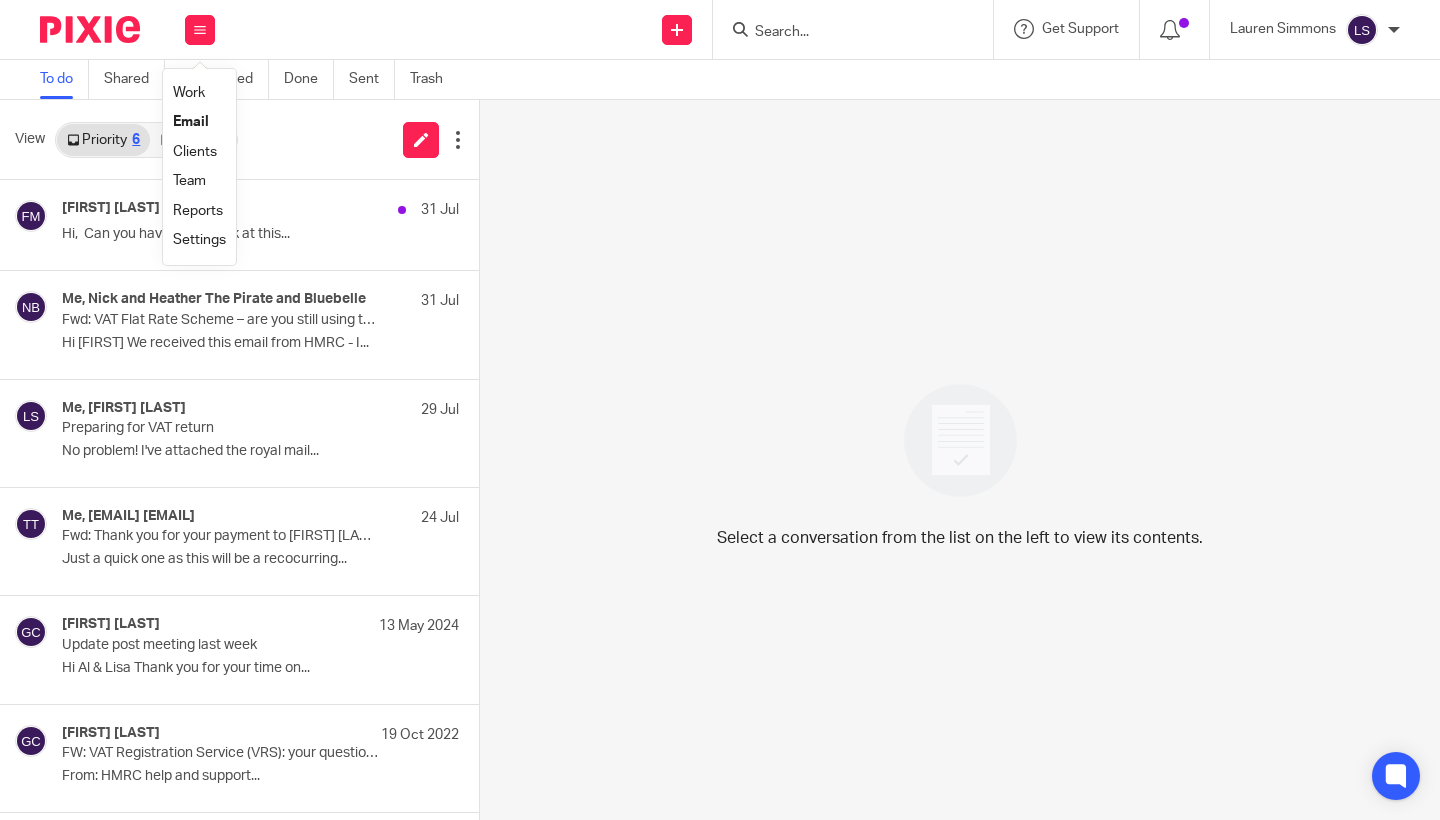 click on "Email" at bounding box center [191, 122] 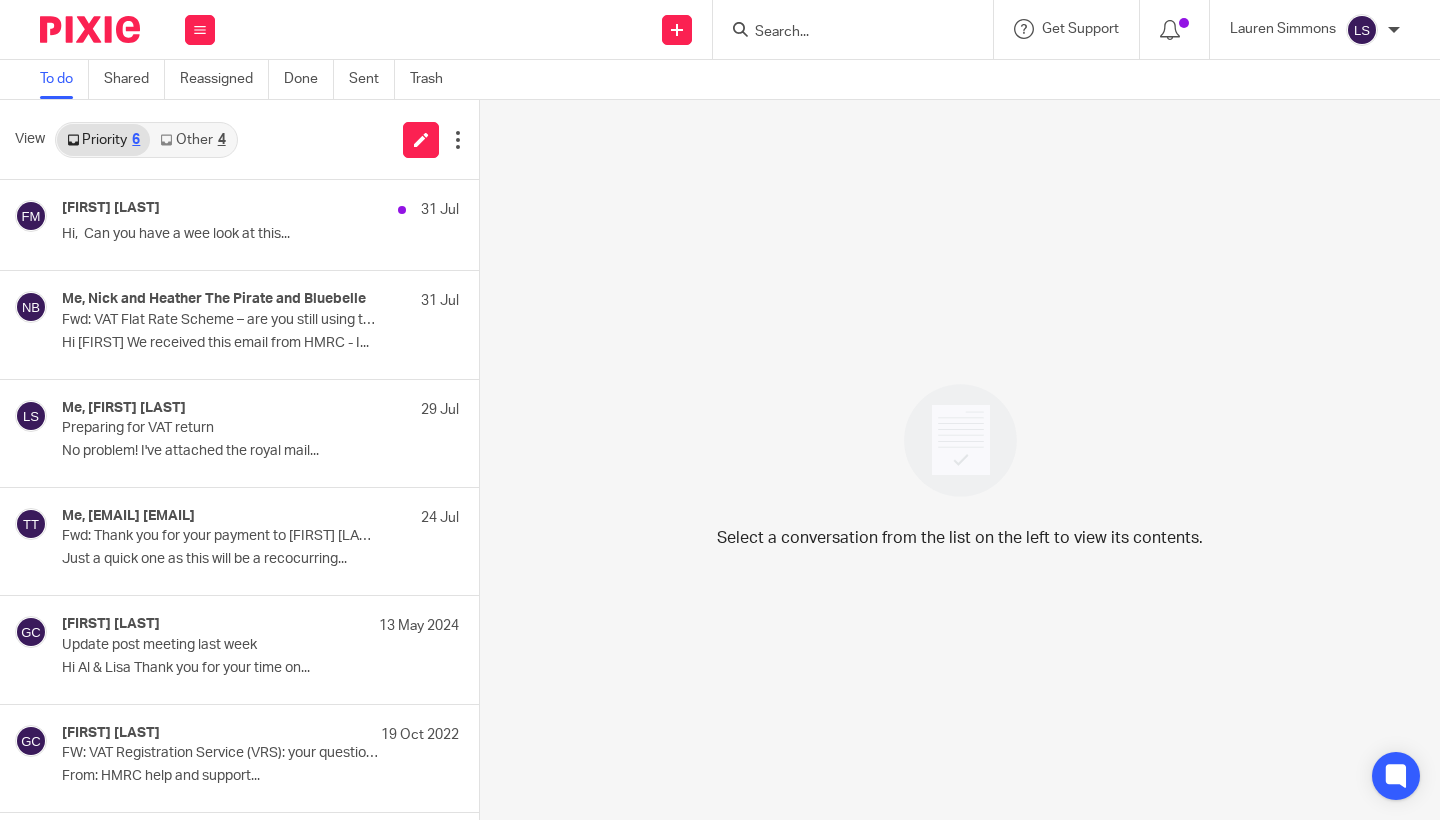 scroll, scrollTop: 0, scrollLeft: 0, axis: both 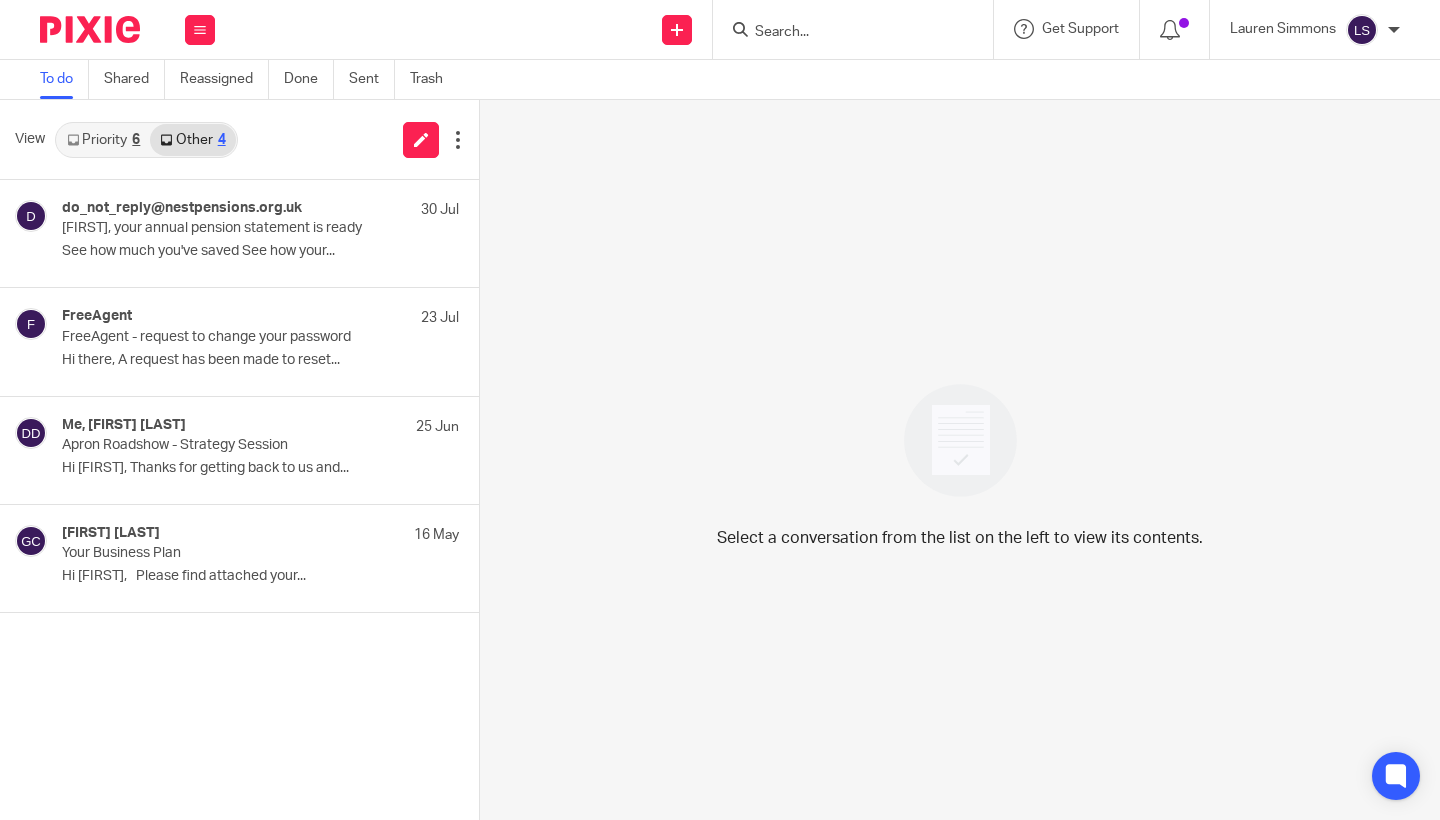click on "Priority
6" at bounding box center [103, 140] 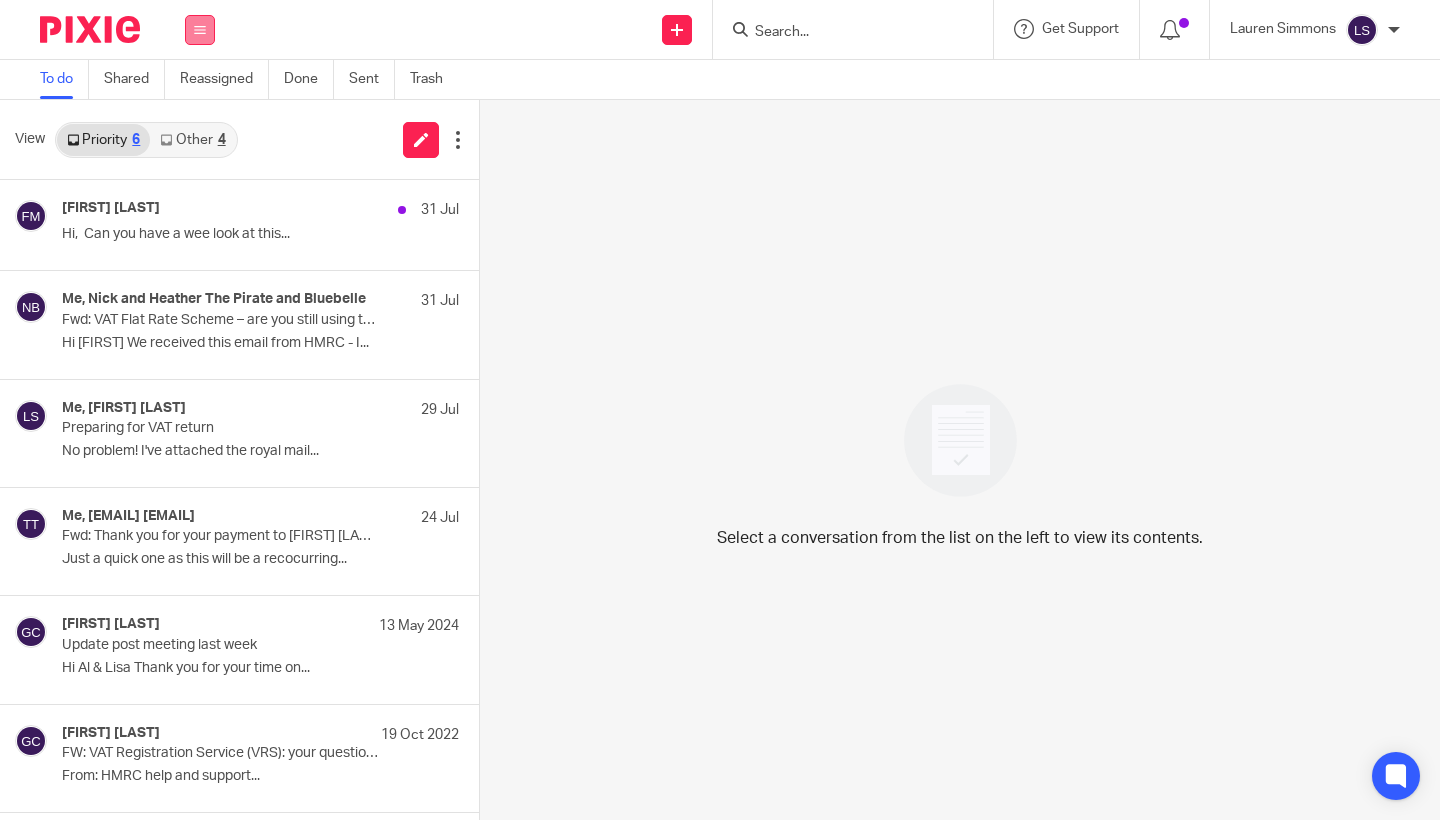 click on "Work
Email
Clients
Team
Reports
Settings" at bounding box center [200, 29] 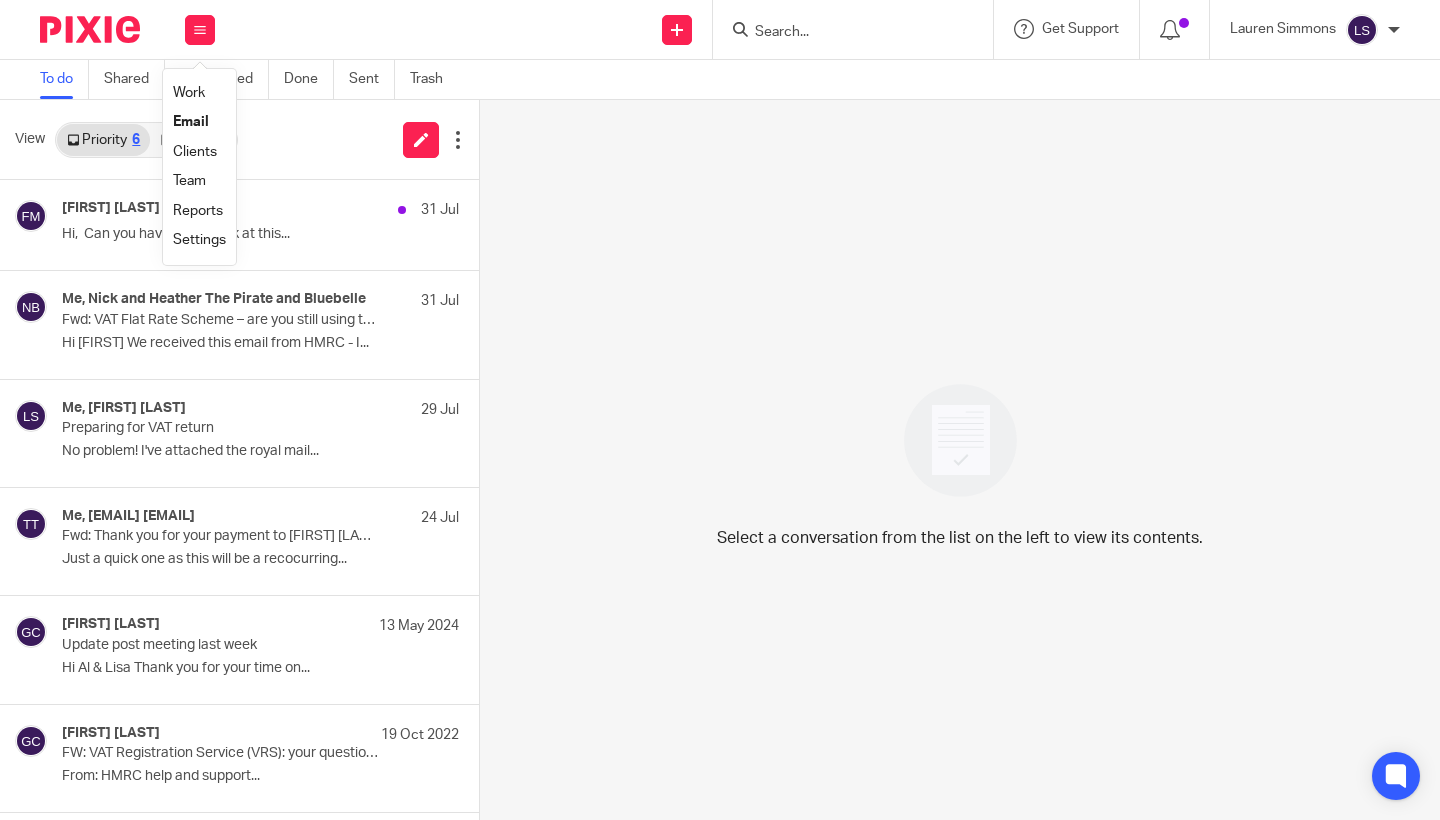 click on "Email" at bounding box center (191, 122) 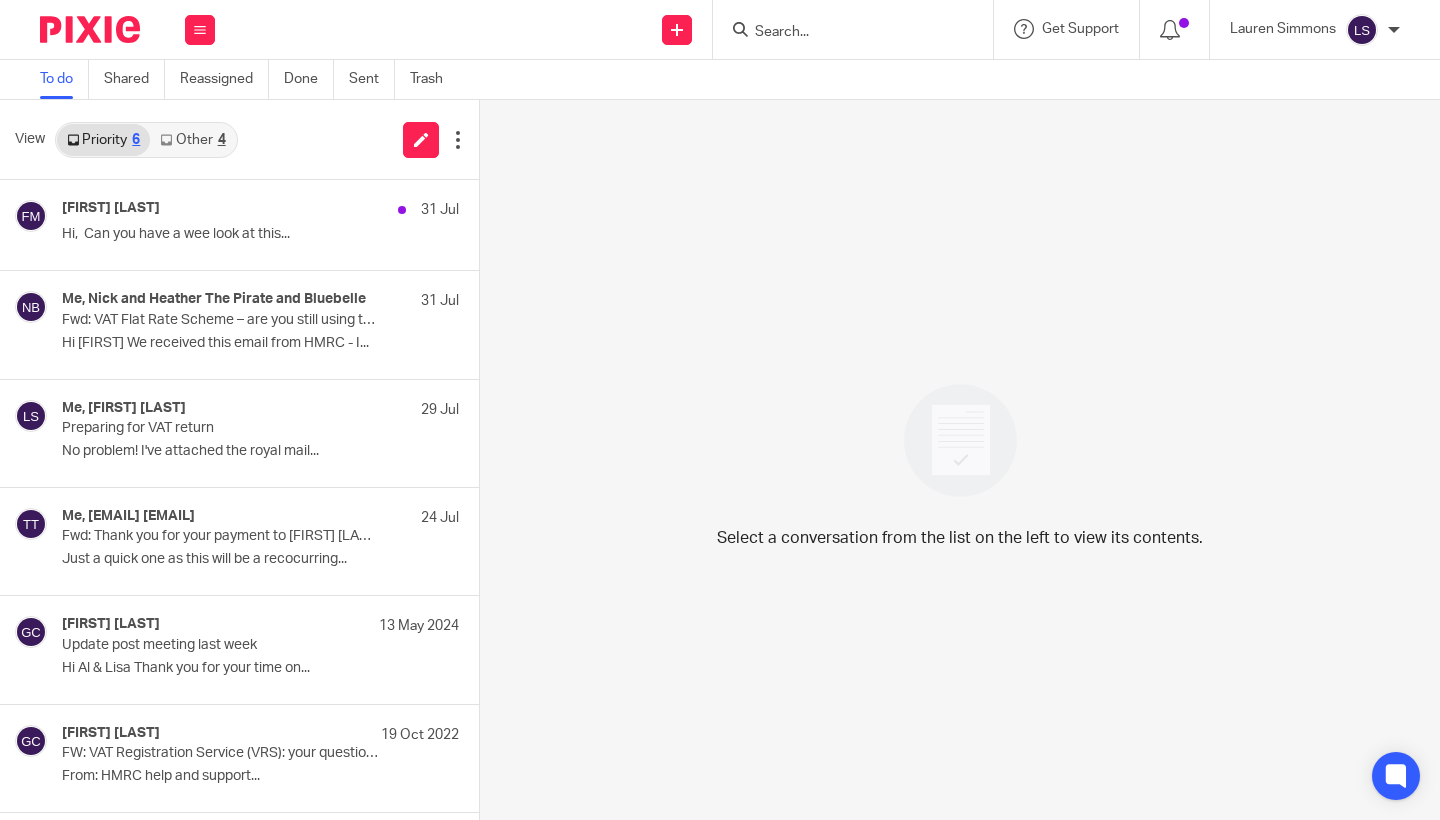 scroll, scrollTop: 0, scrollLeft: 0, axis: both 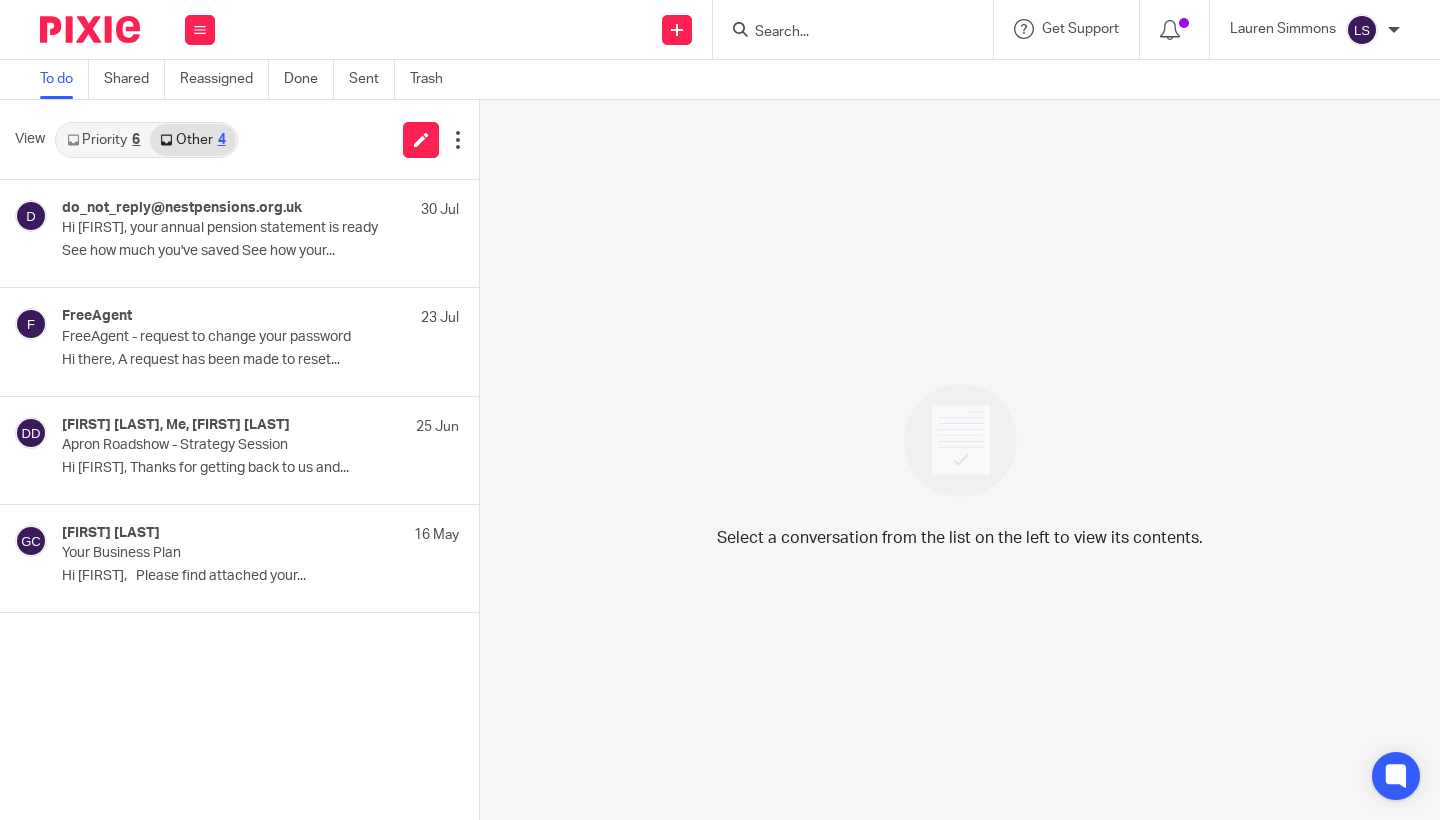 click on "Priority
6" at bounding box center [103, 140] 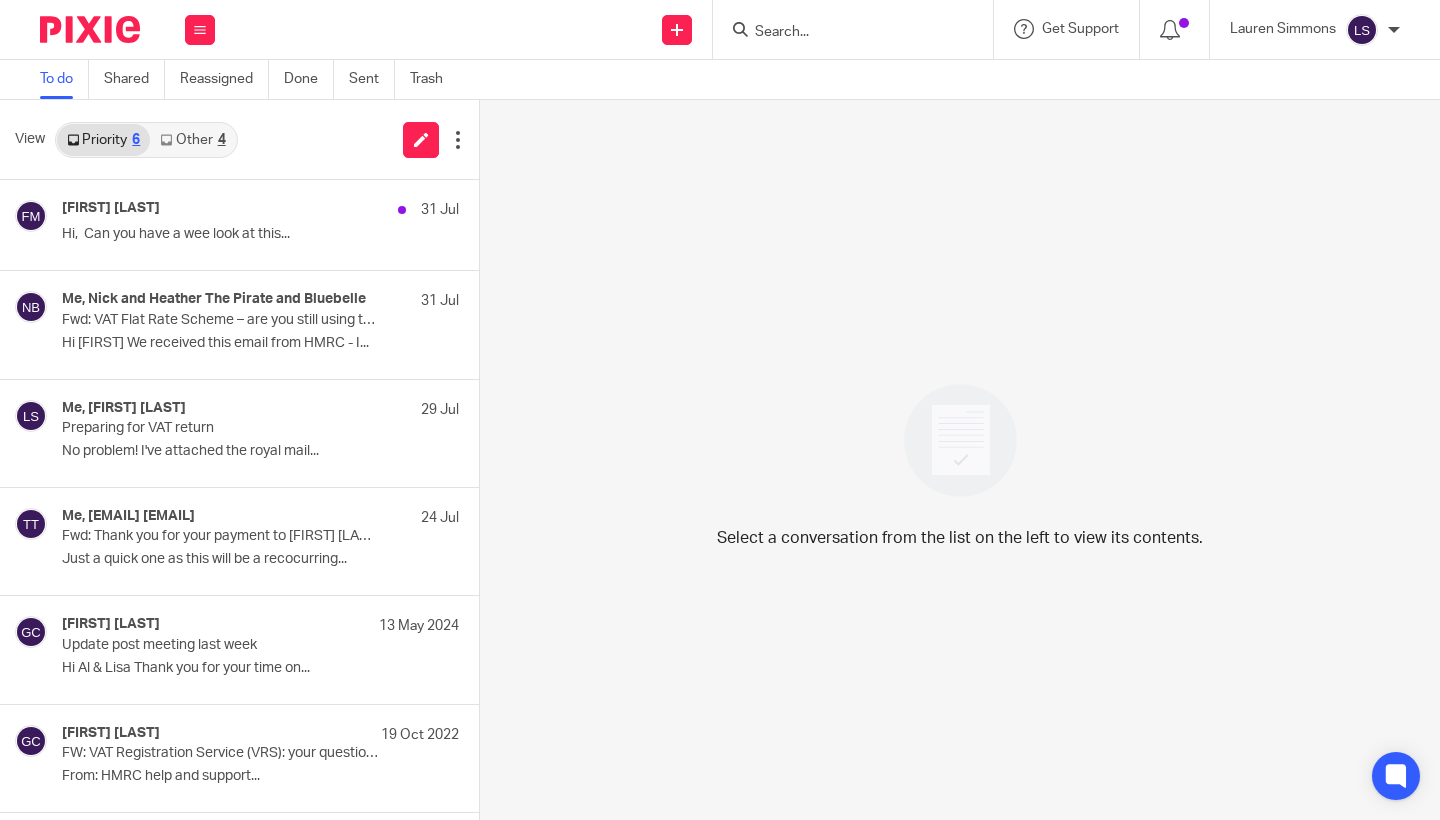 click at bounding box center (859, 29) 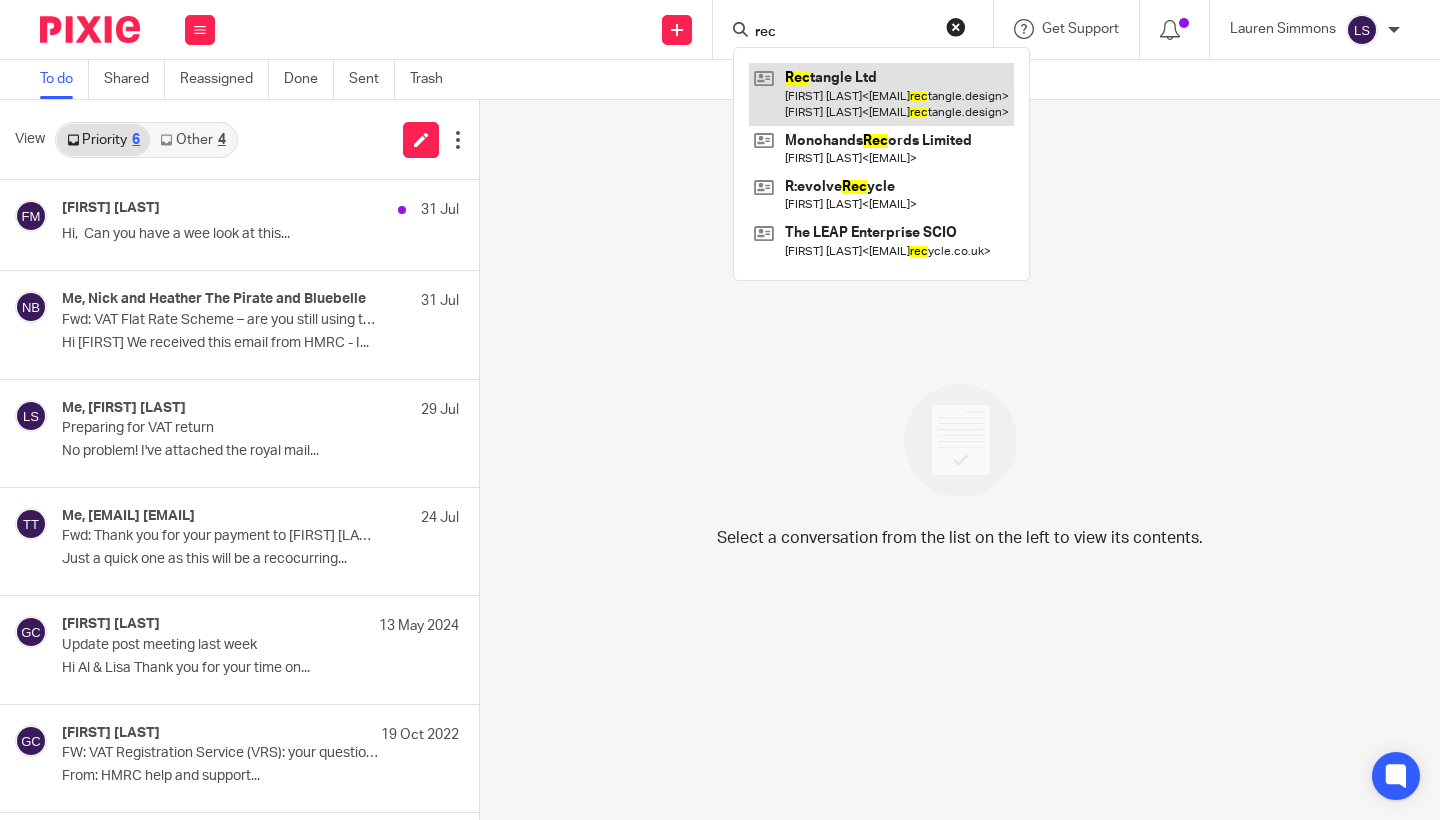 type on "rec" 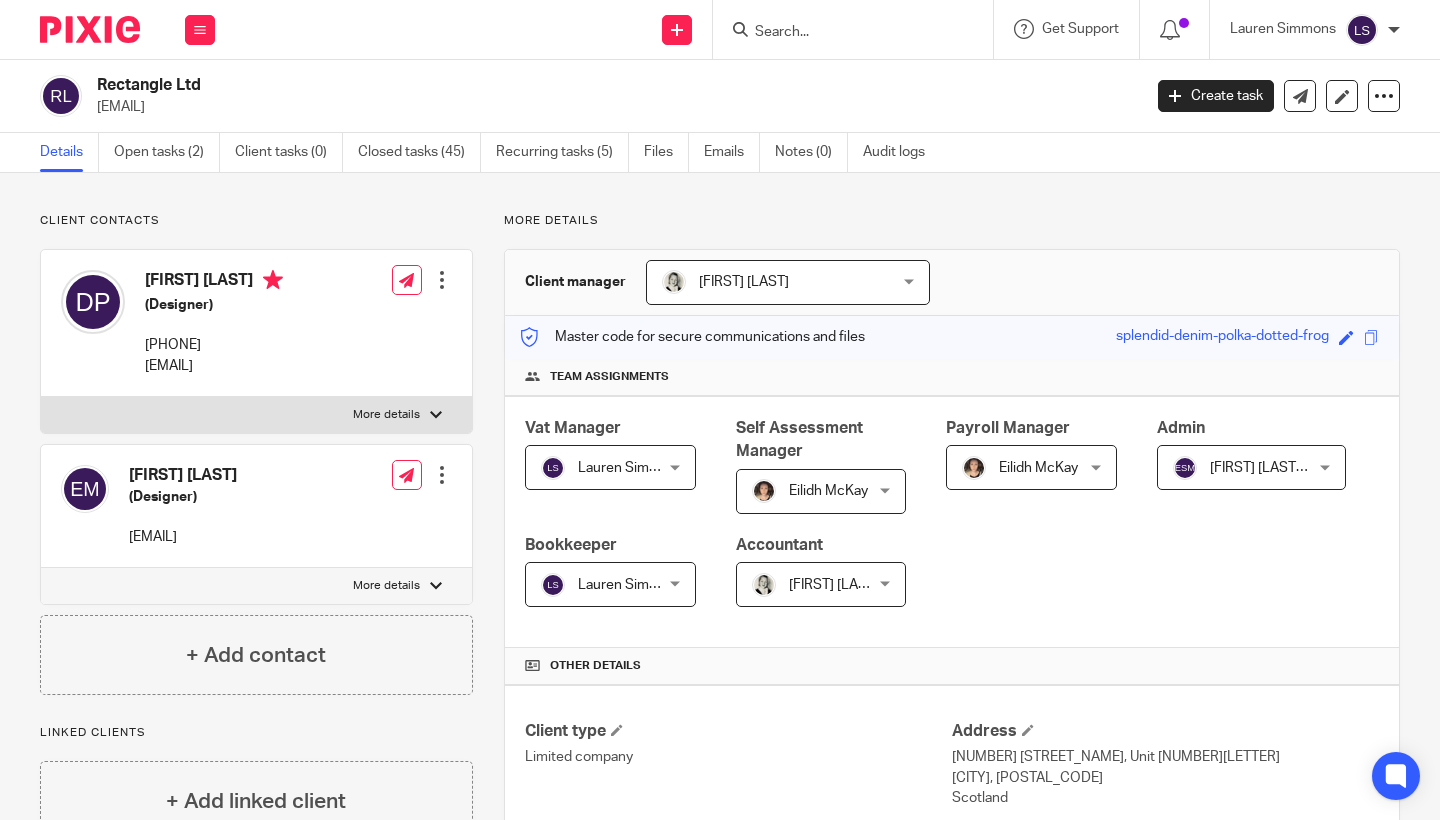 scroll, scrollTop: 0, scrollLeft: 0, axis: both 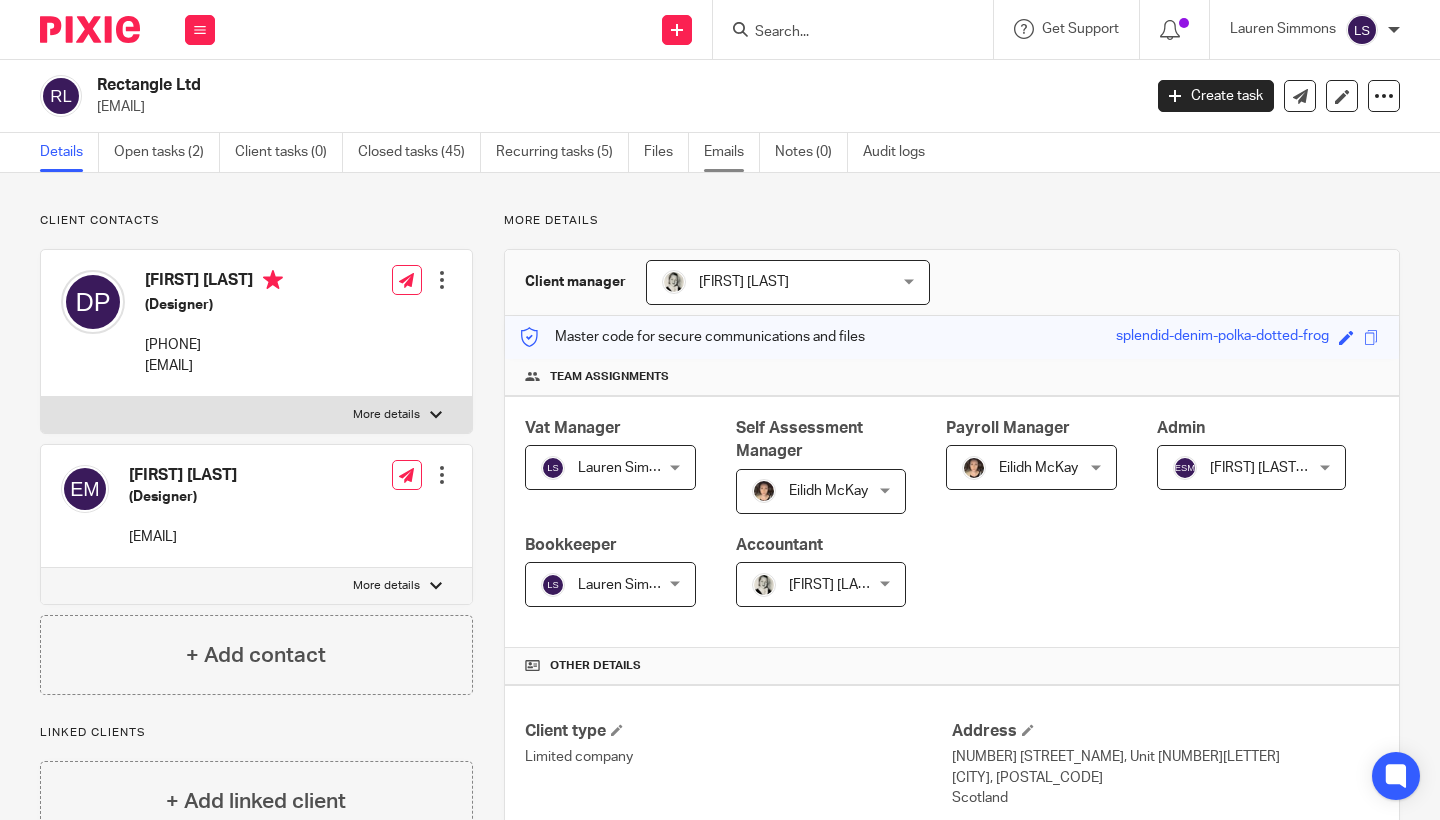 click on "Emails" at bounding box center [732, 152] 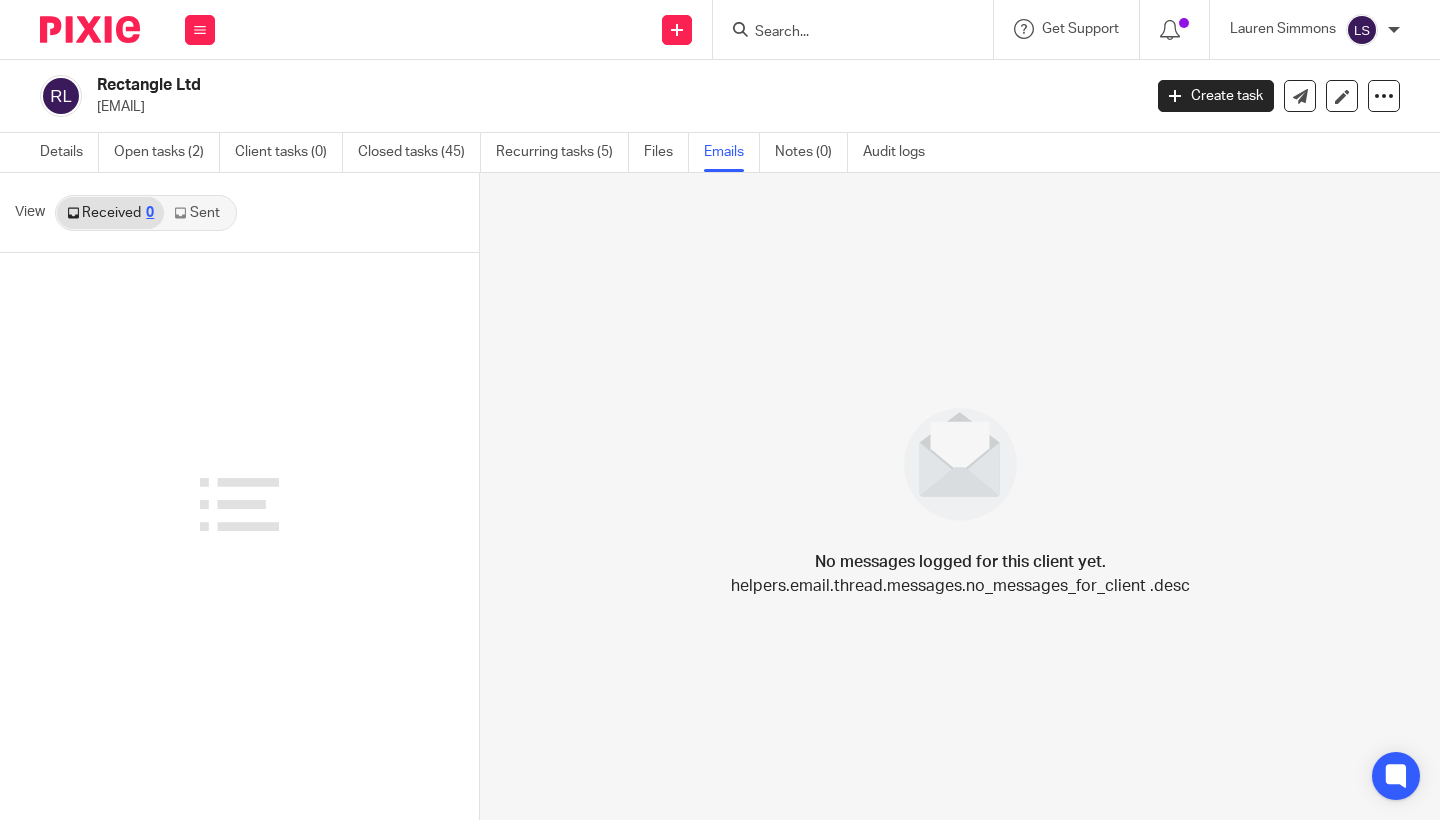 scroll, scrollTop: 0, scrollLeft: 0, axis: both 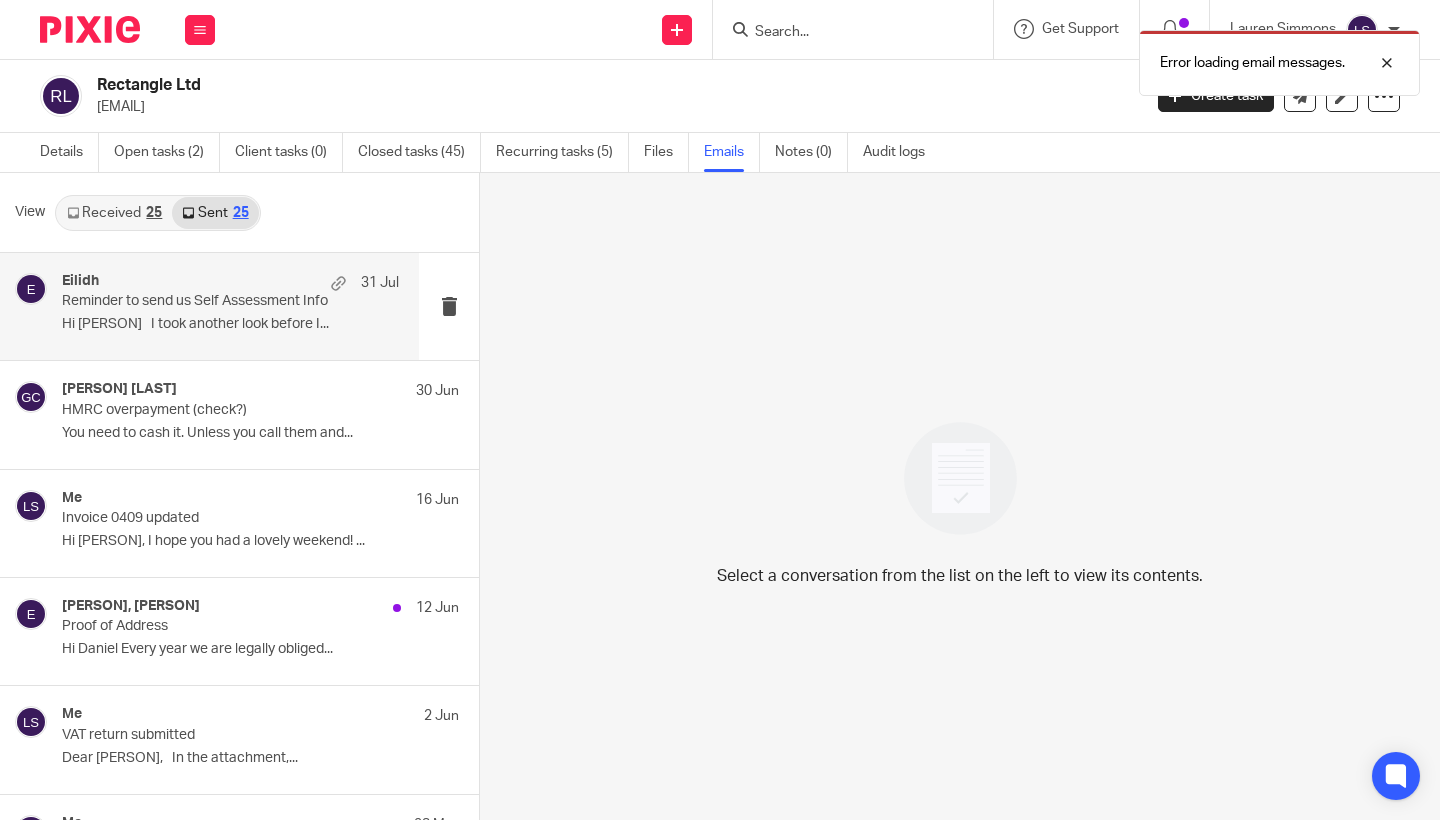 click on "Eilidh
31 Jul   Reminder to send us Self Assessment Info   Hi Dan     I took another look before I..." at bounding box center (230, 306) 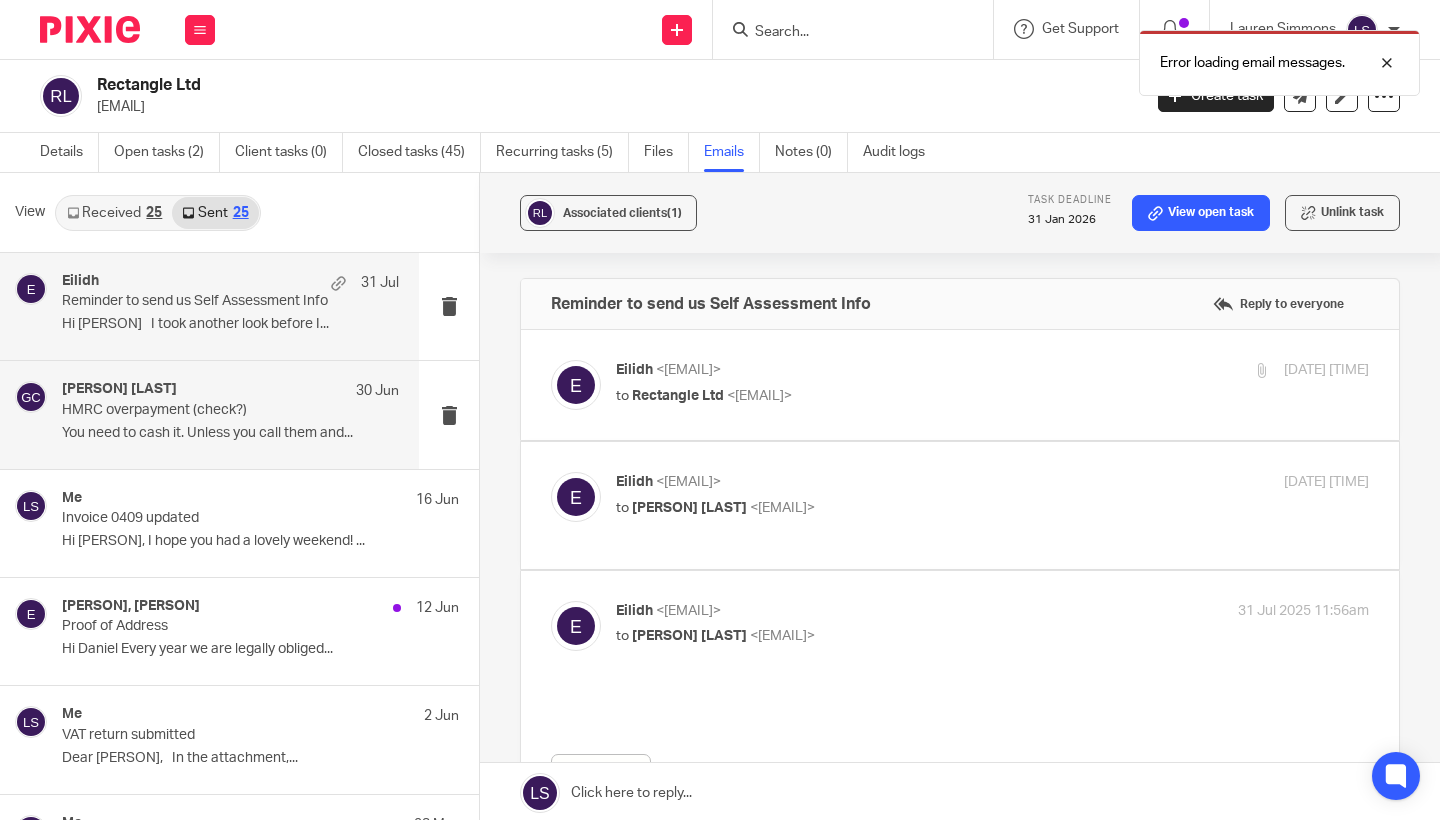 click on "Gillian Caughey
30 Jun   HMRC overpayment (check?)   You need to cash it. Unless you call them and..." at bounding box center [230, 414] 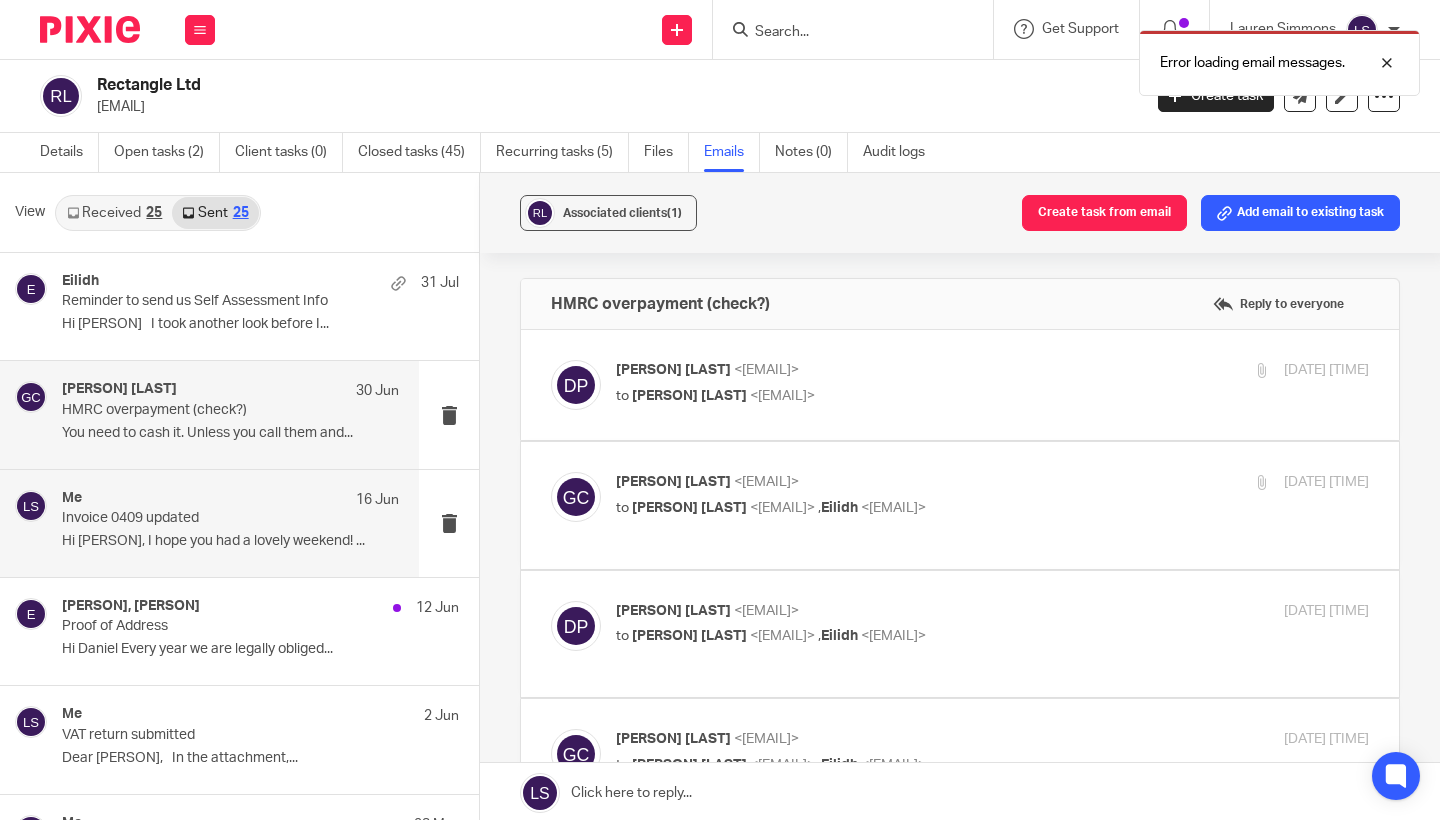 click on "Invoice 0409 updated" at bounding box center (197, 518) 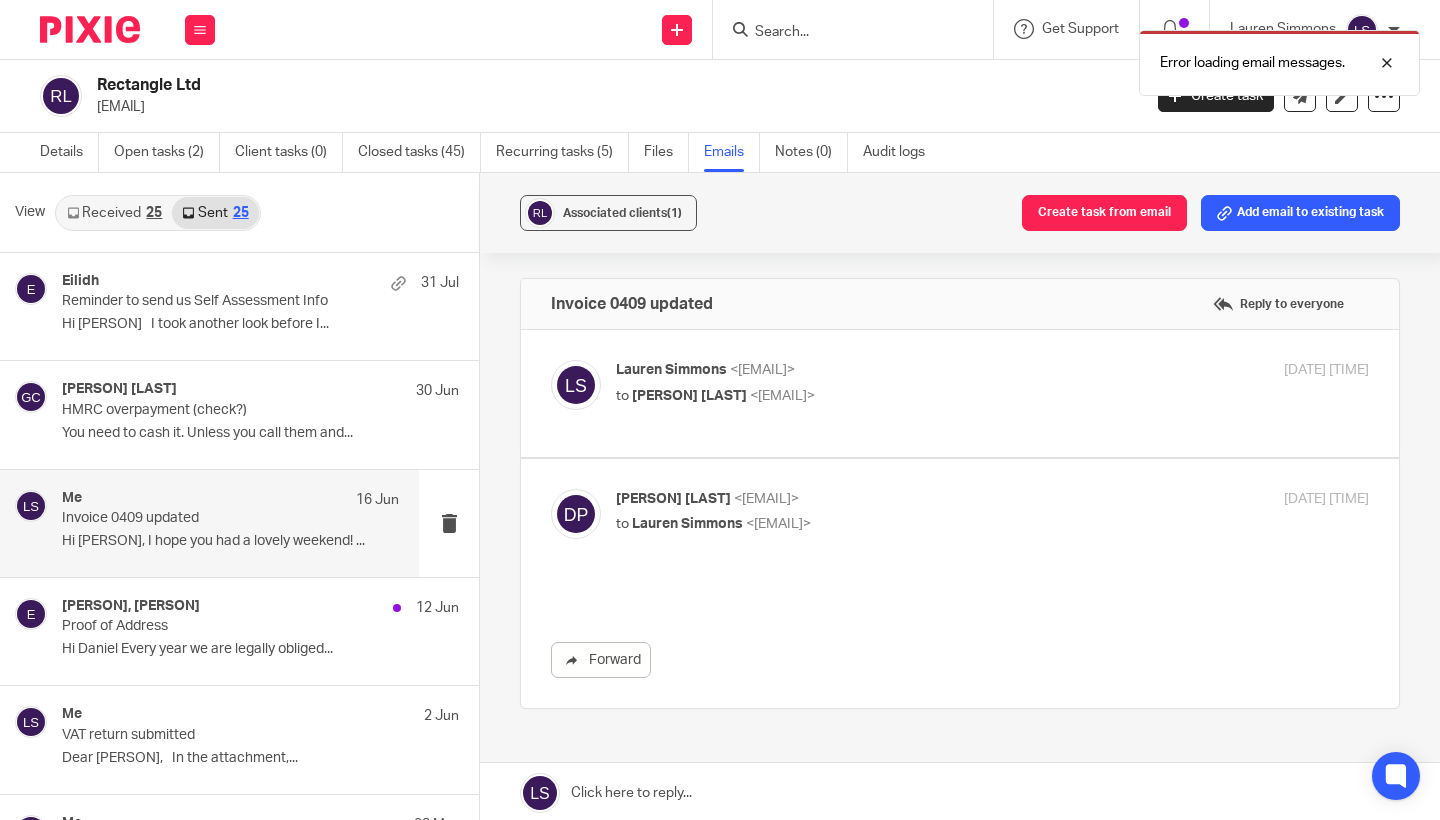scroll, scrollTop: 0, scrollLeft: 0, axis: both 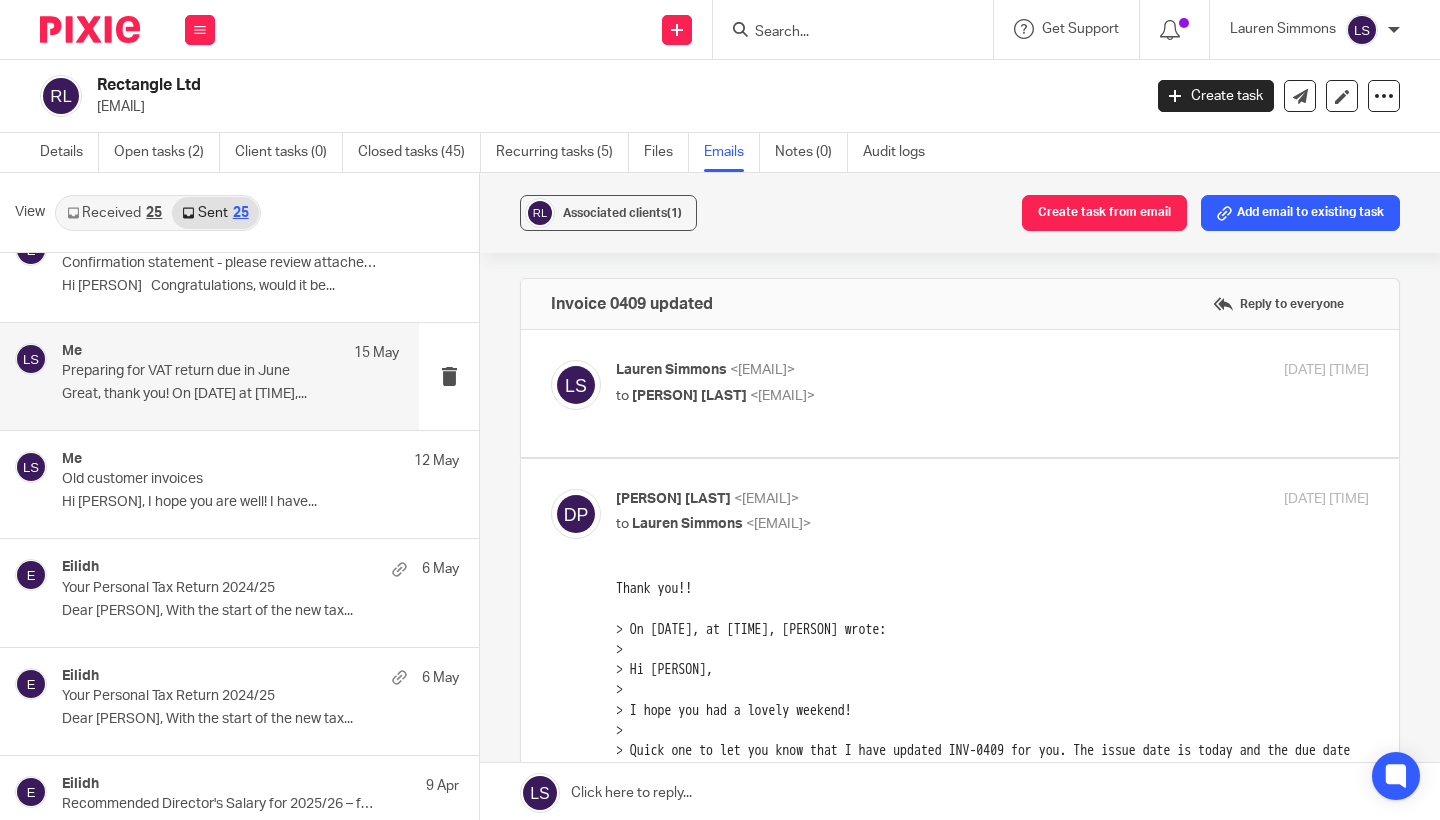 click on "Preparing for VAT return due in June" at bounding box center (197, 371) 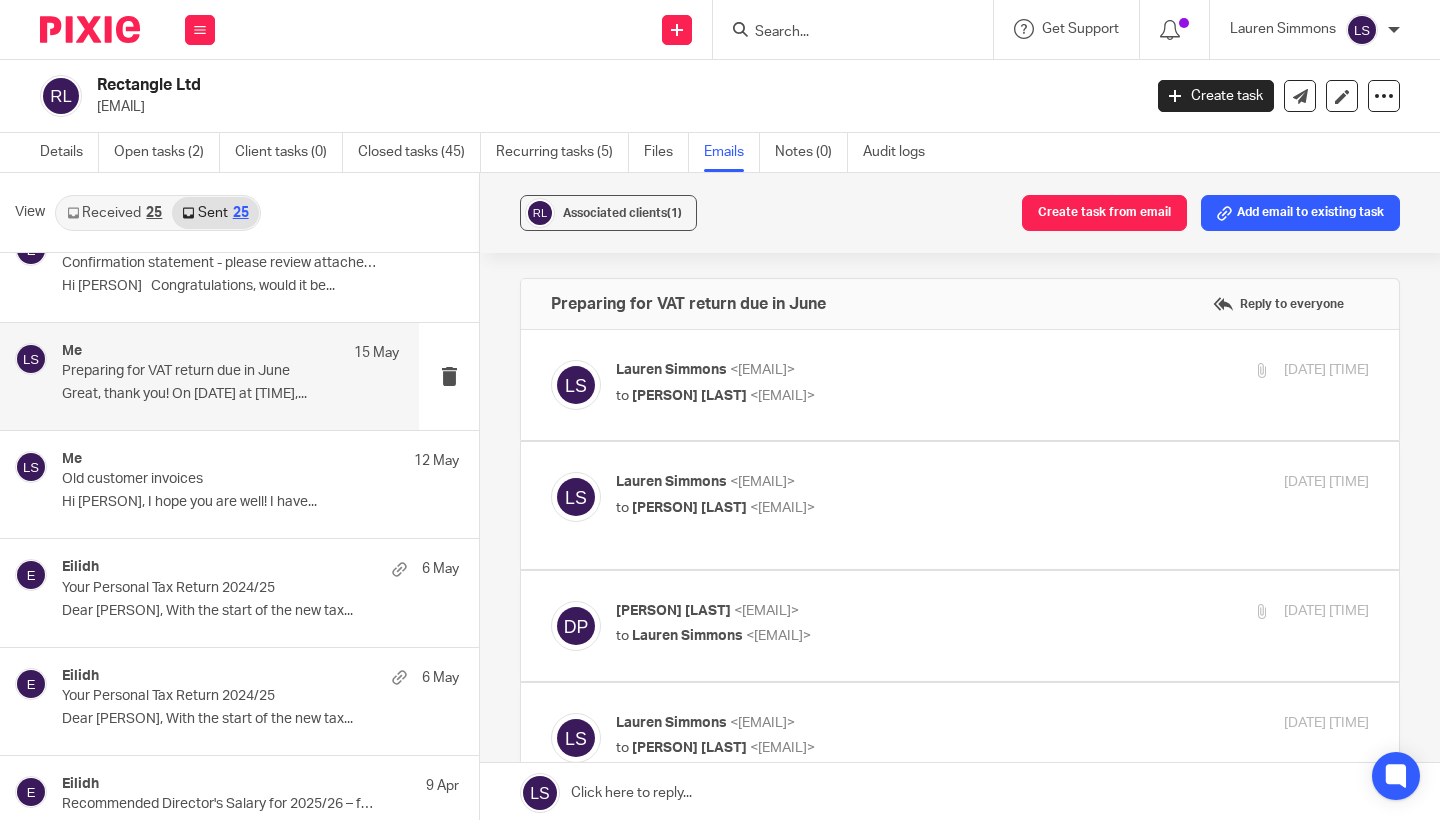 click on "Lauren Simmons
<lauren@fearlessfinancials.co.uk>   to
Daniel Powers
<dan@rectangle.design>       29 Apr 2025 2:18pm" at bounding box center (992, 385) 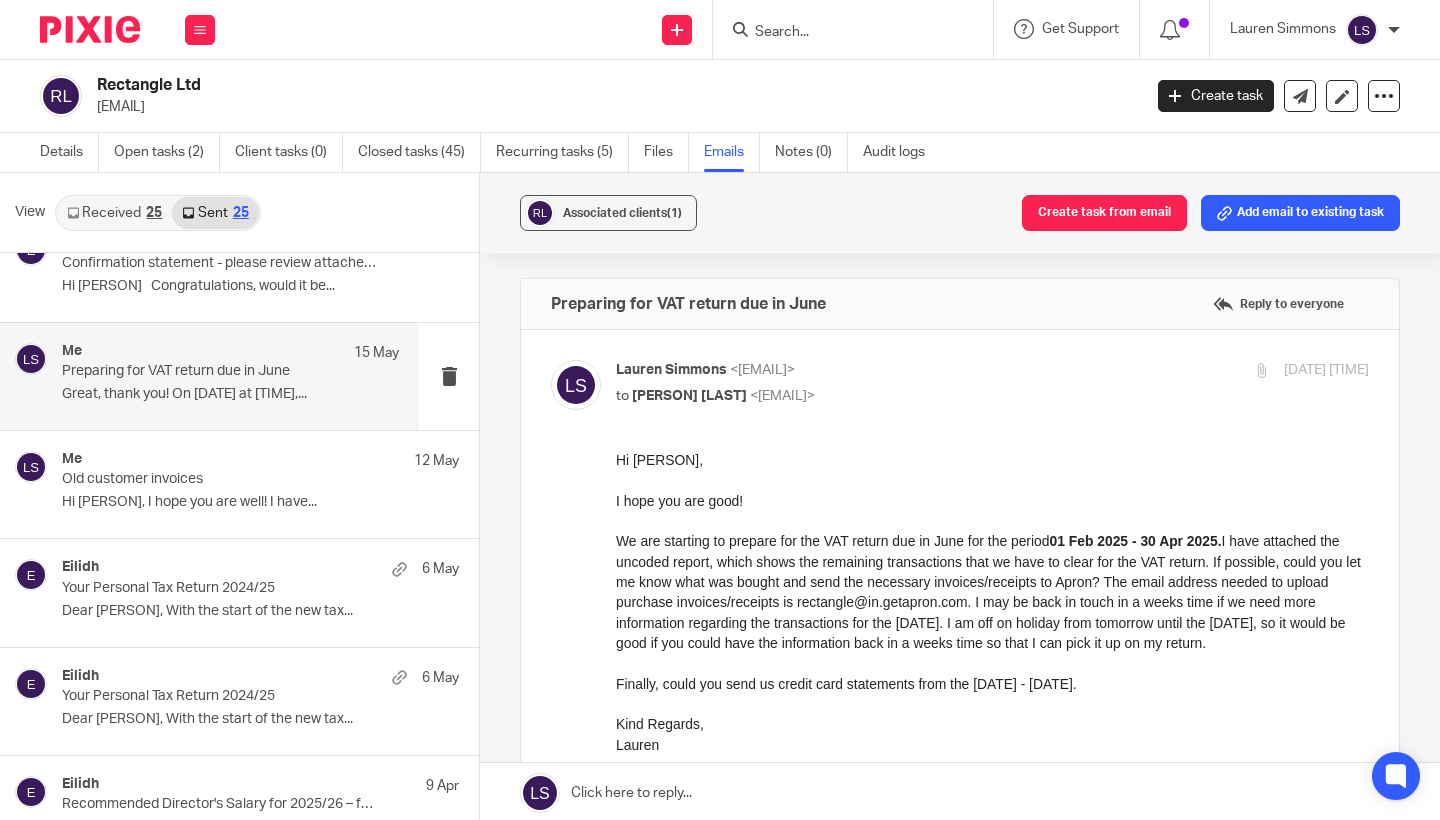 scroll, scrollTop: 0, scrollLeft: 0, axis: both 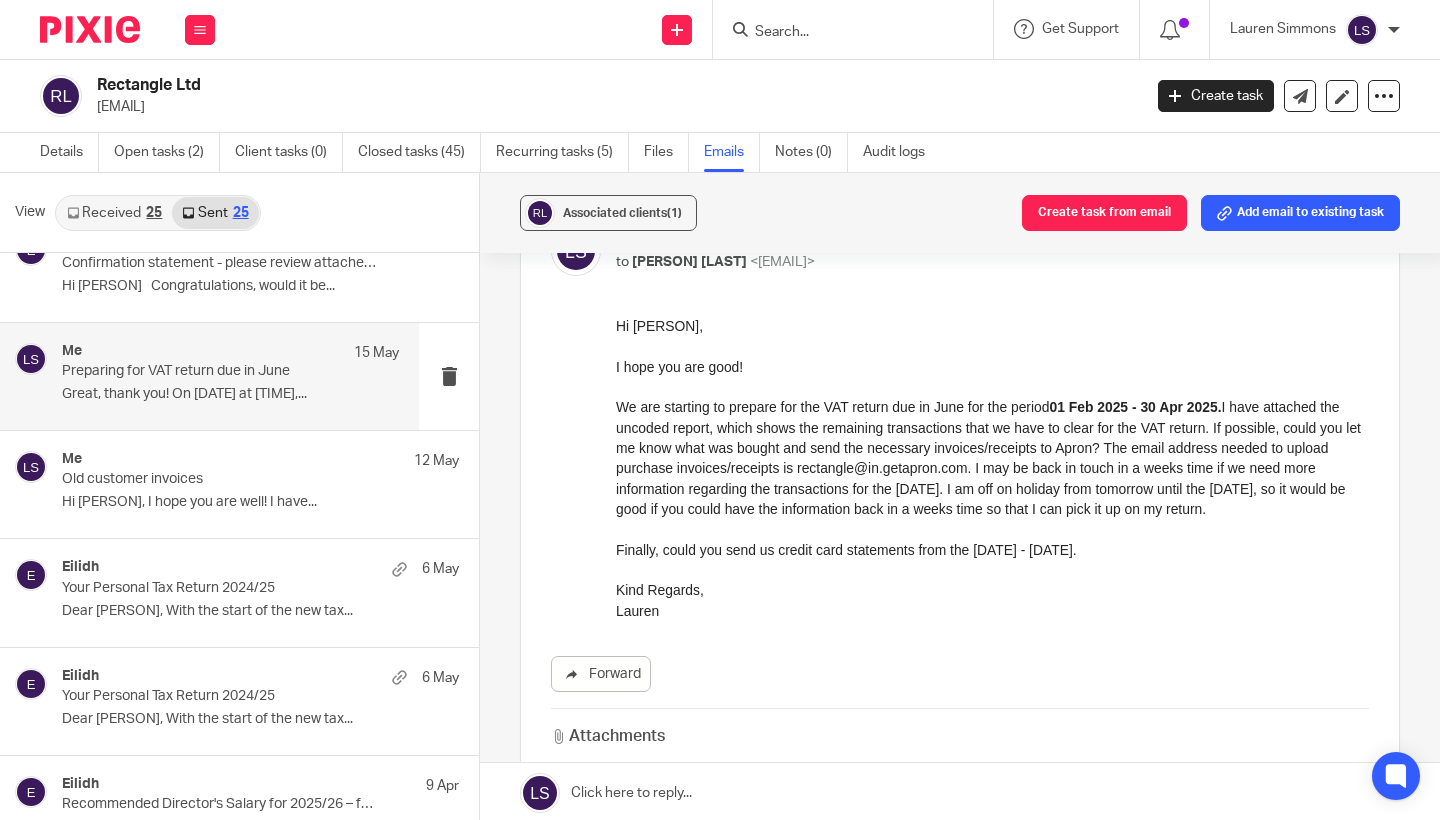 drag, startPoint x: 679, startPoint y: 619, endPoint x: 600, endPoint y: 358, distance: 272.69397 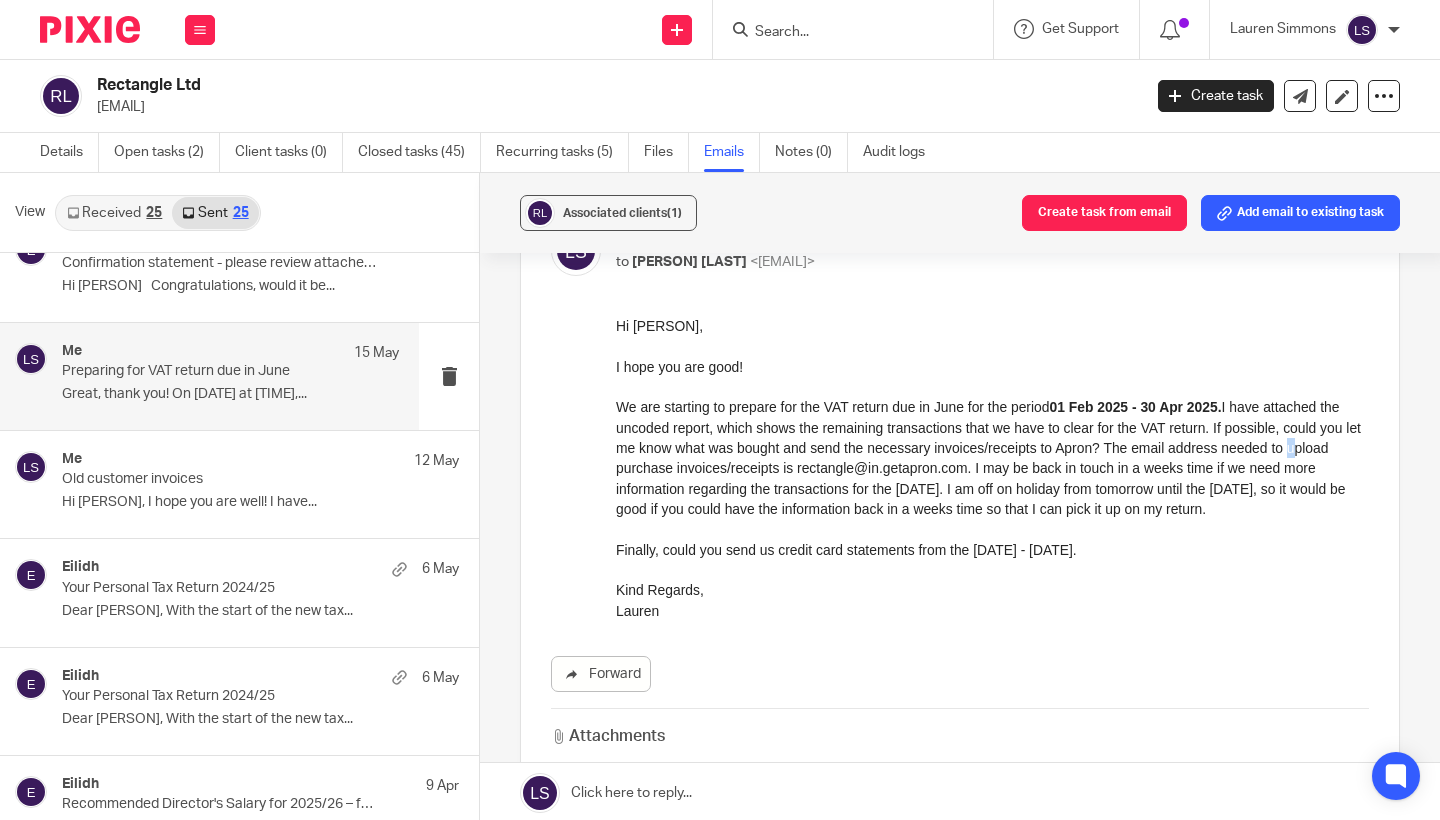 click on "We are starting to prepare for the VAT return due in June for the period  01 Feb 2025 - 30 Apr 2025.  I have attached the uncoded report, which shows the remaining transactions that we have to clear for the VAT return. If possible, could you let me know what was bought and send the necessary invoices/receipts to Apron? The email address needed to upload purchase invoices/receipts is rectangle@in.getapron.com. I may be back in touch in a weeks time if we need more information regarding the transactions for the 30th Of April. I am off on holiday from tomorrow until the 6th, so it would be good if you could have the information back in a weeks time so that I can pick it up on my return." at bounding box center [992, 458] 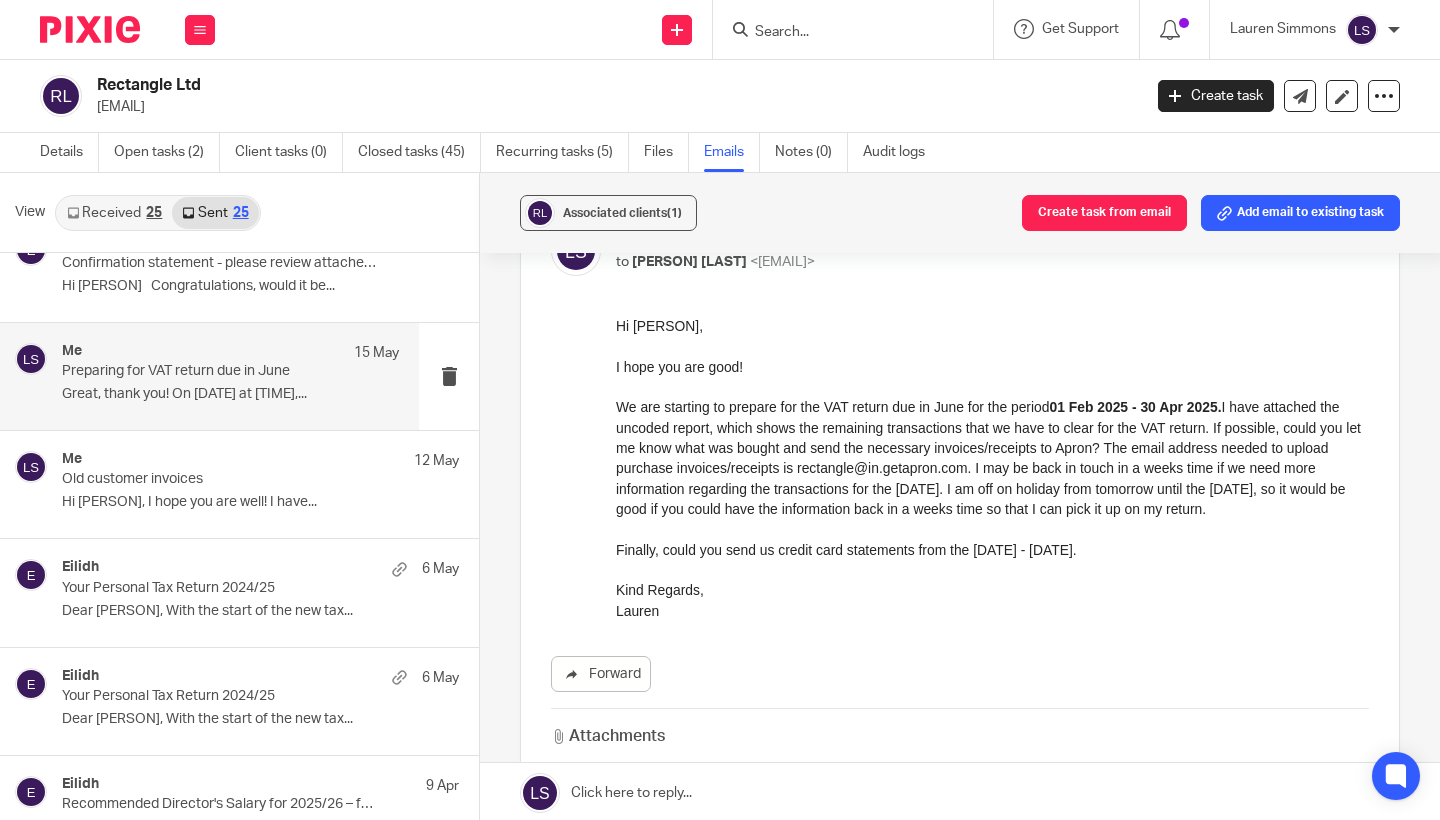 click on "Hi Daniel,  I hope you are good! We are starting to prepare for the VAT return due in June for the period  01 Feb 2025 - 30 Apr 2025.  I have attached the uncoded report, which shows the remaining transactions that we have to clear for the VAT return. If possible, could you let me know what was bought and send the necessary invoices/receipts to Apron? The email address needed to upload purchase invoices/receipts is rectangle@in.getapron.com. I may be back in touch in a weeks time if we need more information regarding the transactions for the 30th Of April. I am off on holiday from tomorrow until the 6th, so it would be good if you could have the information back in a weeks time so that I can pick it up on my return.  Finally, could you send us credit card statements from the 01 Feb 2025 - 30 Apr 2025.  Kind Regards, Lauren" at bounding box center [992, 468] 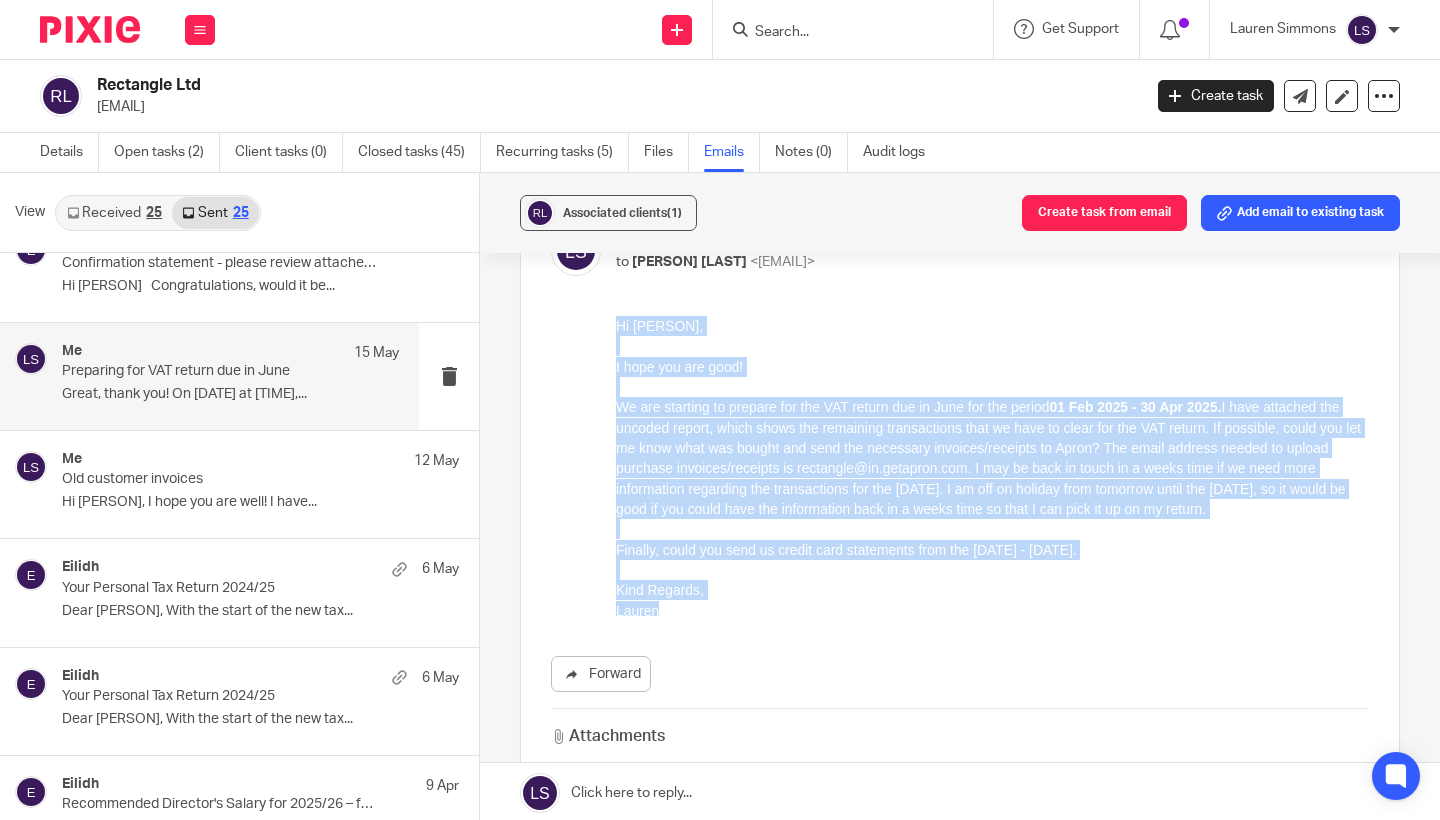 drag, startPoint x: 679, startPoint y: 610, endPoint x: 590, endPoint y: 322, distance: 301.43823 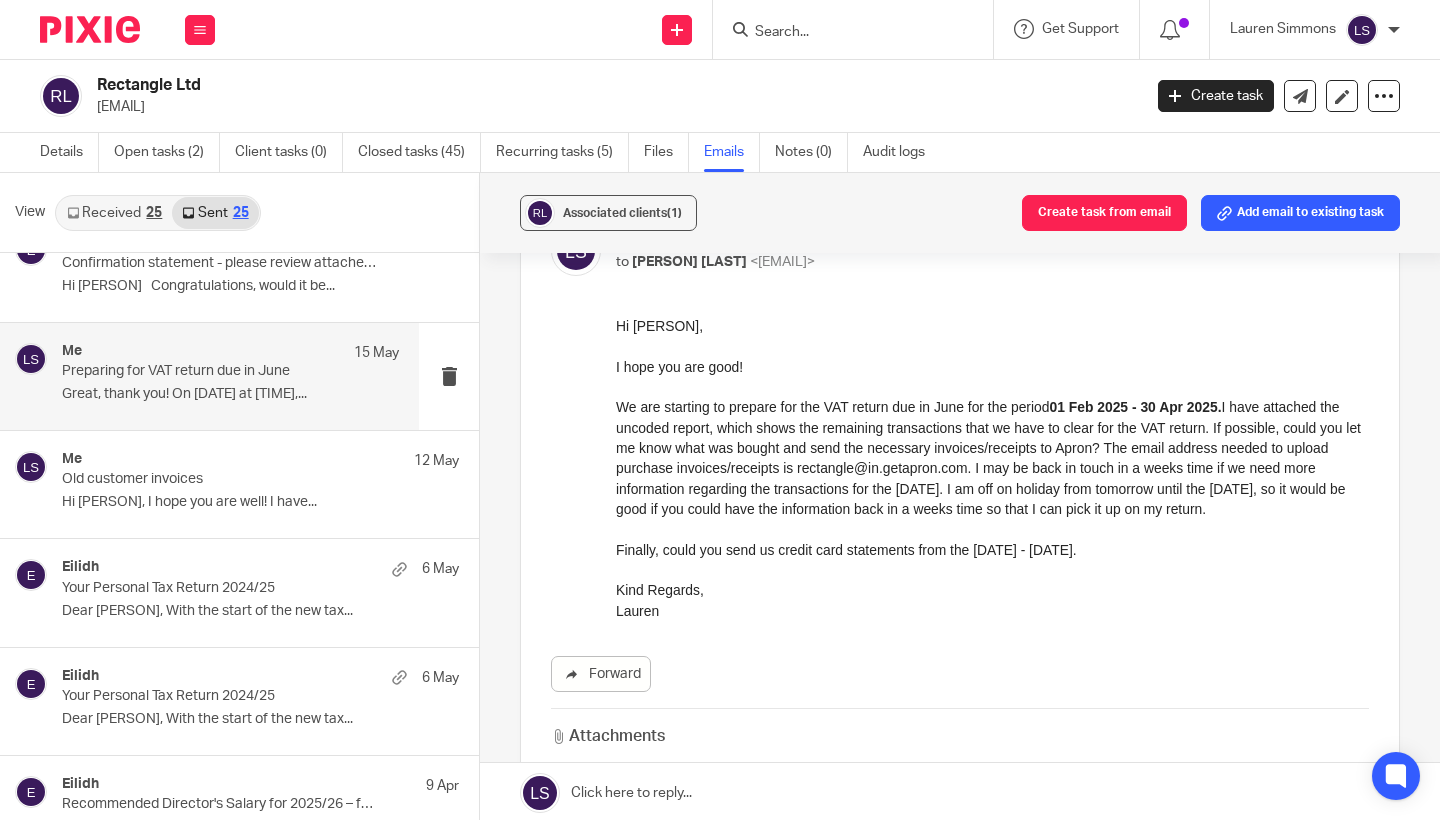 click on "Hi Daniel,  I hope you are good! We are starting to prepare for the VAT return due in June for the period  01 Feb 2025 - 30 Apr 2025.  I have attached the uncoded report, which shows the remaining transactions that we have to clear for the VAT return. If possible, could you let me know what was bought and send the necessary invoices/receipts to Apron? The email address needed to upload purchase invoices/receipts is rectangle@in.getapron.com. I may be back in touch in a weeks time if we need more information regarding the transactions for the 30th Of April. I am off on holiday from tomorrow until the 6th, so it would be good if you could have the information back in a weeks time so that I can pick it up on my return.  Finally, could you send us credit card statements from the 01 Feb 2025 - 30 Apr 2025.  Kind Regards, Lauren" at bounding box center (992, 468) 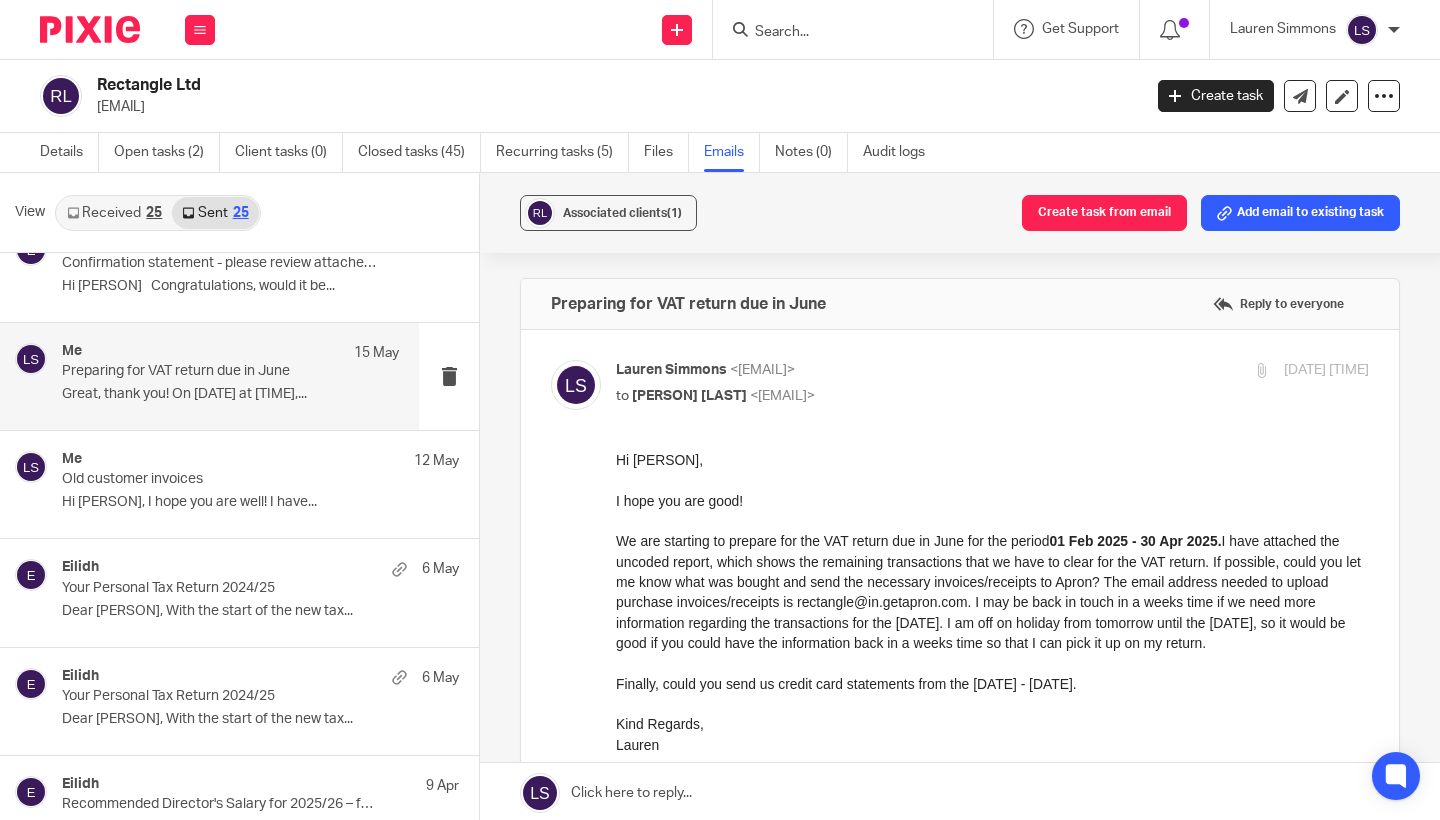 scroll, scrollTop: 0, scrollLeft: 0, axis: both 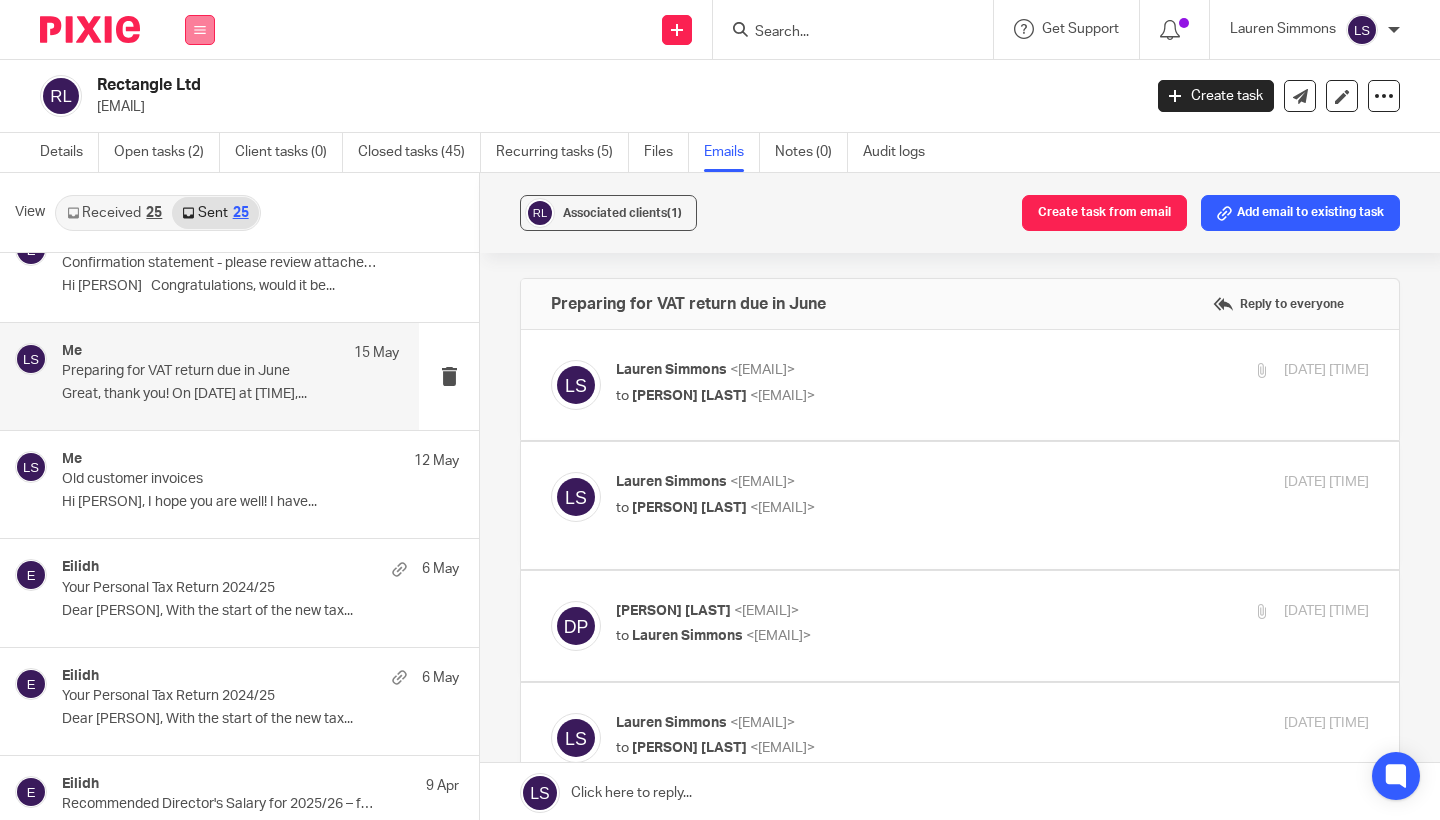 click at bounding box center [200, 30] 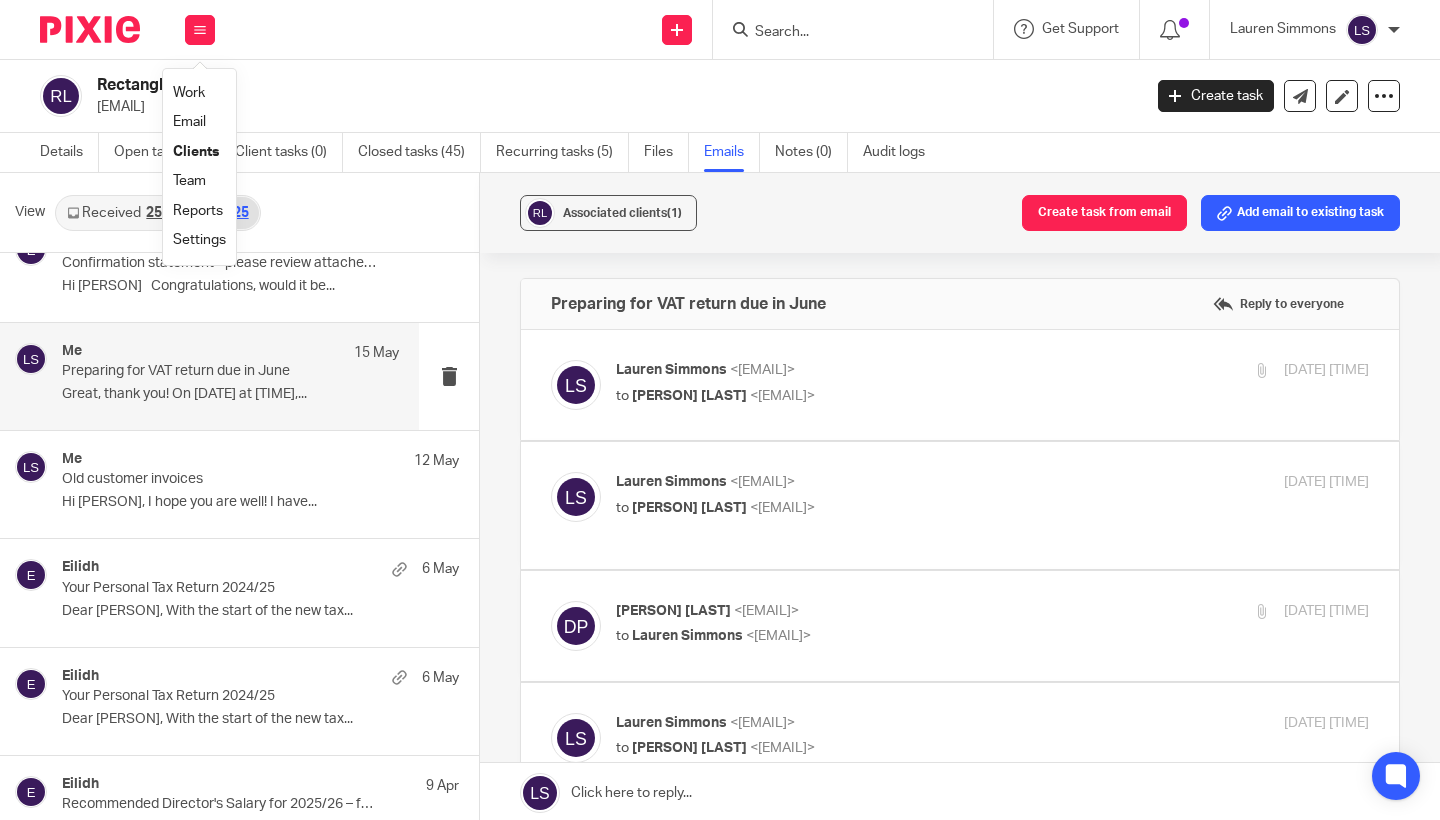 click on "Email" at bounding box center (189, 122) 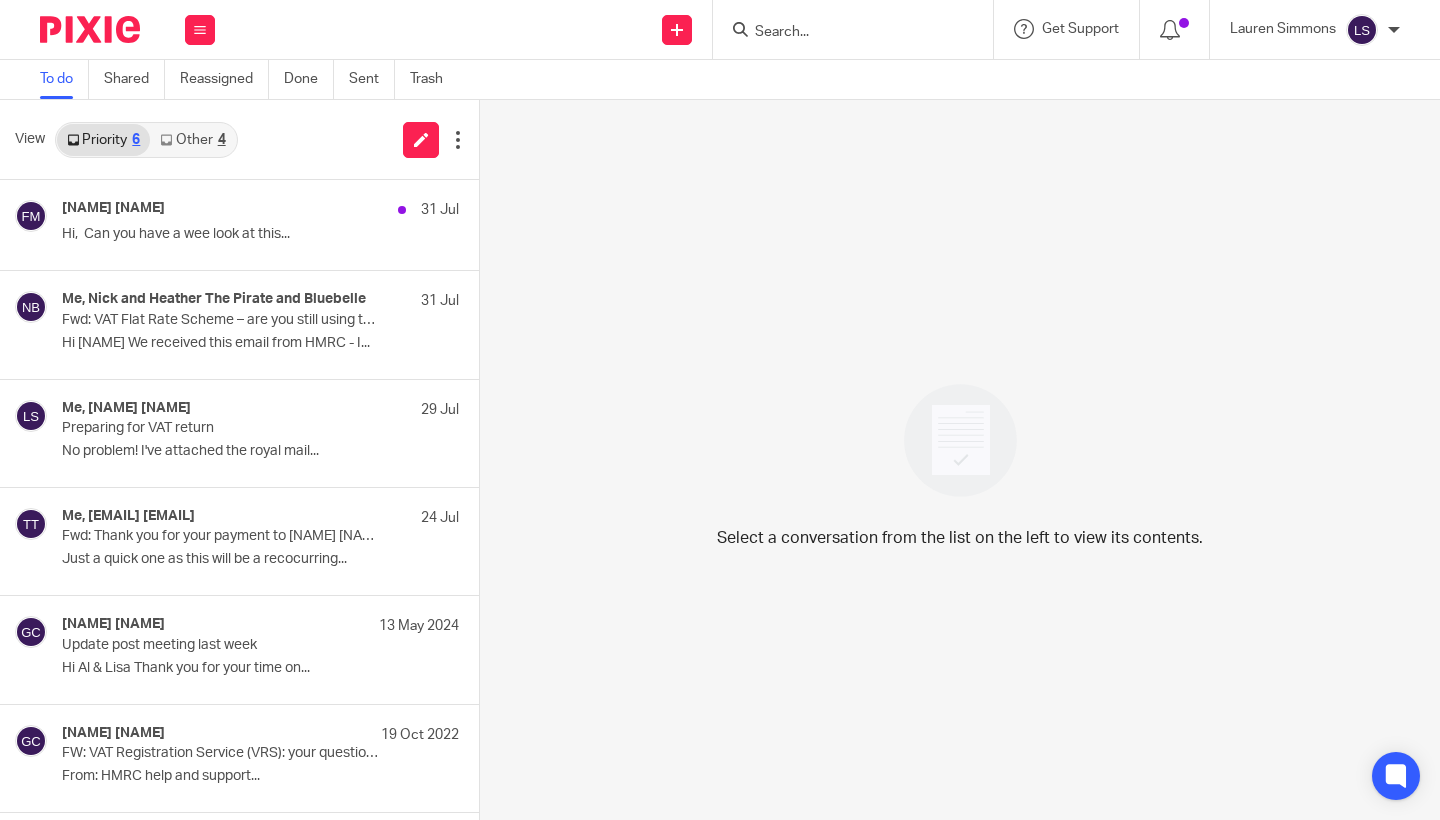 scroll, scrollTop: 0, scrollLeft: 0, axis: both 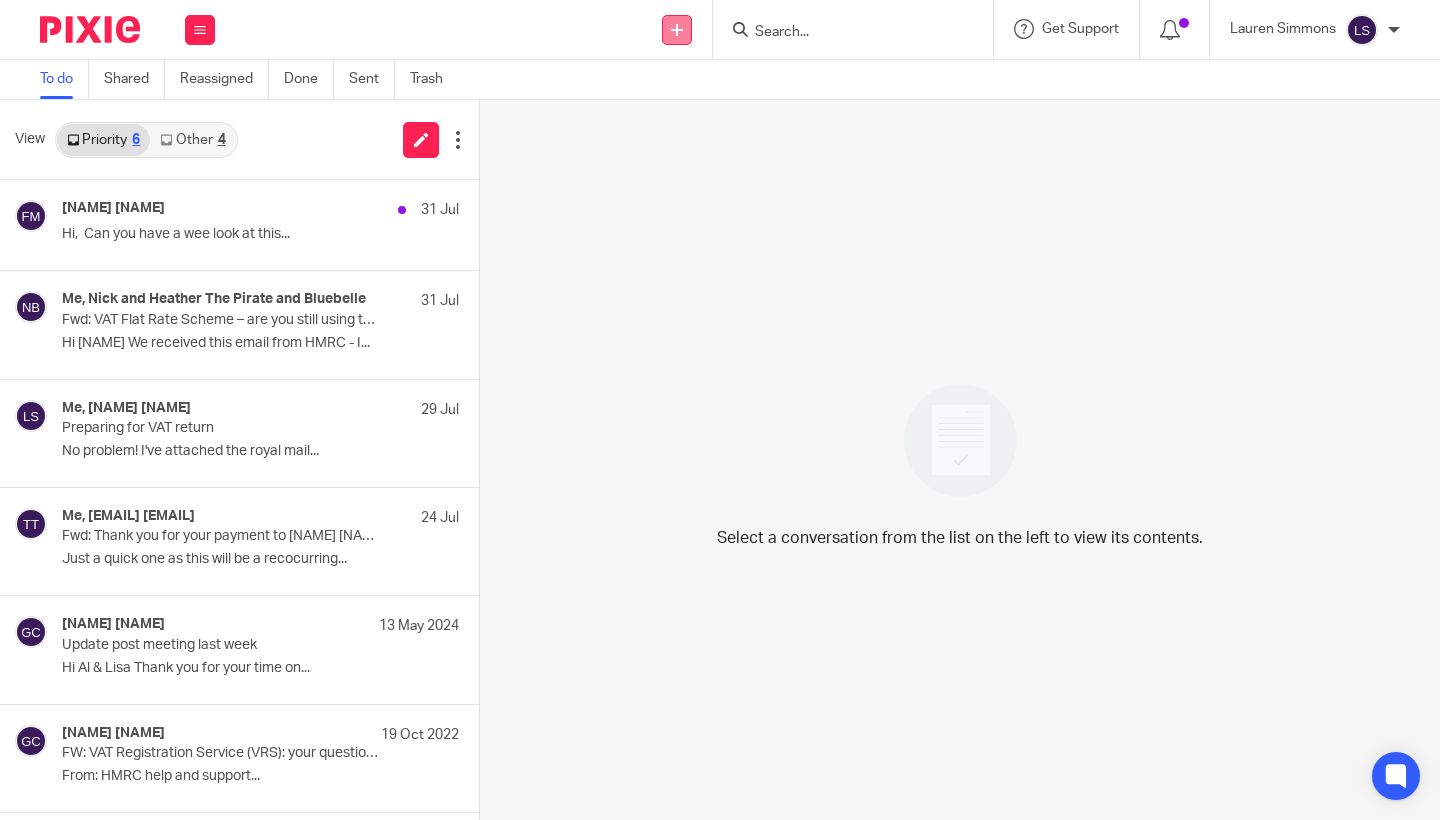 click at bounding box center [677, 30] 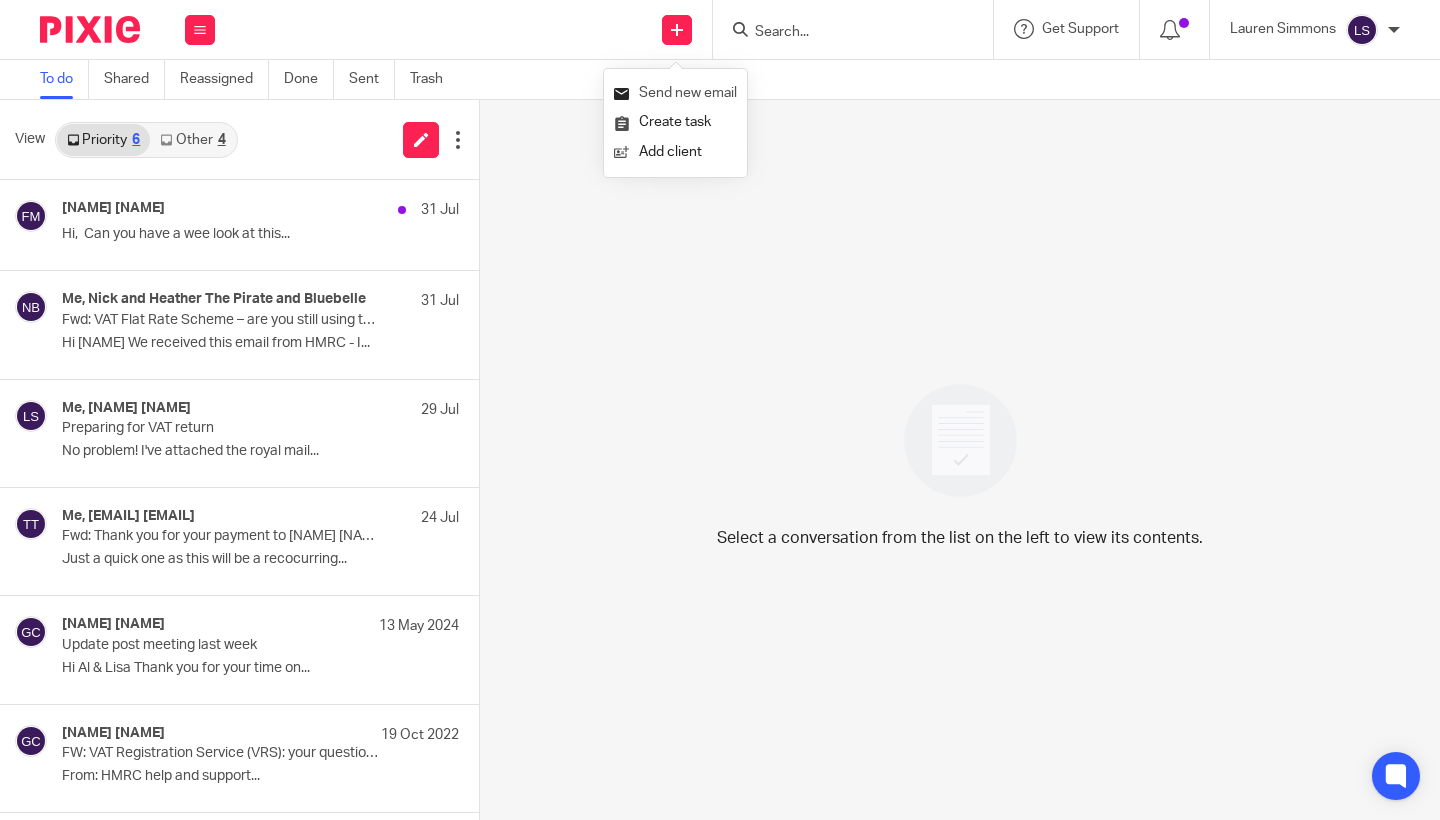 click on "Send new email" at bounding box center (675, 93) 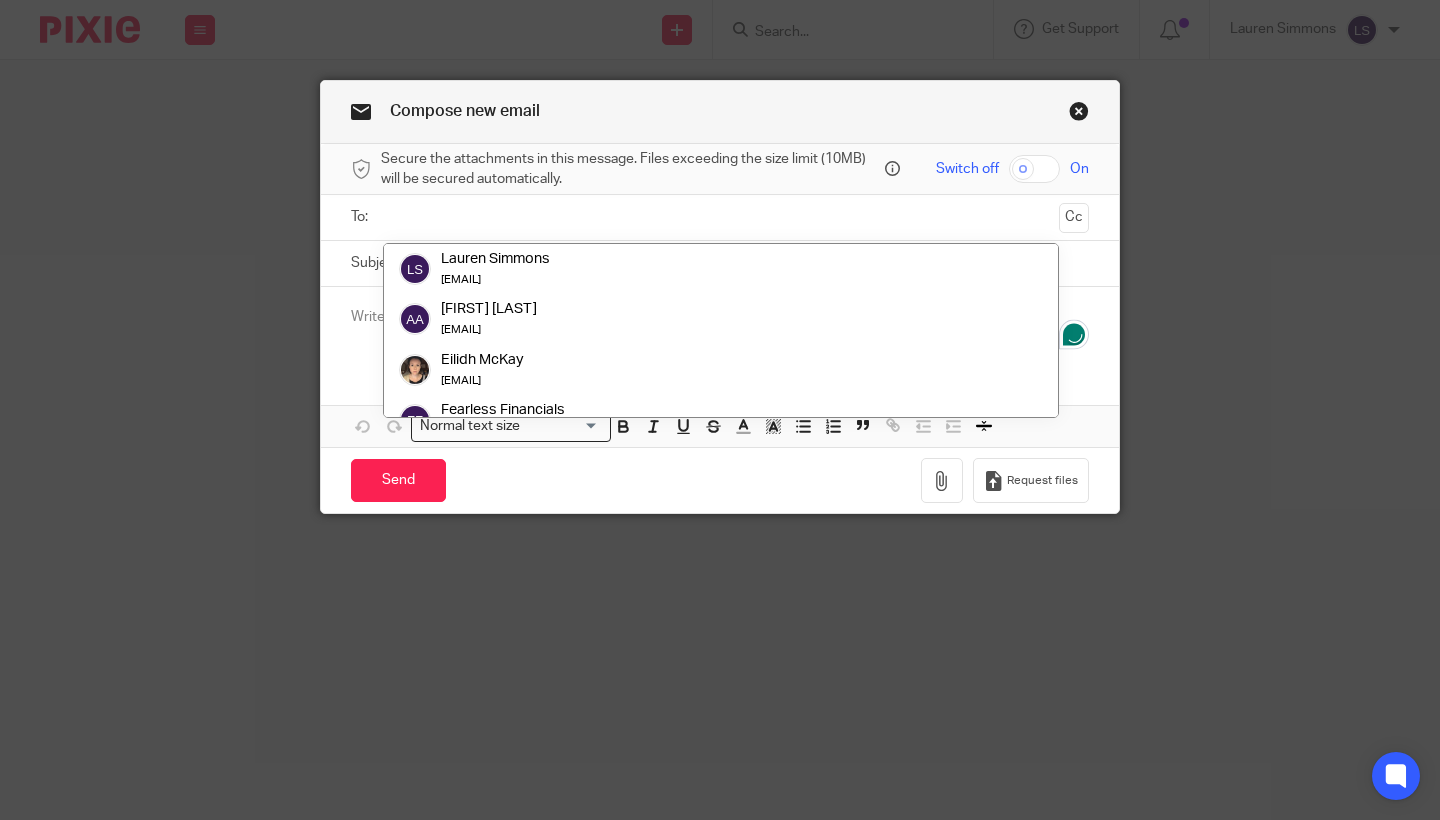 scroll, scrollTop: 0, scrollLeft: 0, axis: both 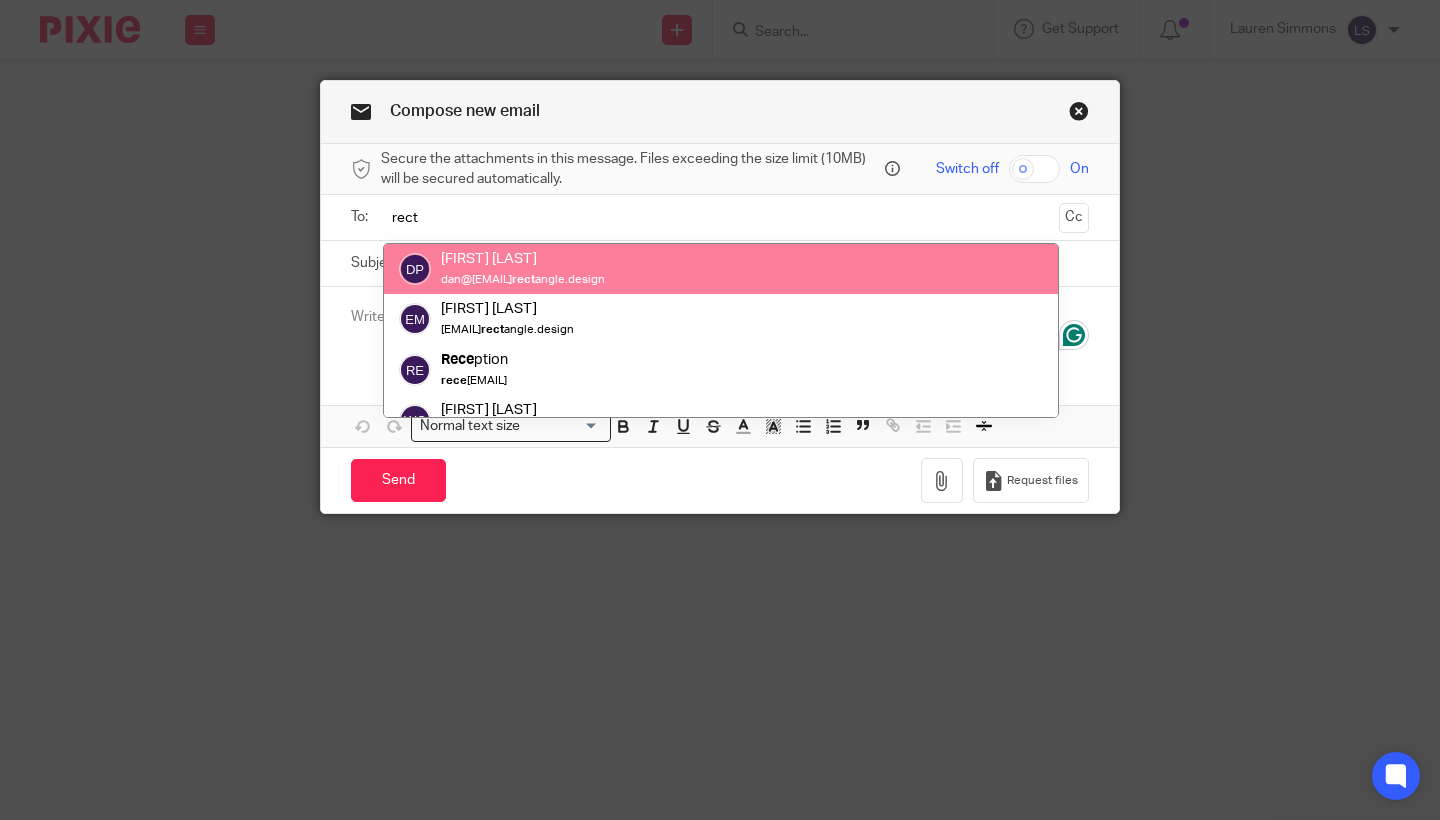 type on "rect" 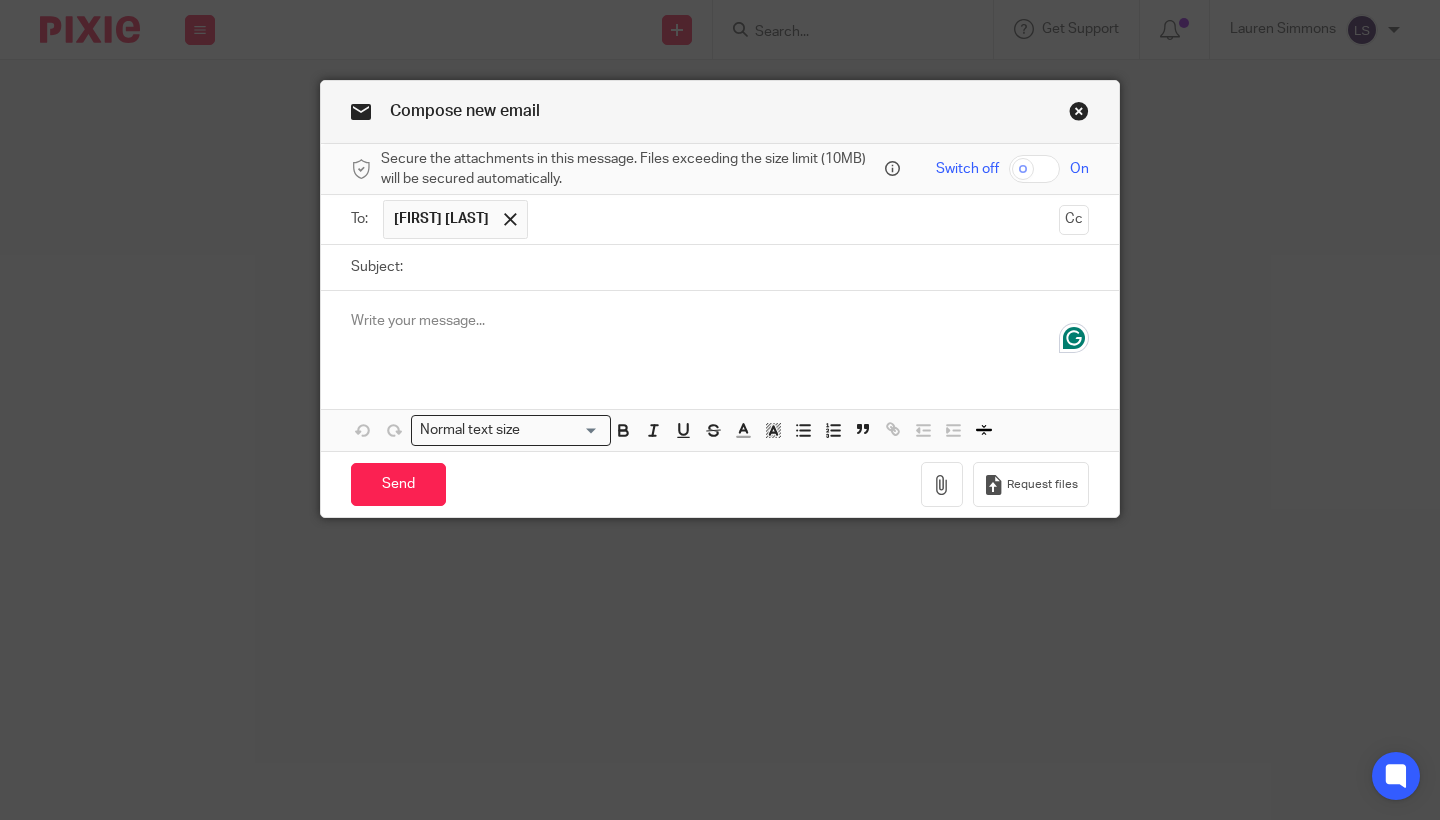 click on "Subject:" at bounding box center [751, 267] 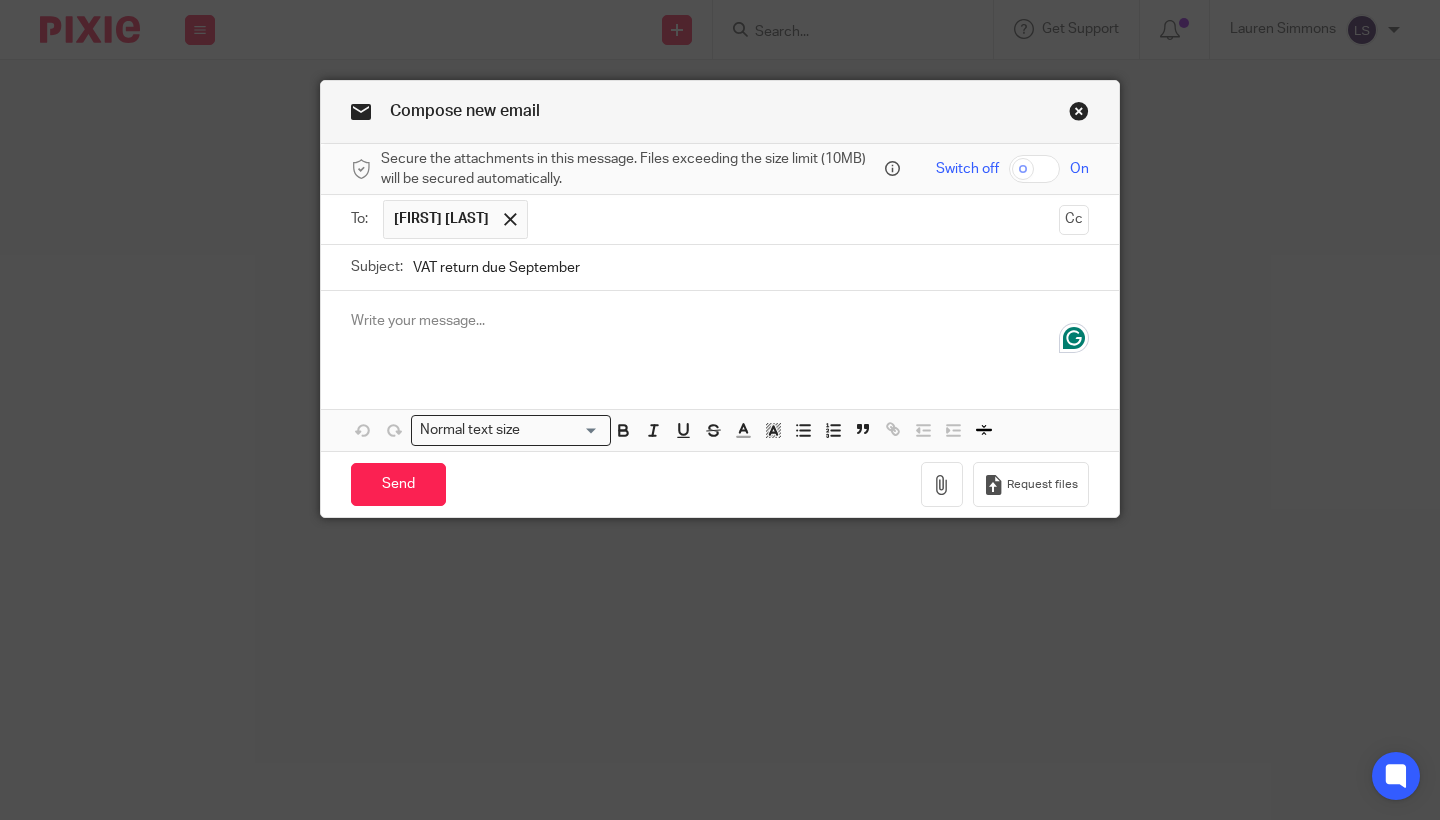 type on "VAT return due September" 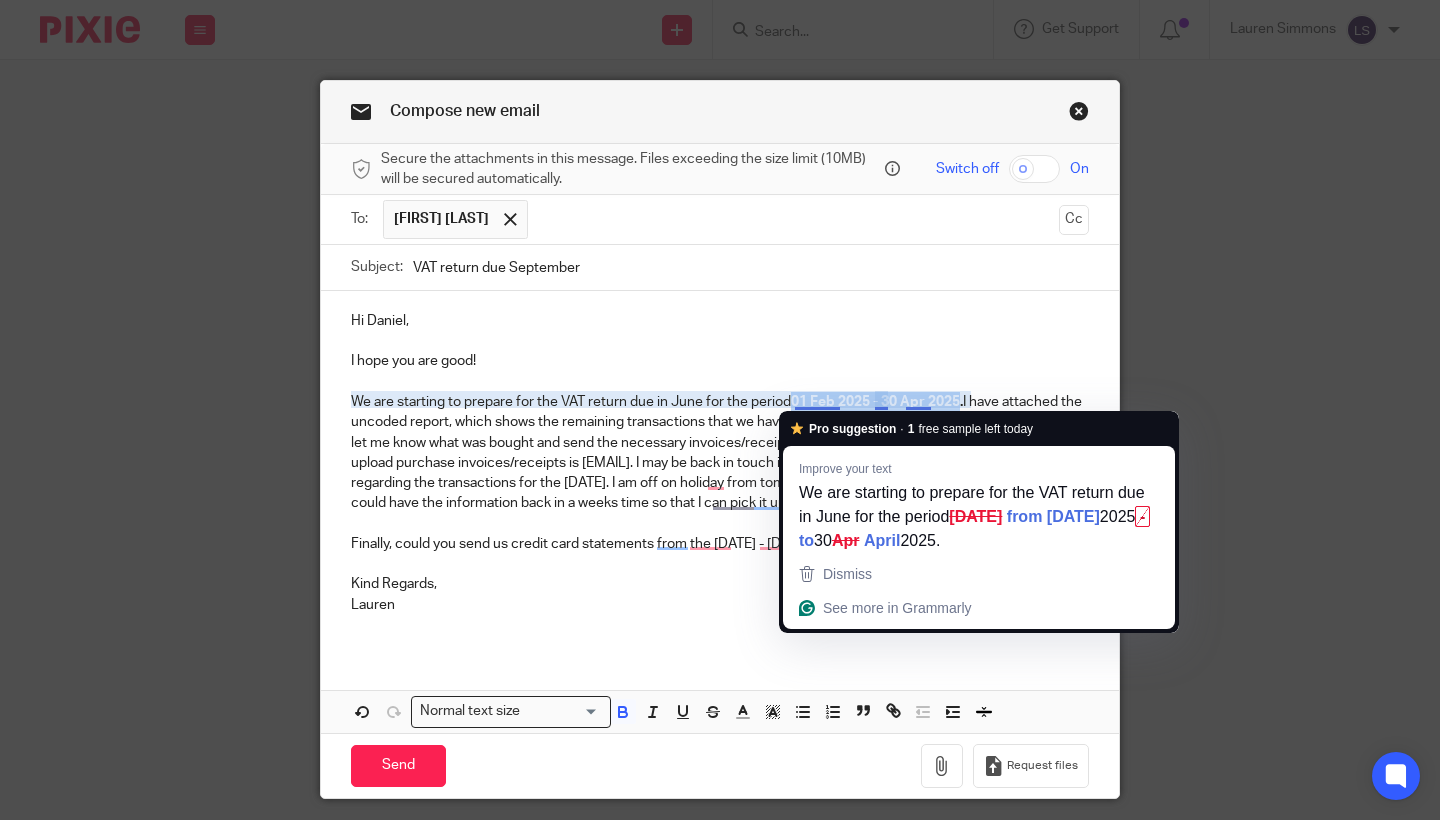 drag, startPoint x: 967, startPoint y: 401, endPoint x: 794, endPoint y: 406, distance: 173.07224 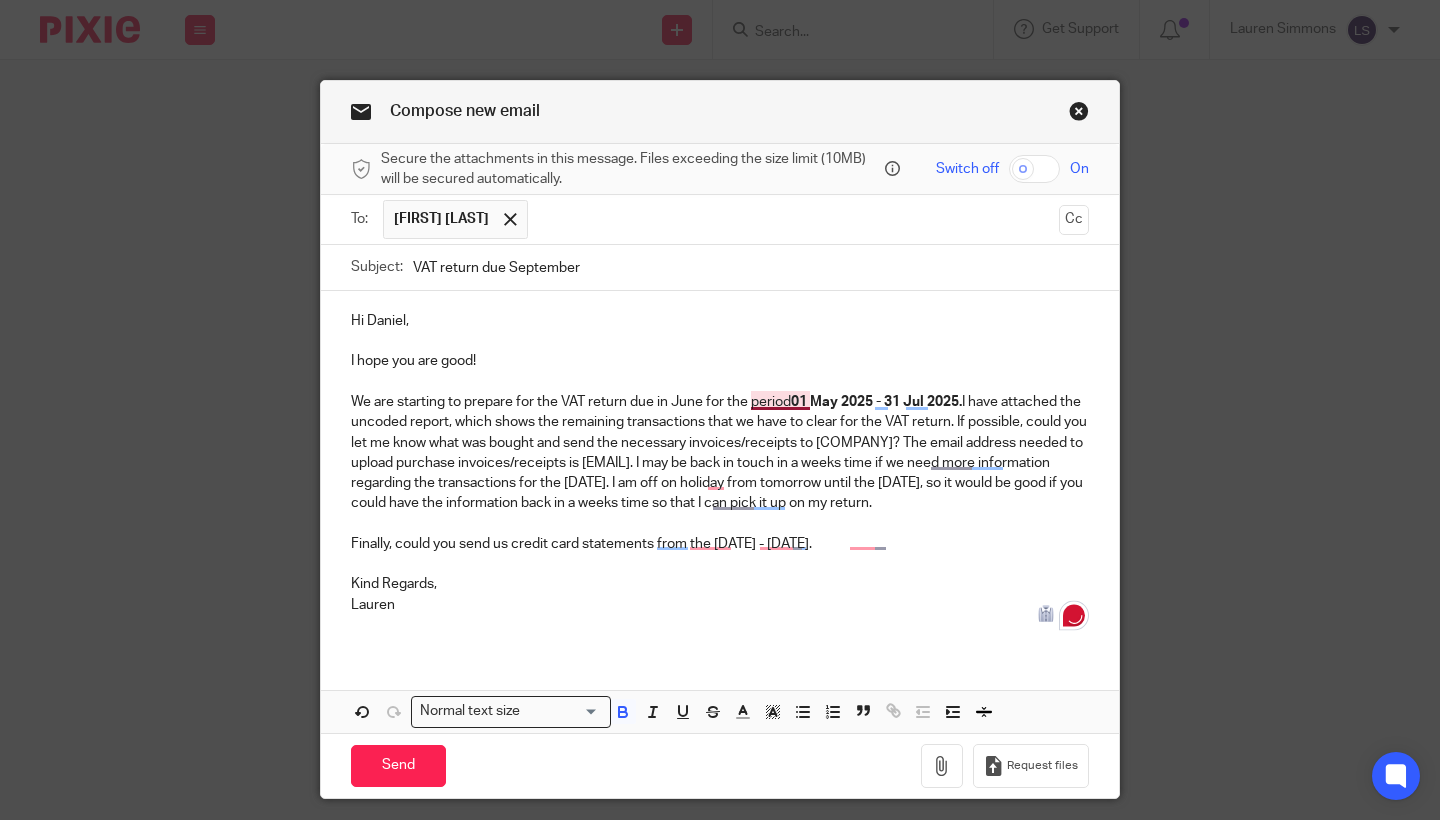 click on "01 May 2025 - 31 Jul 2025." at bounding box center [876, 402] 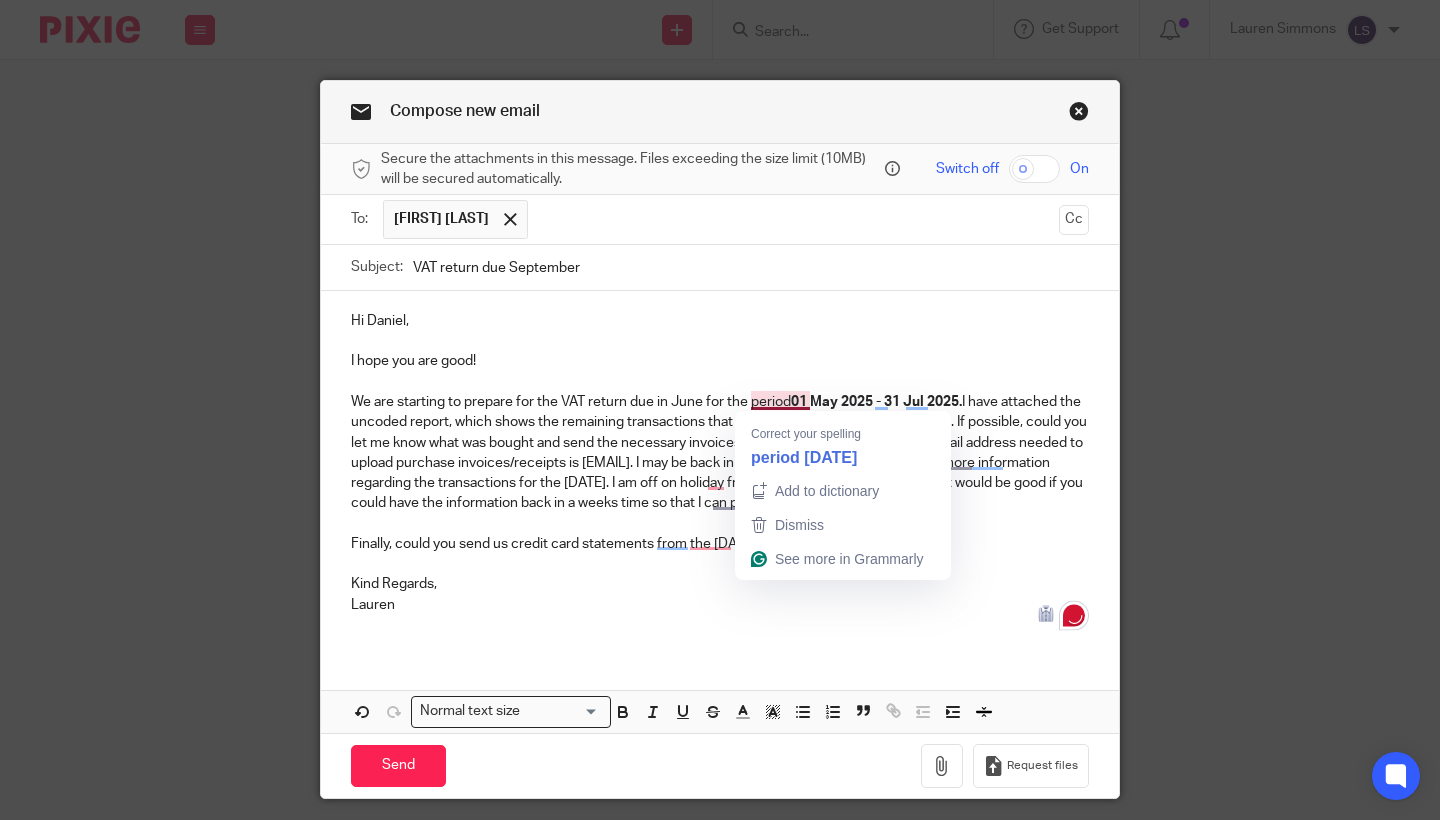 type 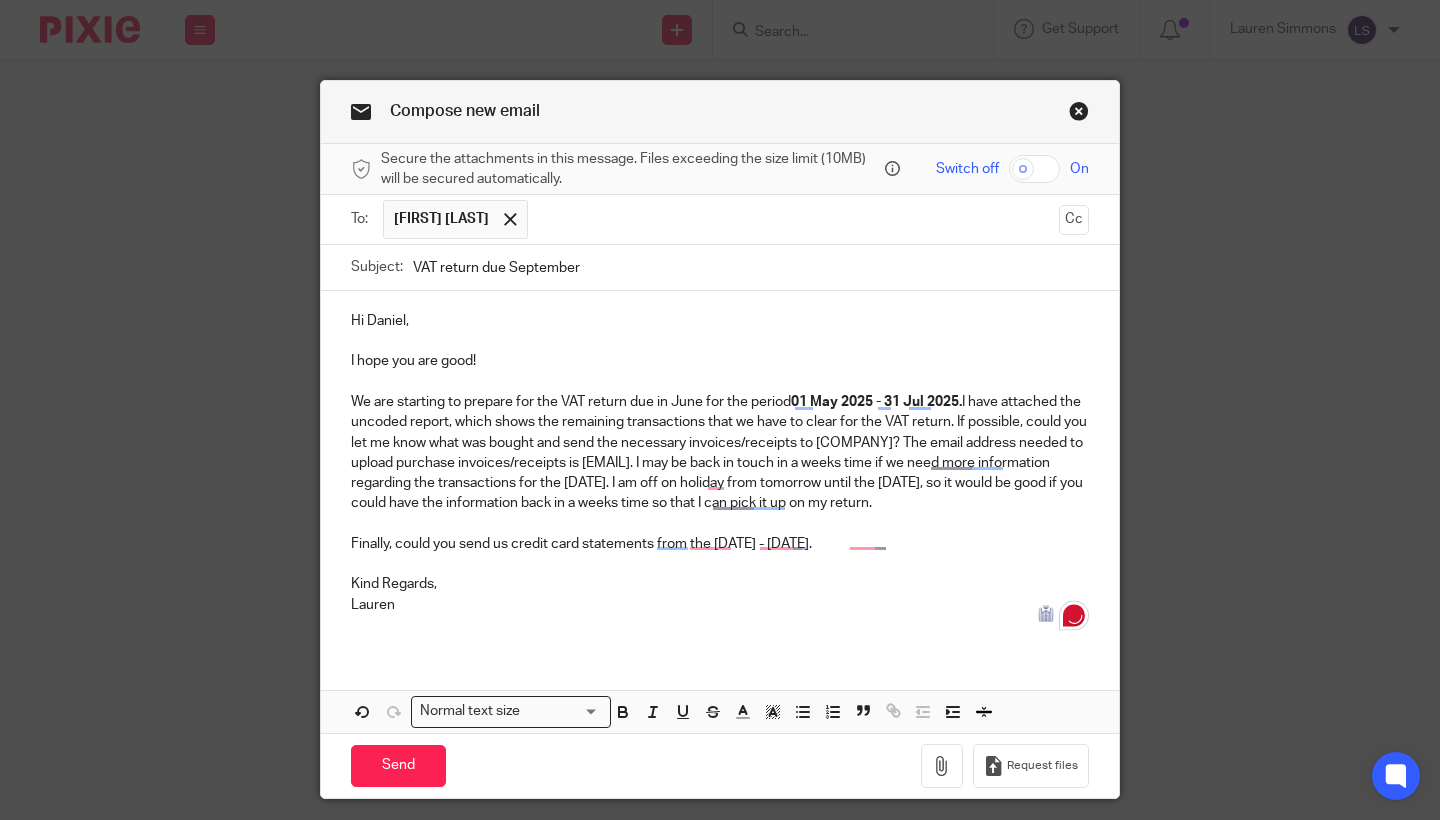 click at bounding box center (720, 625) 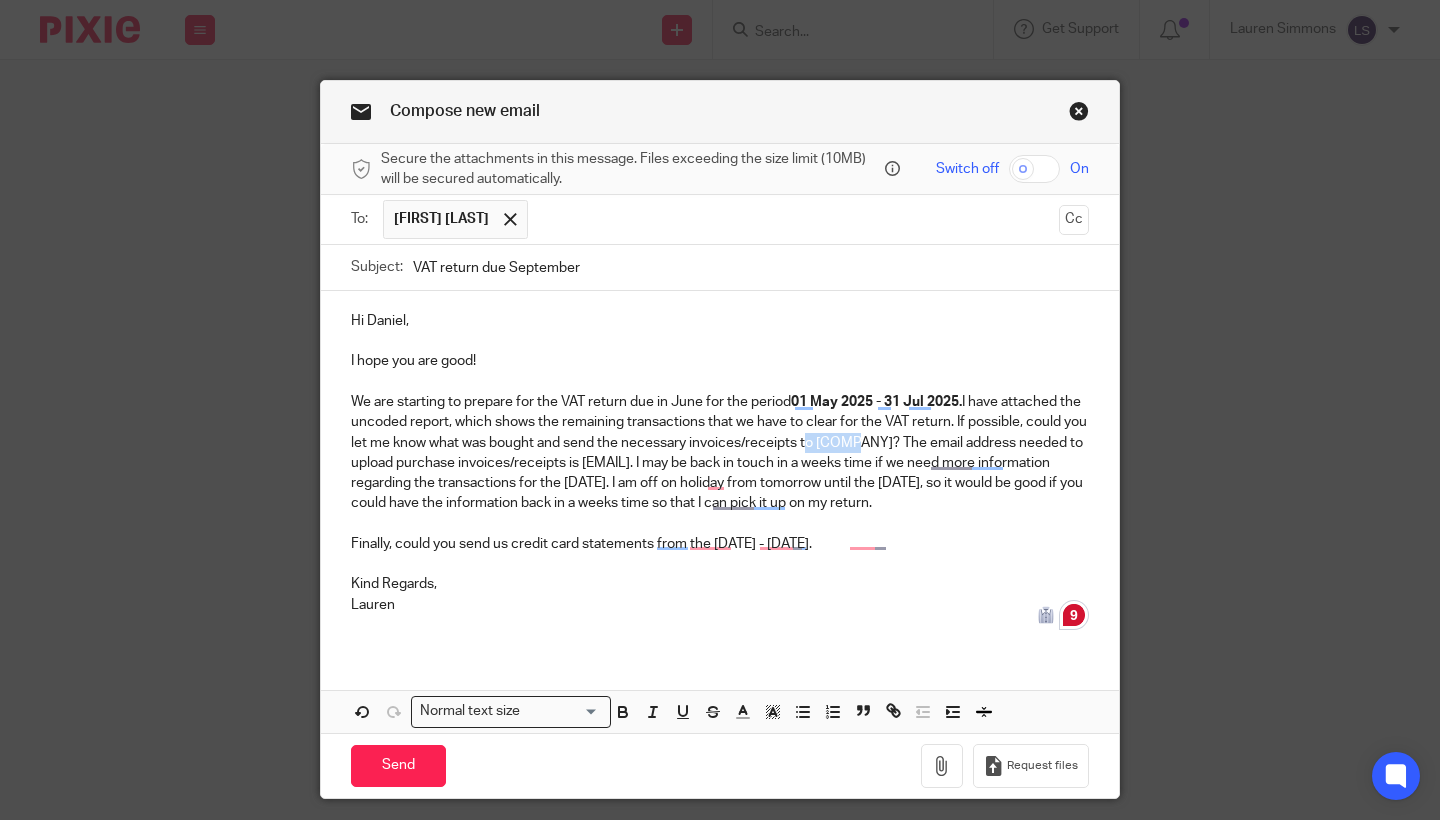 drag, startPoint x: 885, startPoint y: 443, endPoint x: 835, endPoint y: 444, distance: 50.01 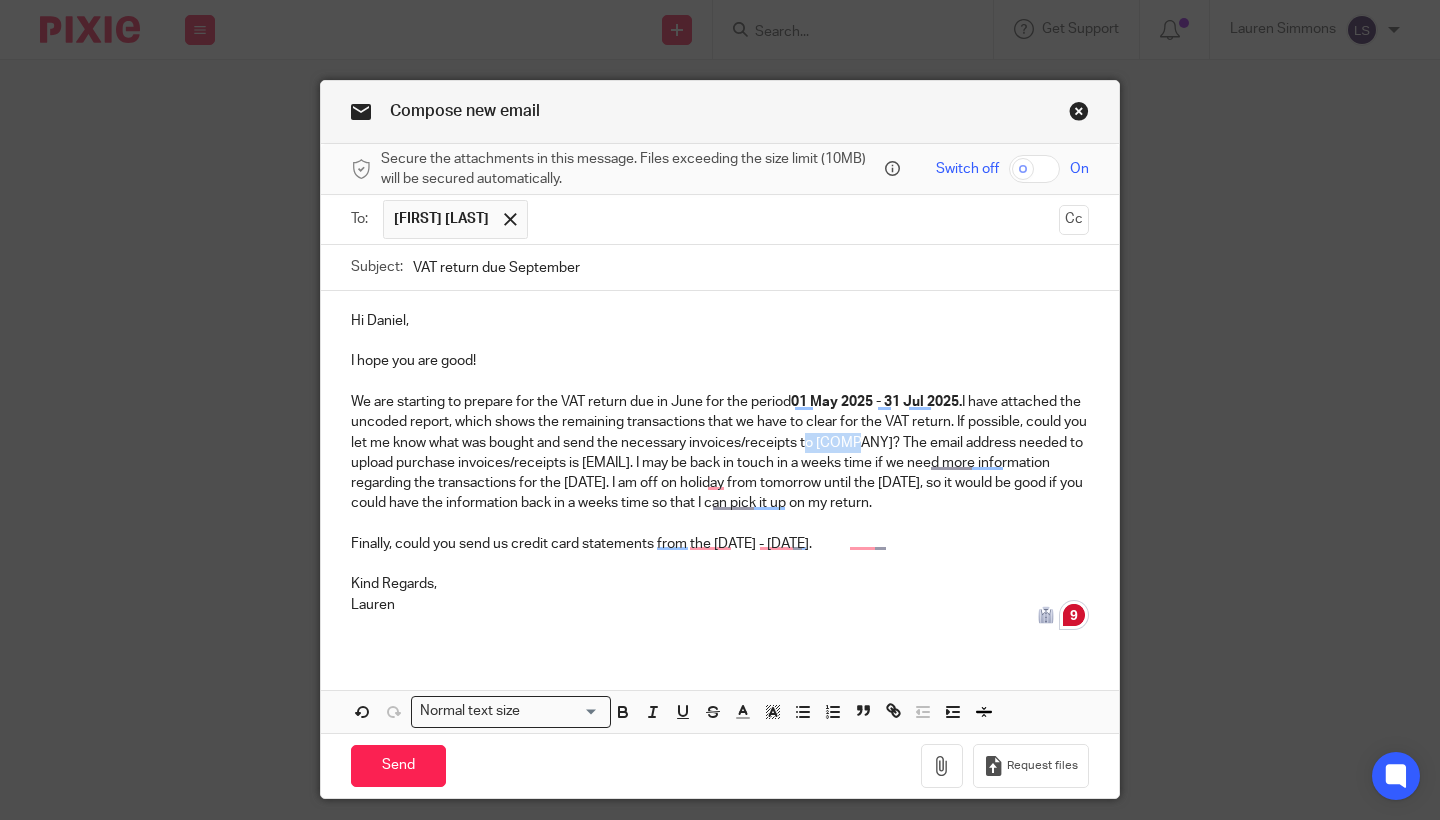 click on "We are starting to prepare for the VAT return due in June for the period  01 May 2025 - 31 Jul 2025.  I have attached the uncoded report, which shows the remaining transactions that we have to clear for the VAT return. If possible, could you let me know what was bought and send the necessary invoices/receipts to Apron? The email address needed to upload purchase invoices/receipts is rectangle@in.getapron.com. I may be back in touch in a weeks time if we need more information regarding the transactions for the 30th Of April. I am off on holiday from tomorrow until the 6th, so it would be good if you could have the information back in a weeks time so that I can pick it up on my return." at bounding box center [720, 453] 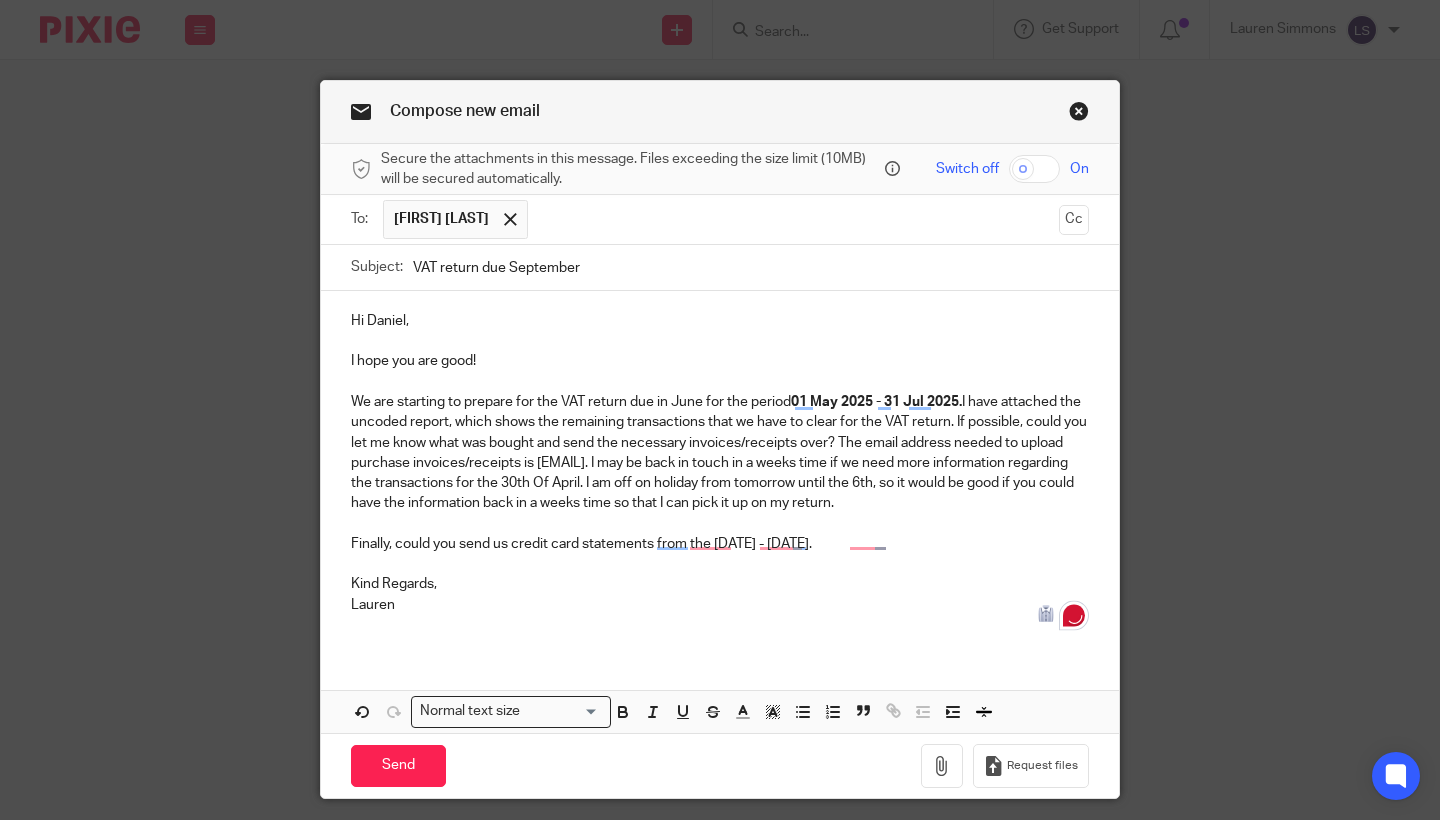 drag, startPoint x: 835, startPoint y: 444, endPoint x: 880, endPoint y: 442, distance: 45.044422 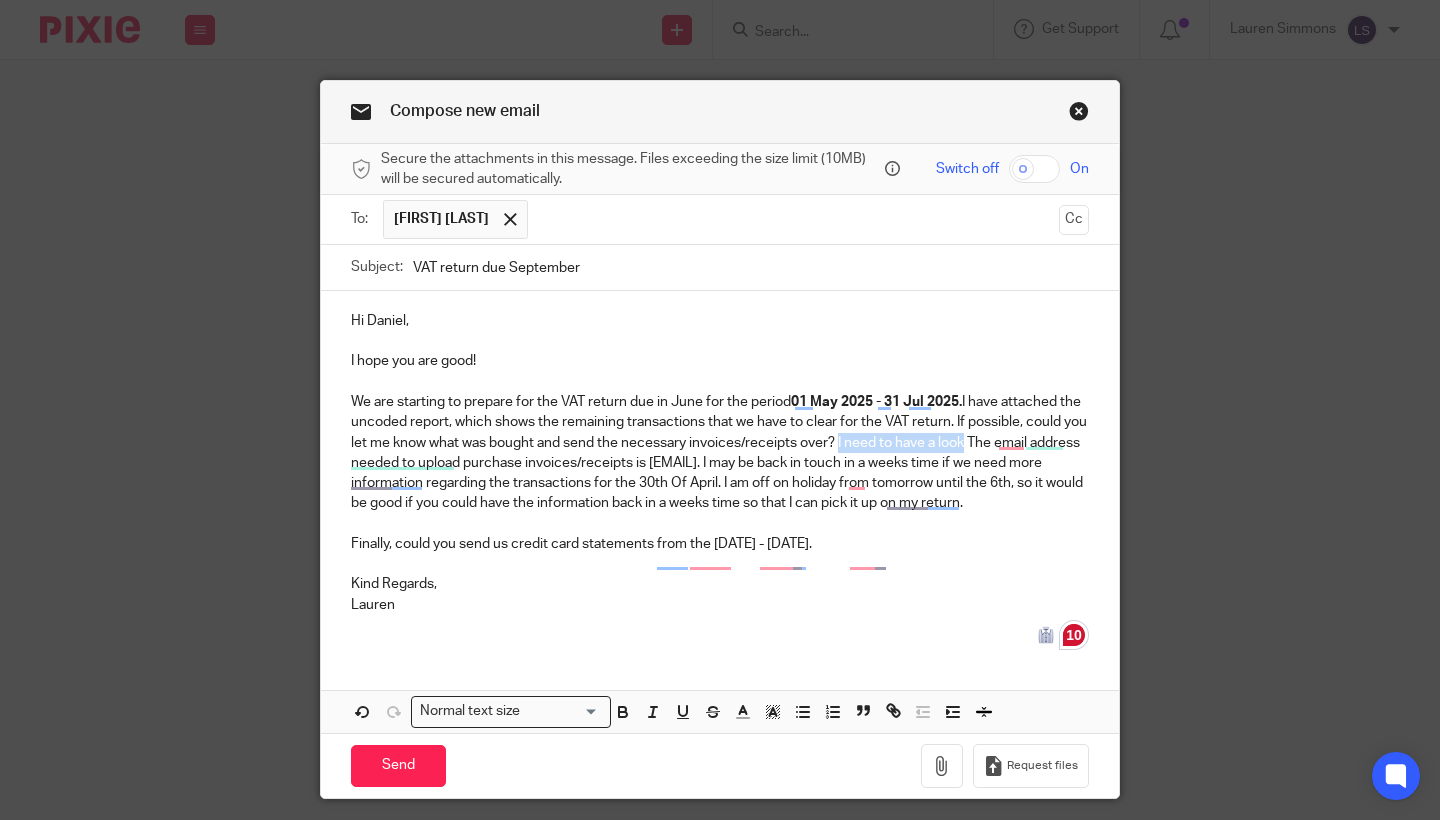 drag, startPoint x: 868, startPoint y: 442, endPoint x: 993, endPoint y: 443, distance: 125.004 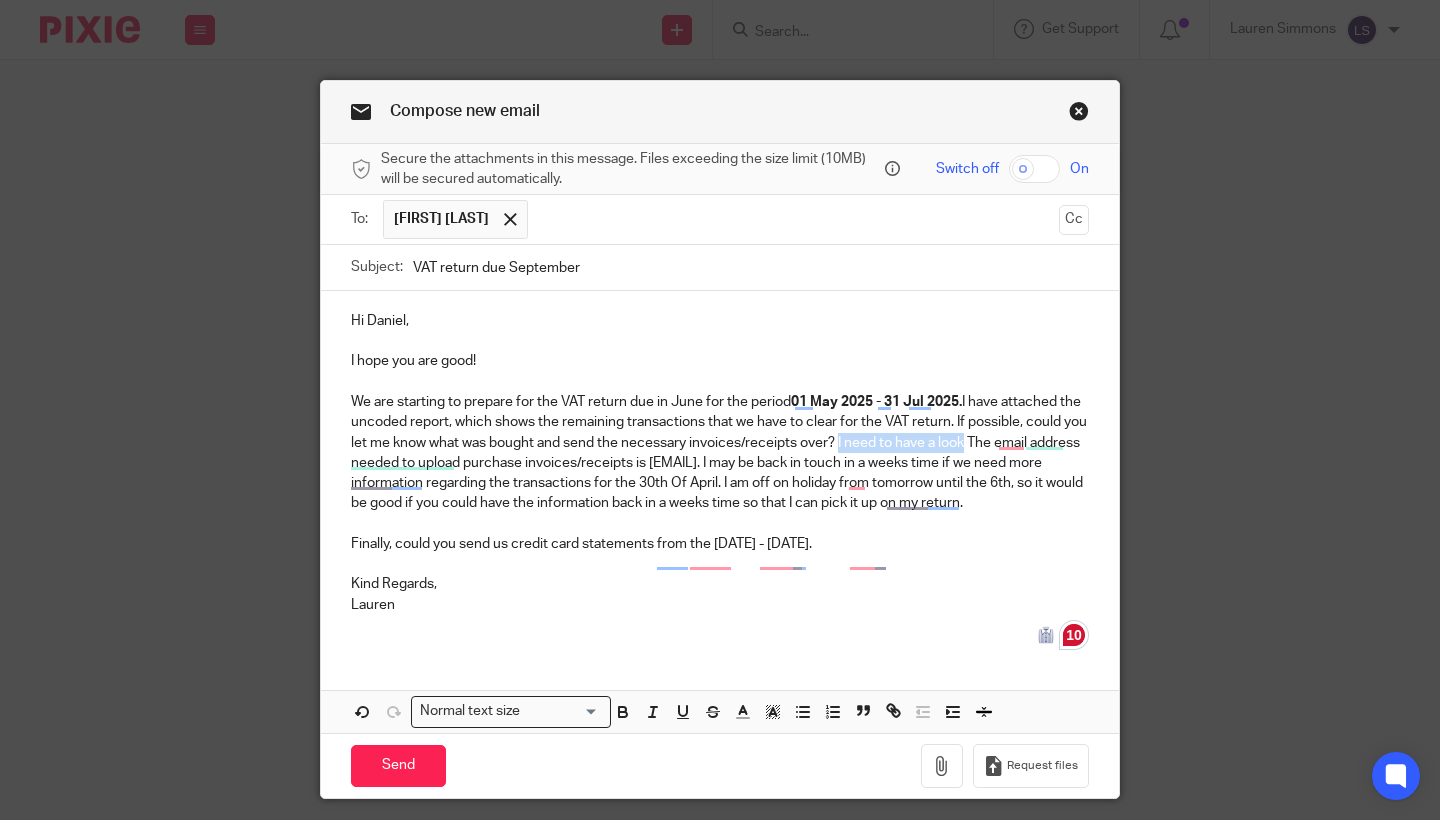 click on "We are starting to prepare for the VAT return due in June for the period  01 May 2025 - 31 Jul 2025.  I have attached the uncoded report, which shows the remaining transactions that we have to clear for the VAT return. If possible, could you let me know what was bought and send the necessary invoices/receipts over? I need to have a look The email address needed to upload purchase invoices/receipts is rectangle@in.getapron.com. I may be back in touch in a weeks time if we need more information regarding the transactions for the 30th Of April. I am off on holiday from tomorrow until the 6th, so it would be good if you could have the information back in a weeks time so that I can pick it up on my return." at bounding box center (720, 453) 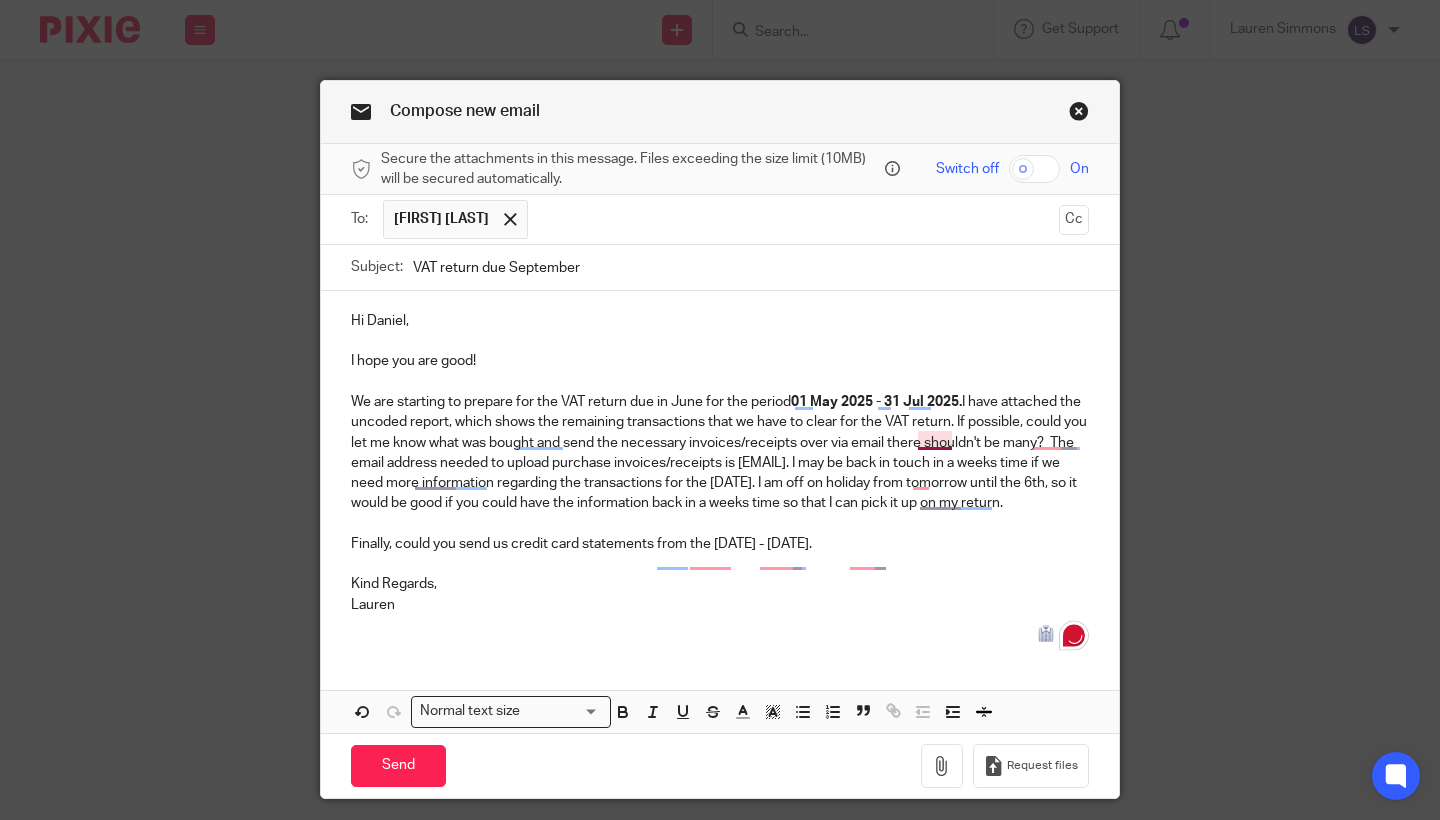 click on "We are starting to prepare for the VAT return due in June for the period  01 May 2025 - 31 Jul 2025.  I have attached the uncoded report, which shows the remaining transactions that we have to clear for the VAT return. If possible, could you let me know what was bought and send the necessary invoices/receipts over via email there shouldn't be many?  The email address needed to upload purchase invoices/receipts is rectangle@in.getapron.com. I may be back in touch in a weeks time if we need more information regarding the transactions for the 30th Of April. I am off on holiday from tomorrow until the 6th, so it would be good if you could have the information back in a weeks time so that I can pick it up on my return." at bounding box center (720, 453) 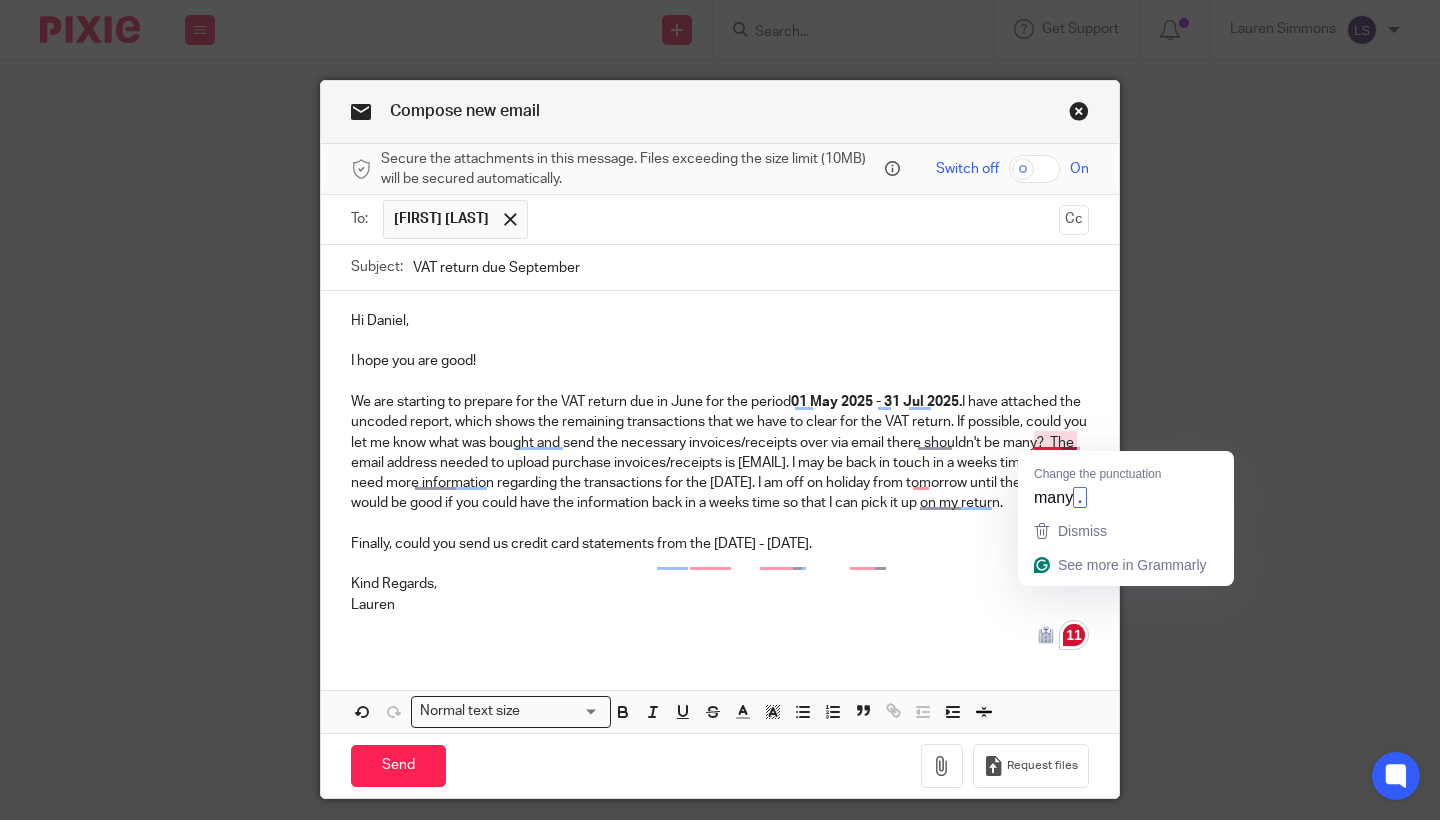 click on "We are starting to prepare for the VAT return due in June for the period  01 May 2025 - 31 Jul 2025.  I have attached the uncoded report, which shows the remaining transactions that we have to clear for the VAT return. If possible, could you let me know what was bought and send the necessary invoices/receipts over via email there shouldn't be many?  The email address needed to upload purchase invoices/receipts is rectangle@in.getapron.com. I may be back in touch in a weeks time if we need more information regarding the transactions for the 30th Of April. I am off on holiday from tomorrow until the 6th, so it would be good if you could have the information back in a weeks time so that I can pick it up on my return." at bounding box center (720, 453) 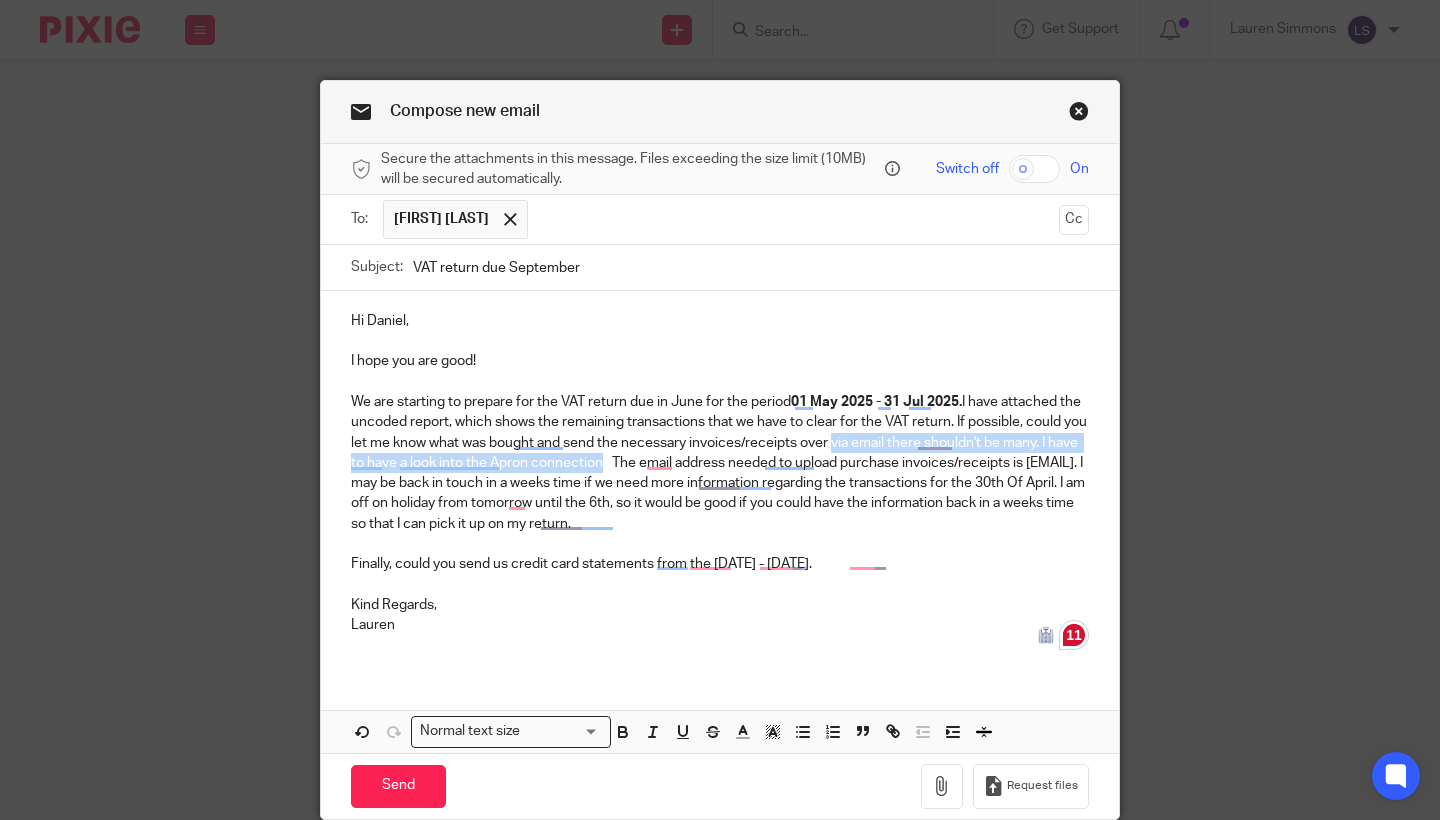 drag, startPoint x: 637, startPoint y: 463, endPoint x: 862, endPoint y: 438, distance: 226.38463 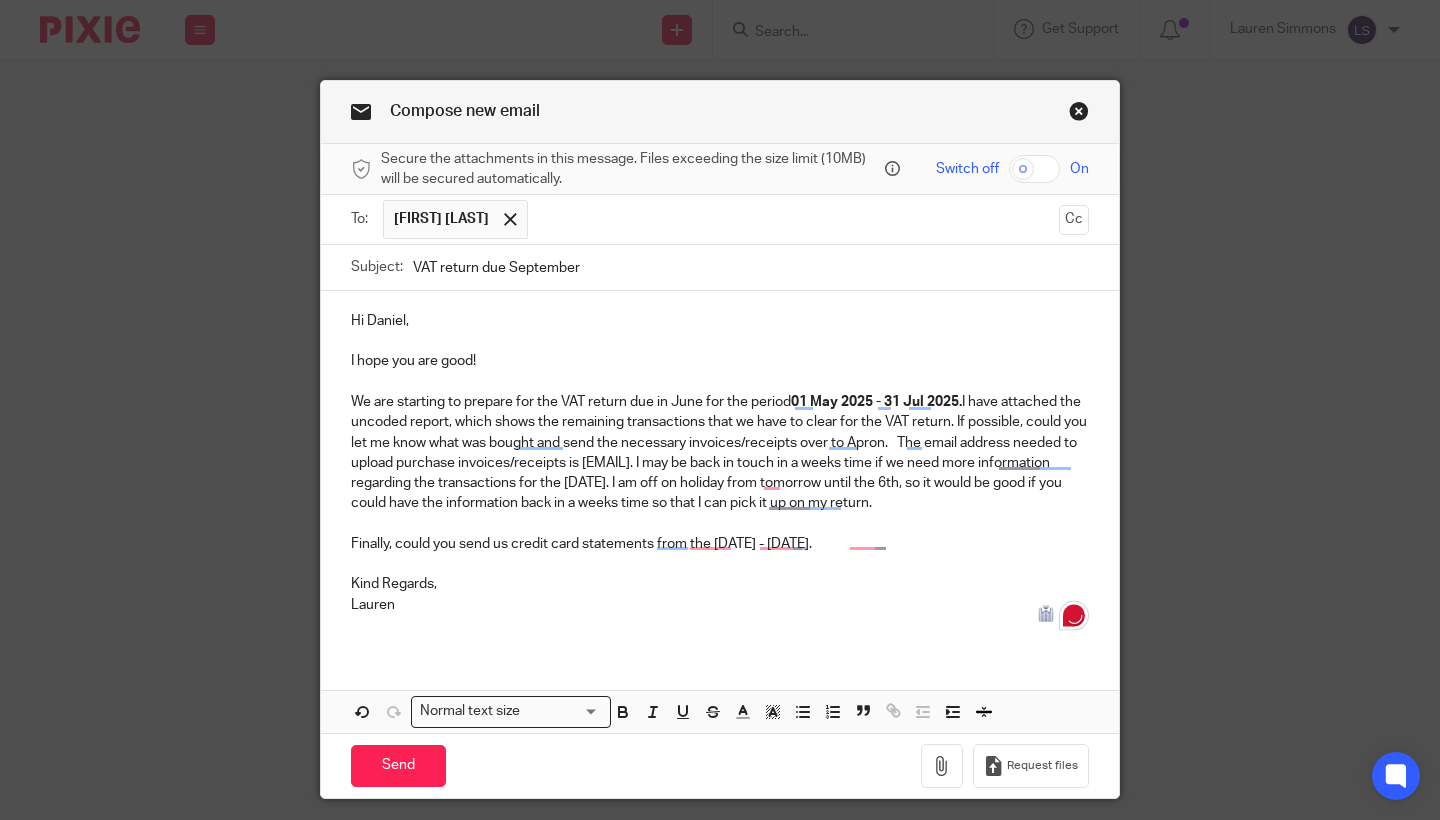 click on "We are starting to prepare for the VAT return due in June for the period  01 May 2025 - 31 Jul 2025.  I have attached the uncoded report, which shows the remaining transactions that we have to clear for the VAT return. If possible, could you let me know what was bought and send the necessary invoices/receipts over to Apron.   The email address needed to upload purchase invoices/receipts is rectangle@in.getapron.com. I may be back in touch in a weeks time if we need more information regarding the transactions for the 30th Of April. I am off on holiday from tomorrow until the 6th, so it would be good if you could have the information back in a weeks time so that I can pick it up on my return." at bounding box center (720, 453) 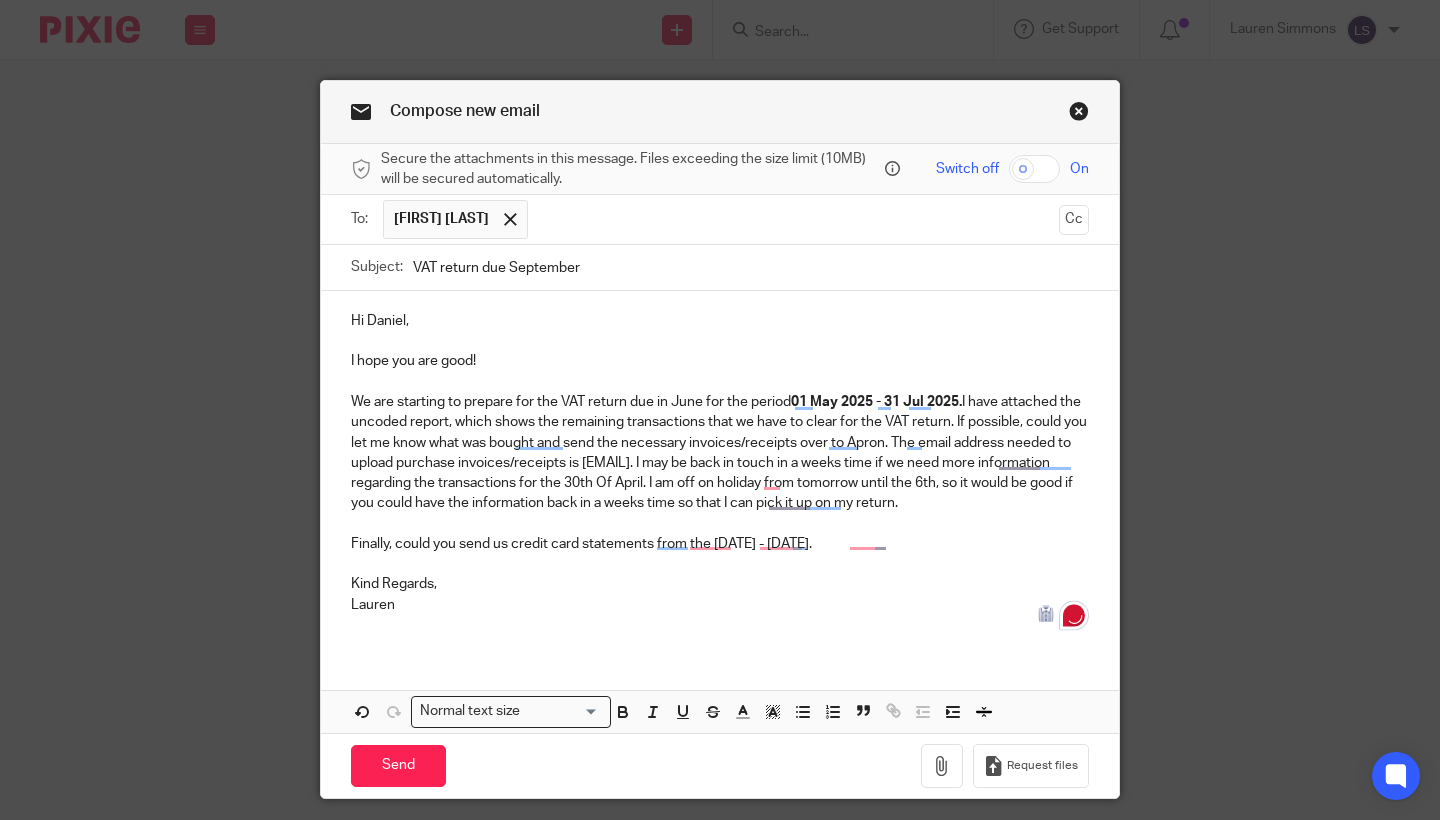click on "Kind Regards," at bounding box center (720, 584) 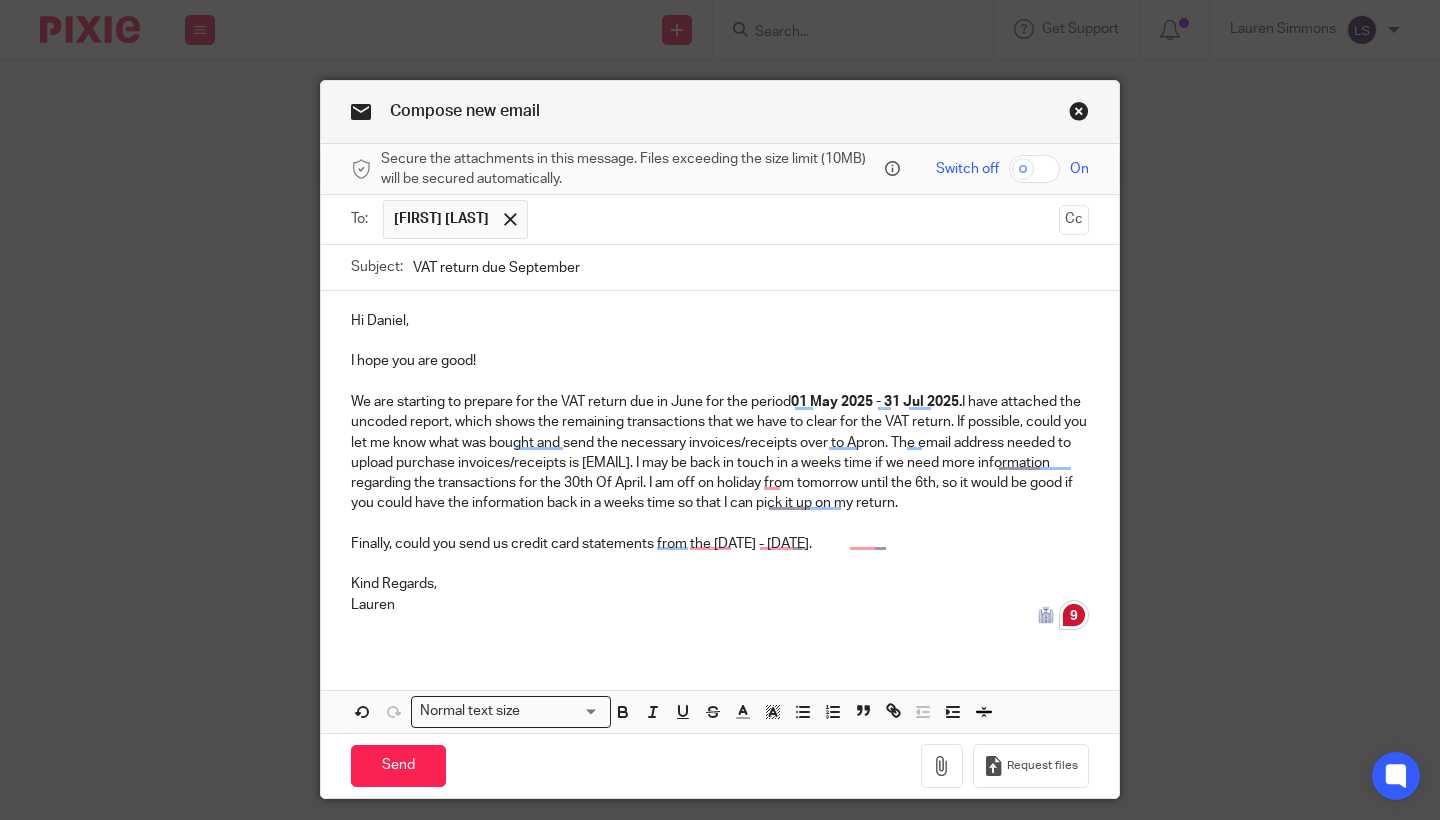 drag, startPoint x: 1078, startPoint y: 503, endPoint x: 832, endPoint y: 460, distance: 249.72986 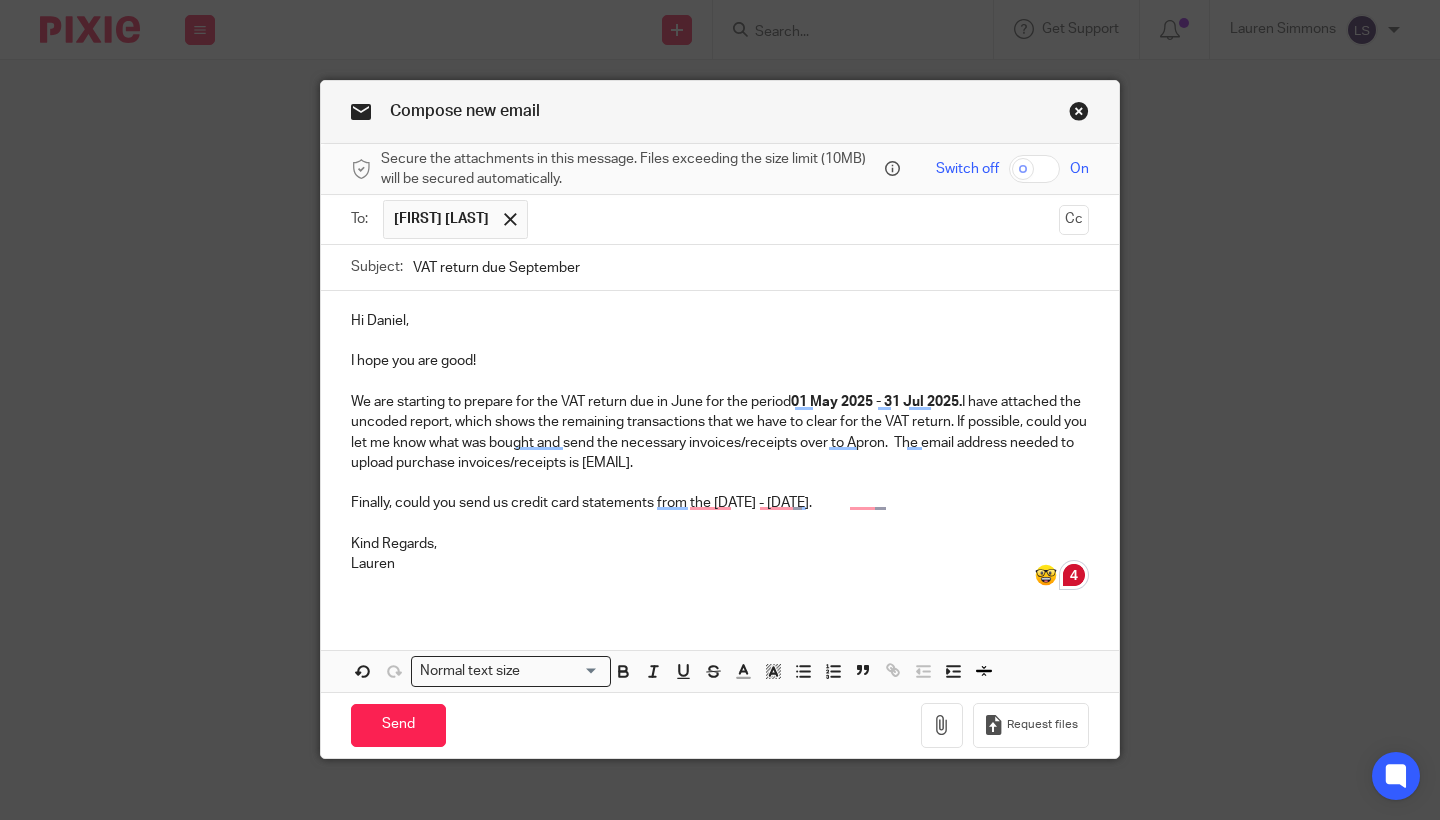 click on "Finally, could you send us credit card statements from the 01 Feb 2025 - 30 Apr 2025." at bounding box center [720, 503] 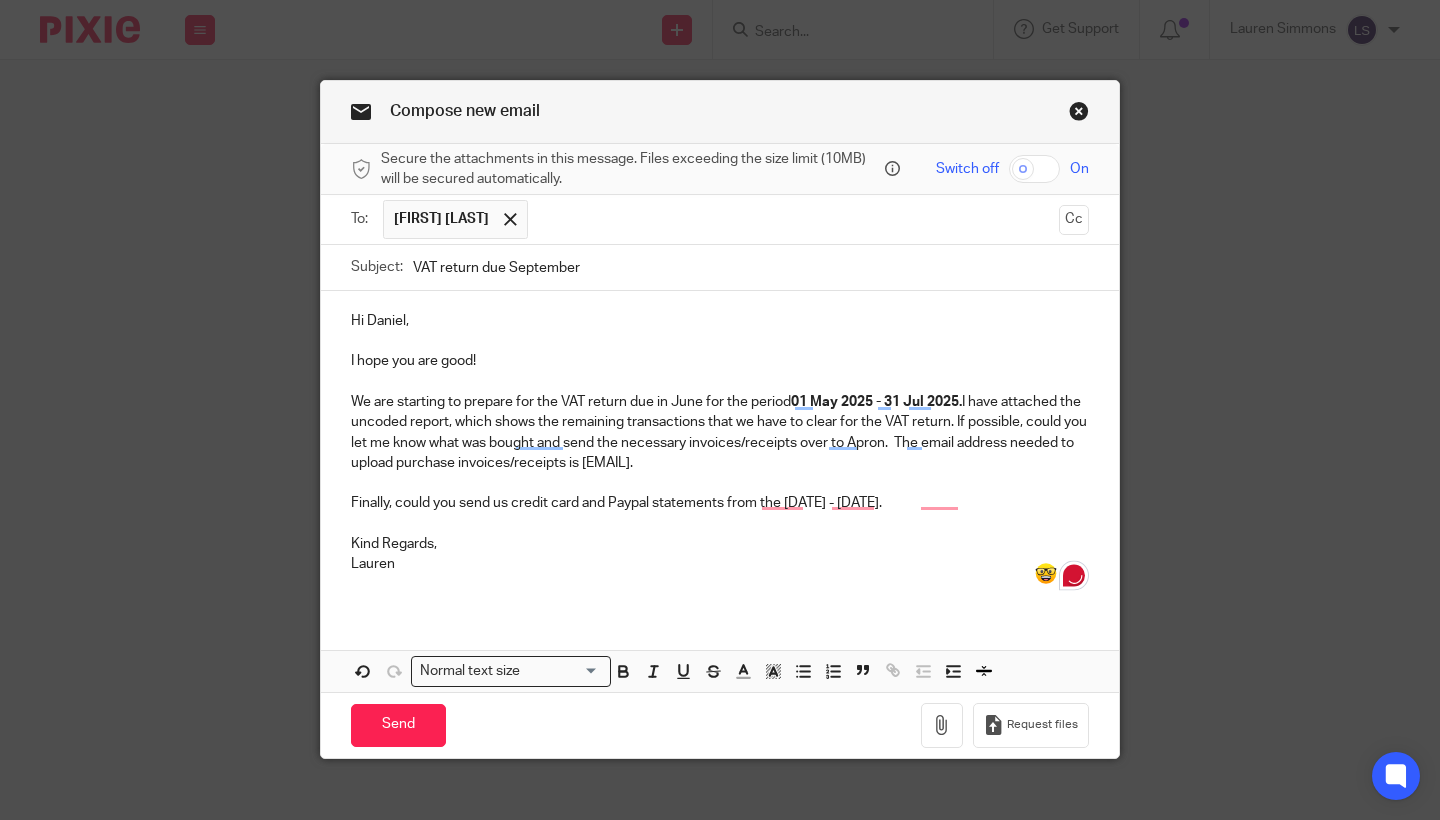 click at bounding box center [720, 584] 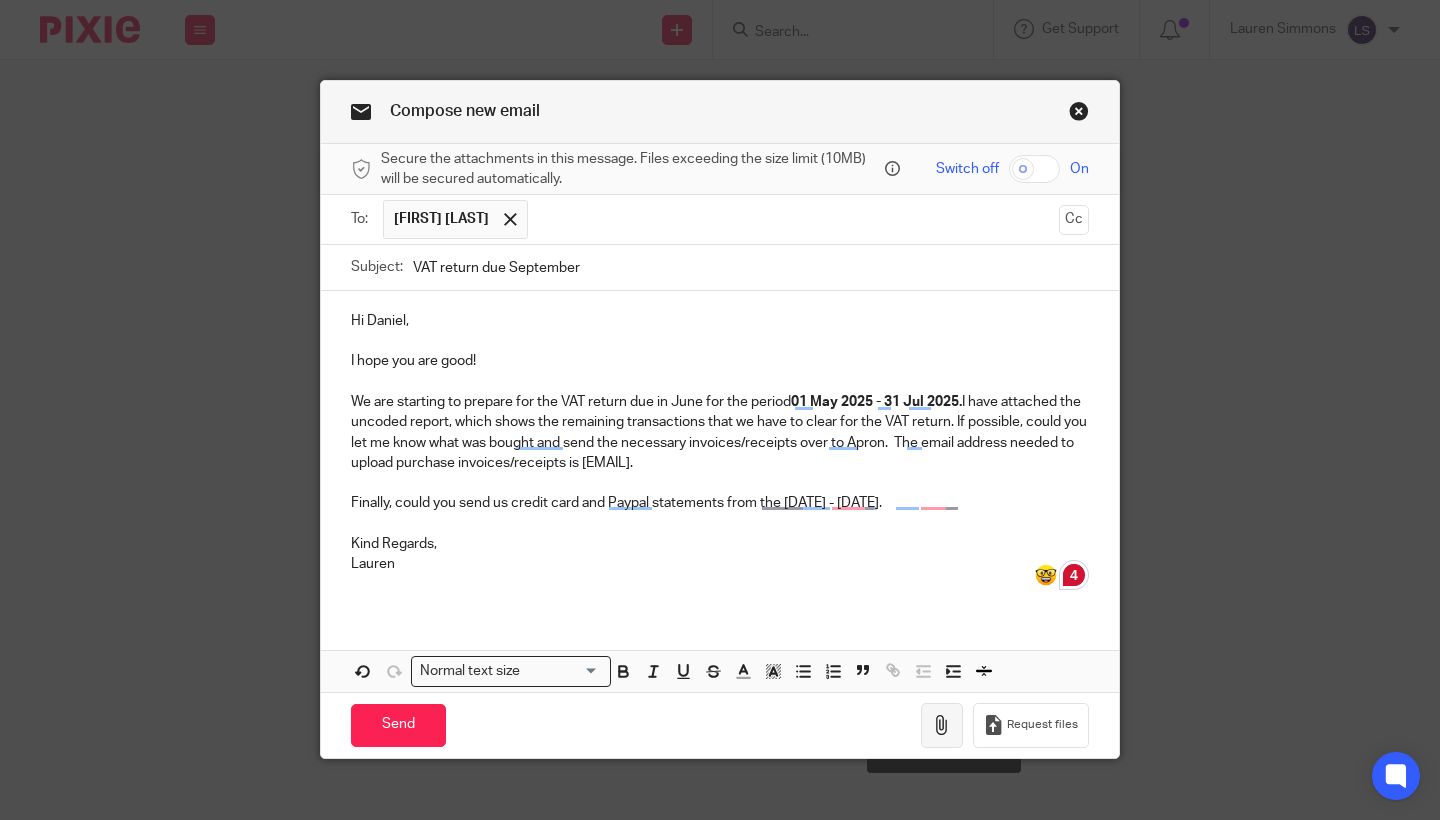 click at bounding box center [942, 725] 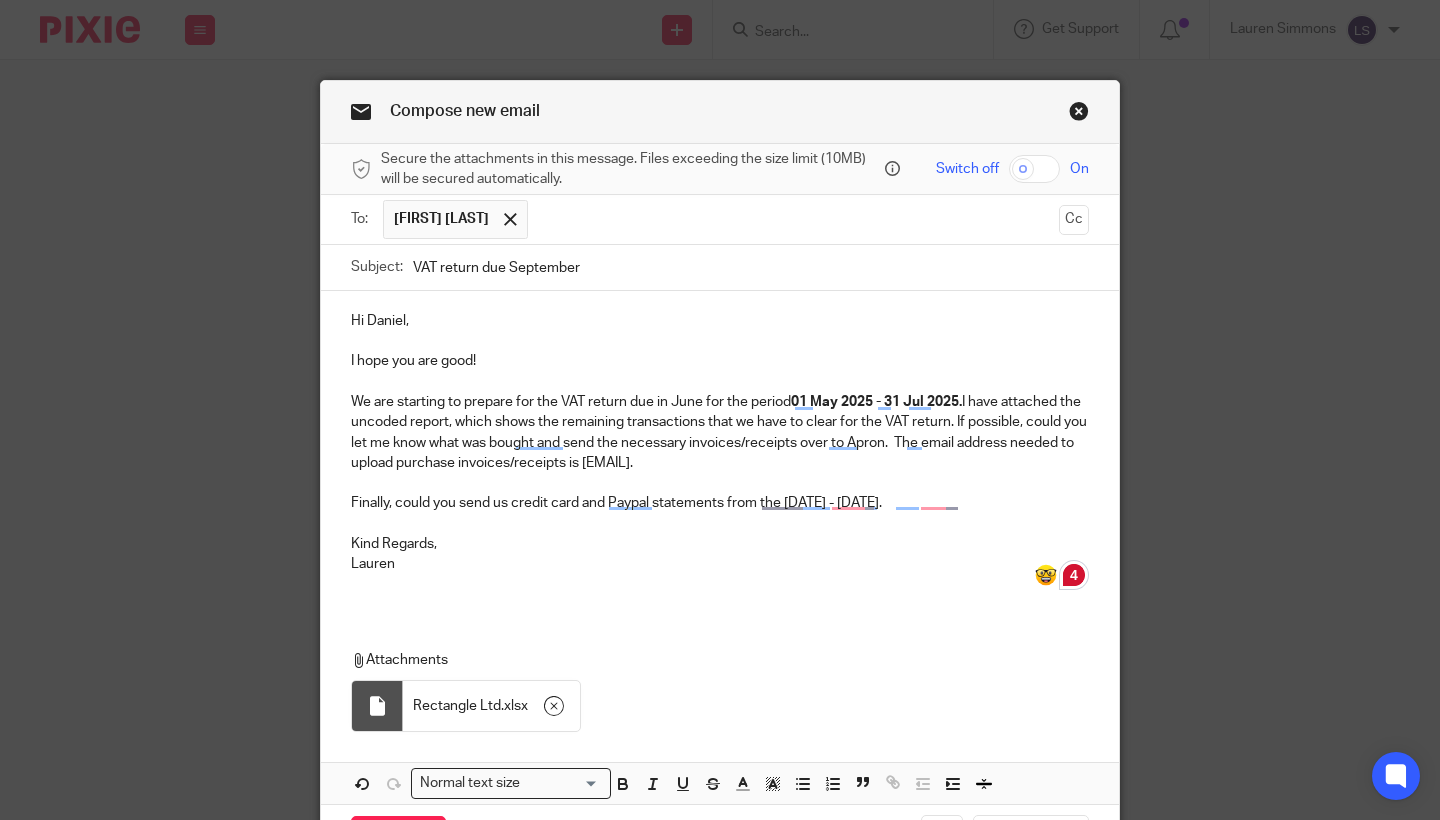 click on "Hi Daniel, I hope you are good! We are starting to prepare for the VAT return due in June for the period  01 May 2025 - 31 Jul 2025.  I have attached the uncoded report, which shows the remaining transactions that we have to clear for the VAT return. If possible, could you let me know what was bought and send the necessary invoices/receipts over to Apron.  The email address needed to upload purchase invoices/receipts is rectangle@in.getapron.com. Finally, could you send us credit card and Paypal statements from the 01 Feb 2025 - 30 Apr 2025. Kind Regards, Lauren" at bounding box center (720, 450) 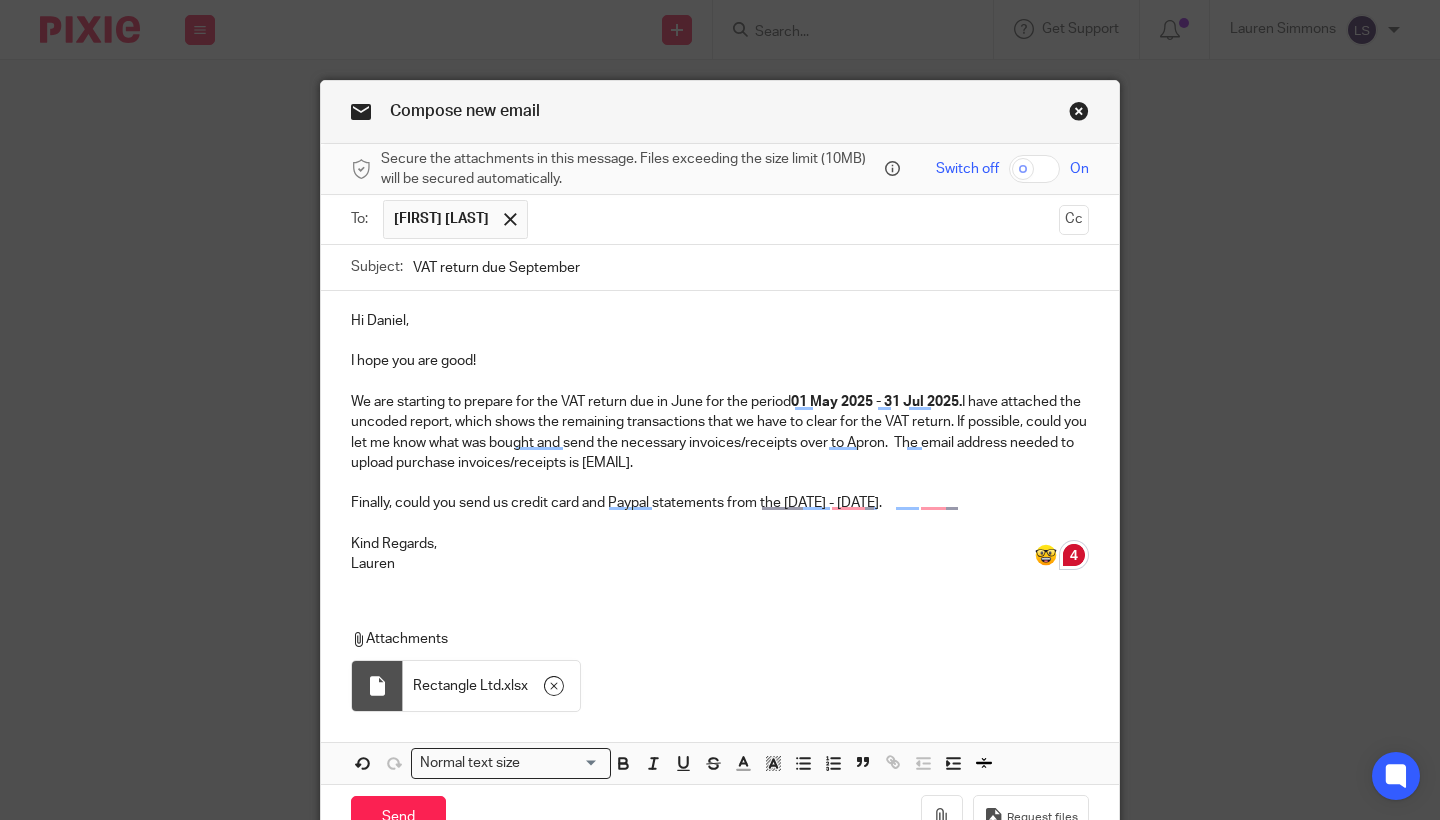 click on "We are starting to prepare for the VAT return due in June for the period  01 May 2025 - 31 Jul 2025.  I have attached the uncoded report, which shows the remaining transactions that we have to clear for the VAT return. If possible, could you let me know what was bought and send the necessary invoices/receipts over to Apron.  The email address needed to upload purchase invoices/receipts is rectangle@in.getapron.com." at bounding box center (720, 432) 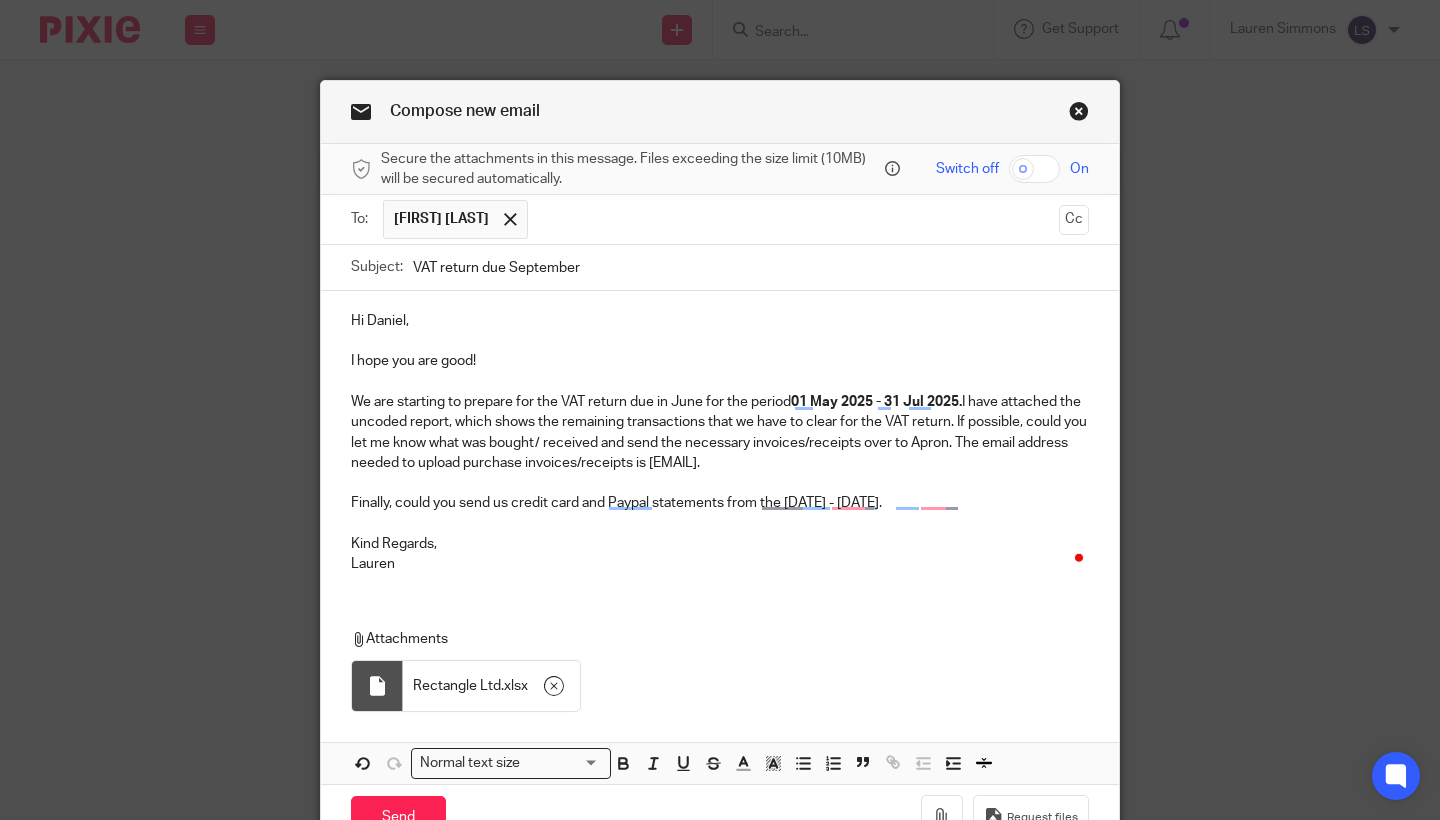 click on "Hi Daniel, I hope you are good! We are starting to prepare for the VAT return due in June for the period  01 May 2025 - 31 Jul 2025.  I have attached the uncoded report, which shows the remaining transactions that we have to clear for the VAT return. If possible, could you let me know what was bought/ received and send the necessary invoices/receipts over to Apron.  The email address needed to upload purchase invoices/receipts is rectangle@in.getapron.com. Finally, could you send us credit card and Paypal statements from the 01 Feb 2025 - 30 Apr 2025. Kind Regards, Lauren" at bounding box center (720, 440) 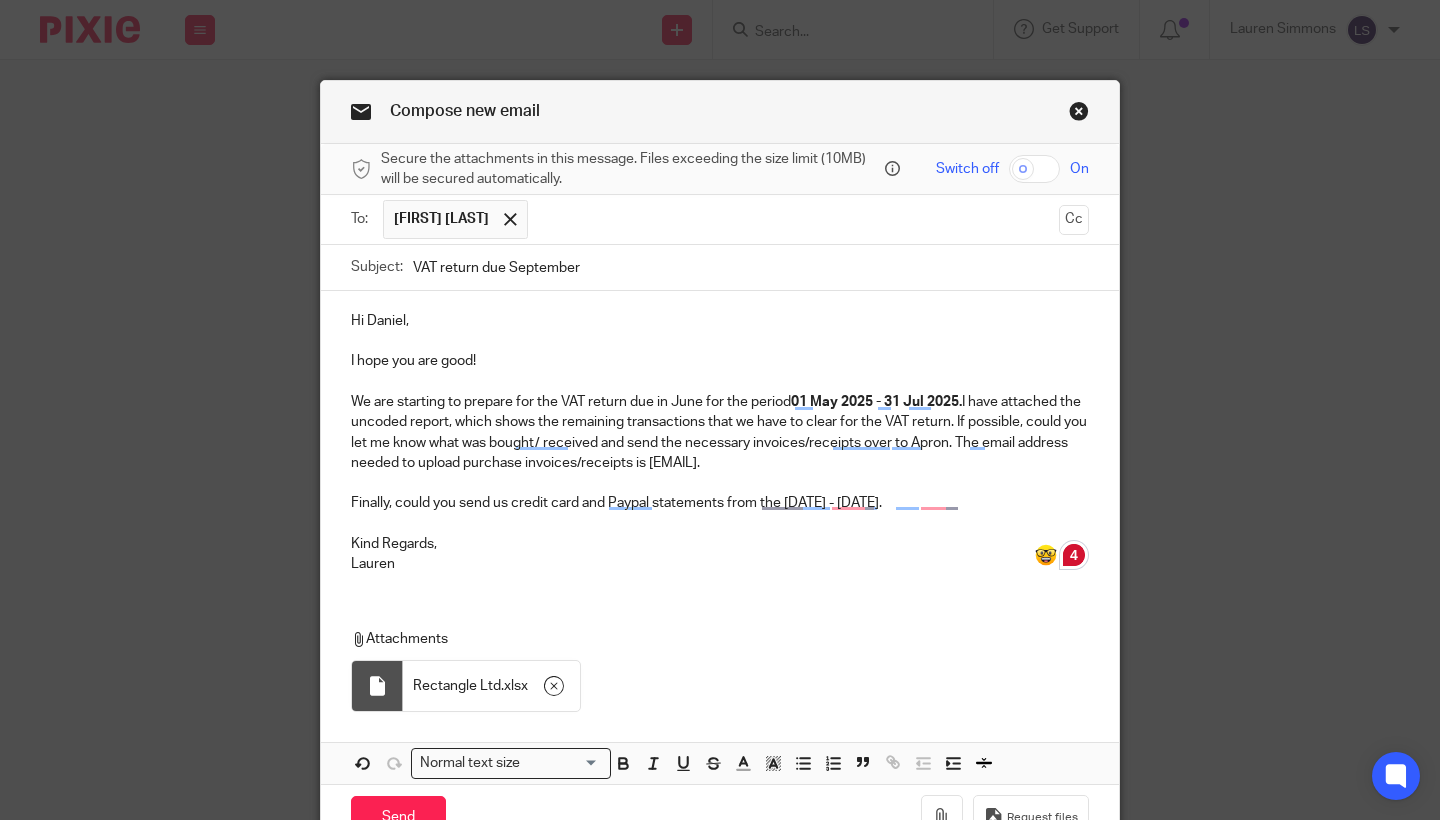 click on "Compose new email
Secure the attachments in this message. Files exceeding the size limit (10MB) will be secured automatically.
Switch off     On     To:
Daniel Powers
Daniel Powers
Cc
Subject:     VAT return due September     Hi Daniel, I hope you are good! We are starting to prepare for the VAT return due in June for the period  01 May 2025 - 31 Jul 2025.  I have attached the uncoded report, which shows the remaining transactions that we have to clear for the VAT return. If possible, could you let me know what was bought/ received and send the necessary invoices/receipts over to Apron.  The email address needed to upload purchase invoices/receipts is rectangle@in.getapron.com. Finally, could you send us credit card and Paypal statements from the 01 Feb 2025 - 30 Apr 2025. Kind Regards, Lauren           Attachments
. xlsx" at bounding box center (720, 410) 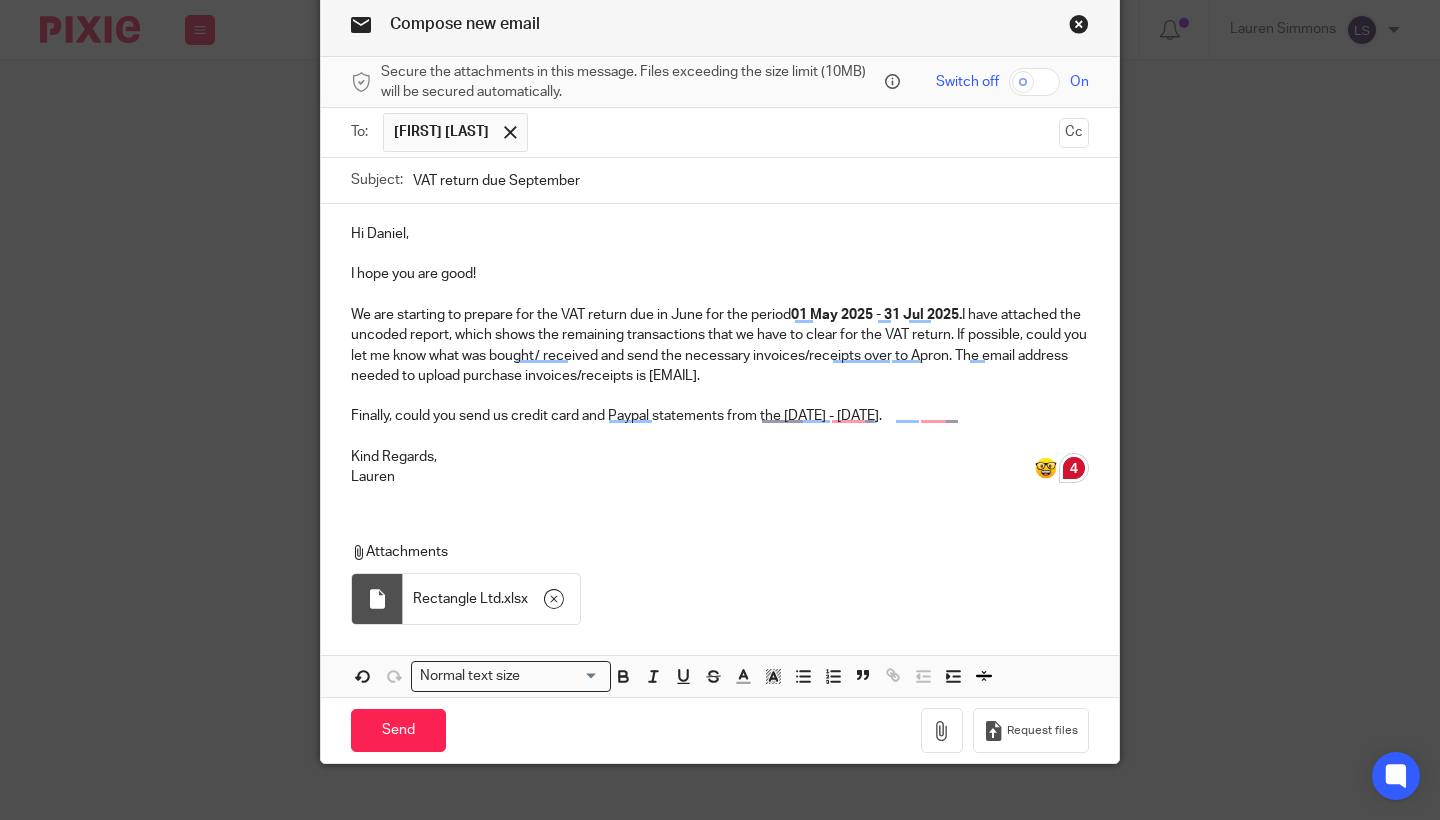 scroll, scrollTop: 86, scrollLeft: 0, axis: vertical 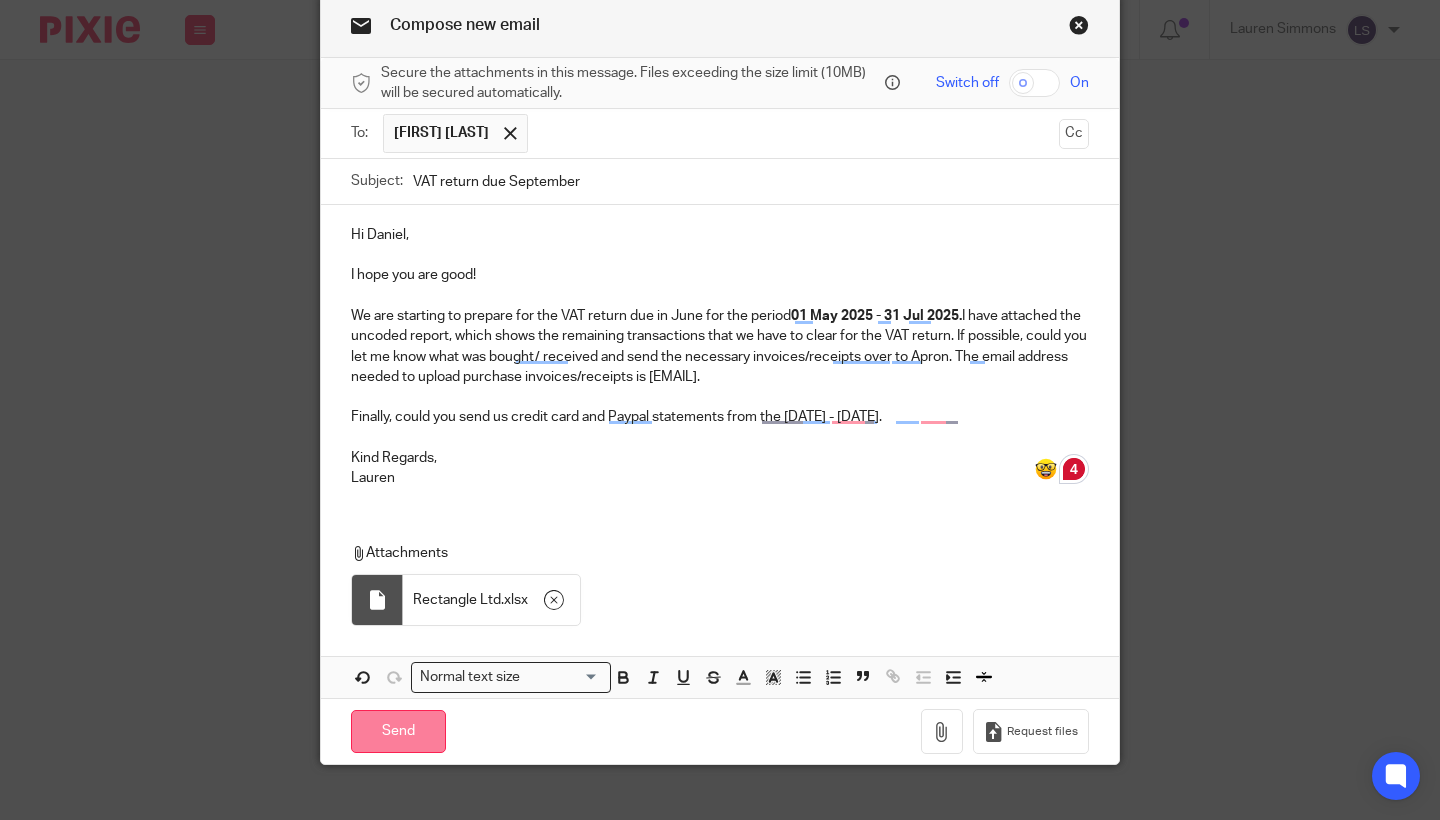 click on "Send" at bounding box center [398, 731] 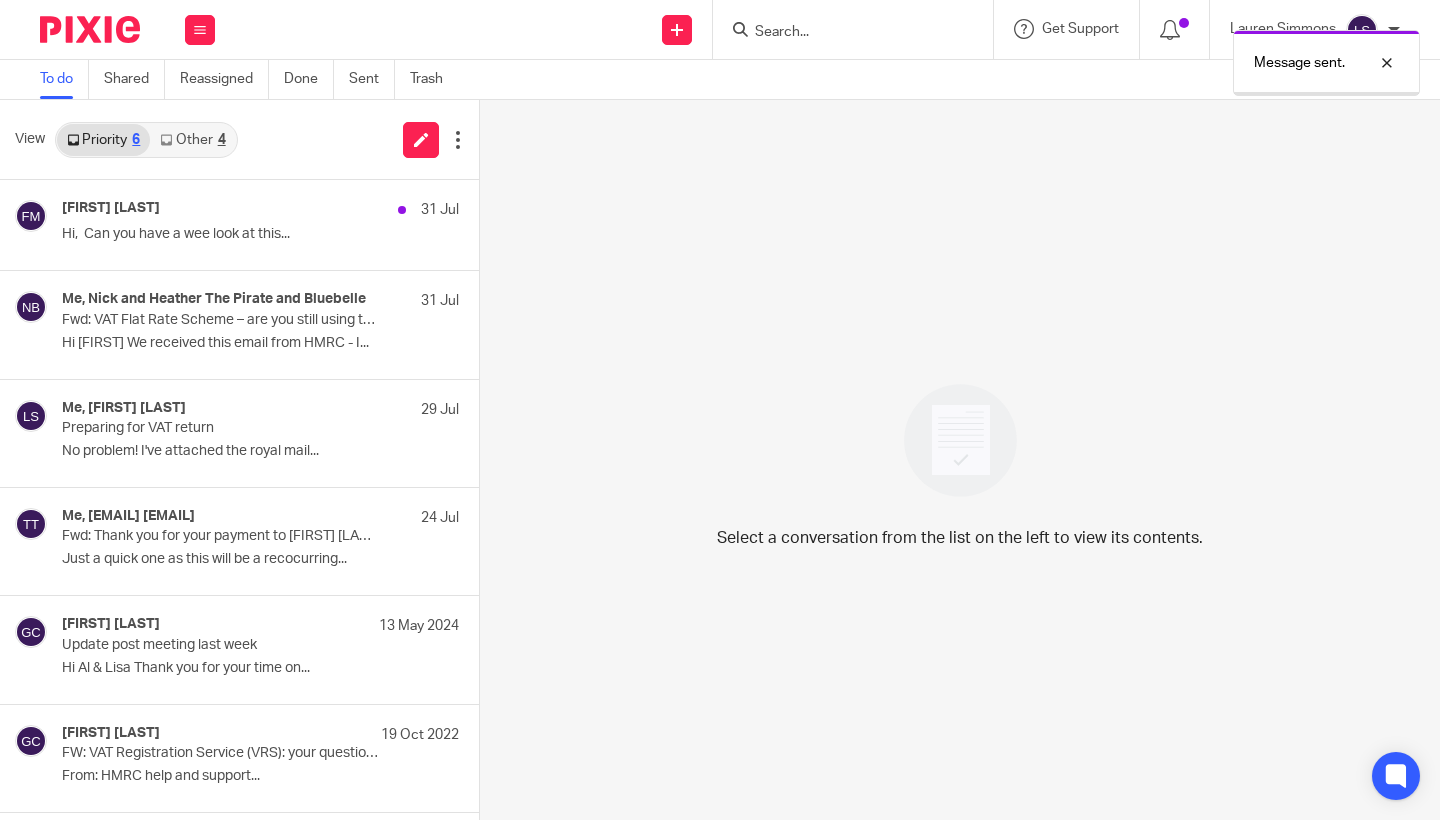 scroll, scrollTop: 0, scrollLeft: 0, axis: both 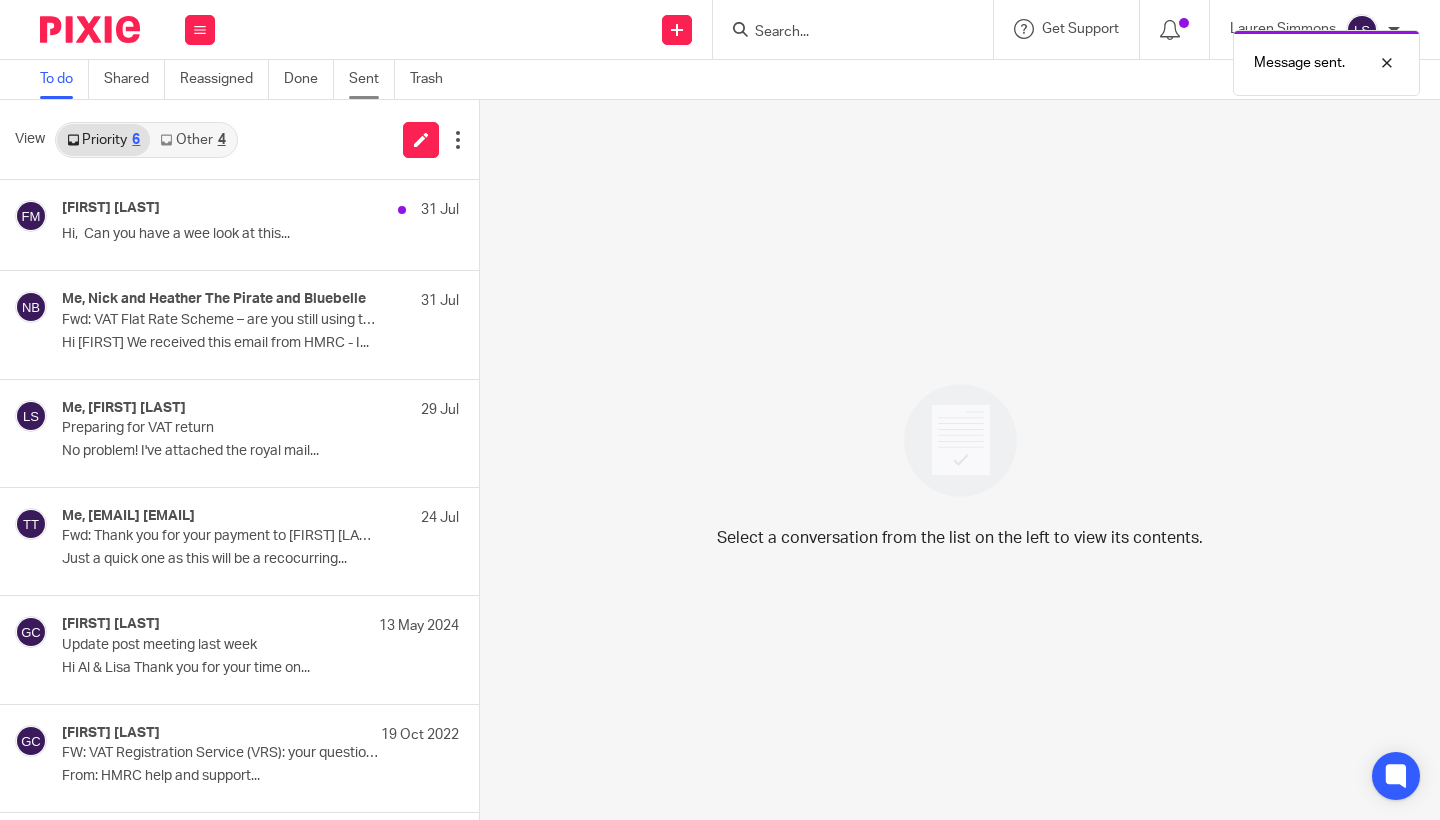 click on "Sent" at bounding box center [372, 79] 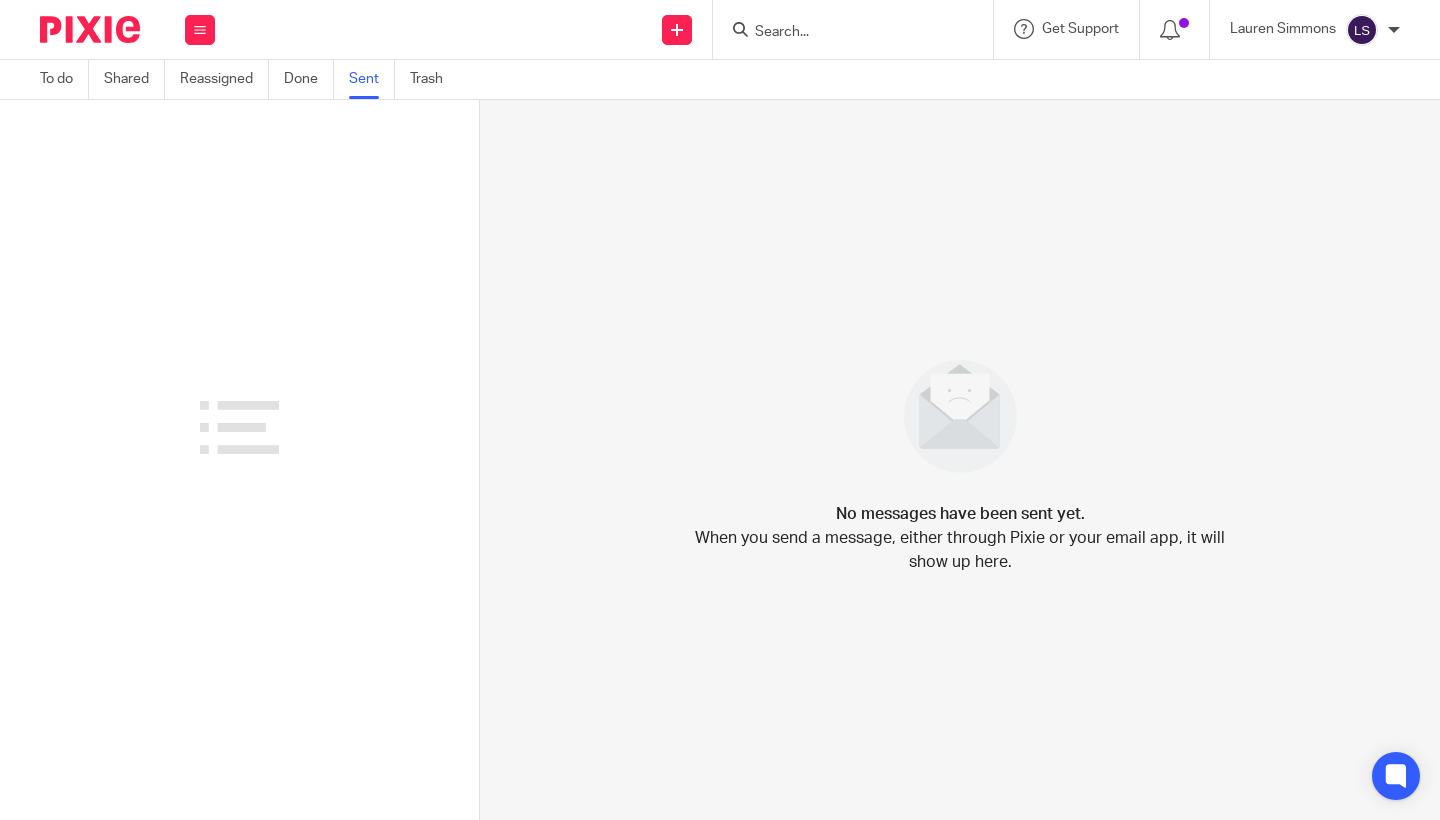 scroll, scrollTop: 0, scrollLeft: 0, axis: both 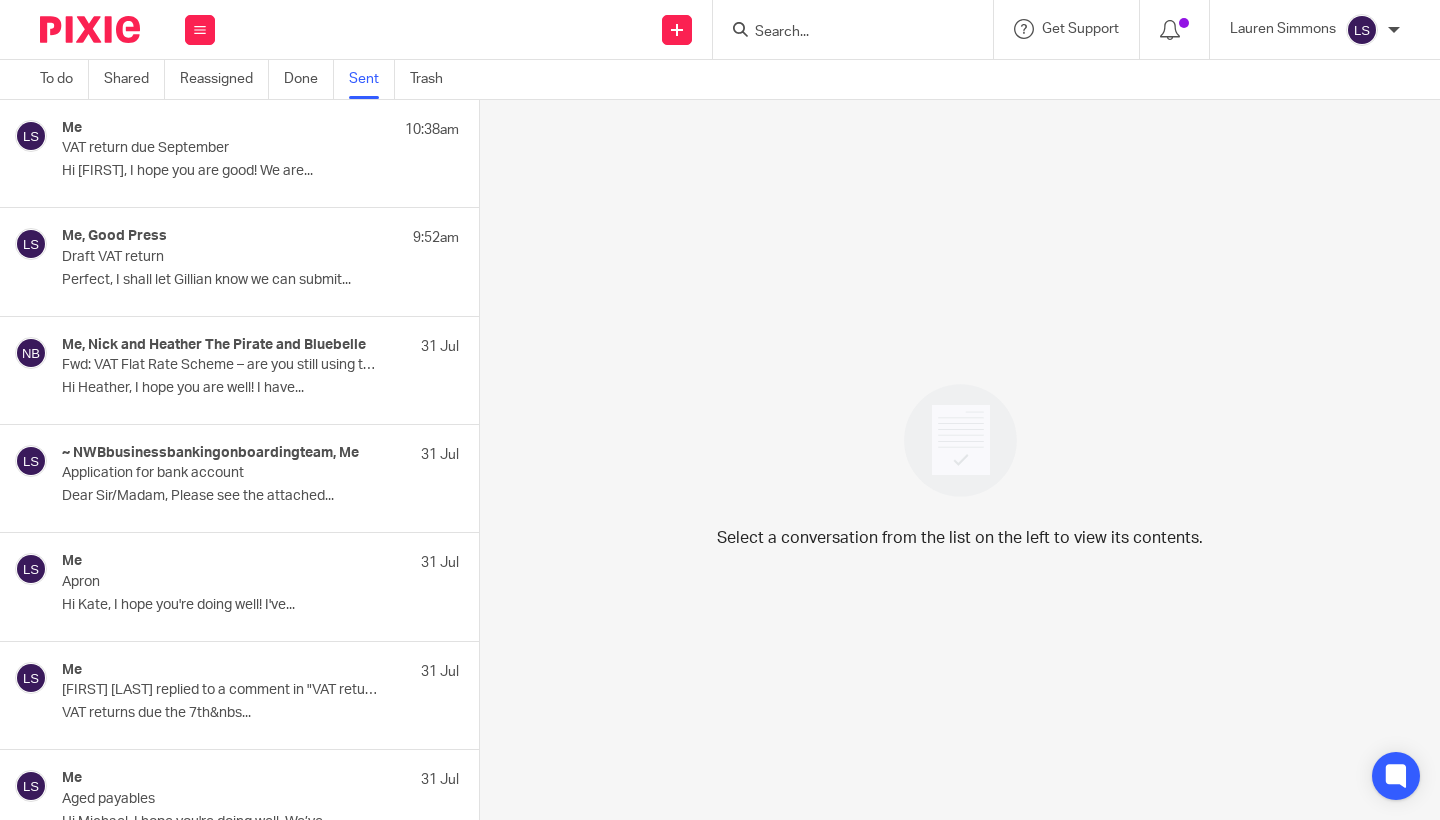 click on "Me
10:38am   VAT return due September   Hi Daniel,     I hope you are good!     We are..." at bounding box center [260, 153] 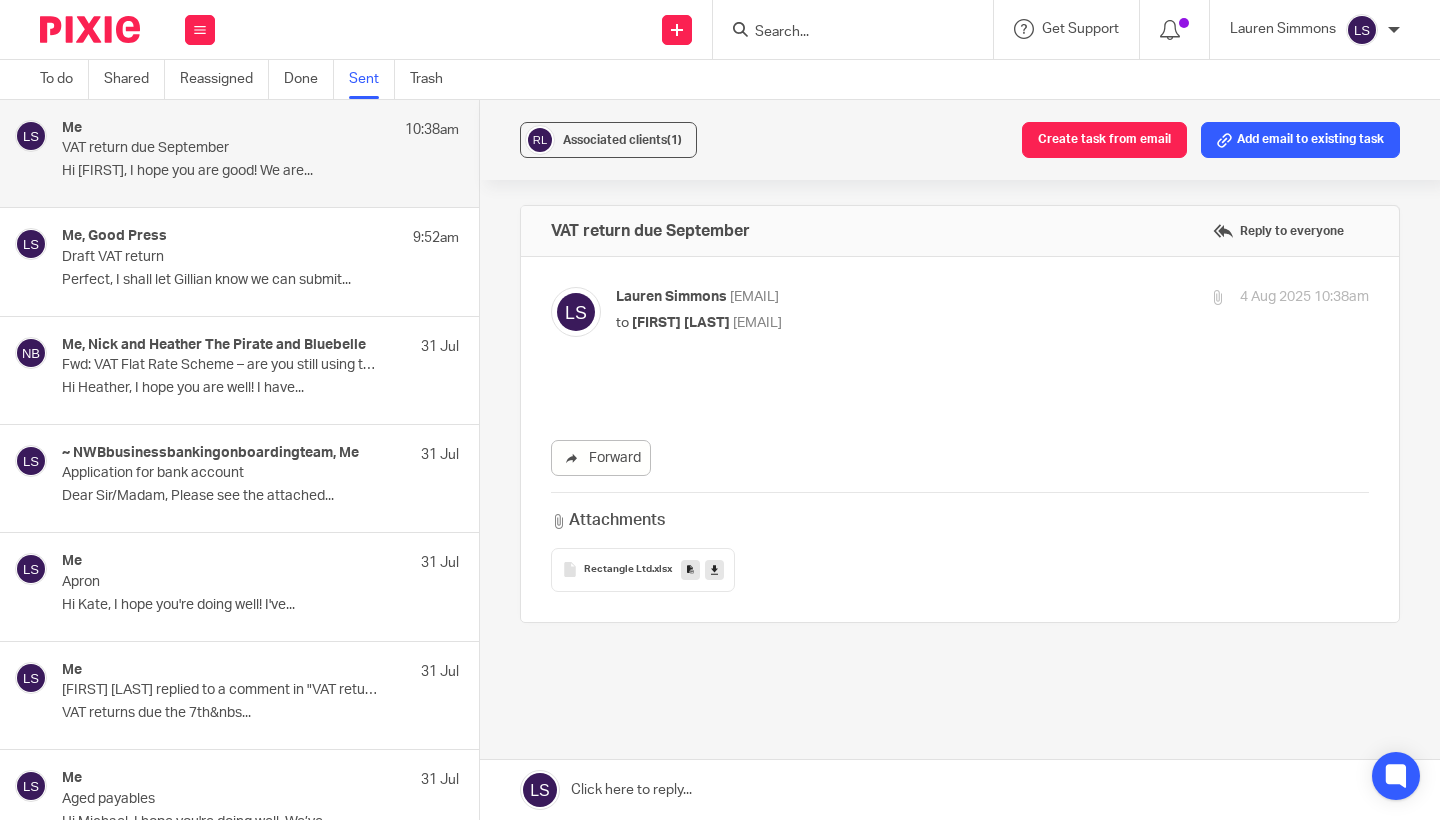 scroll, scrollTop: 0, scrollLeft: 0, axis: both 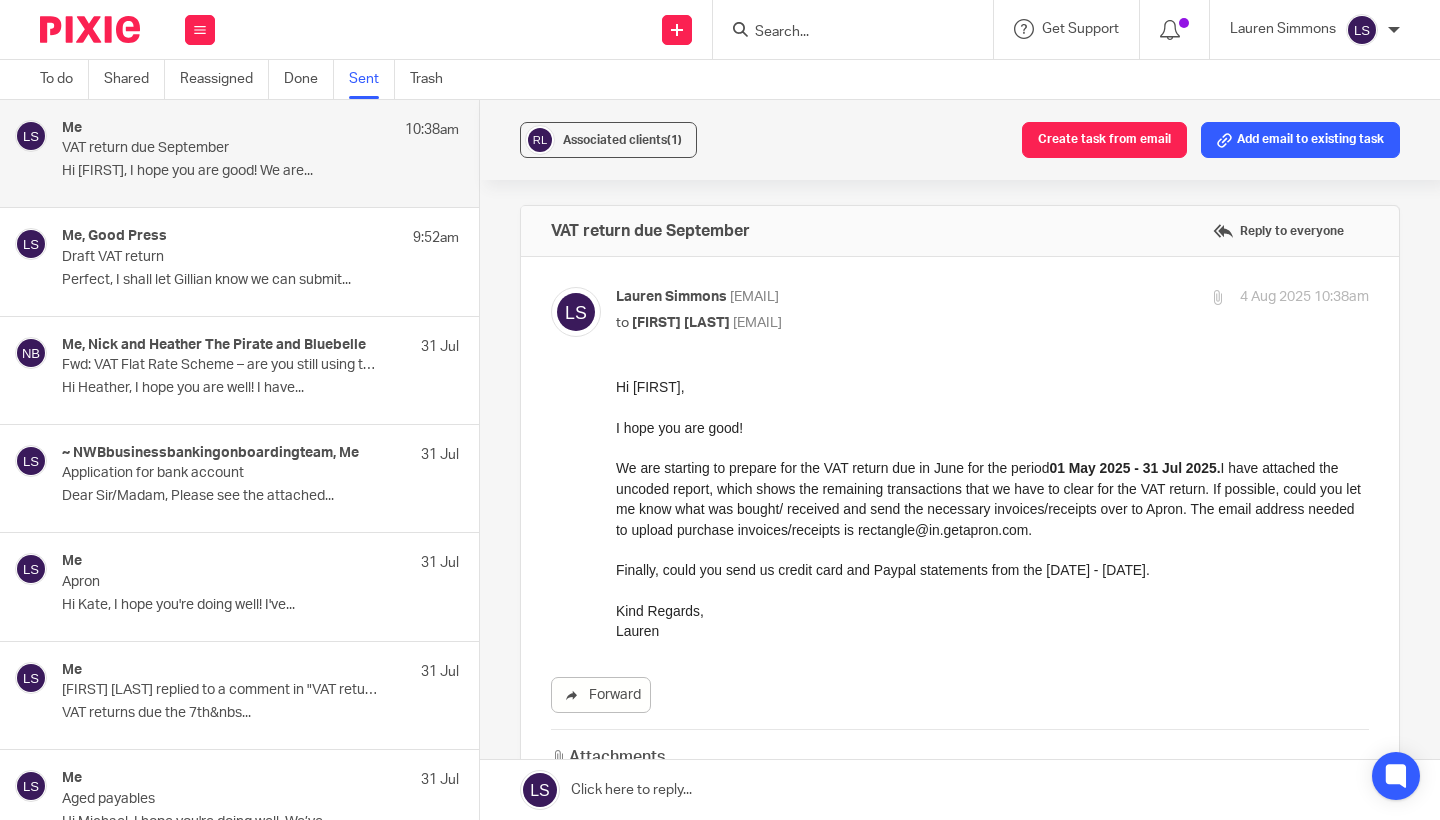 drag, startPoint x: 1265, startPoint y: 568, endPoint x: 1200, endPoint y: 565, distance: 65.06919 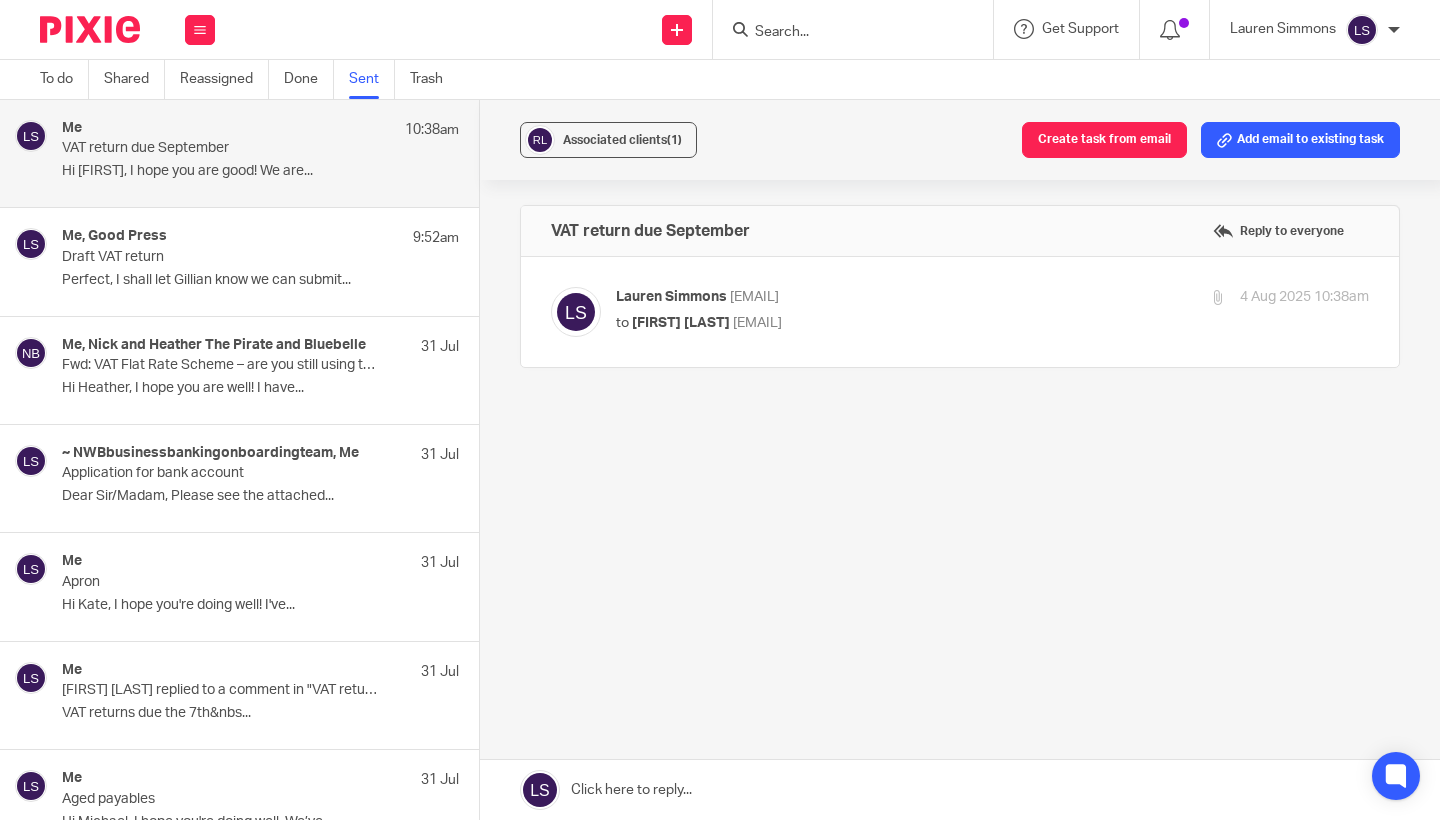 click at bounding box center [960, 790] 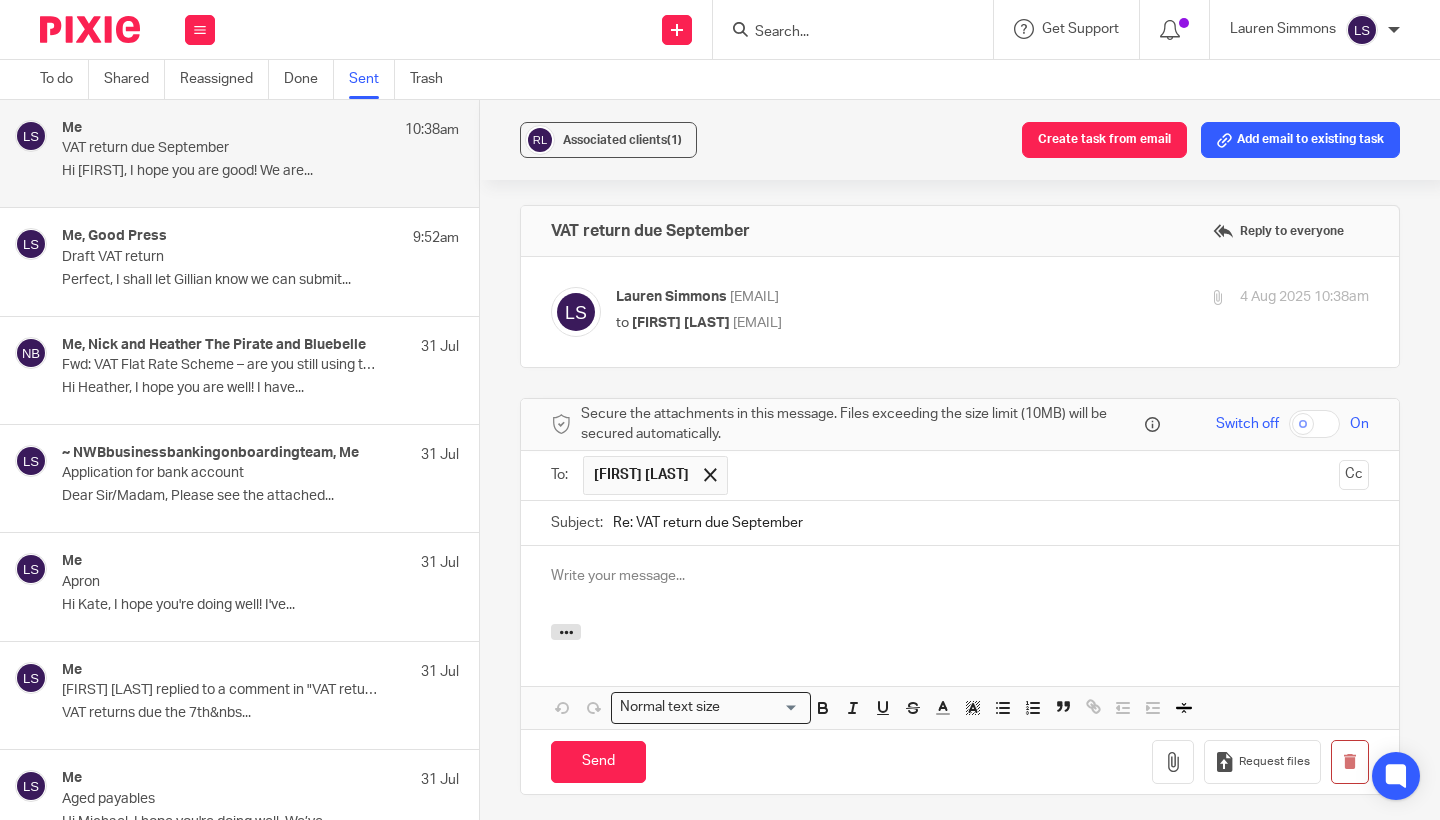 scroll, scrollTop: 149, scrollLeft: 0, axis: vertical 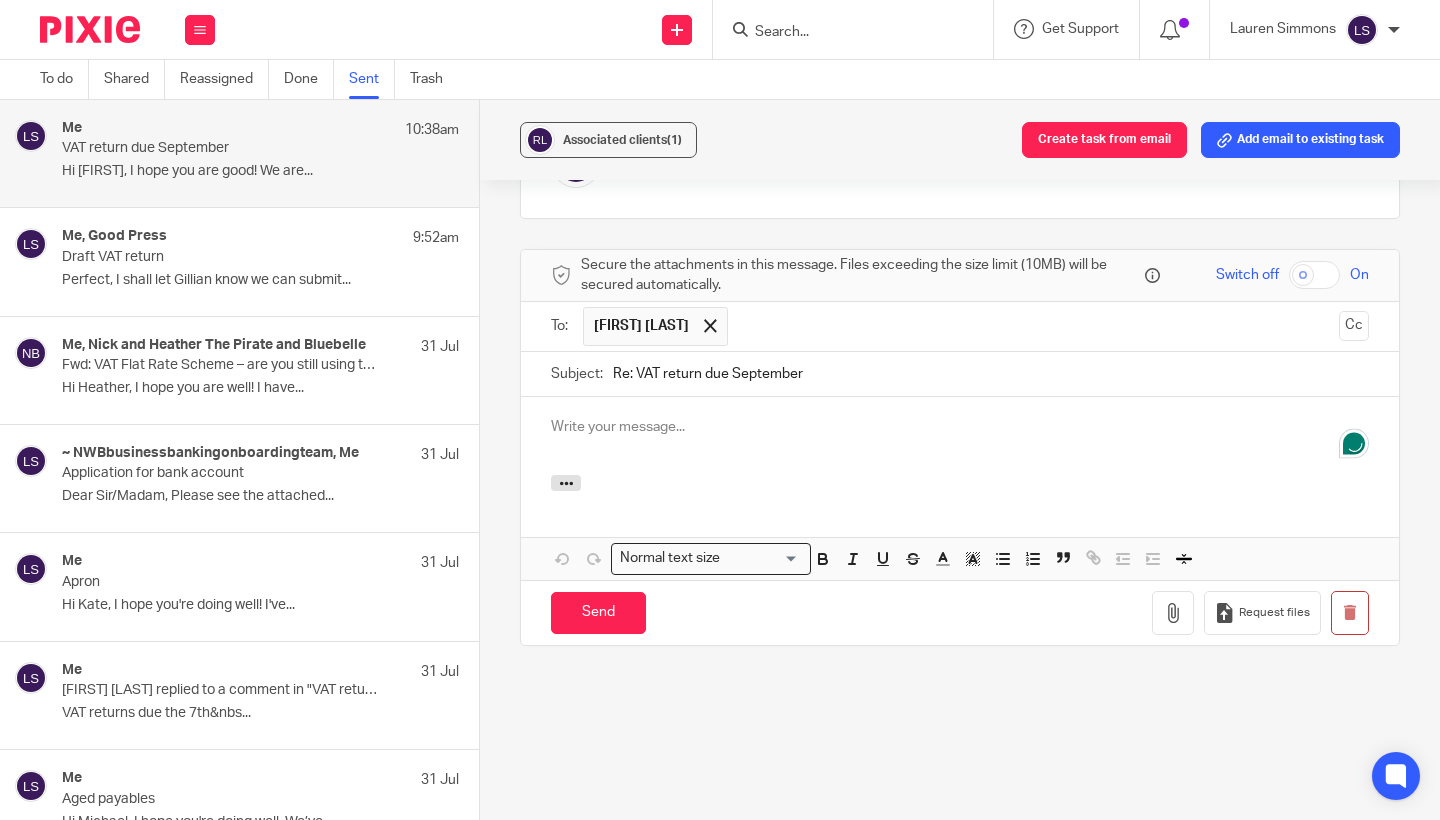 type 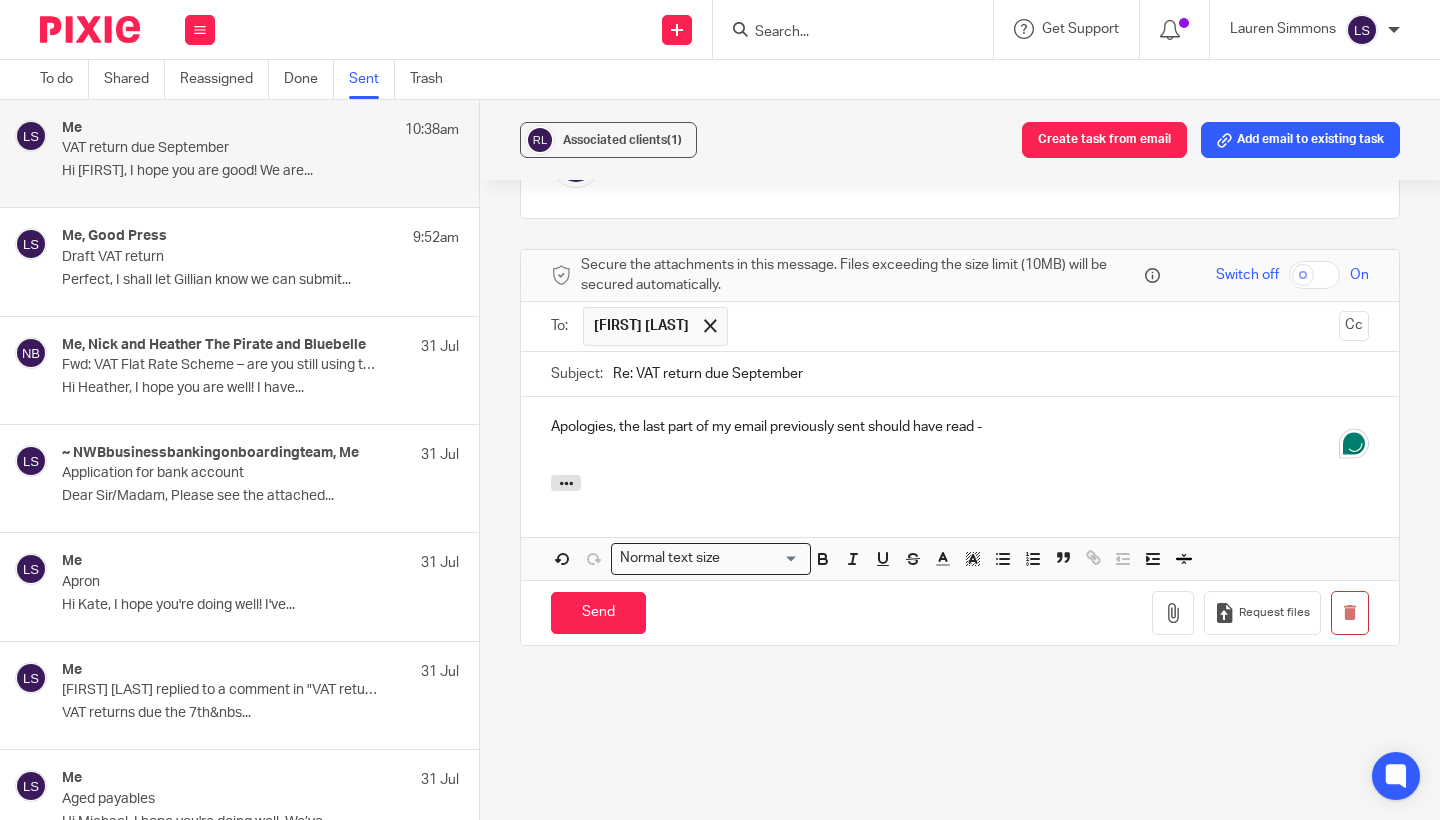 click on "Associated clients  (1)
Create task from email
Add email to existing task
VAT return due September
Reply to everyone
Lauren Simmons
<lauren@fearlessfinancials.co.uk>   to
Daniel Powers
<dan@rectangle.design>       4 Aug 2025 10:38am
Forward
Attachments       Rectangle Ltd .xlsx
Secure the attachments in this message. Files exceeding the size limit (10MB) will be secured automatically.
Switch off     On     To:
Daniel Powers
Daniel Powers
Cc
Subject:     Re: VAT return due September     Apologies, the last part of my email previously sent should have read -              Attachments
Normal text size
Loading..." at bounding box center [960, 460] 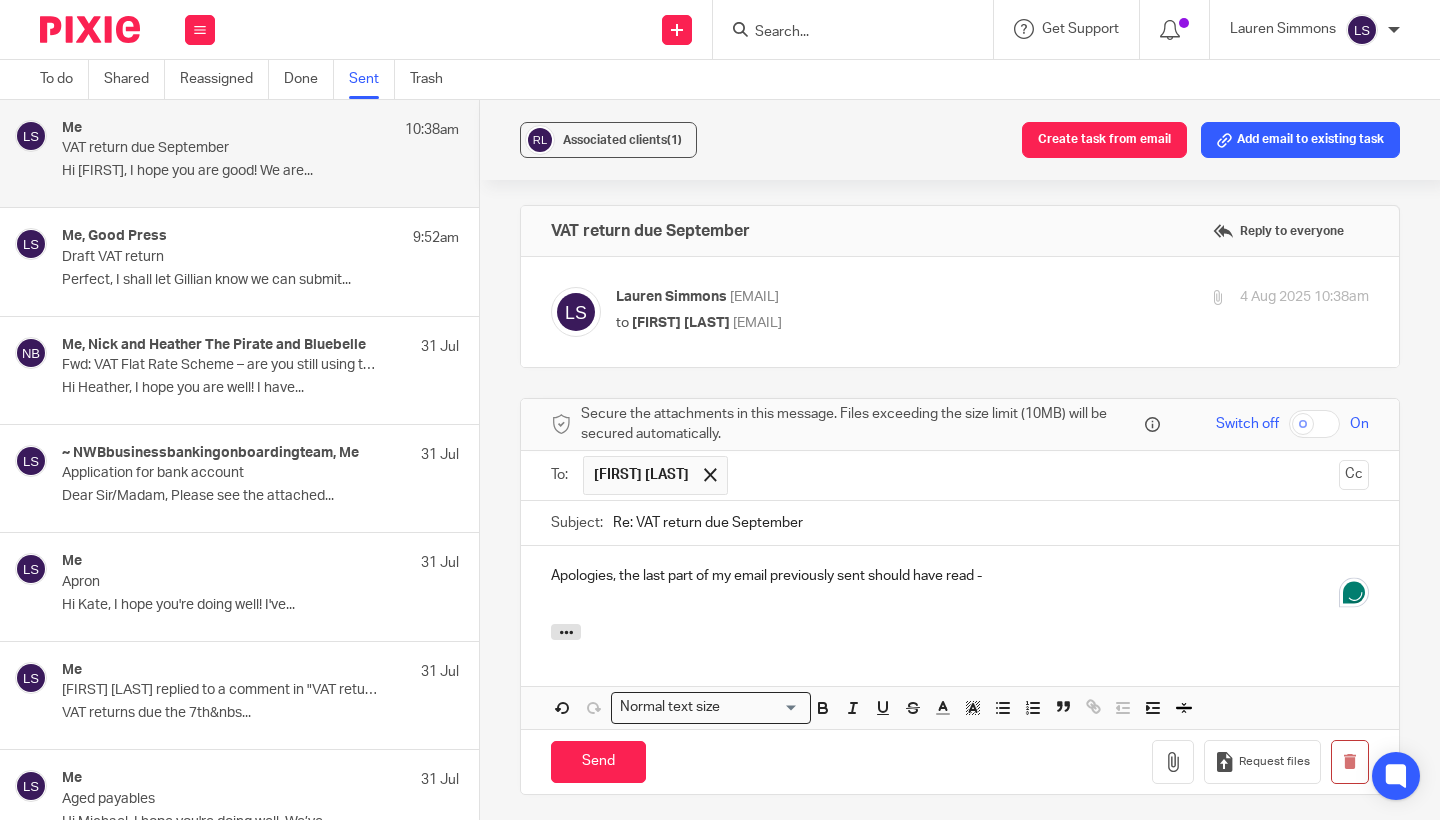 scroll, scrollTop: 0, scrollLeft: 0, axis: both 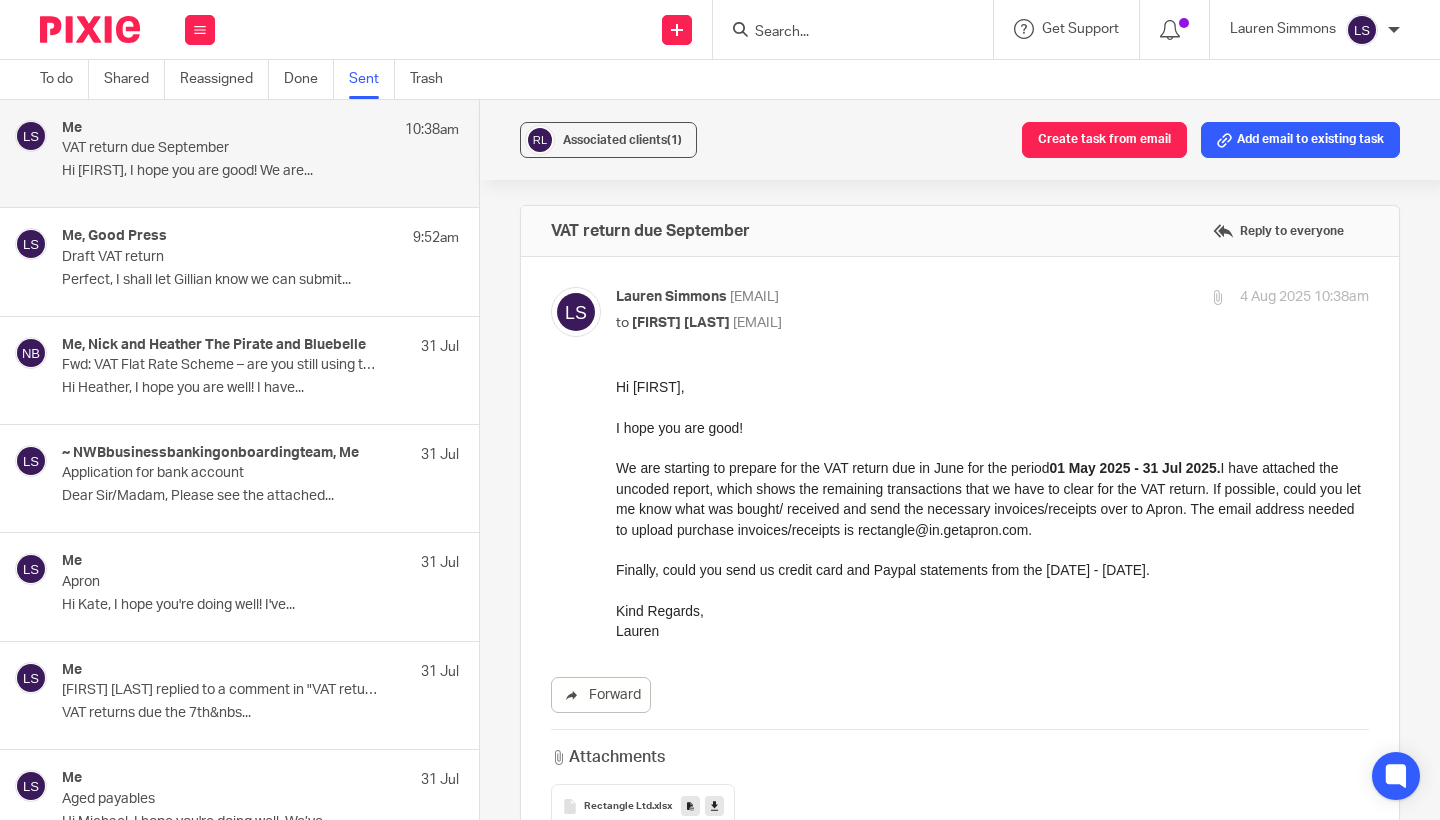 drag, startPoint x: 1263, startPoint y: 564, endPoint x: 1243, endPoint y: 563, distance: 20.024984 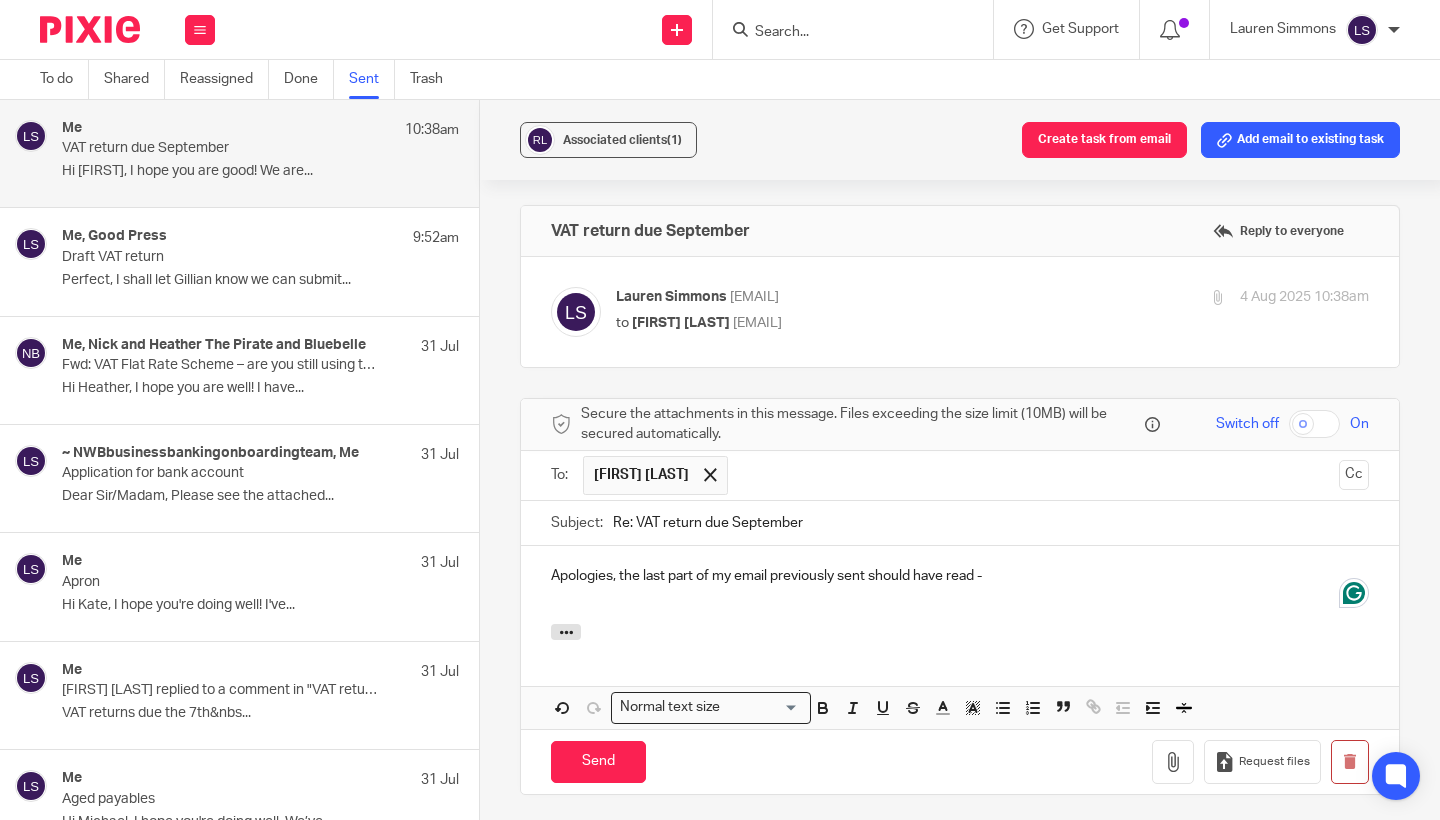 click on "Apologies, the last part of my email previously sent should have read -" at bounding box center (960, 576) 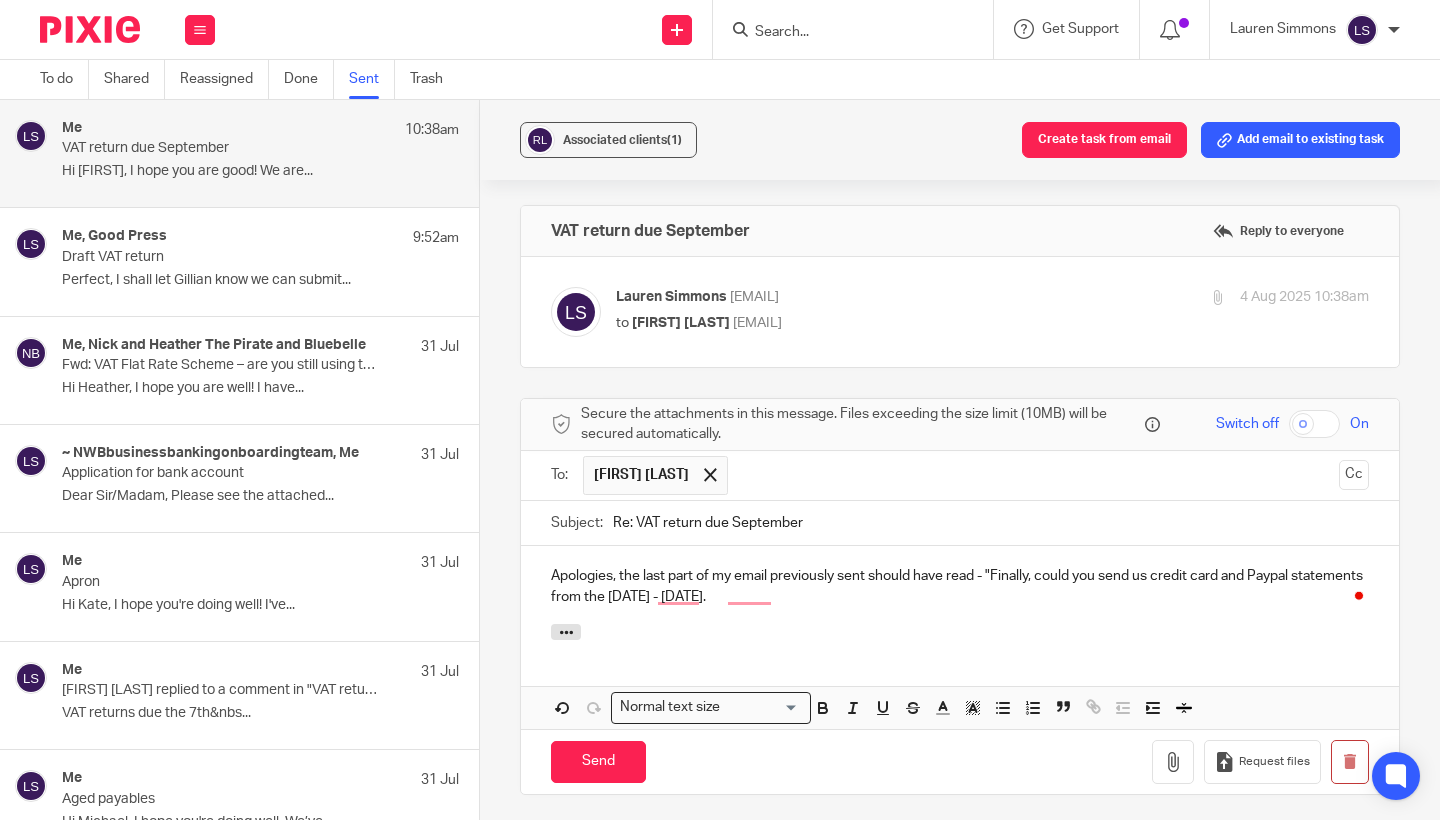 click on "Apologies, the last part of my email previously sent should have read - "Finally, could you send us credit card and Paypal statements from the 01 Feb 2025 - 30 Apr 2025." at bounding box center [960, 586] 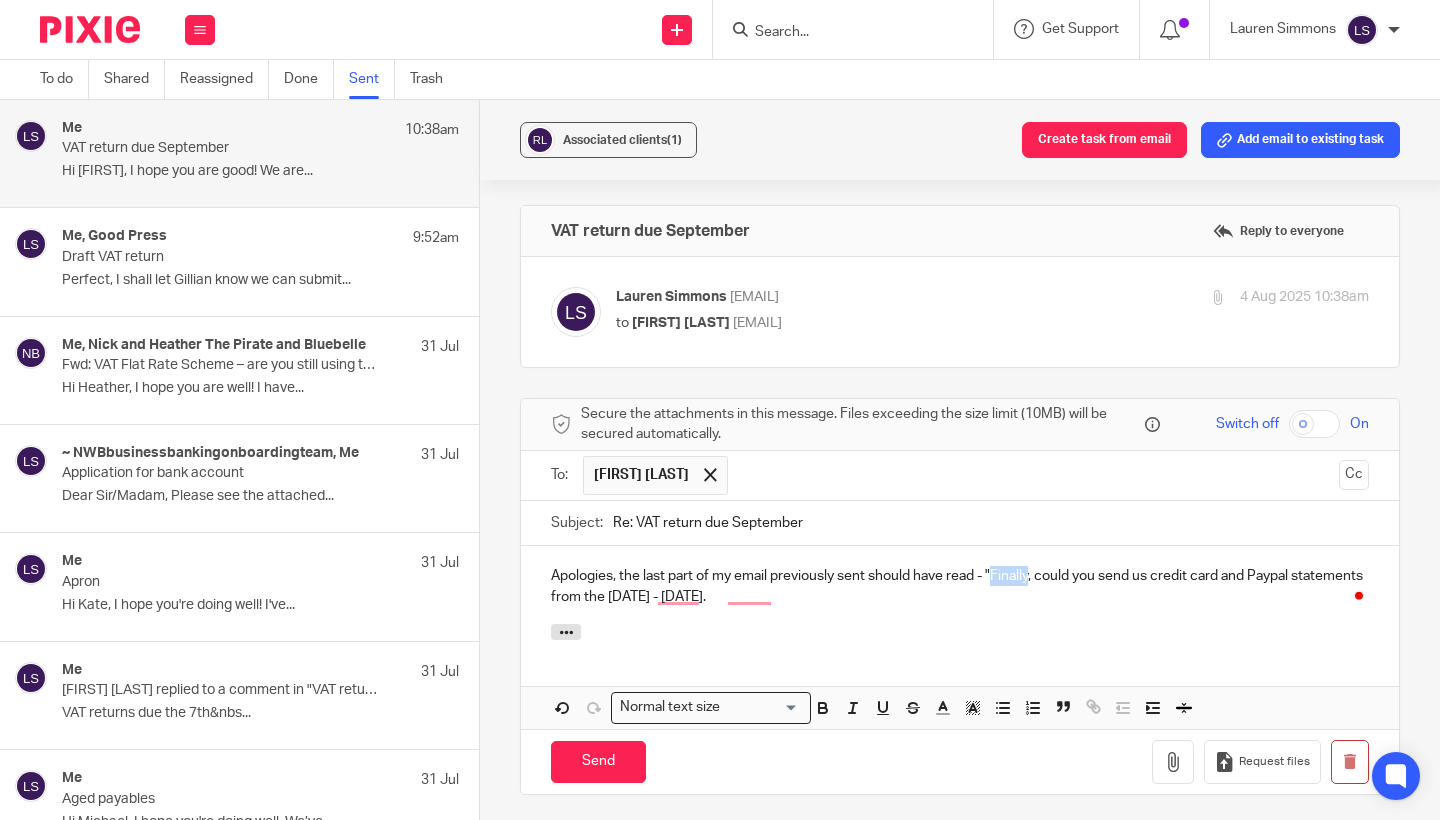 click on "Apologies, the last part of my email previously sent should have read - "Finally, could you send us credit card and Paypal statements from the 01 Feb 2025 - 30 Apr 2025." at bounding box center [960, 586] 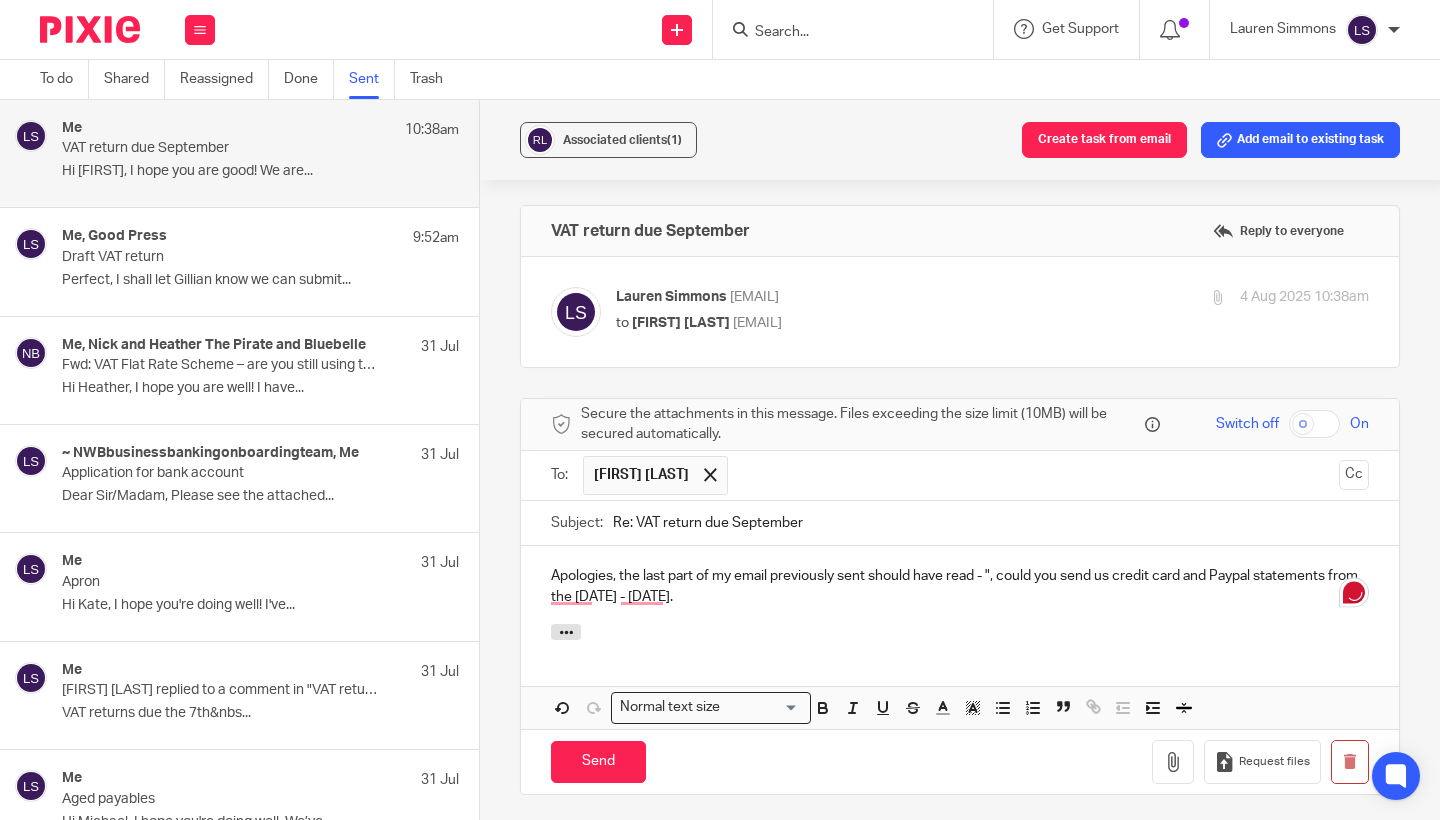click on "Apologies, the last part of my email previously sent should have read - ", could you send us credit card and Paypal statements from the 01 Feb 2025 - 30 Apr 2025." at bounding box center (960, 586) 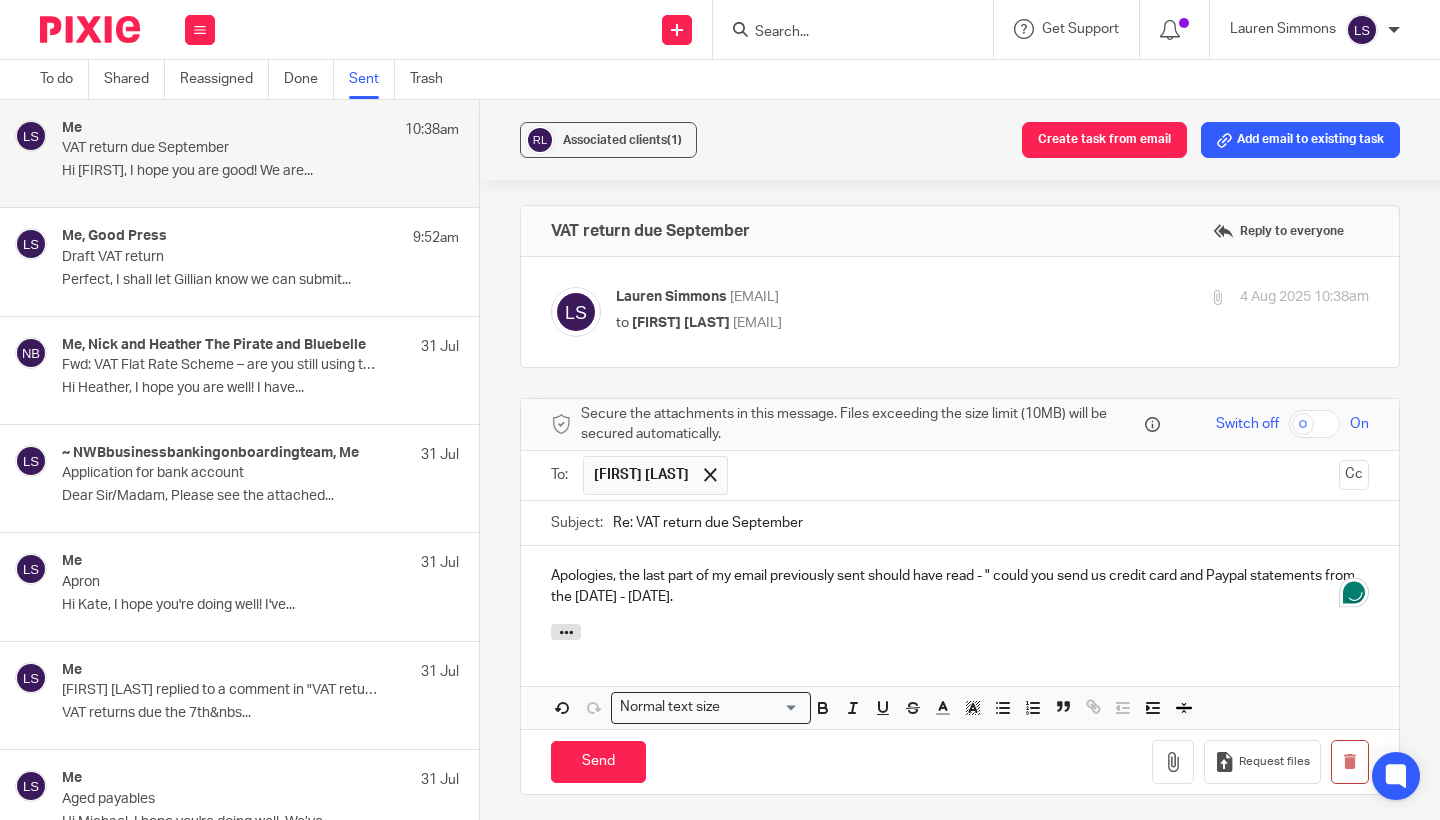 click on "Associated clients  (1)
Create task from email
Add email to existing task
VAT return due September
Reply to everyone
Lauren Simmons
<lauren@fearlessfinancials.co.uk>   to
Daniel Powers
<dan@rectangle.design>       4 Aug 2025 10:38am
Forward
Attachments       Rectangle Ltd .xlsx
Secure the attachments in this message. Files exceeding the size limit (10MB) will be secured automatically.
Switch off     On     To:
Daniel Powers
Daniel Powers
Cc
Subject:     Re: VAT return due September     Apologies, the last part of my email previously sent should have read - " could you send us credit card and Paypal statements from the 01 Feb 2025 - 30 Apr 2025." at bounding box center (960, 460) 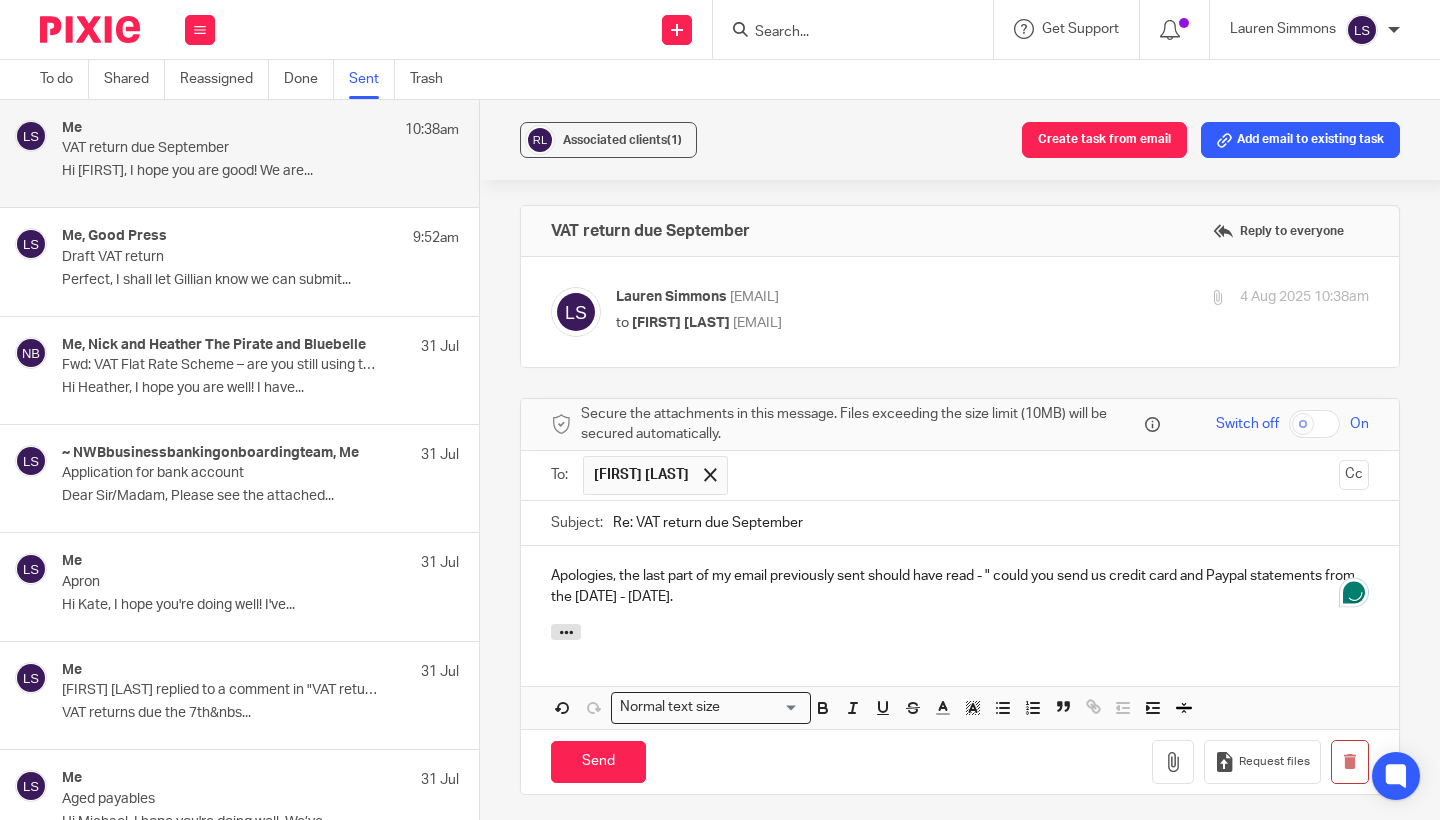 click on "to [FIRST] [LAST] <[EMAIL]>" at bounding box center [867, 323] 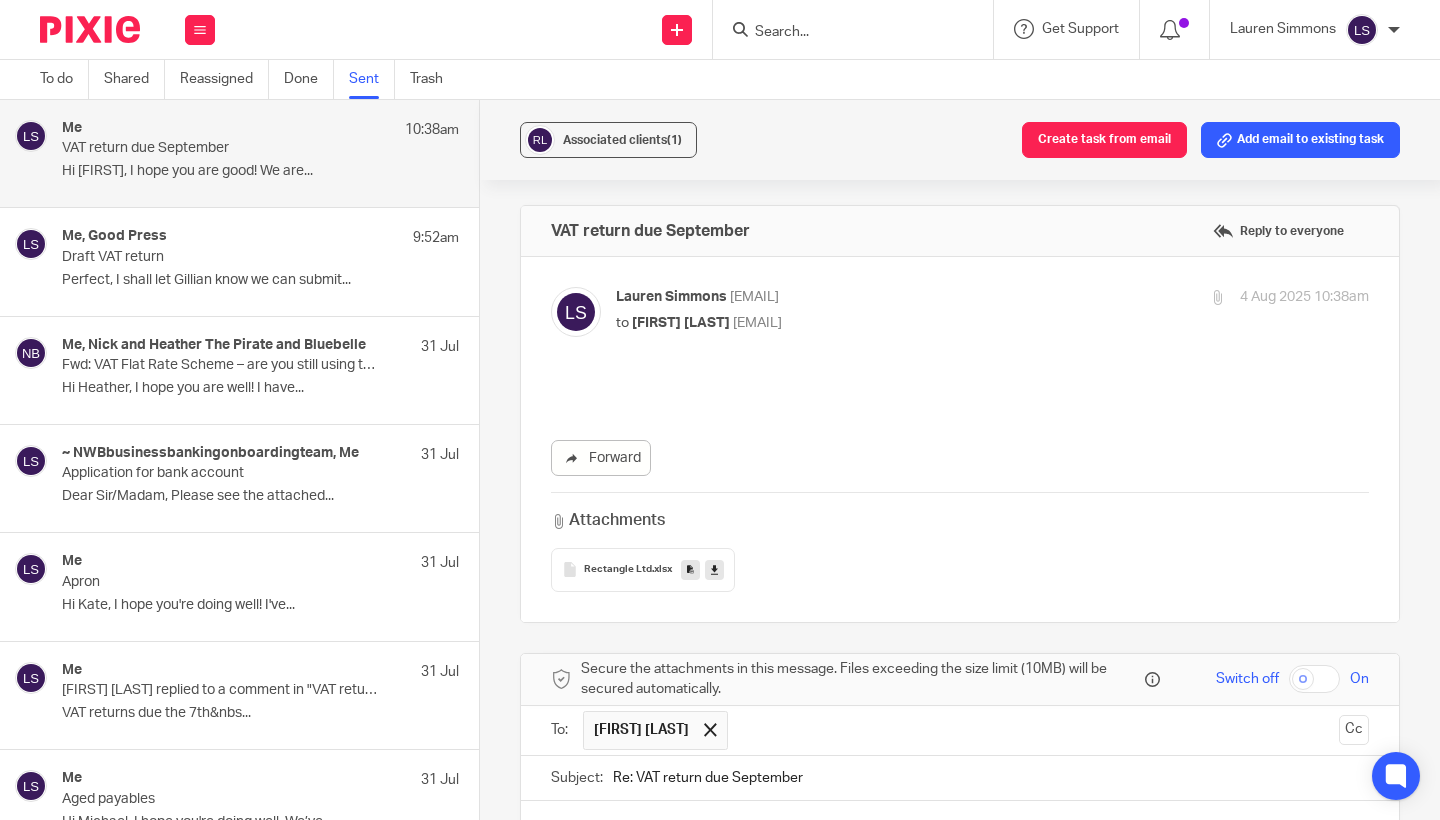 scroll, scrollTop: 0, scrollLeft: 0, axis: both 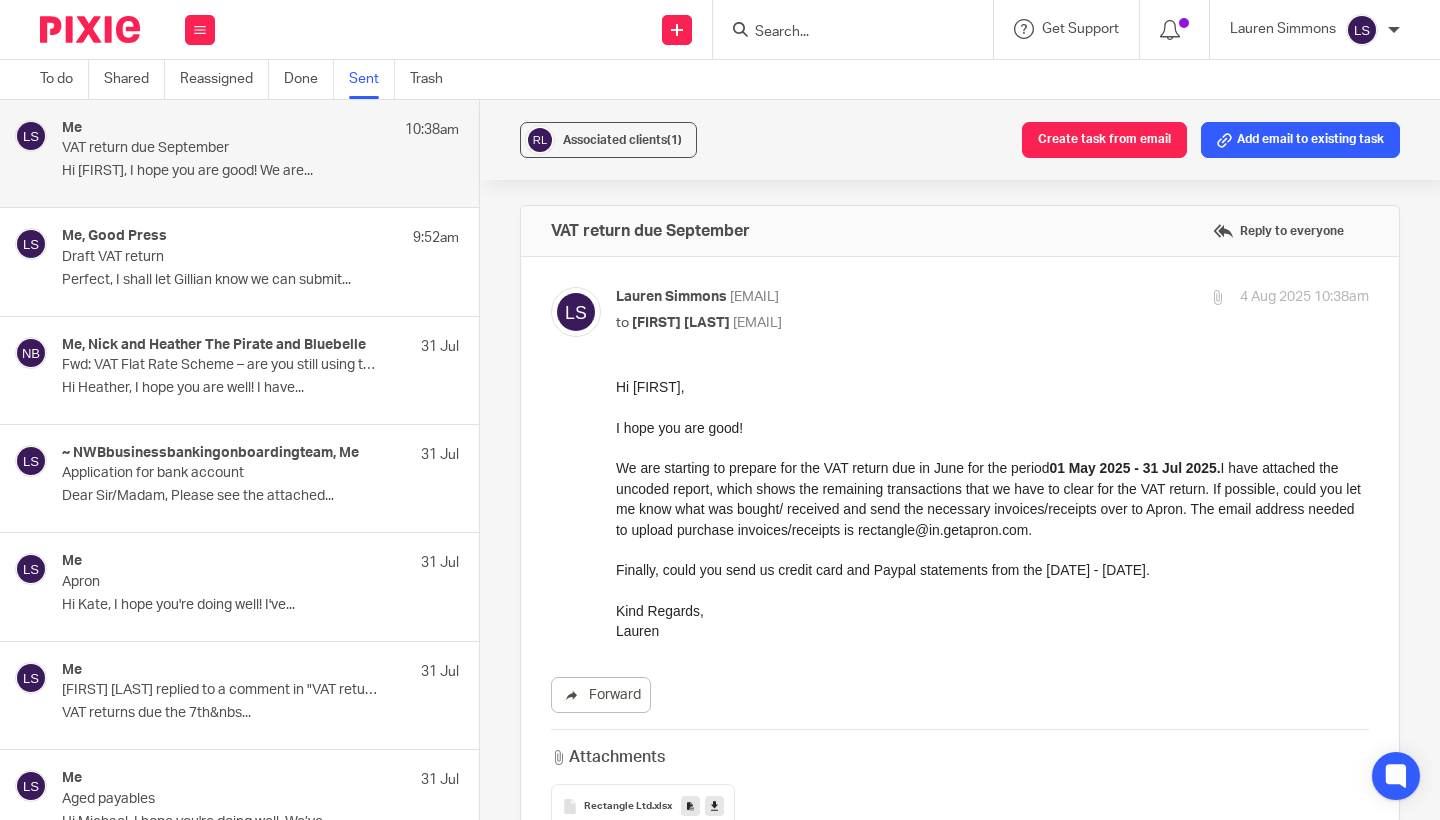 drag, startPoint x: 1254, startPoint y: 468, endPoint x: 1075, endPoint y: 469, distance: 179.00279 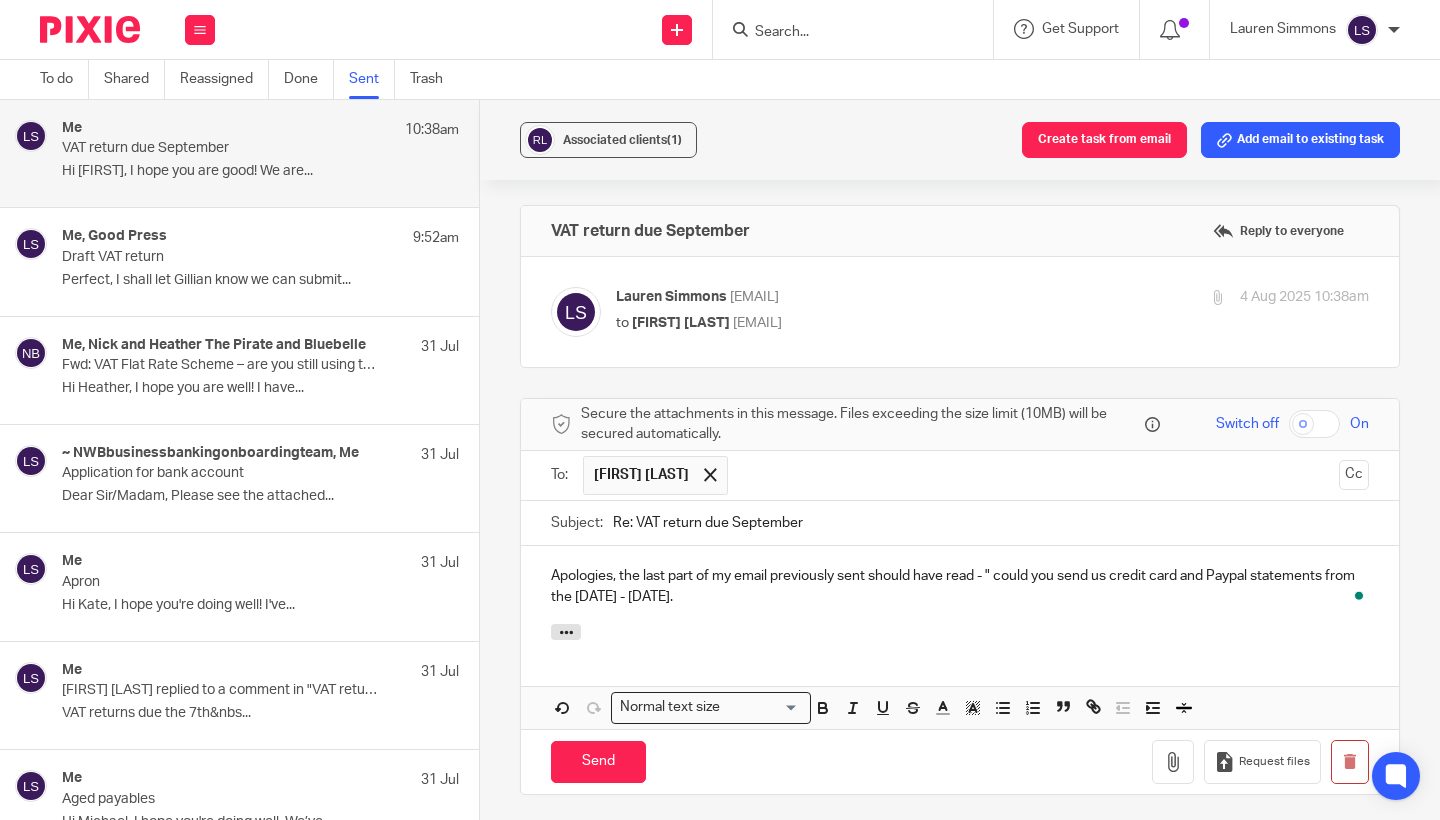 drag, startPoint x: 753, startPoint y: 614, endPoint x: 575, endPoint y: 615, distance: 178.0028 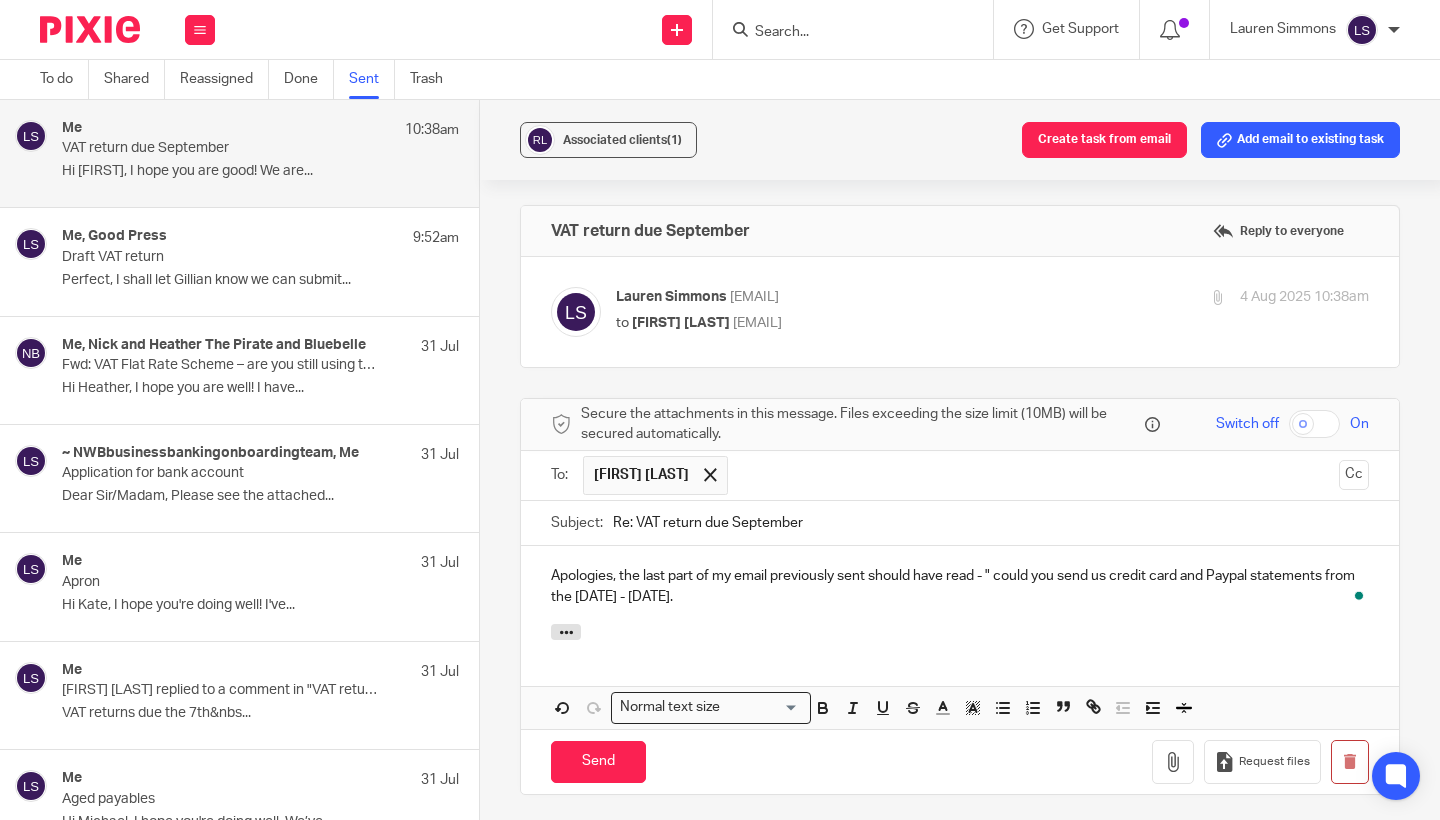 click on "Apologies, the last part of my email previously sent should have read - " could you send us credit card and Paypal statements from the 01 Feb 2025 - 30 Apr 2025." at bounding box center [960, 586] 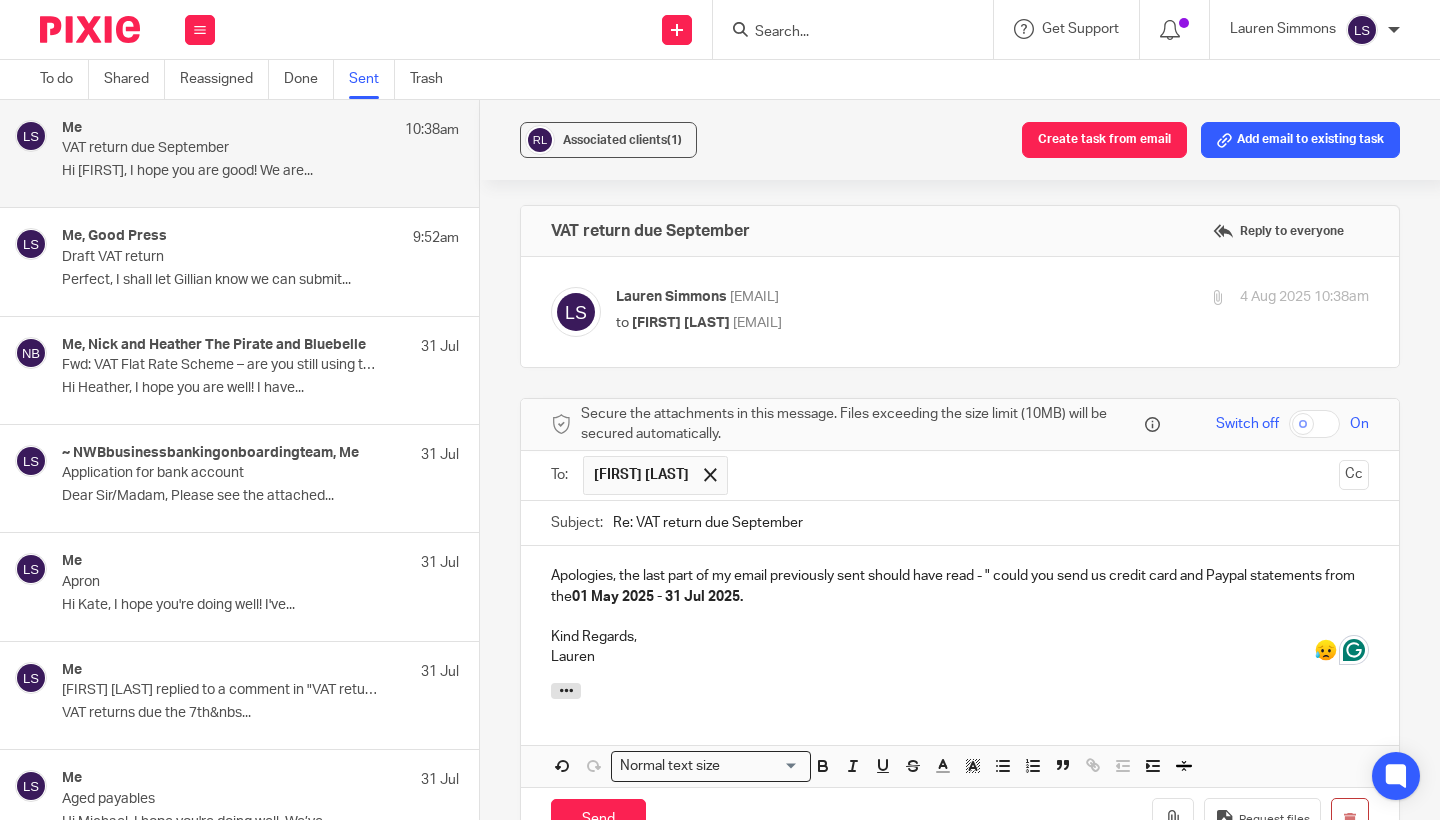 click on "Associated clients  (1)
Create task from email
Add email to existing task
VAT return due September
Reply to everyone
Lauren Simmons
<lauren@fearlessfinancials.co.uk>   to
Daniel Powers
<dan@rectangle.design>       4 Aug 2025 10:38am
Forward
Attachments       Rectangle Ltd .xlsx
Secure the attachments in this message. Files exceeding the size limit (10MB) will be secured automatically.
Switch off     On     To:
Daniel Powers
Daniel Powers
Cc
Subject:     Re: VAT return due September     Apologies, the last part of my email previously sent should have read - " could you send us credit card and Paypal statements from the  01 May 2025 - 31 Jul 2025. Kind Regards," at bounding box center [960, 460] 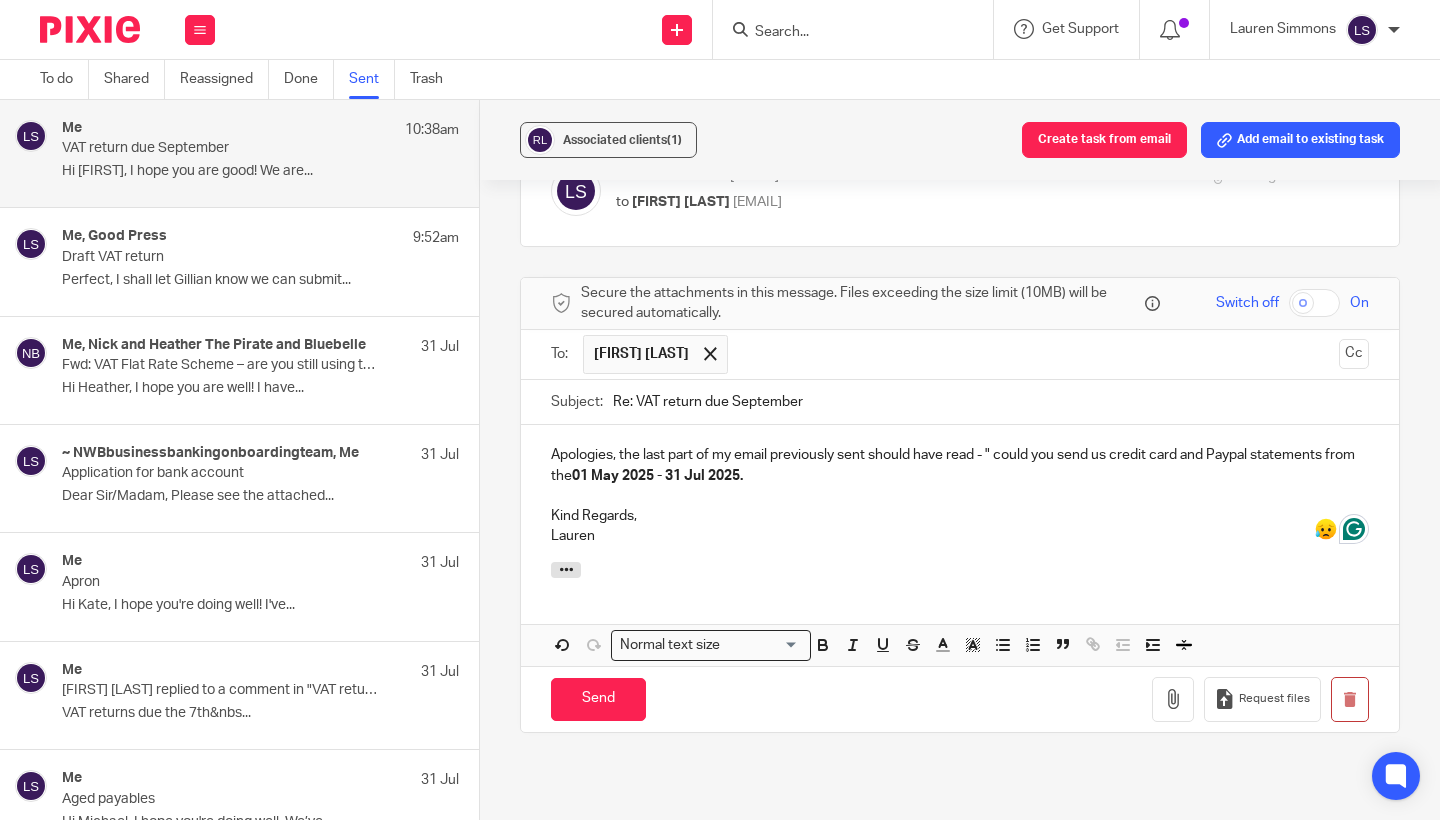 scroll, scrollTop: 123, scrollLeft: 0, axis: vertical 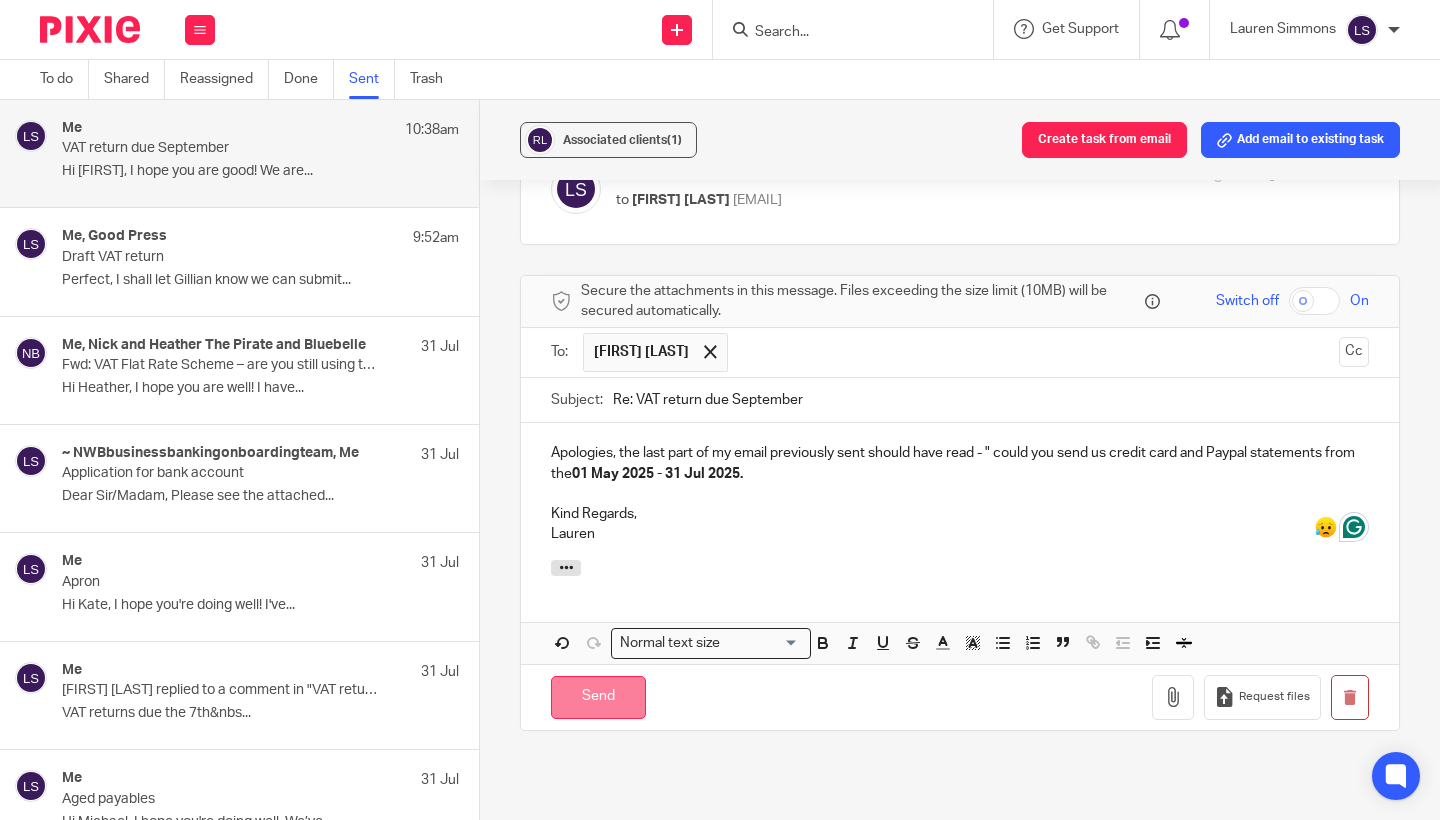 click on "Send" at bounding box center (598, 697) 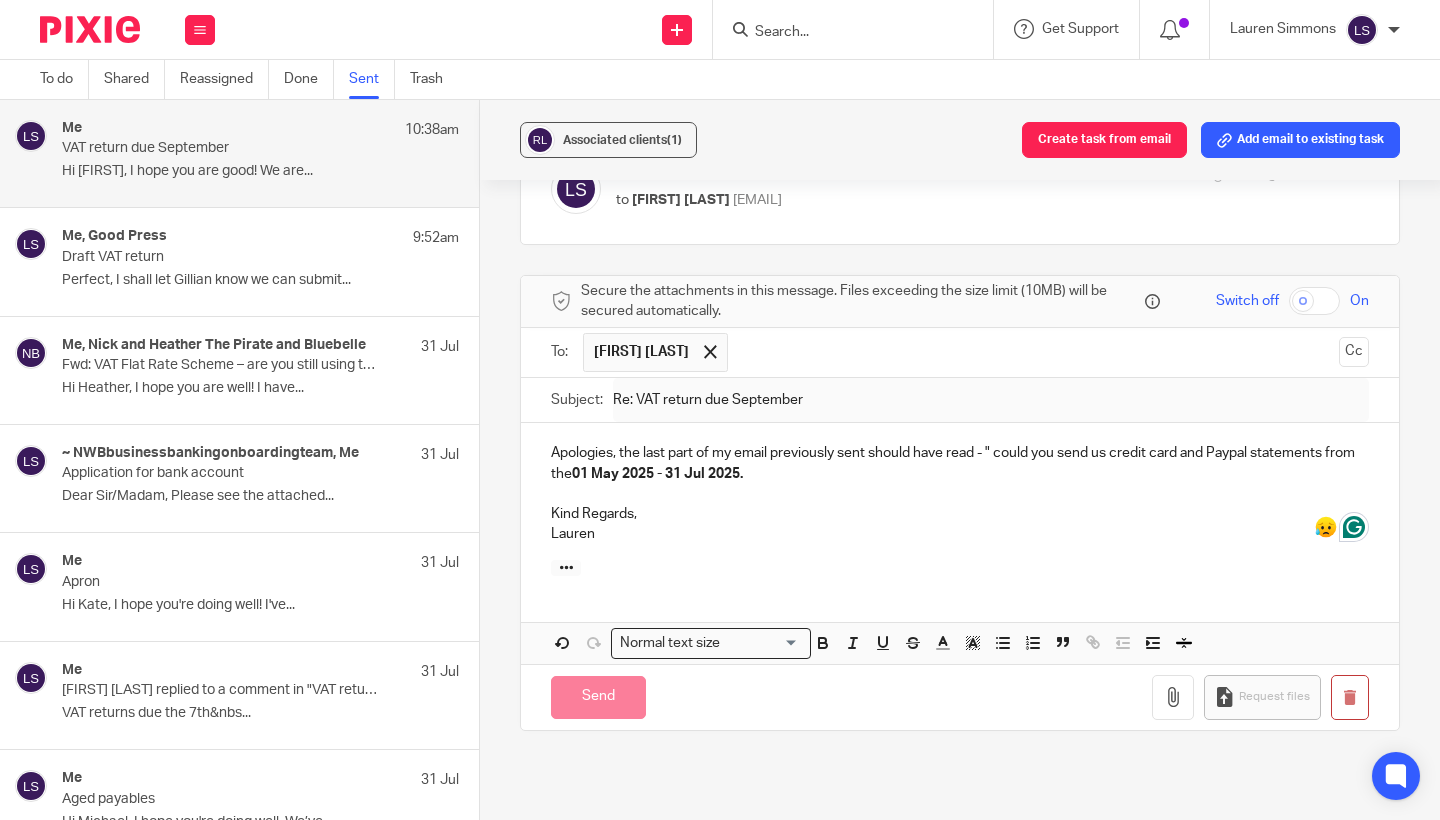 scroll, scrollTop: 0, scrollLeft: 0, axis: both 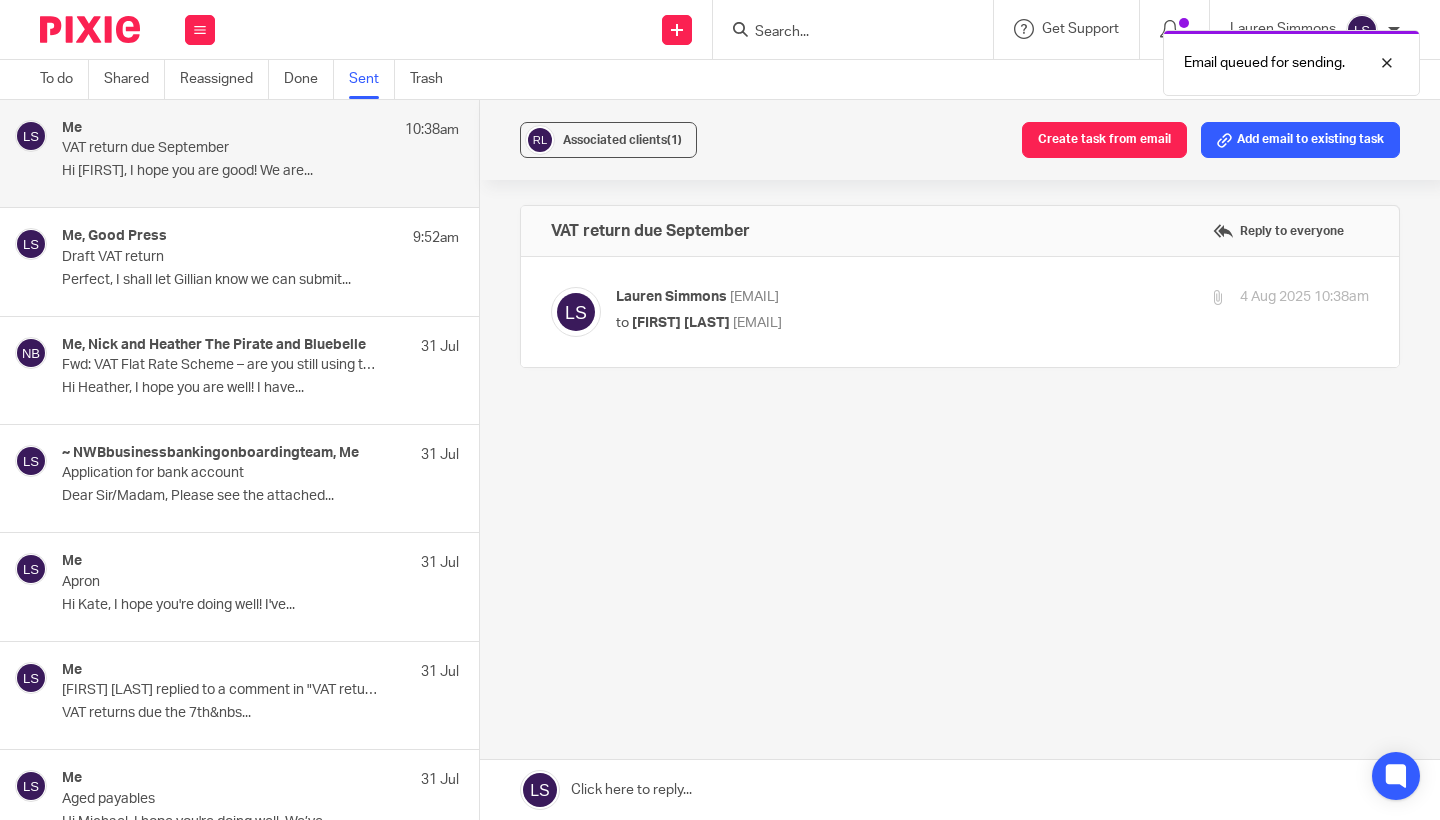 click at bounding box center (960, 312) 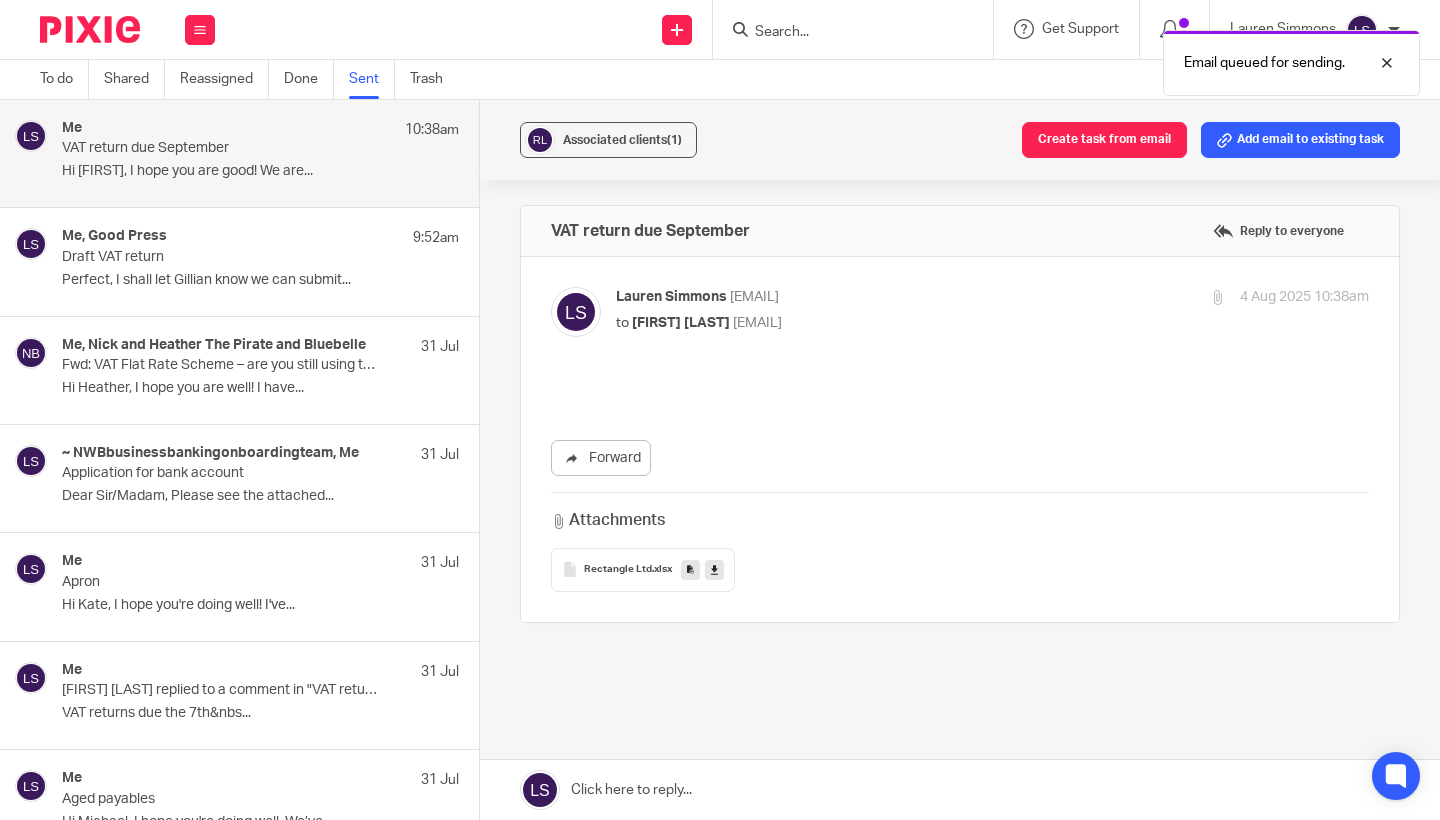 scroll, scrollTop: 0, scrollLeft: 0, axis: both 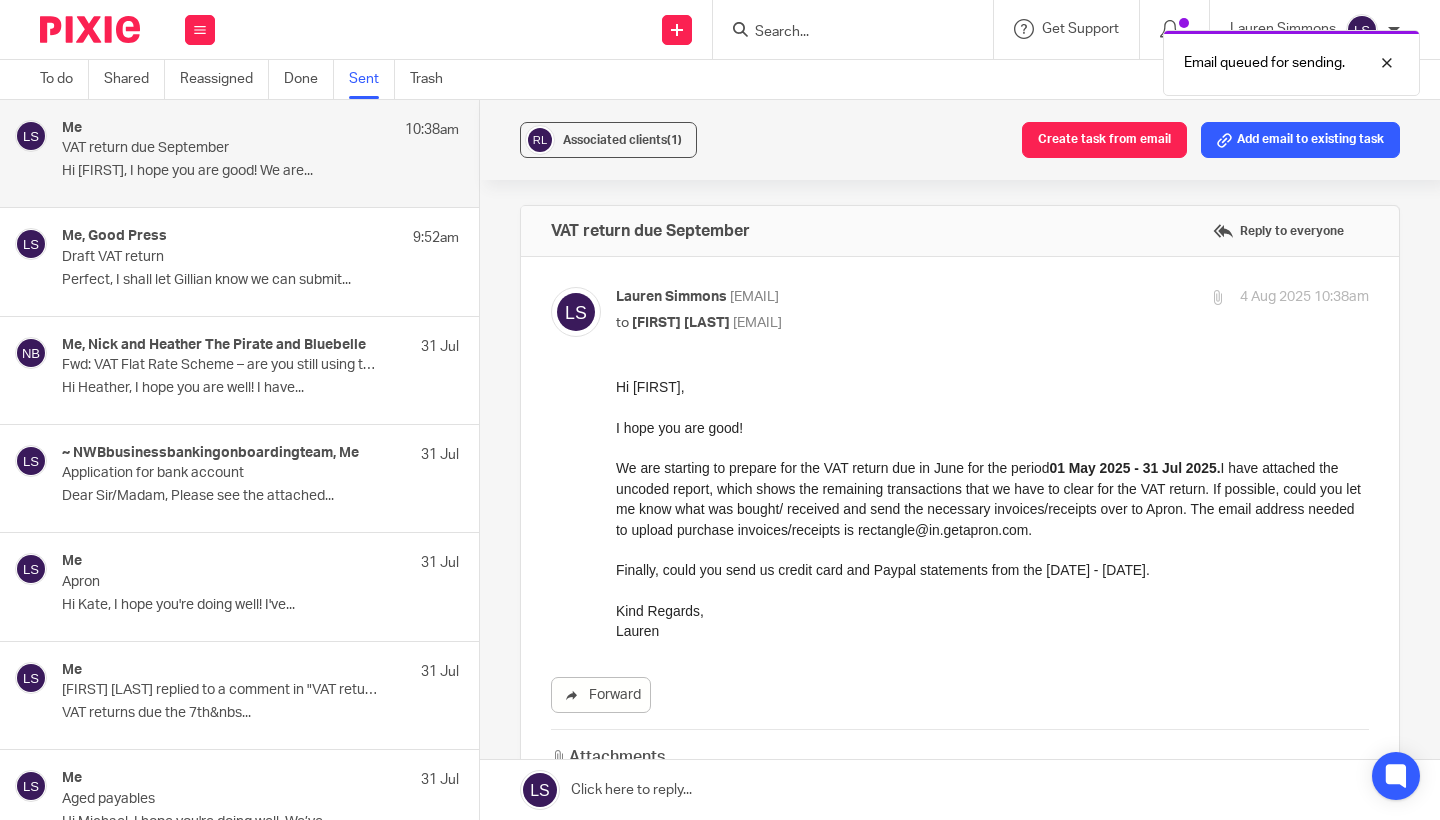 click at bounding box center (960, 557) 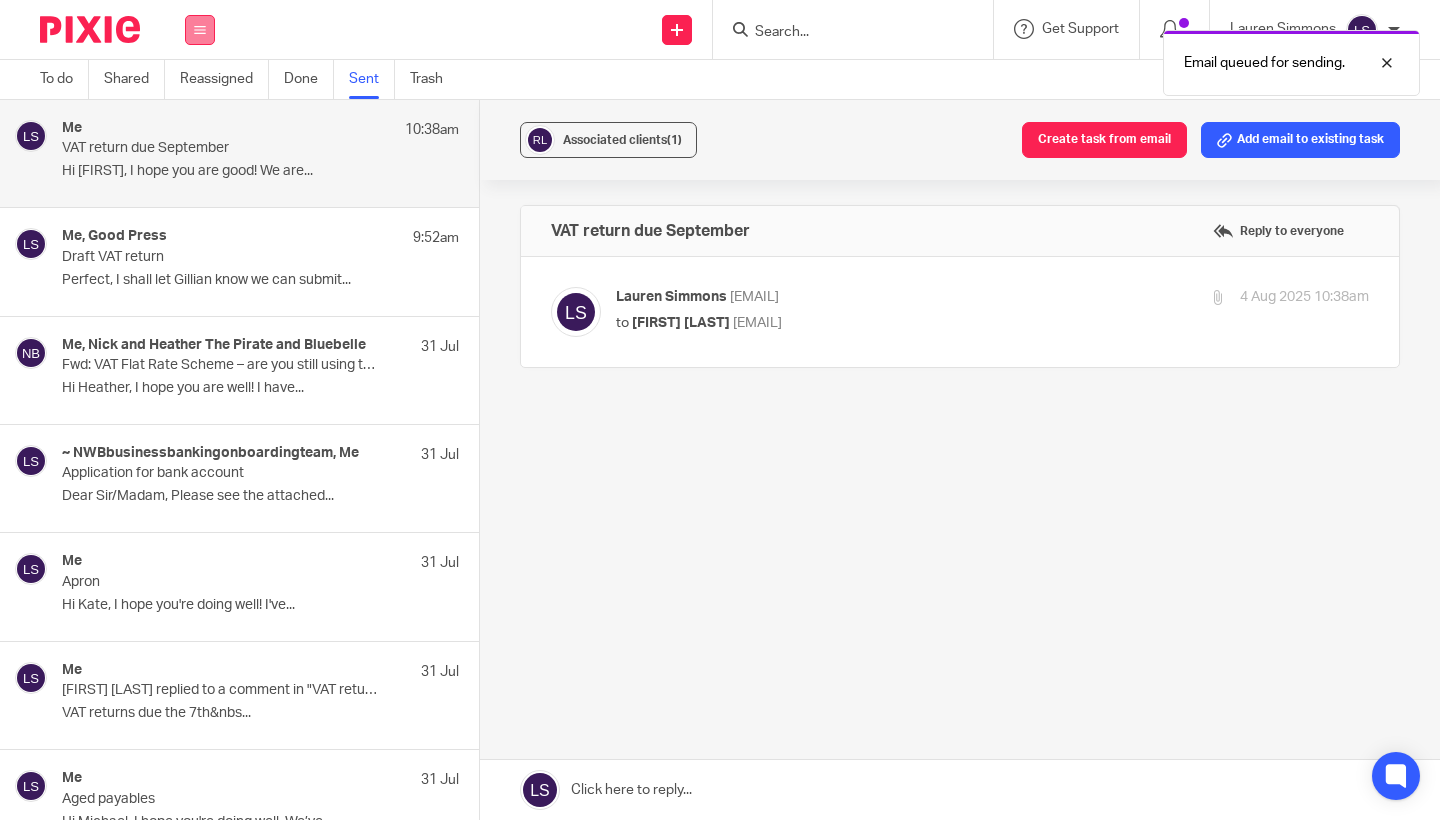 click at bounding box center (200, 30) 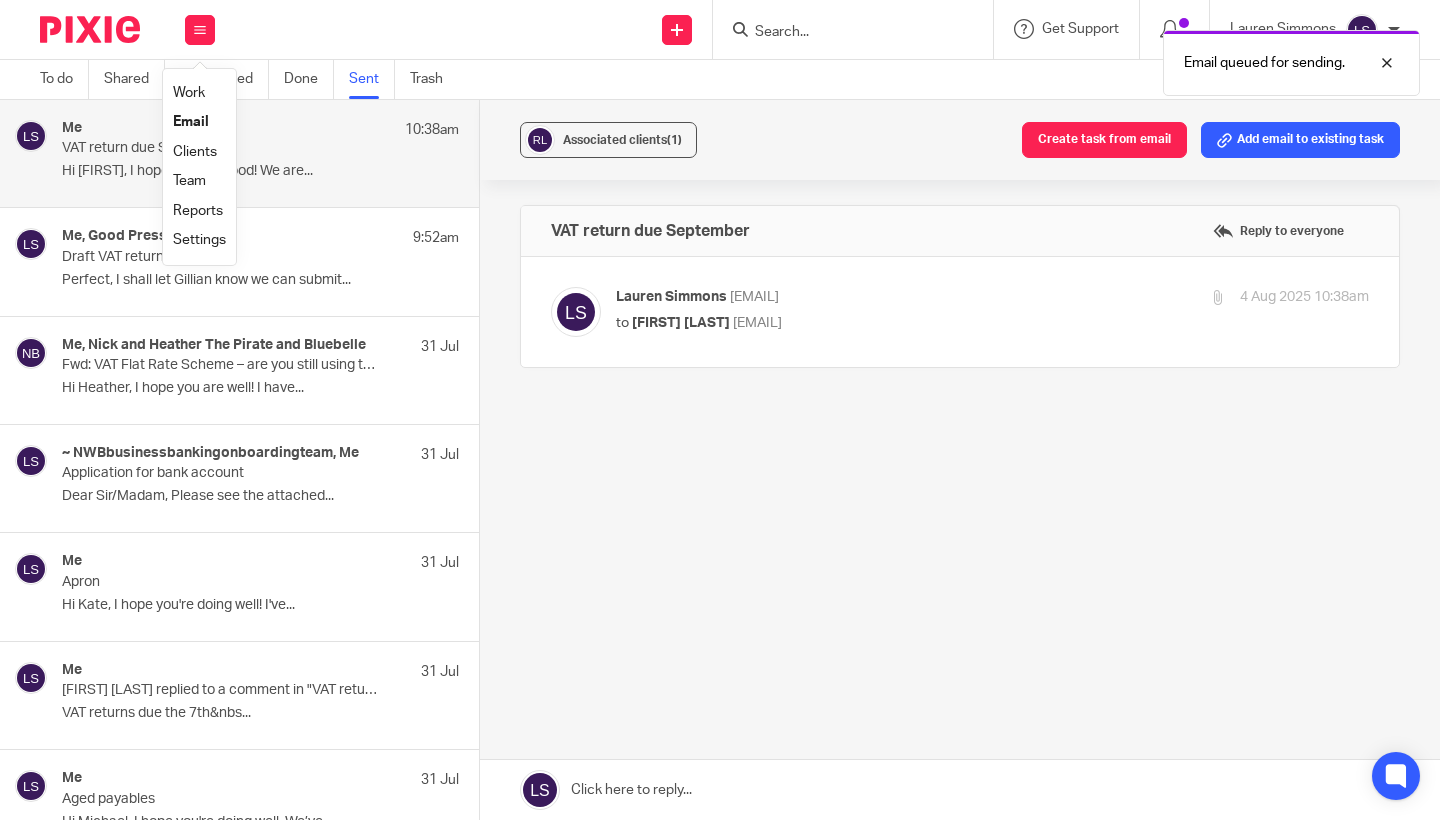 click on "Email" at bounding box center [191, 122] 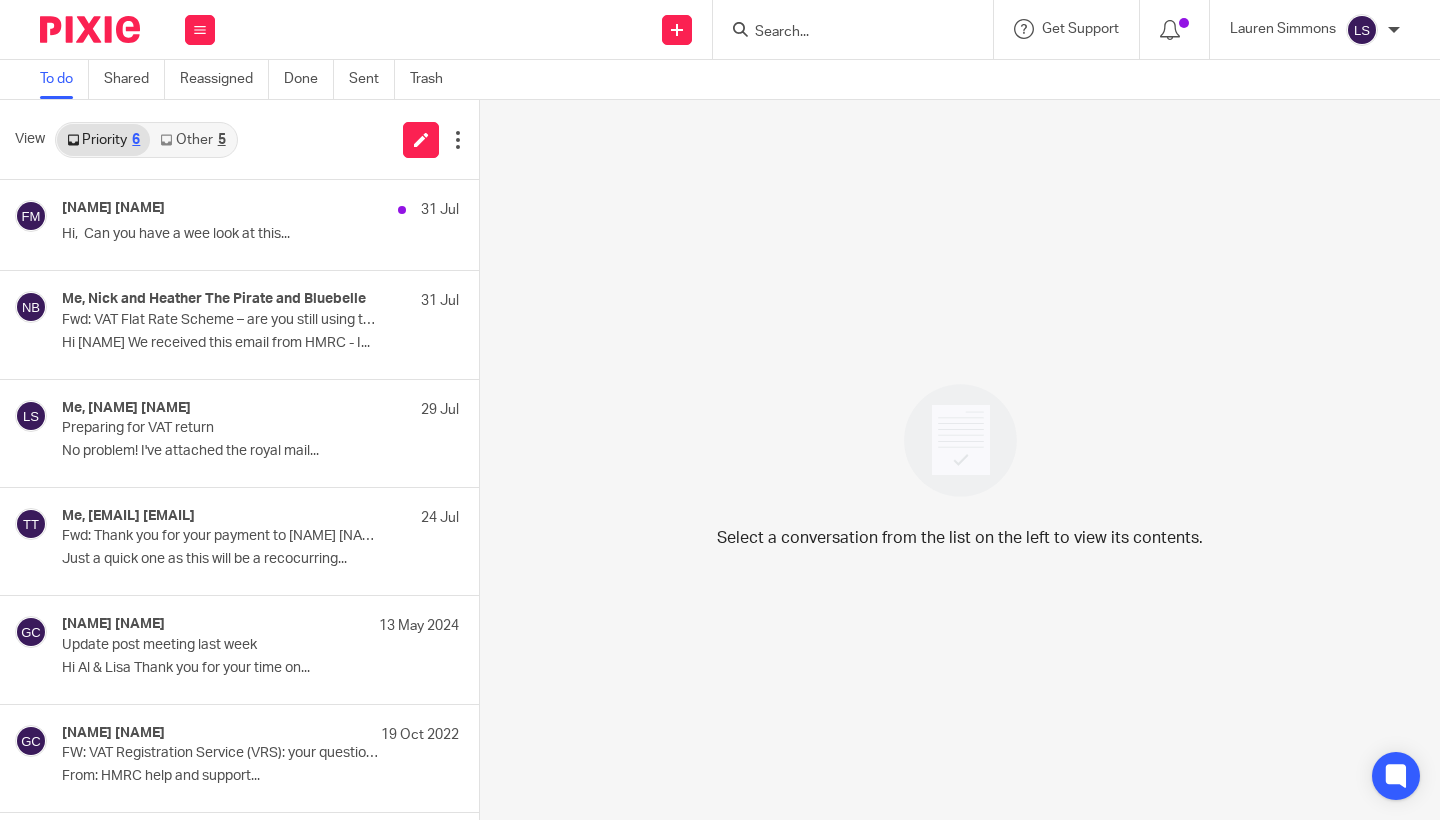 scroll, scrollTop: 0, scrollLeft: 0, axis: both 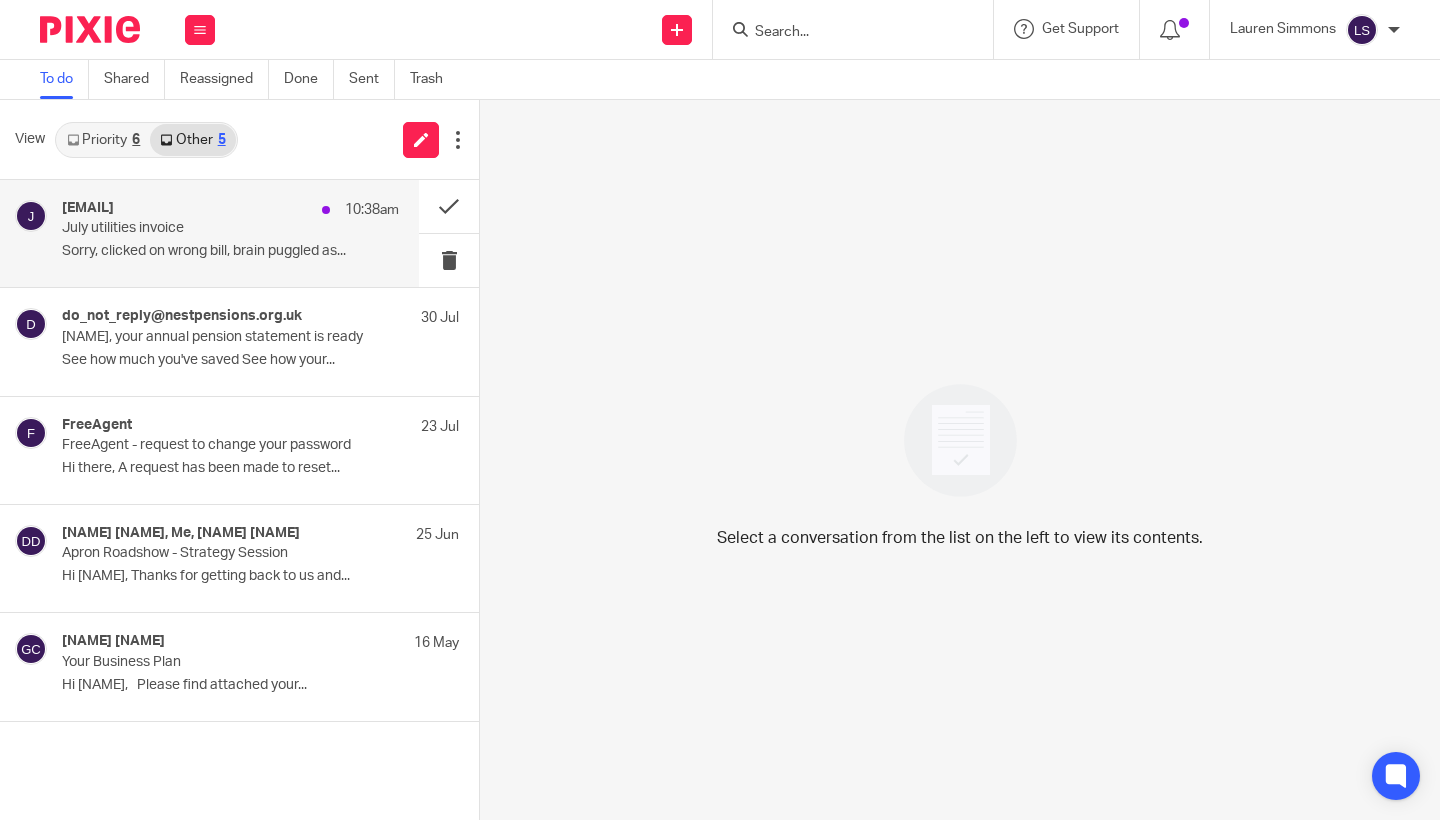 click on "July utilities invoice" at bounding box center [197, 228] 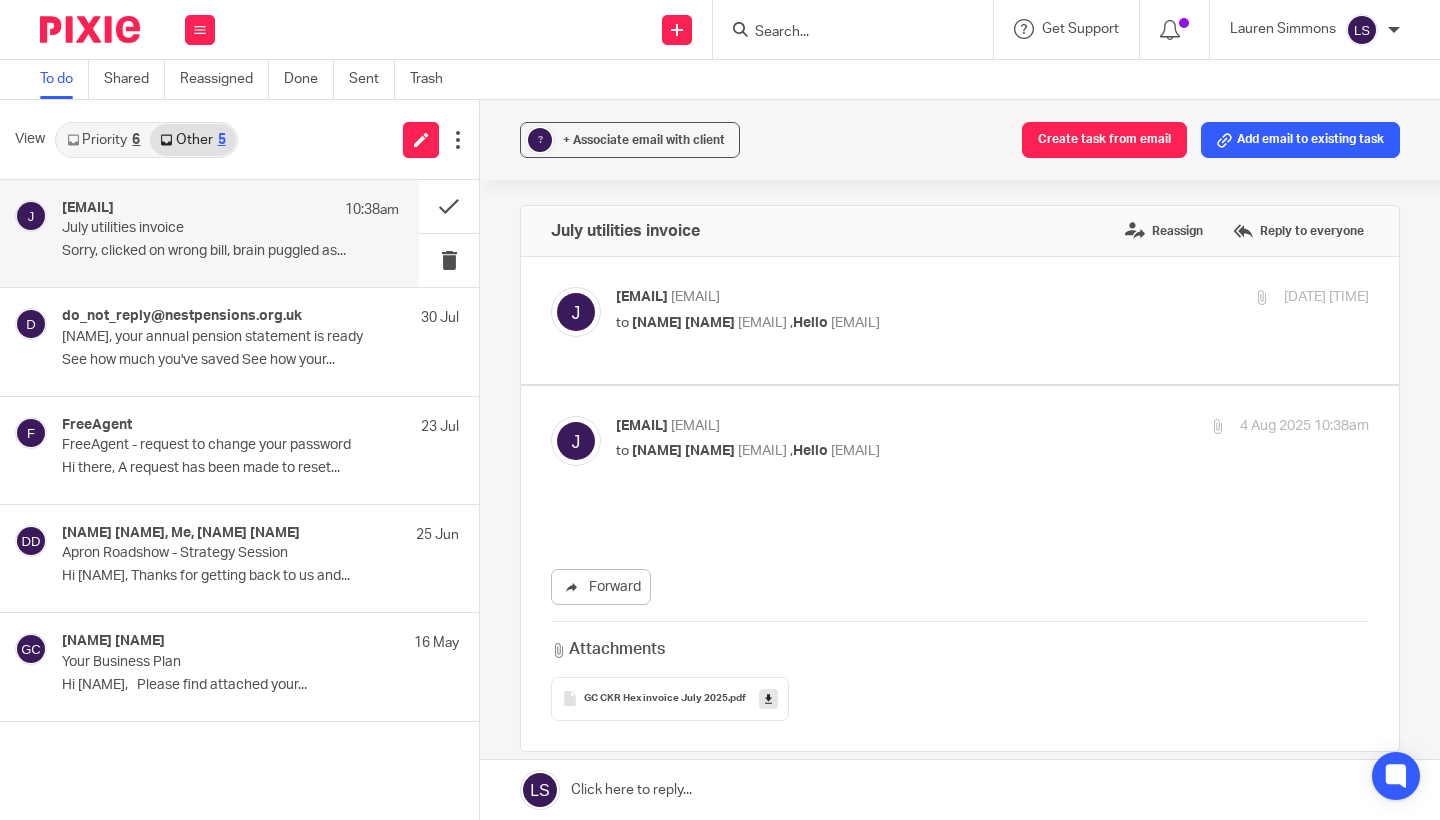 scroll, scrollTop: 0, scrollLeft: 0, axis: both 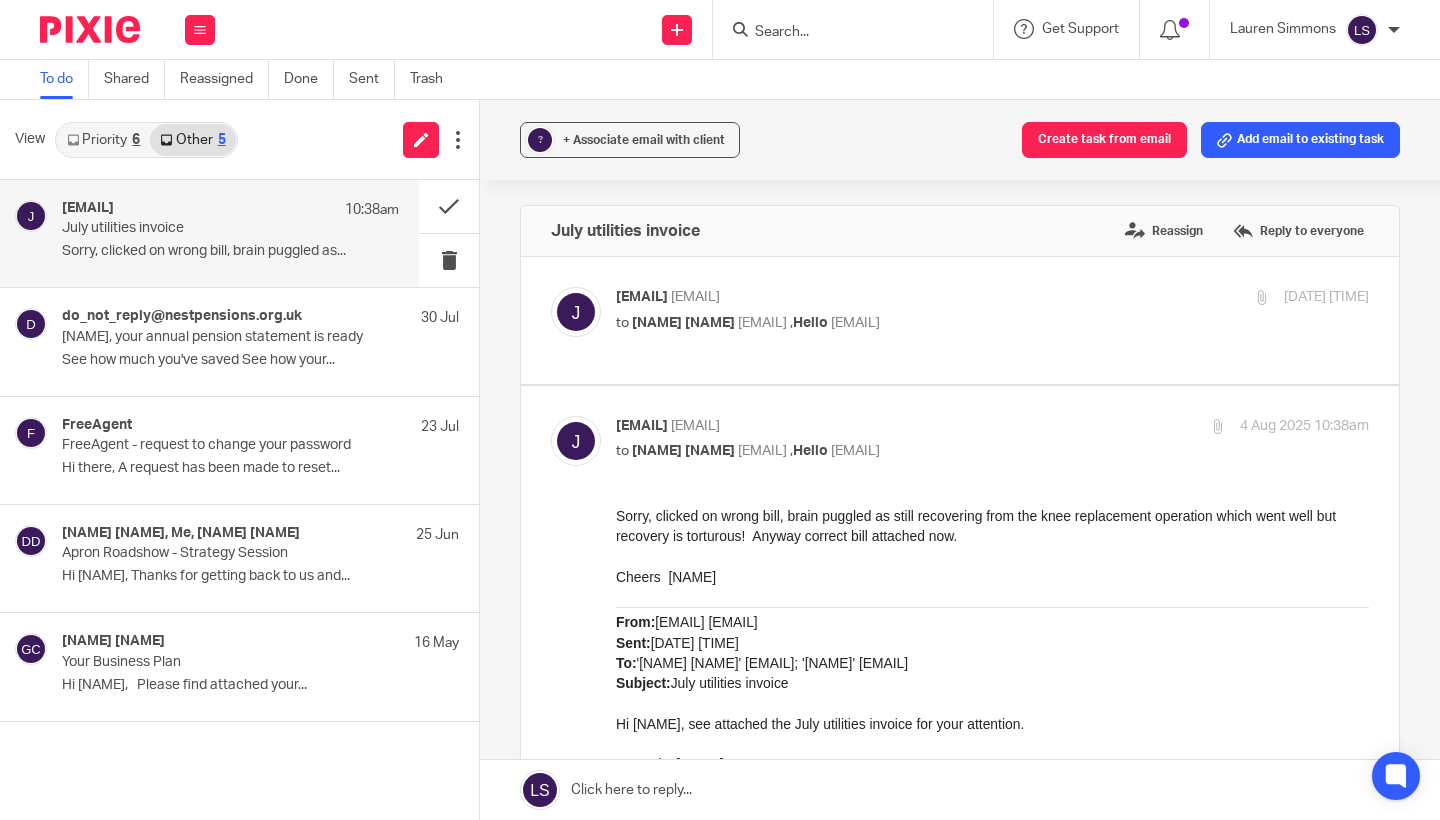 click on "[EMAIL]
[EMAIL]" at bounding box center (867, 426) 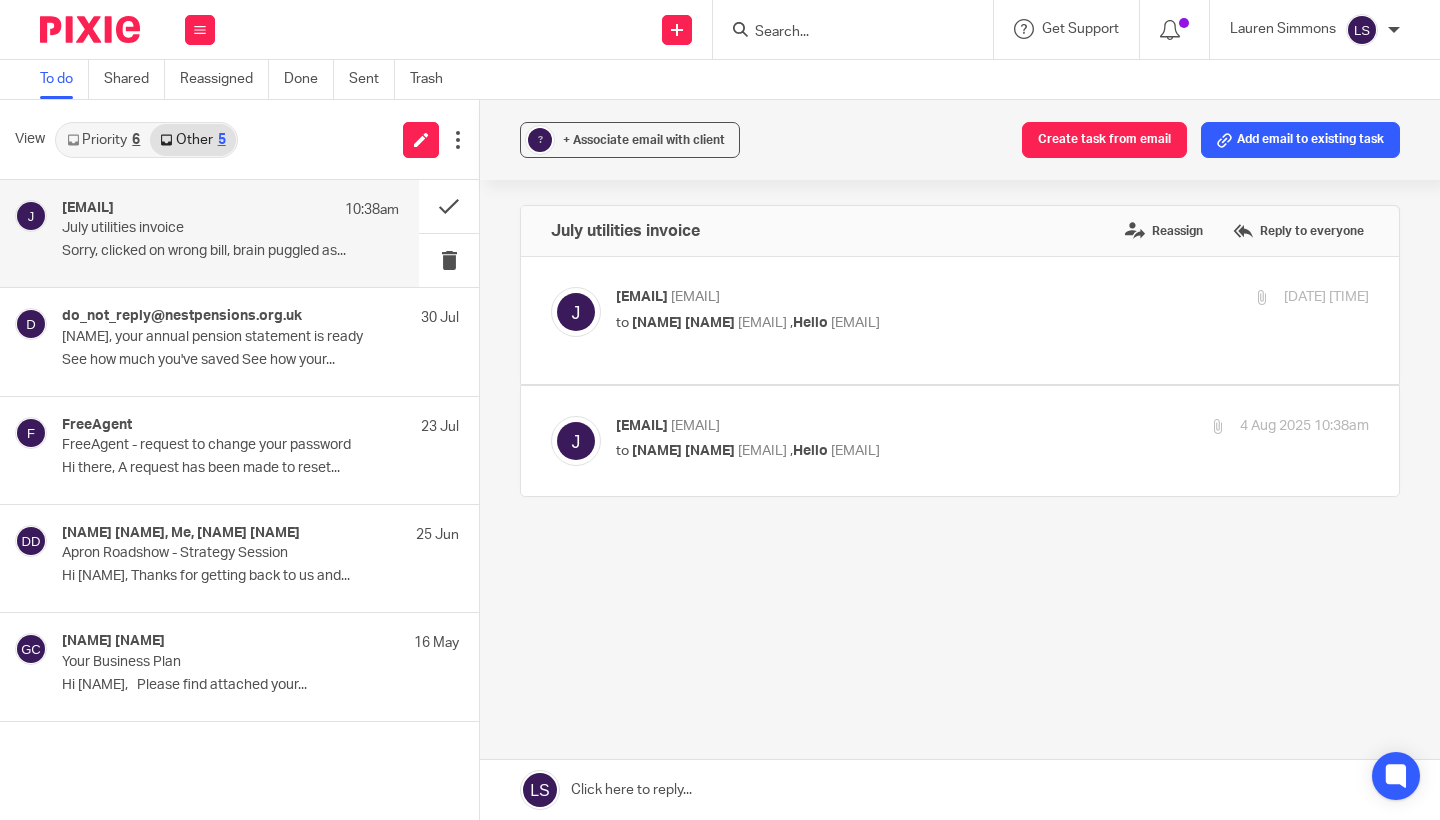 click on "to
[NAME] [NAME]
[EMAIL]   ,
[NAME]
[EMAIL]" at bounding box center [867, 323] 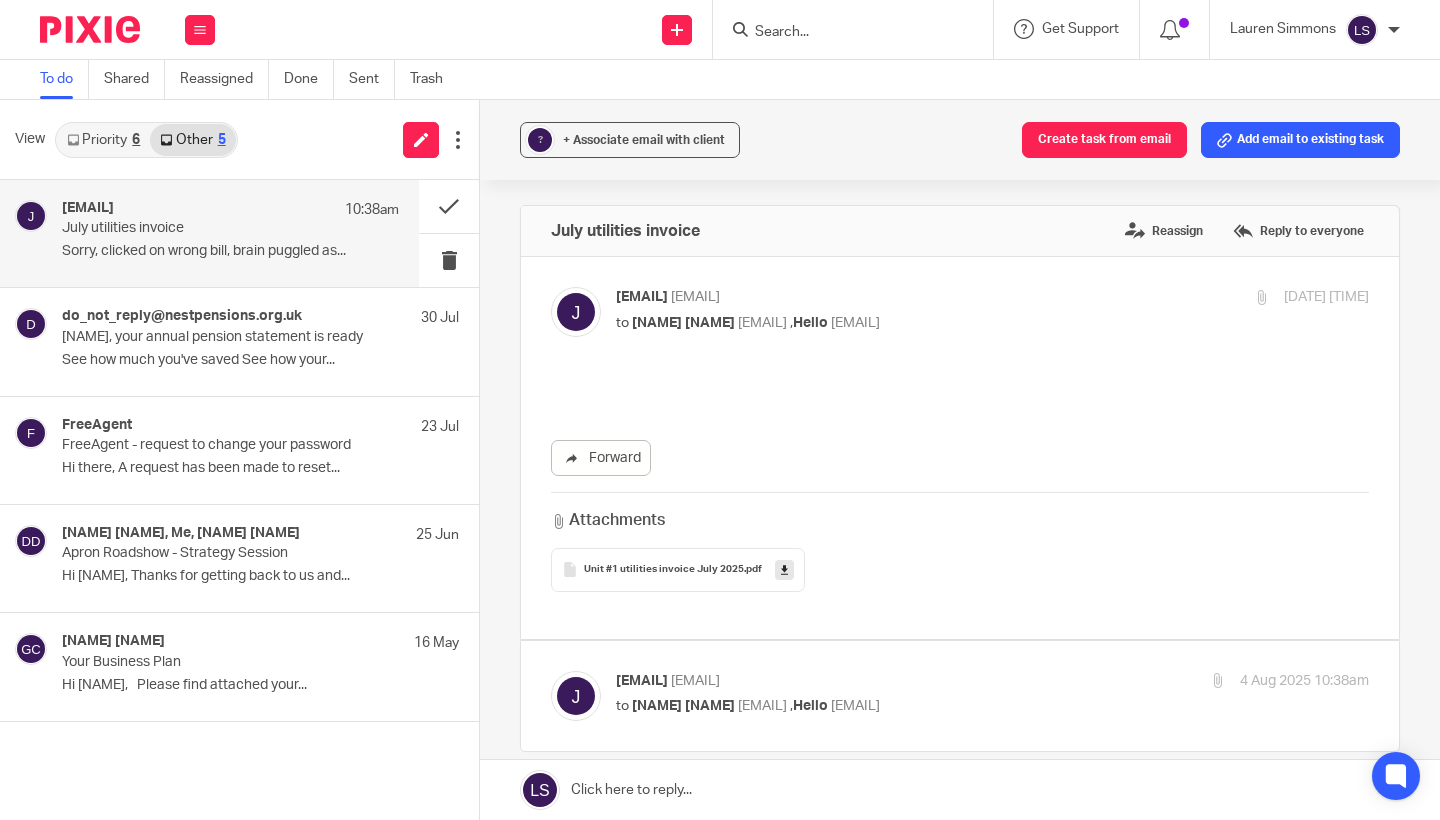 scroll, scrollTop: 0, scrollLeft: 0, axis: both 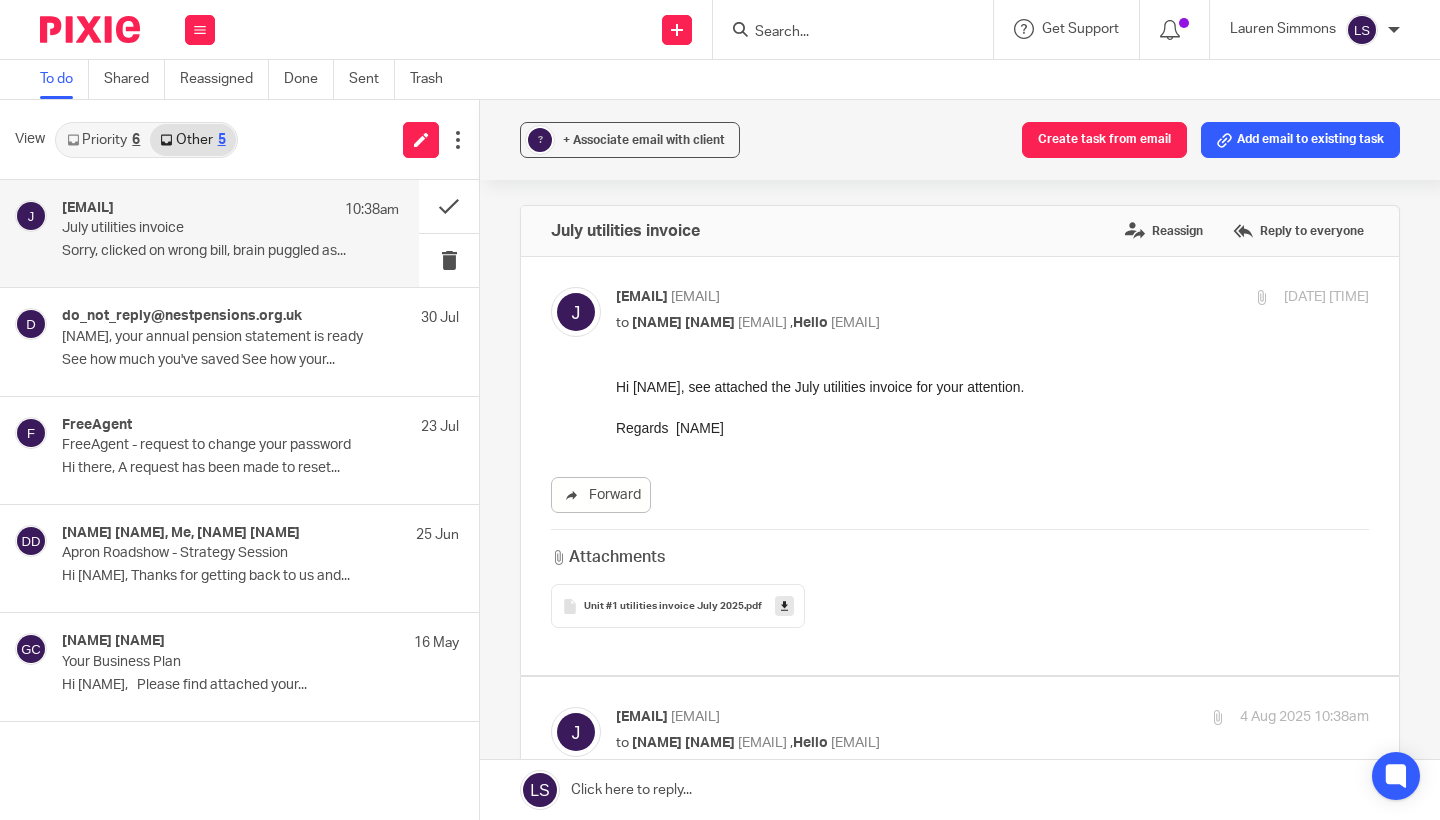 click on "to
[NAME] [NAME]
[EMAIL]   ,
[NAME]
[EMAIL]" at bounding box center (867, 323) 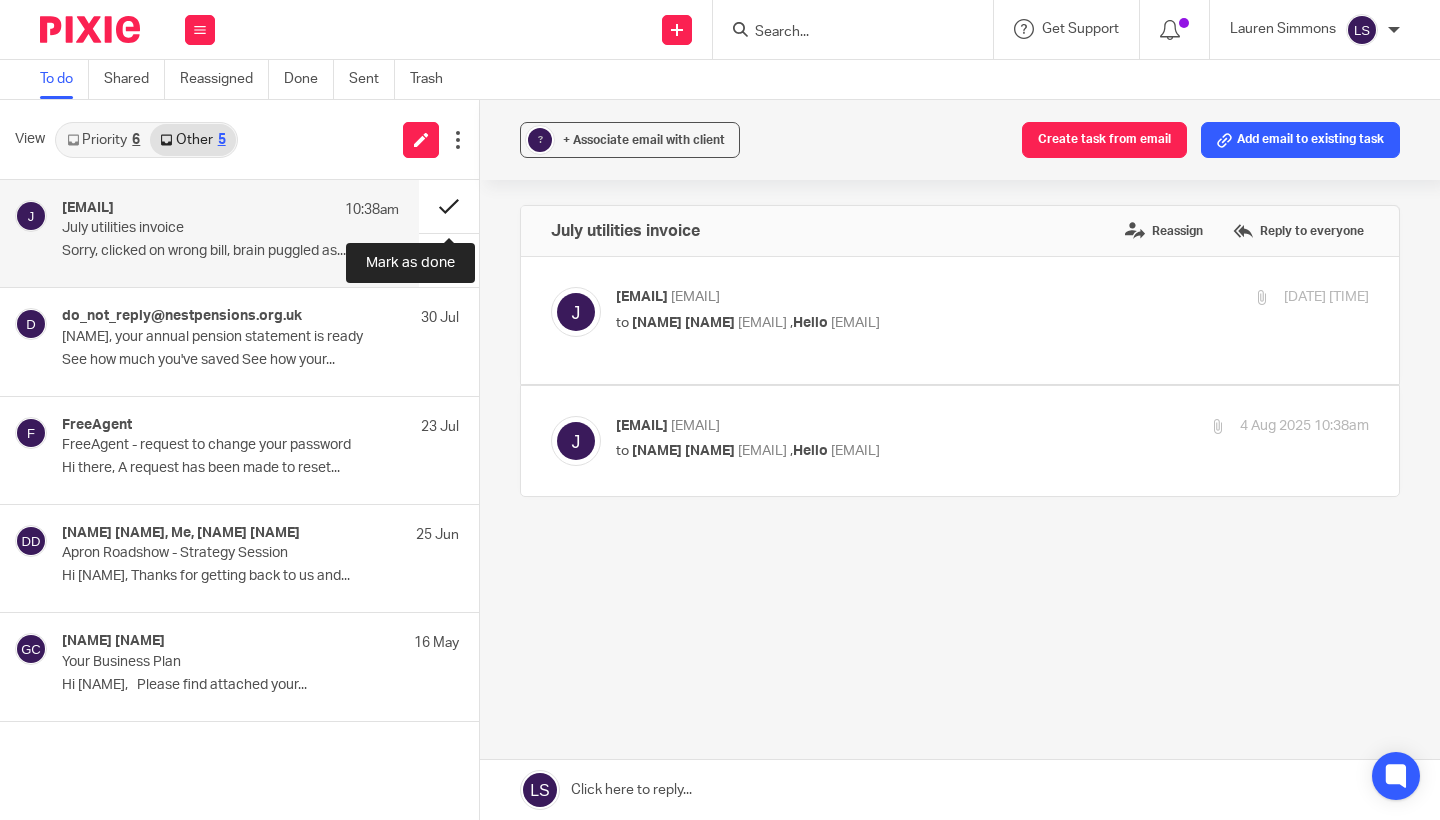 click at bounding box center [449, 206] 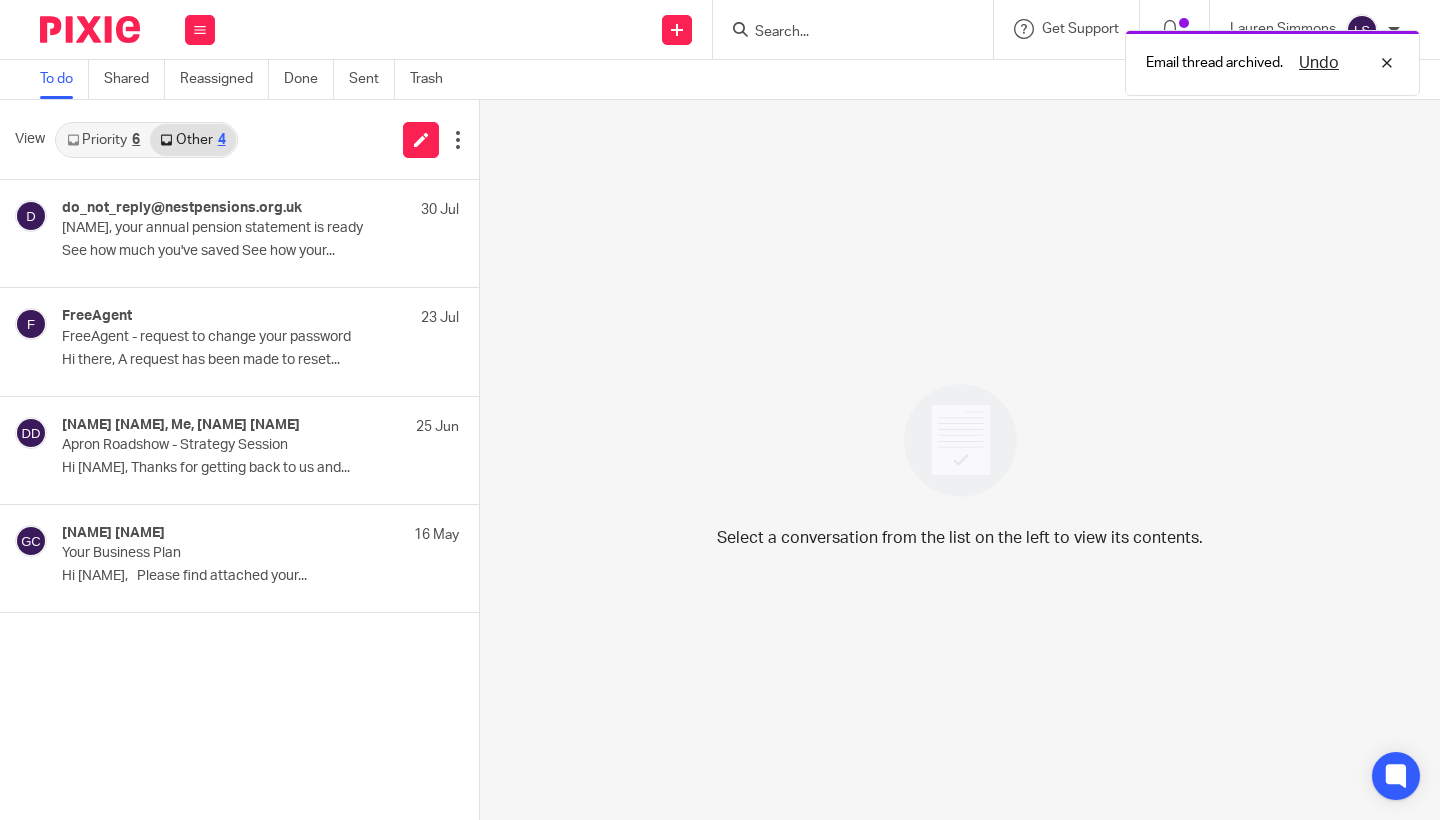 click on "Priority
6" at bounding box center [103, 140] 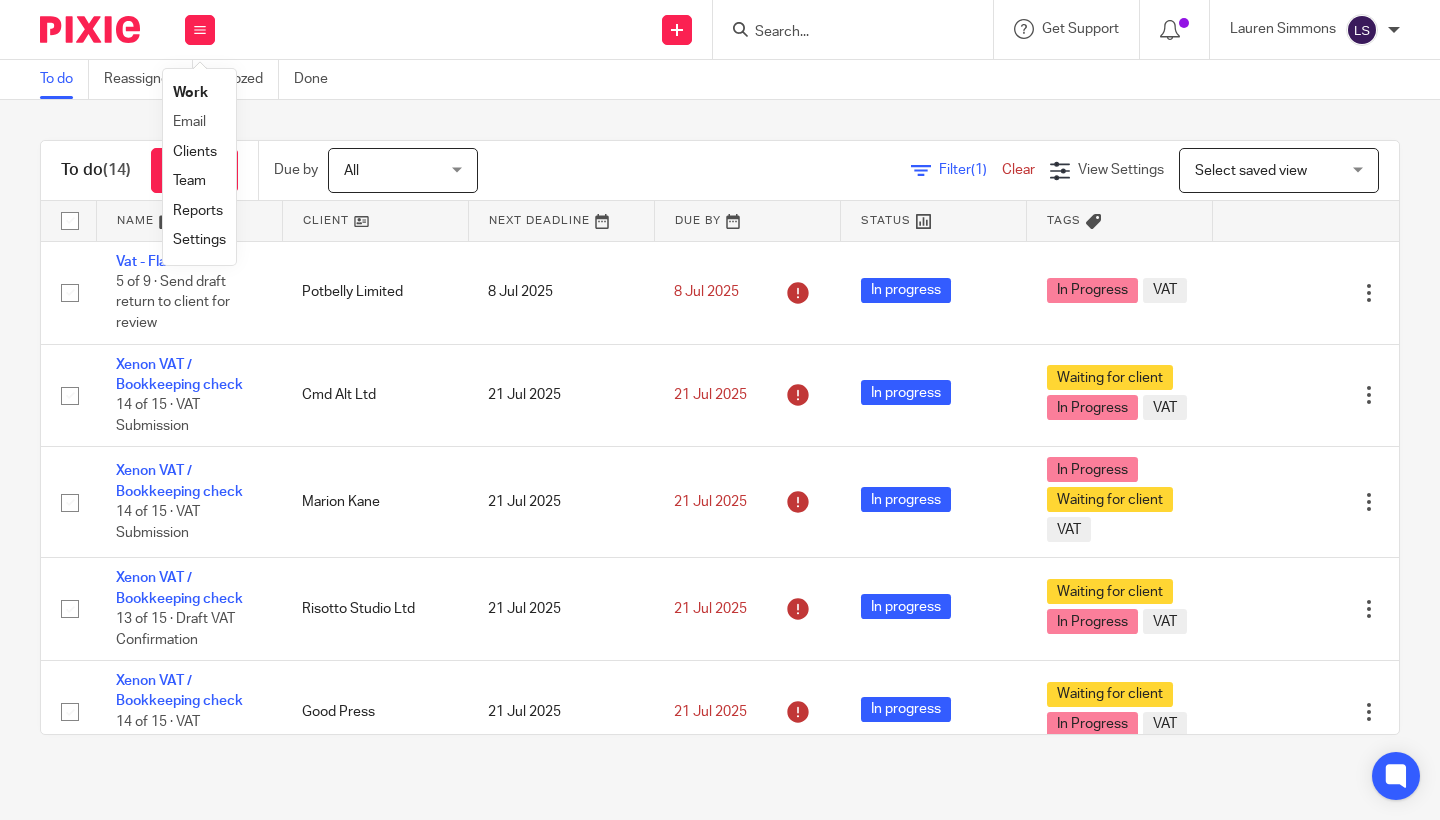 scroll, scrollTop: 0, scrollLeft: 0, axis: both 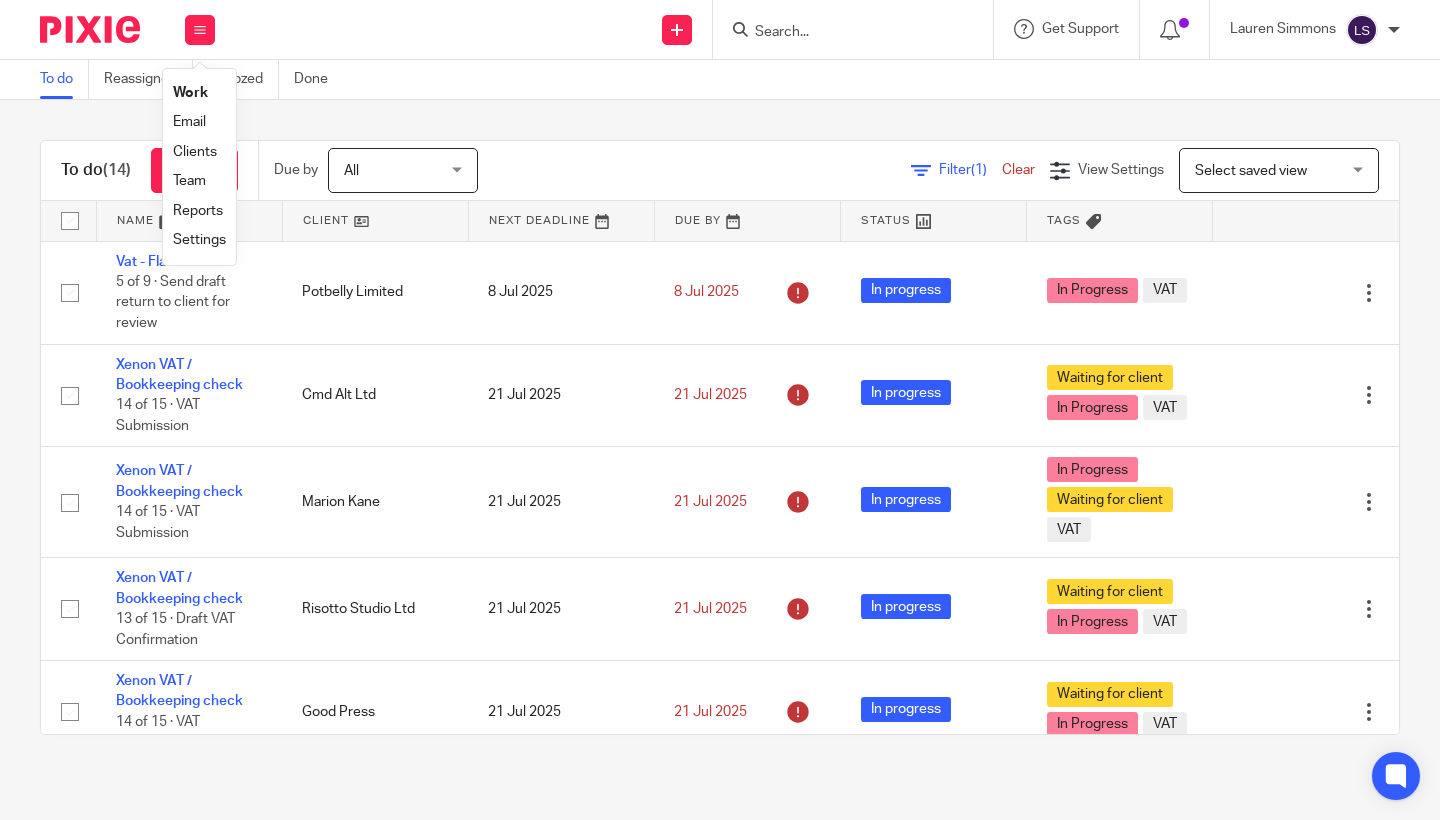 click on "Email" at bounding box center [189, 122] 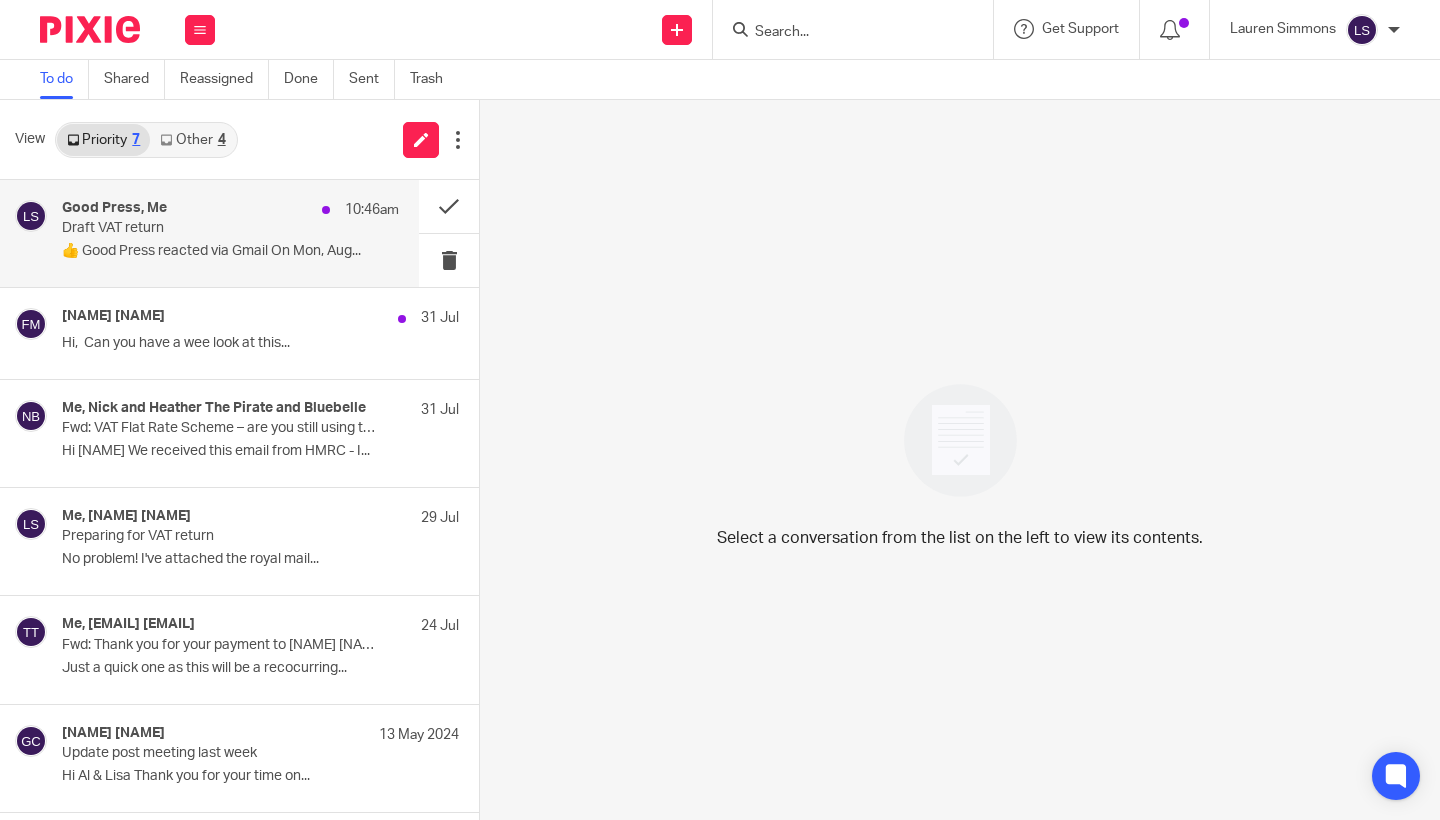 scroll, scrollTop: 0, scrollLeft: 0, axis: both 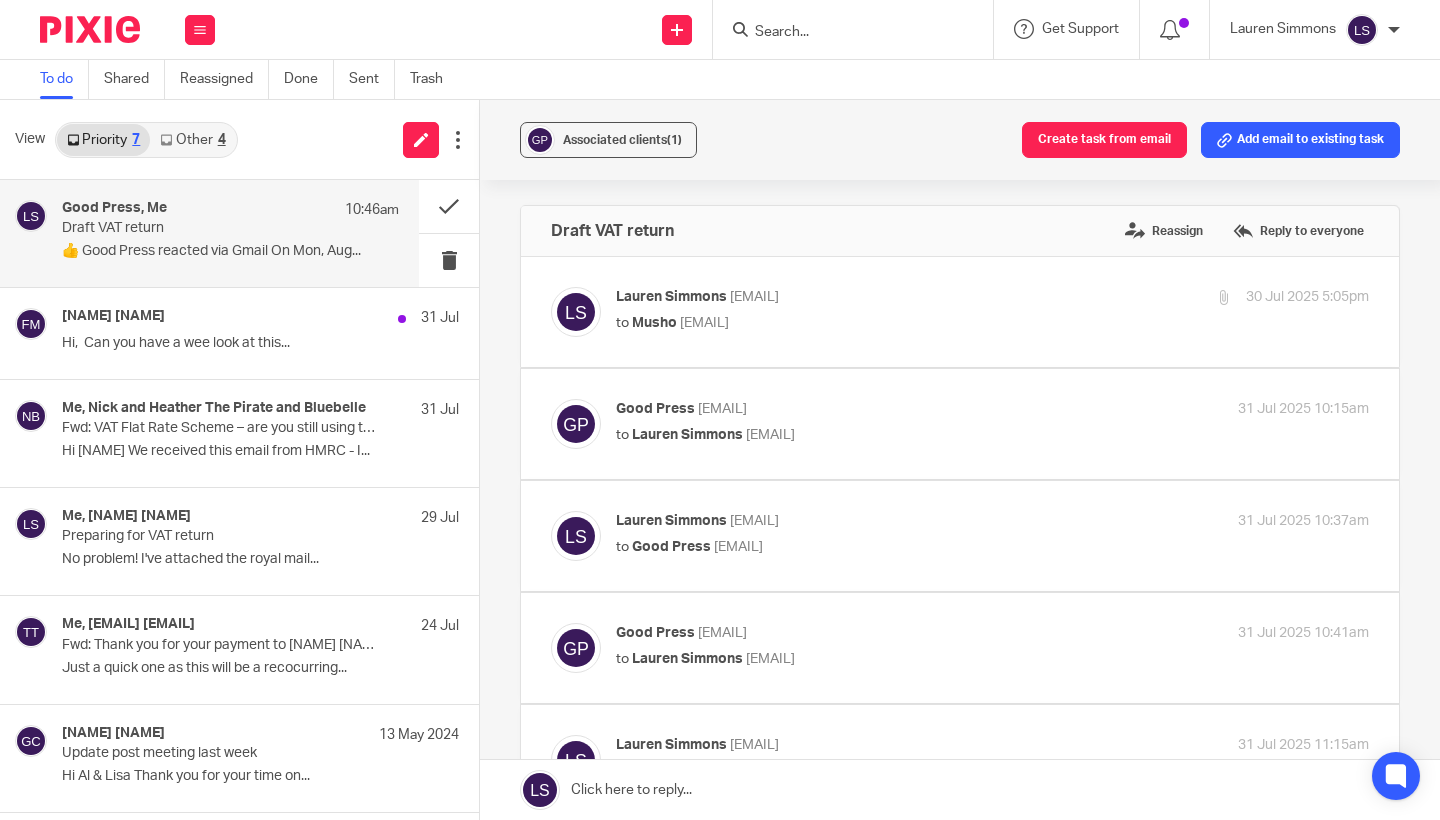click on "Associated clients  (1)
Create task from email
Add email to existing task
Draft VAT return
Reassign
Reply to everyone
Lauren Simmons
<lauren@fearlessfinancials.co.uk>   to
Musho
<goodpressgallery@gmail.com>       30 Jul 2025 5:05pm
Forward
Attachments       GOOD PRESS LTD - VAT Return-8 .pdf
Good Press
<goodpressgallery@gmail.com>   to
Lauren Simmons
<lauren@fearlessfinancials.co.uk>       31 Jul 2025 10:15am
Forward
Lauren Simmons
<lauren@fearlessfinancials.co.uk>   to     <goodpressgallery@gmail.com>" at bounding box center [960, 460] 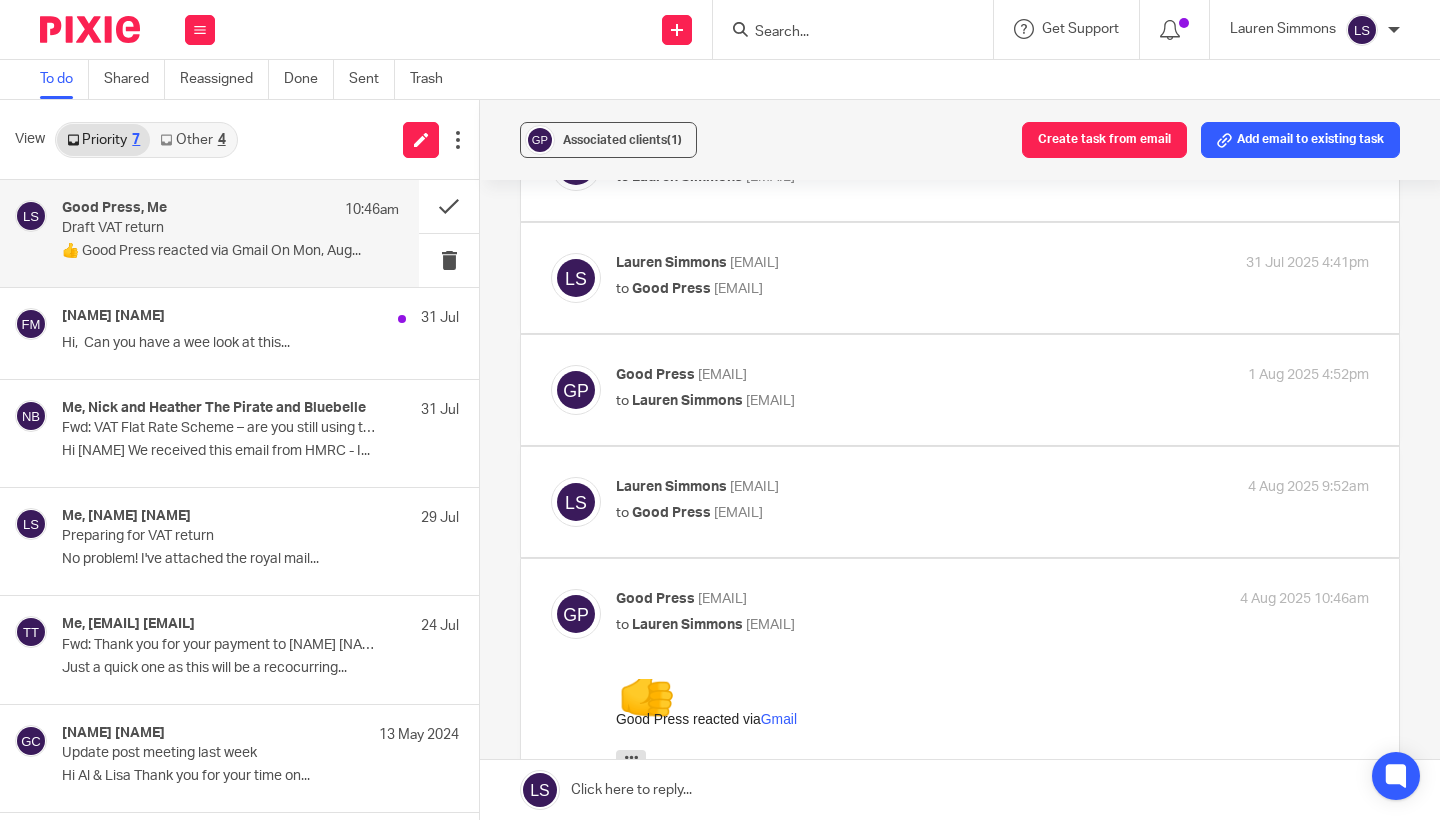 scroll, scrollTop: 0, scrollLeft: 0, axis: both 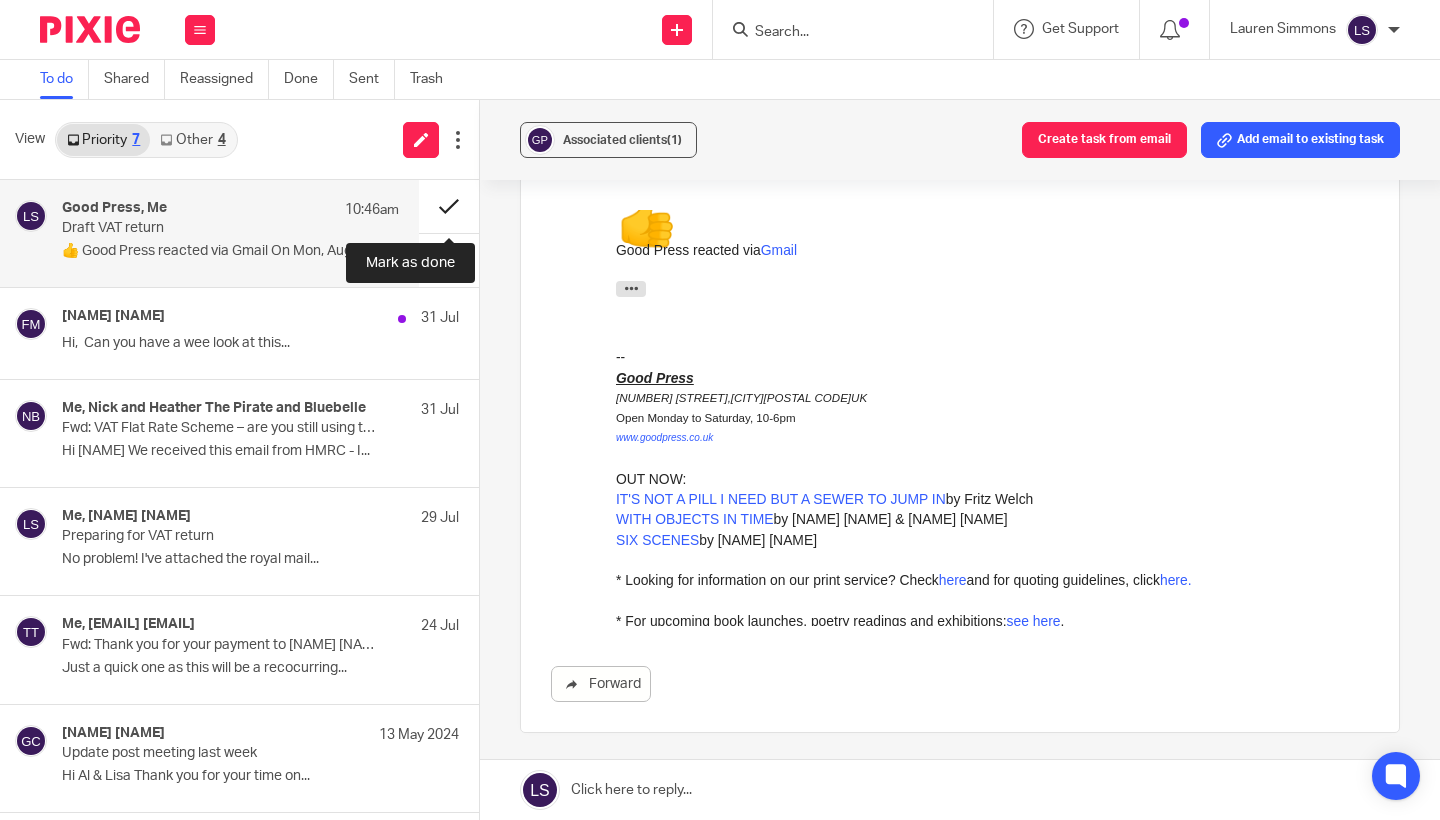 click at bounding box center (449, 206) 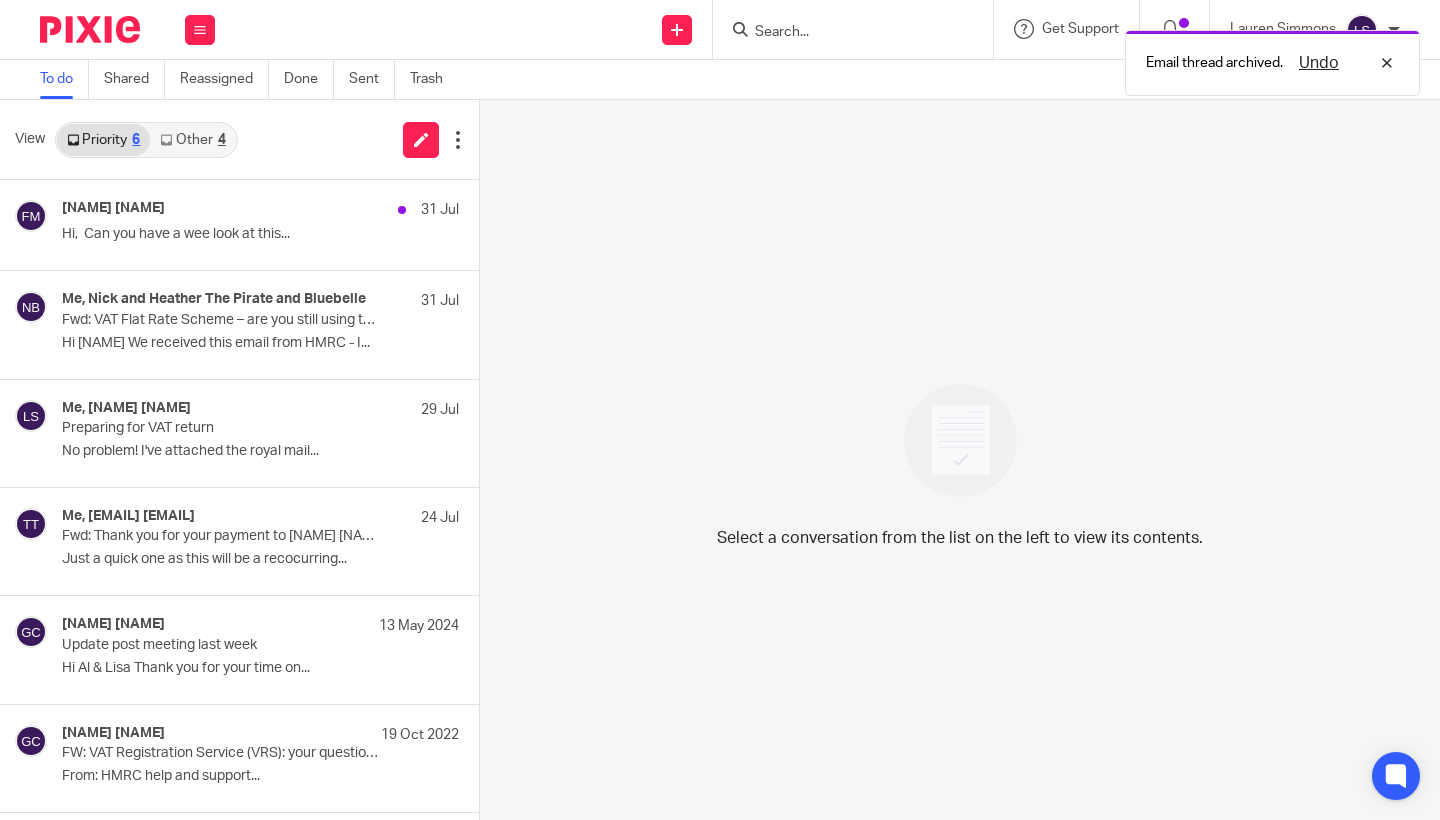 click on "Other
4" at bounding box center [192, 140] 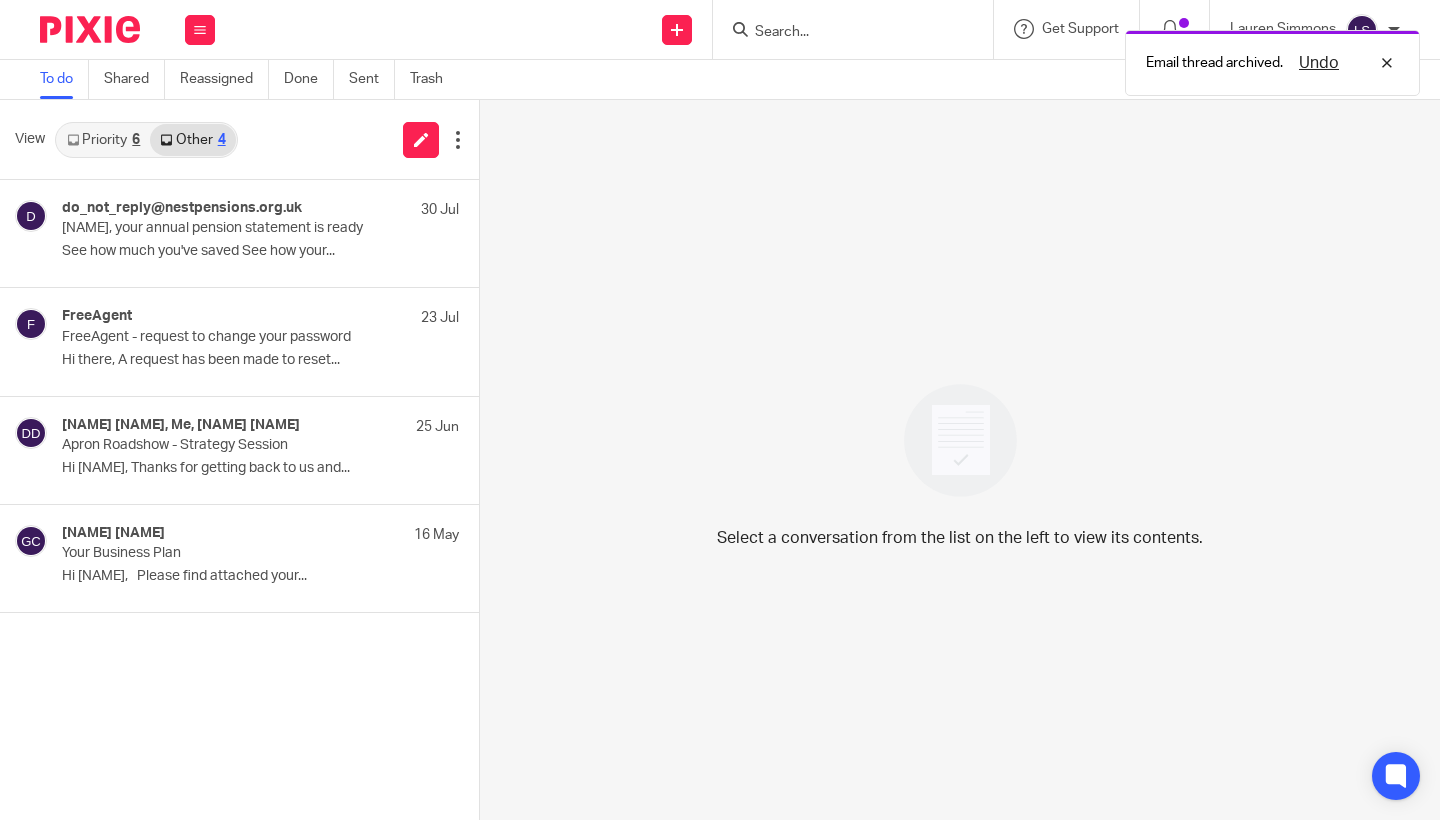 click on "Priority
6" at bounding box center (103, 140) 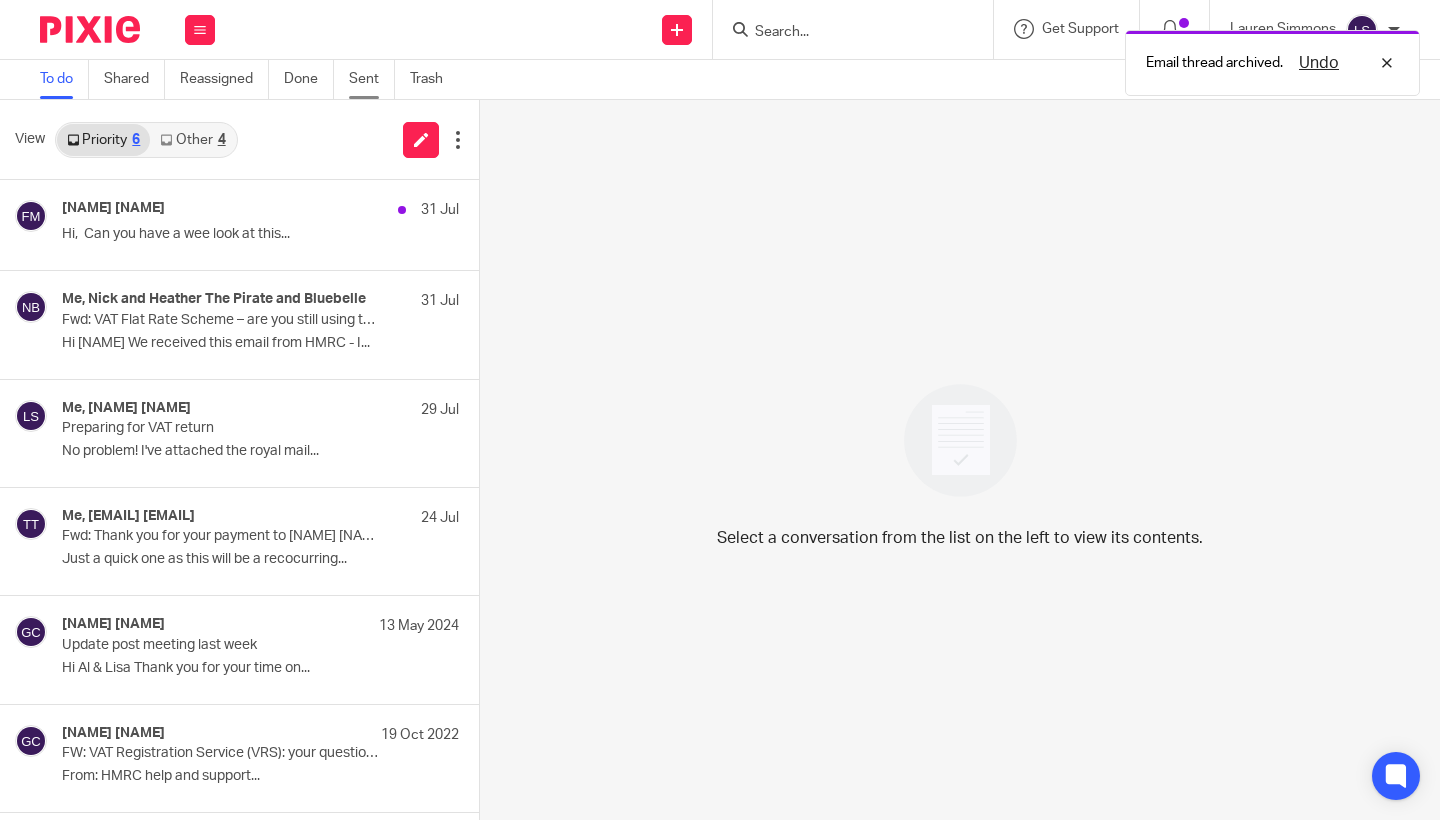 click on "Sent" at bounding box center (372, 79) 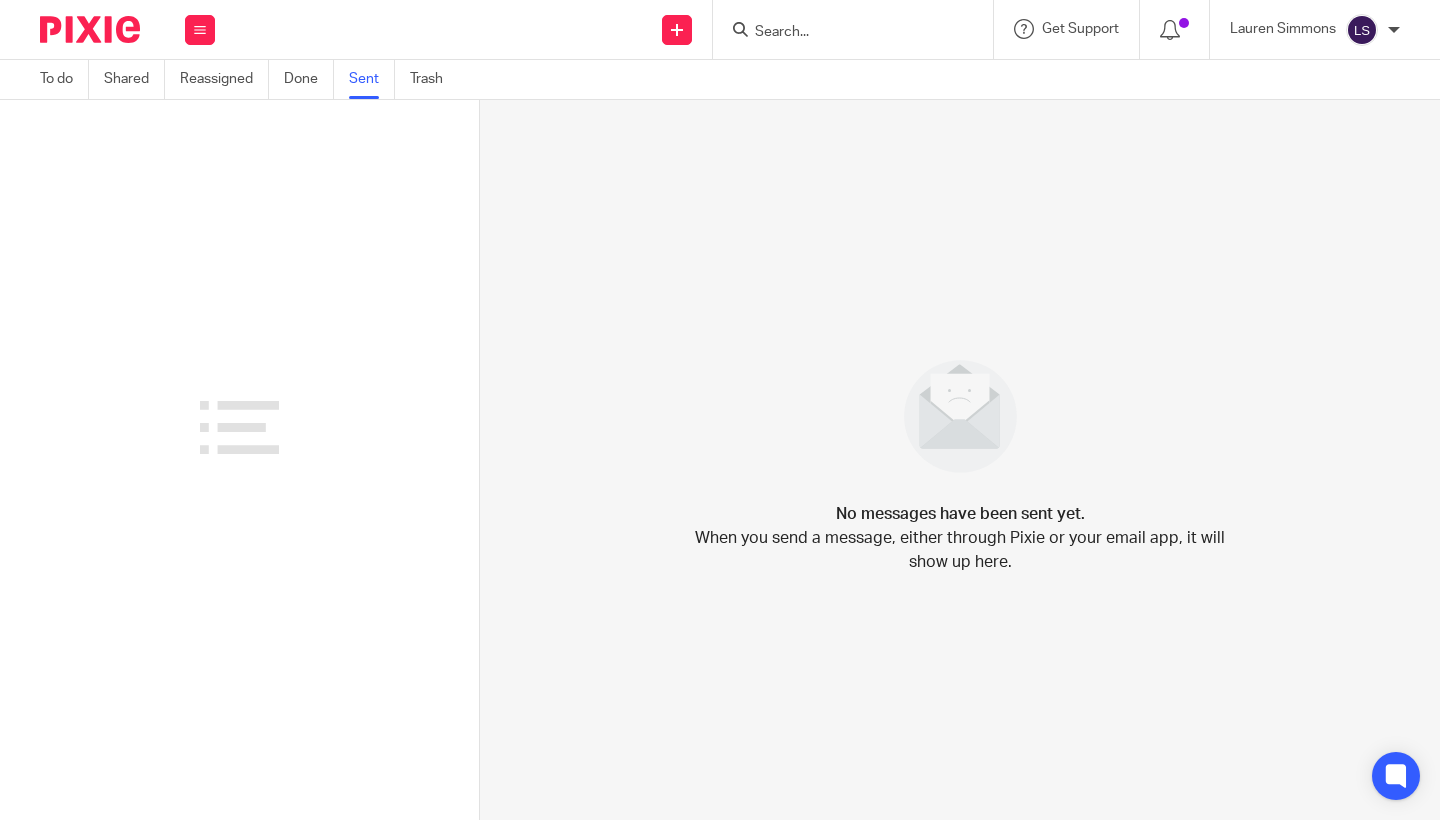 scroll, scrollTop: 0, scrollLeft: 0, axis: both 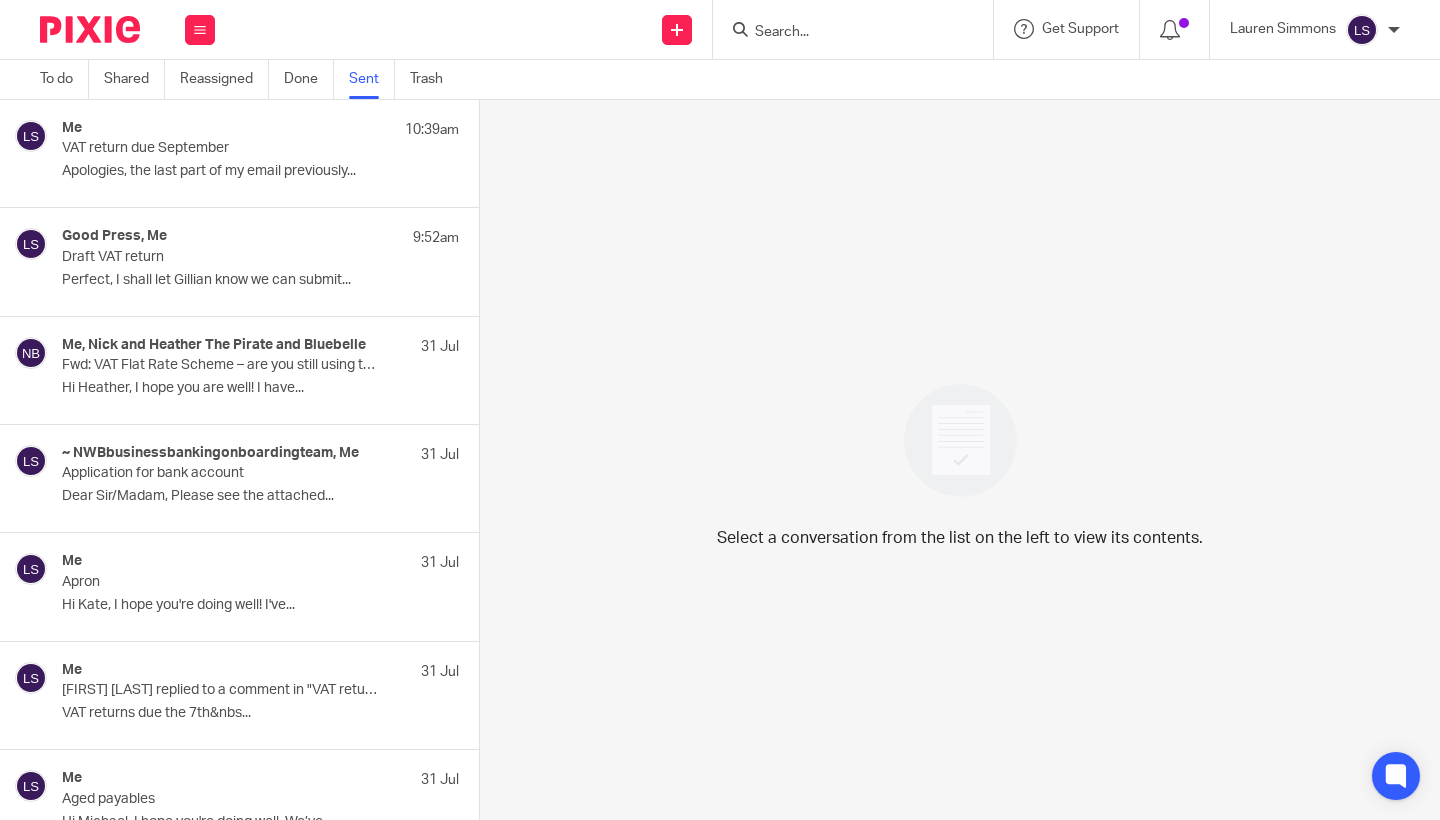click on "Me
10:39am   VAT return due September   Apologies, the last part of my email previously..." at bounding box center [260, 153] 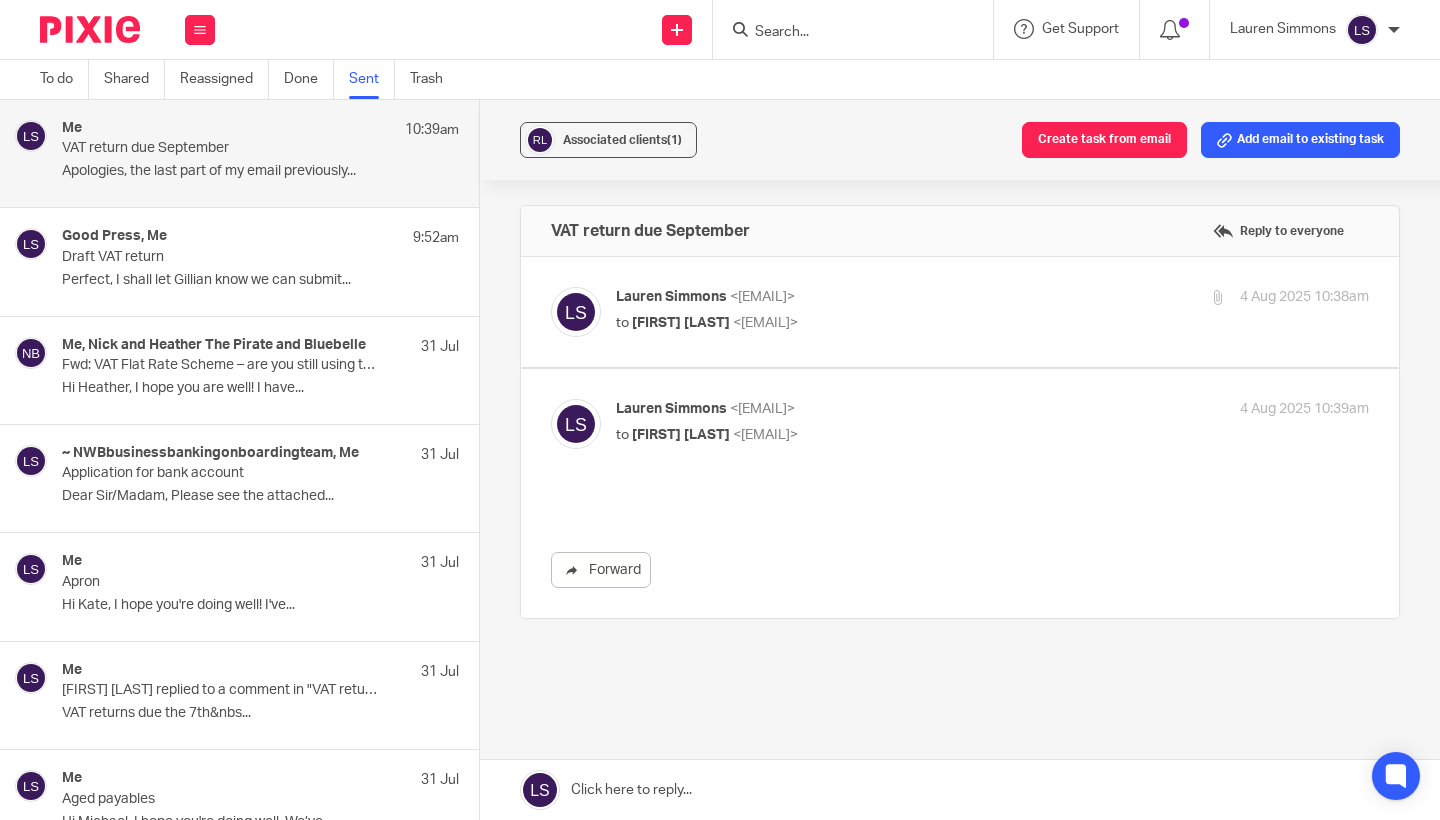 scroll, scrollTop: 0, scrollLeft: 0, axis: both 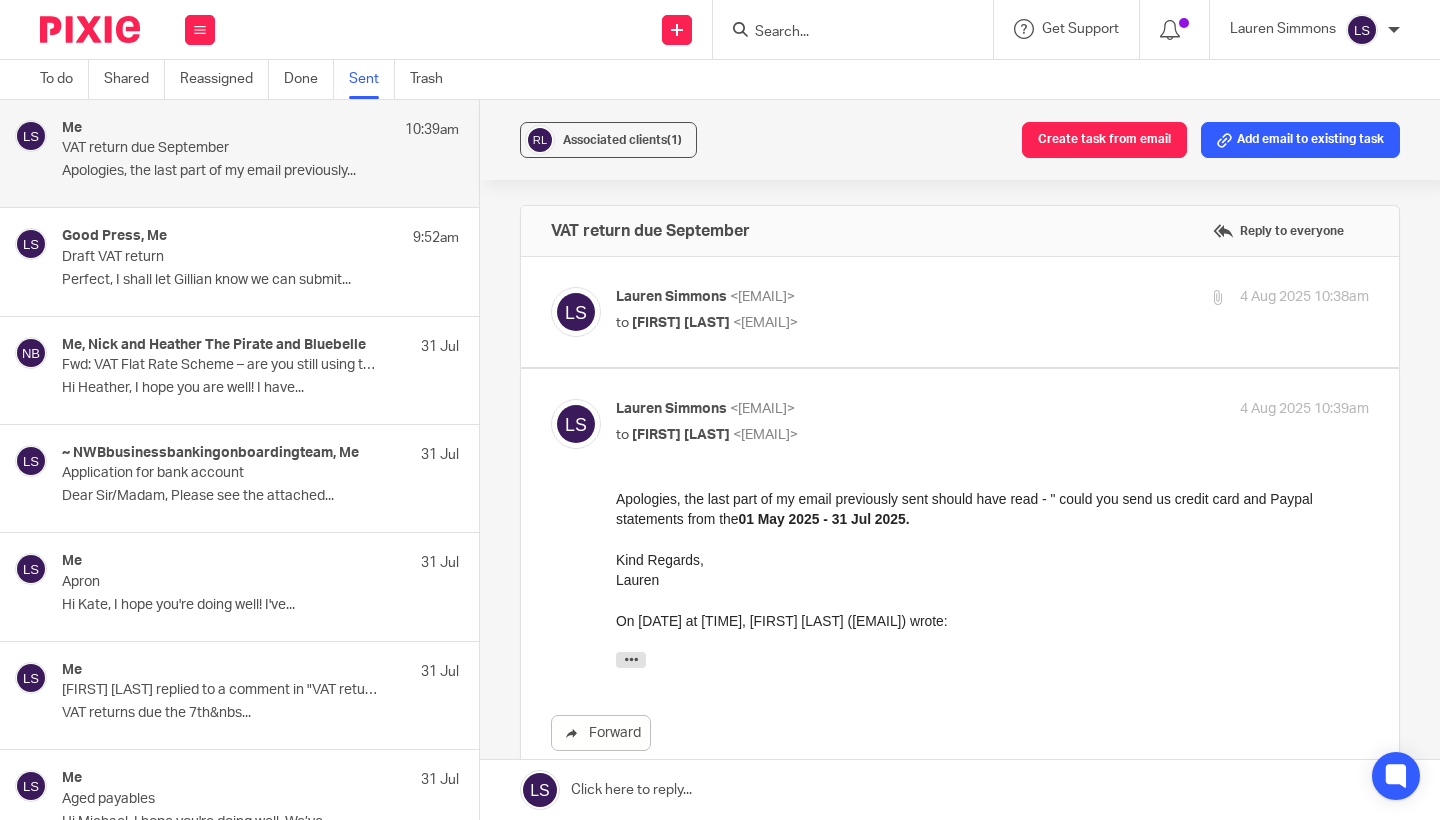 click on "<[EMAIL]>" at bounding box center (762, 409) 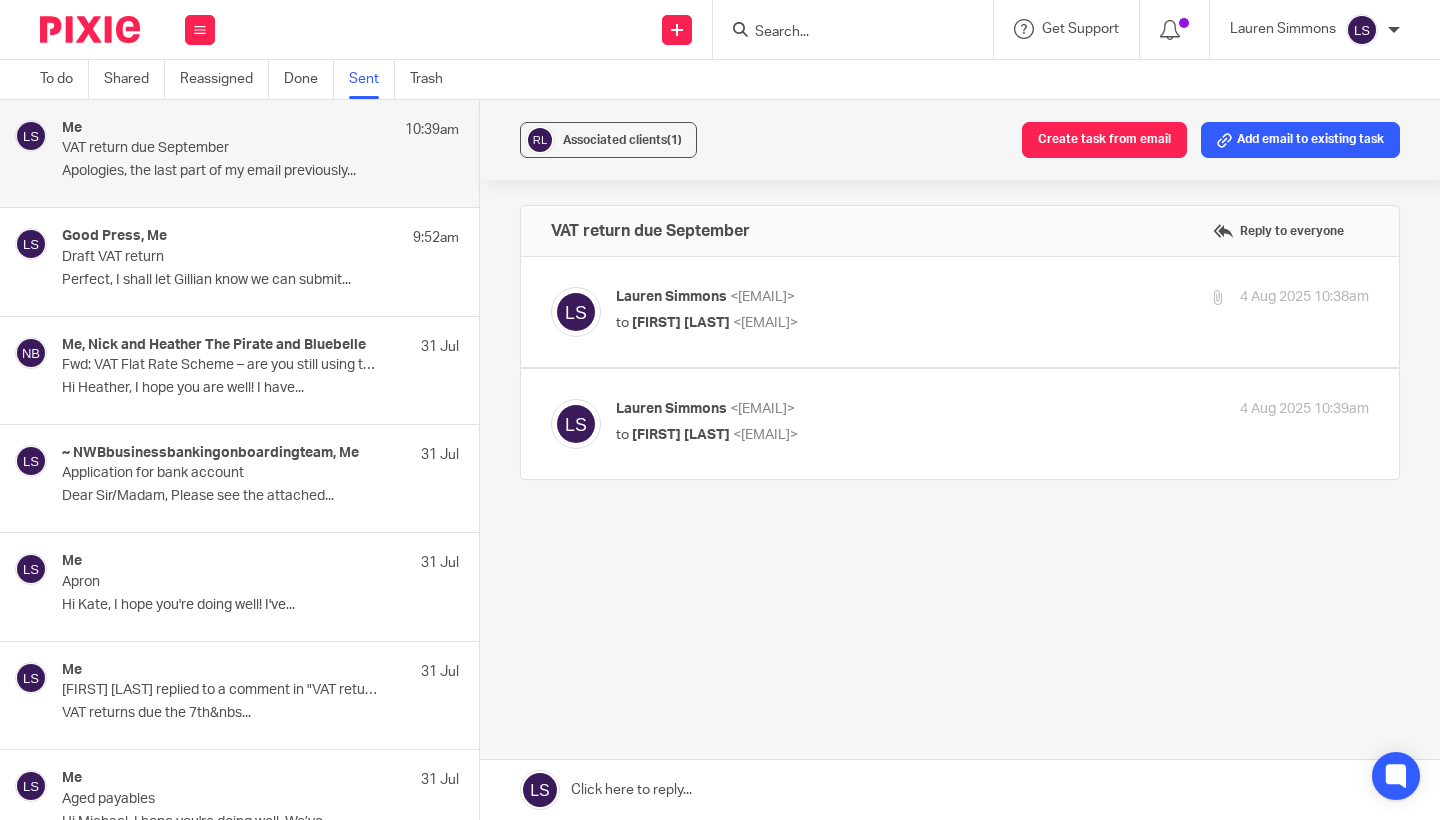 click on "to [FIRST] [LAST] <[EMAIL]>" at bounding box center (867, 323) 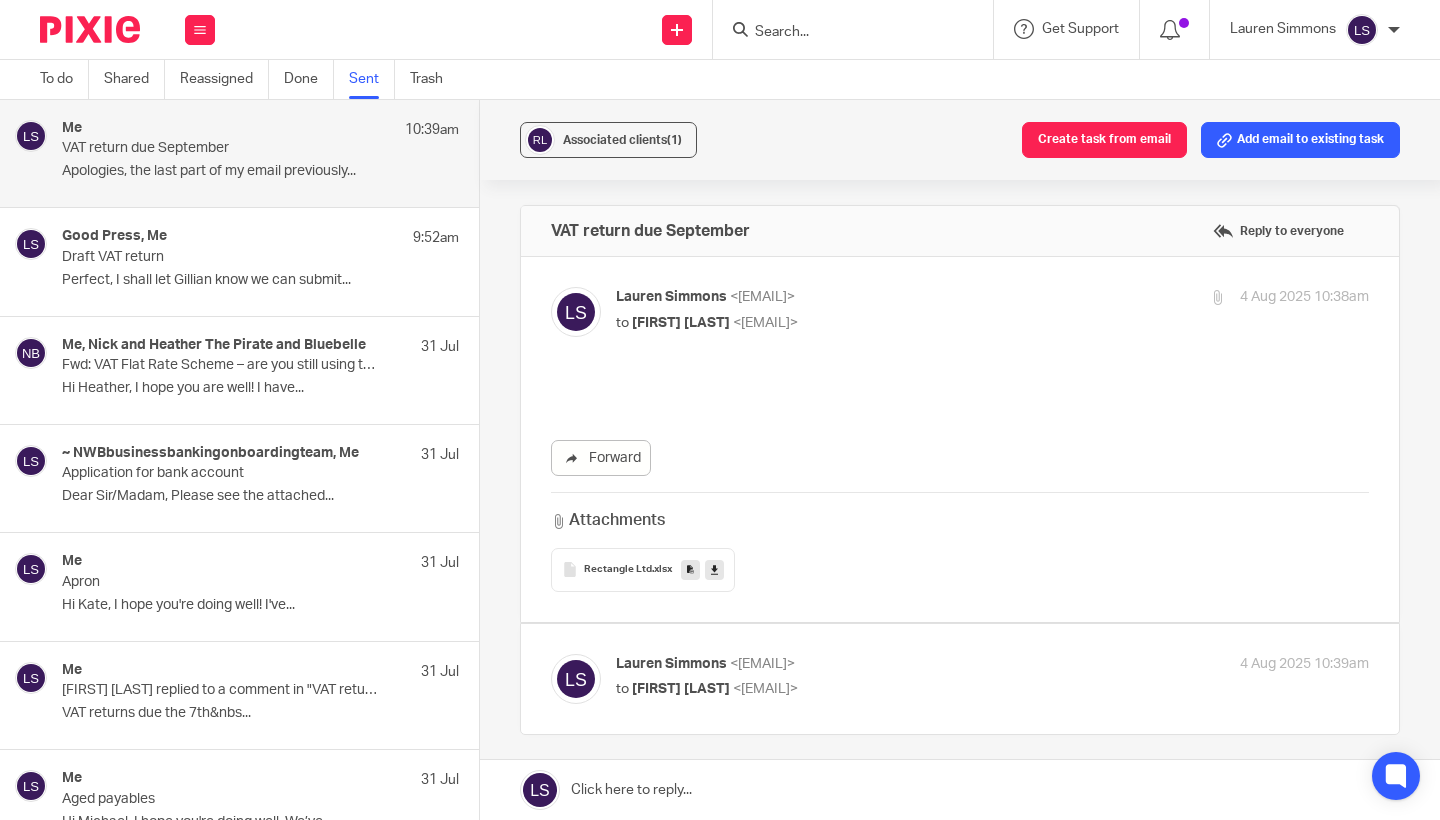 scroll, scrollTop: 0, scrollLeft: 0, axis: both 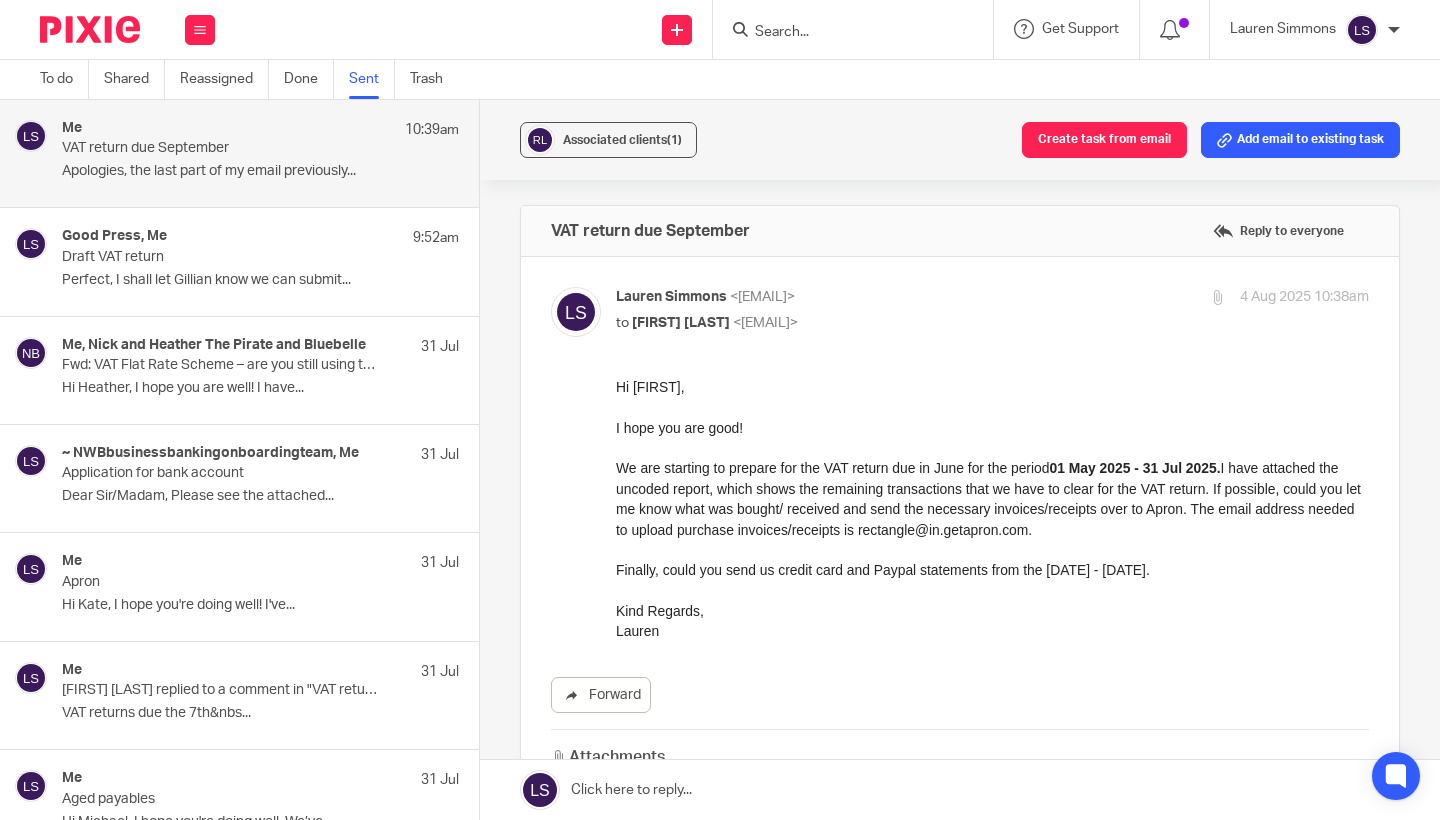 click on "Associated clients (1) Create task from email Add email to existing task VAT return due September Reply to everyone [FIRST] [LAST] <[EMAIL]> to [FIRST] [LAST] <[EMAIL]> [DATE] [TIME] Forward Attachments Rectangle Ltd .xlsx [FIRST] [LAST] <[EMAIL]> to [FIRST] [LAST] <[EMAIL]> [DATE] [TIME] Forward Click here to reply..." at bounding box center [960, 460] 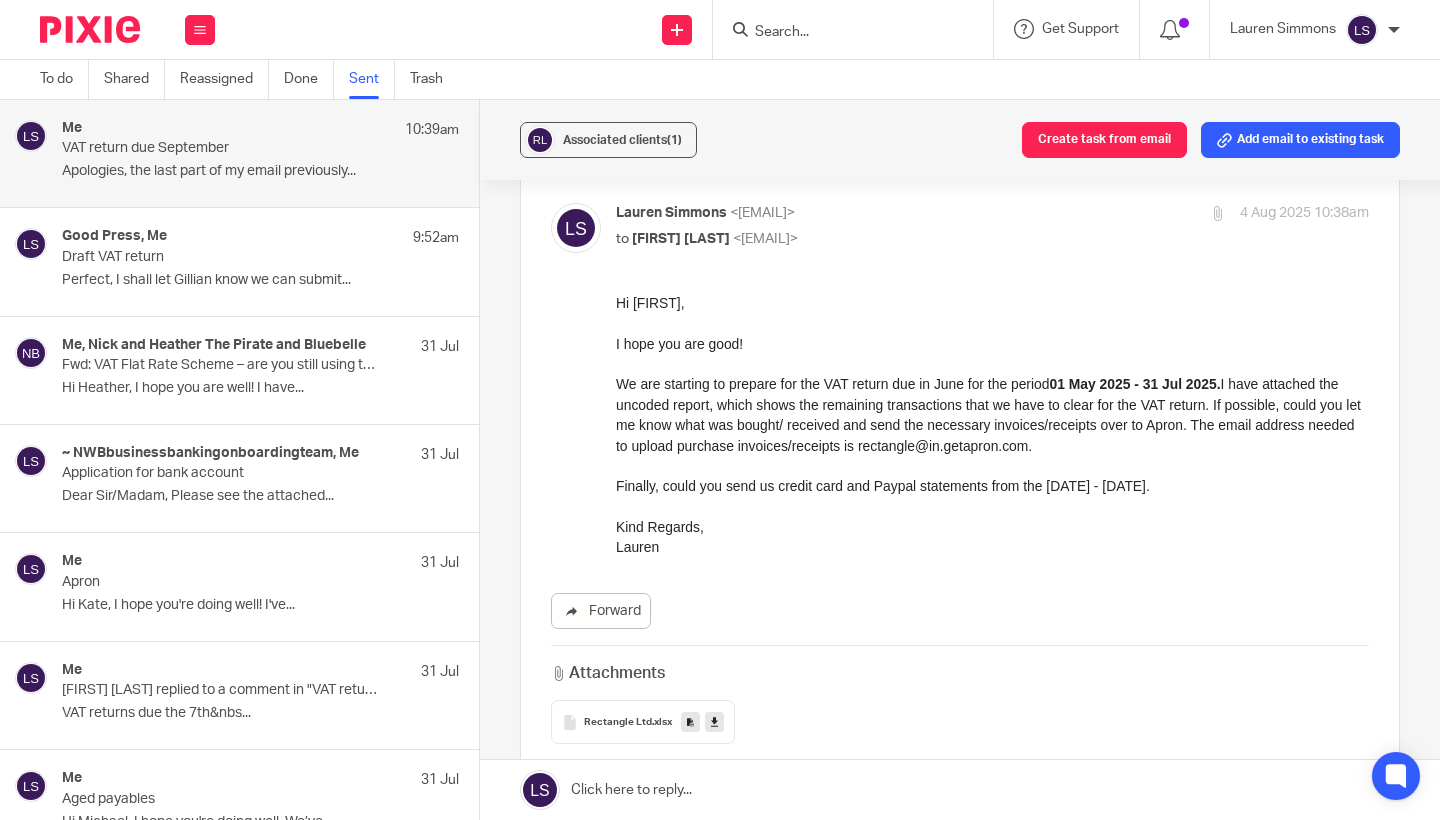scroll, scrollTop: 82, scrollLeft: 0, axis: vertical 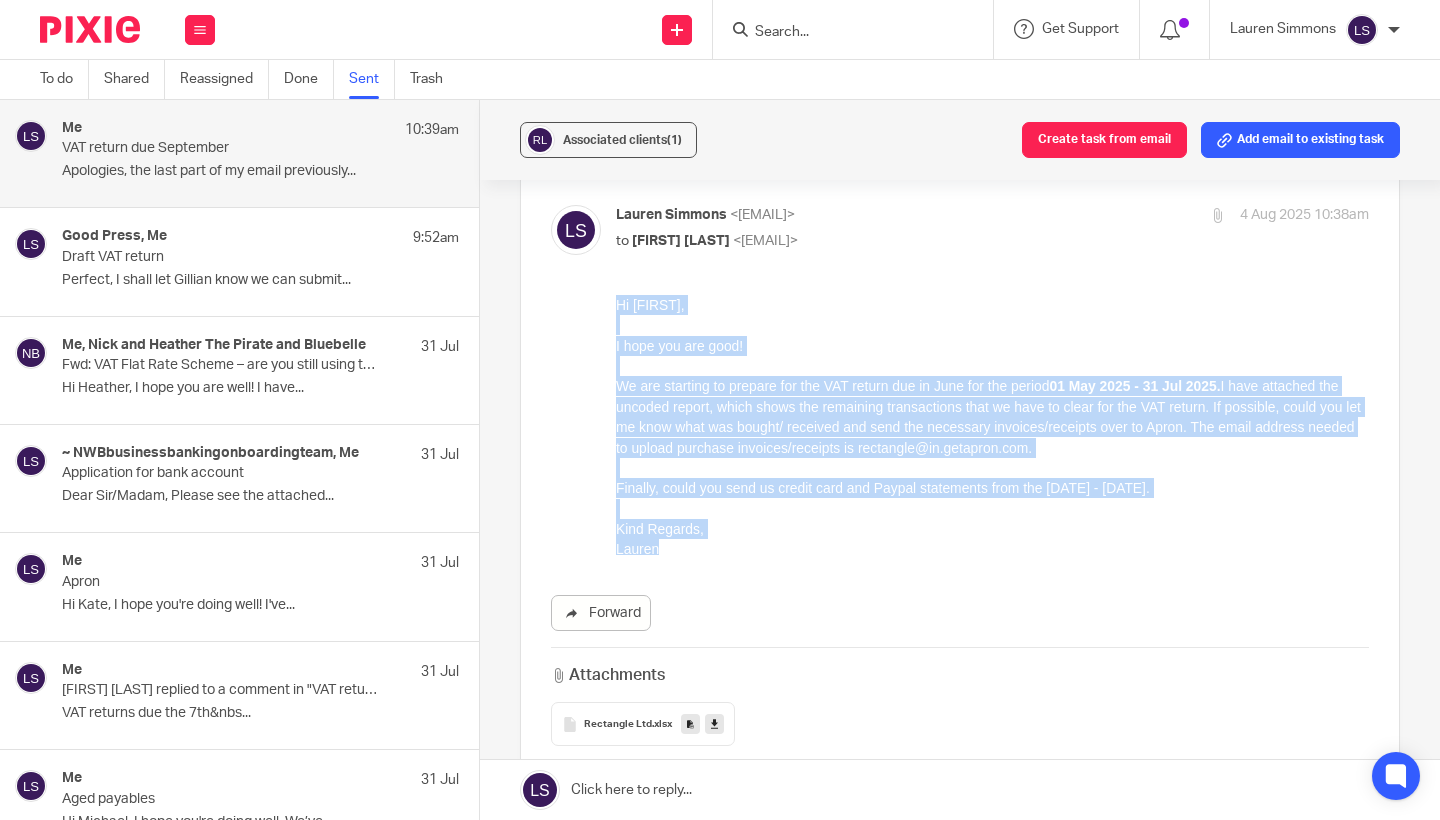 drag, startPoint x: 674, startPoint y: 545, endPoint x: 613, endPoint y: 298, distance: 254.42091 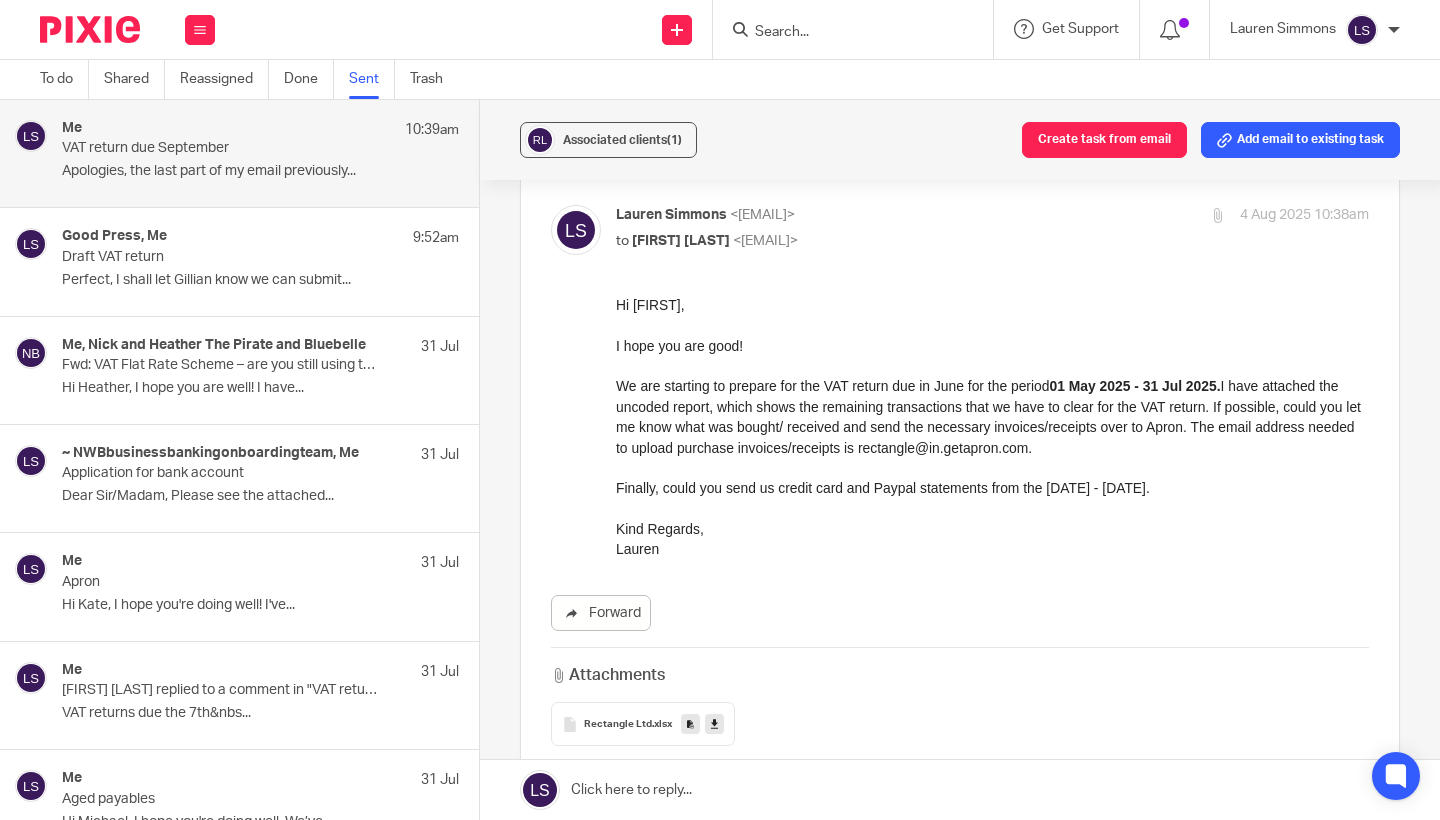 click at bounding box center (992, 366) 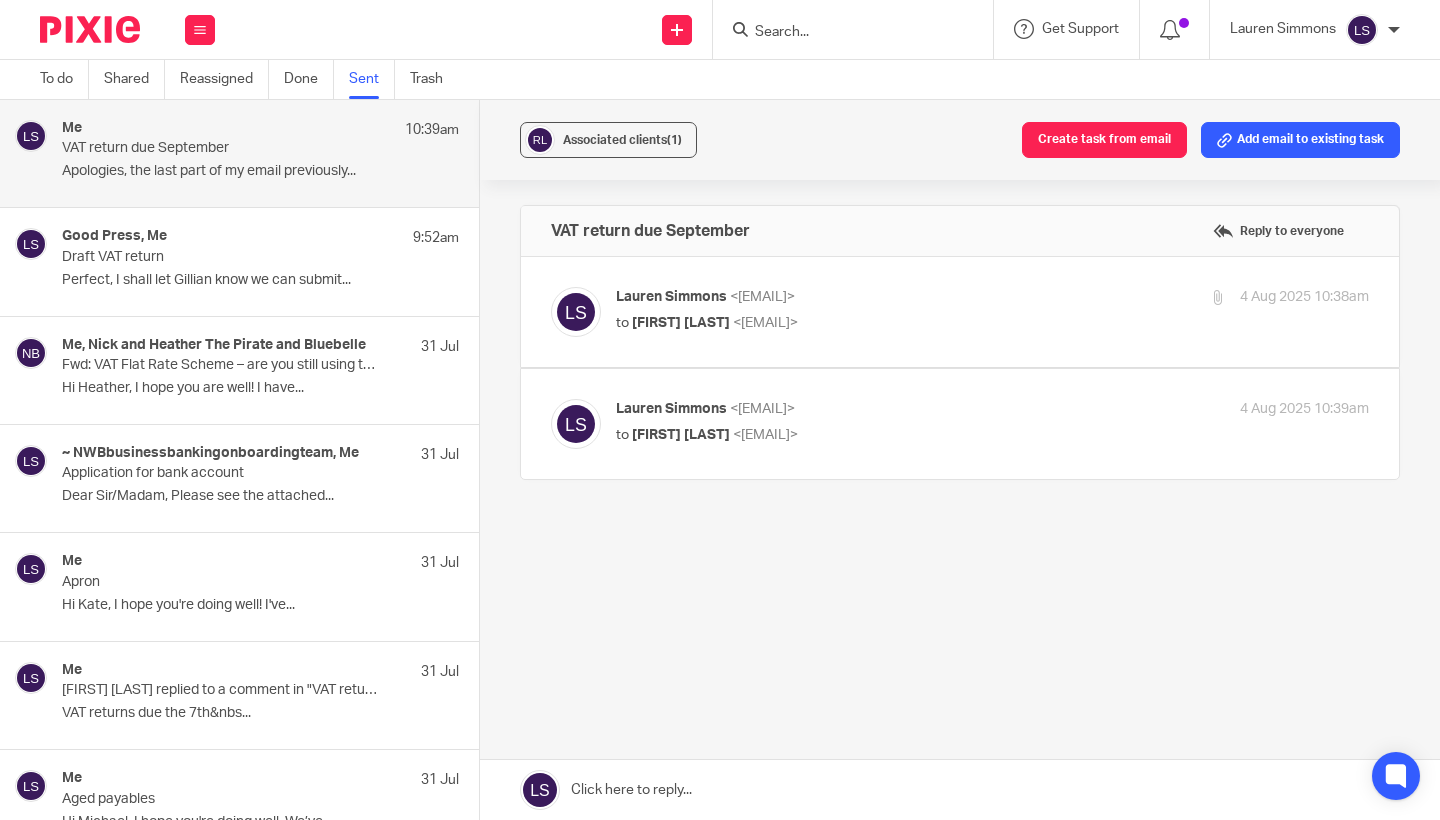 scroll, scrollTop: 0, scrollLeft: 0, axis: both 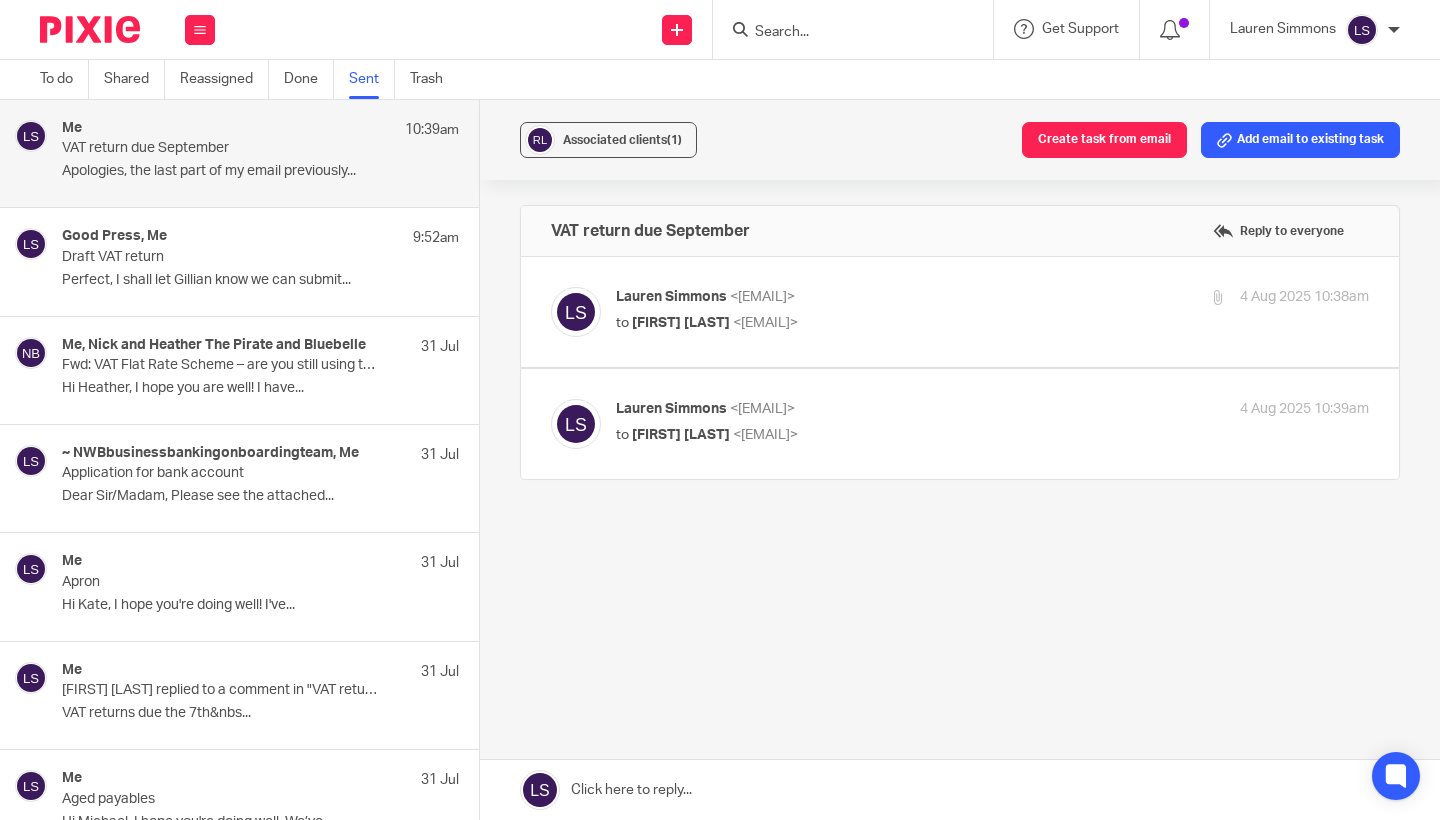 drag, startPoint x: 710, startPoint y: 791, endPoint x: 729, endPoint y: 638, distance: 154.17523 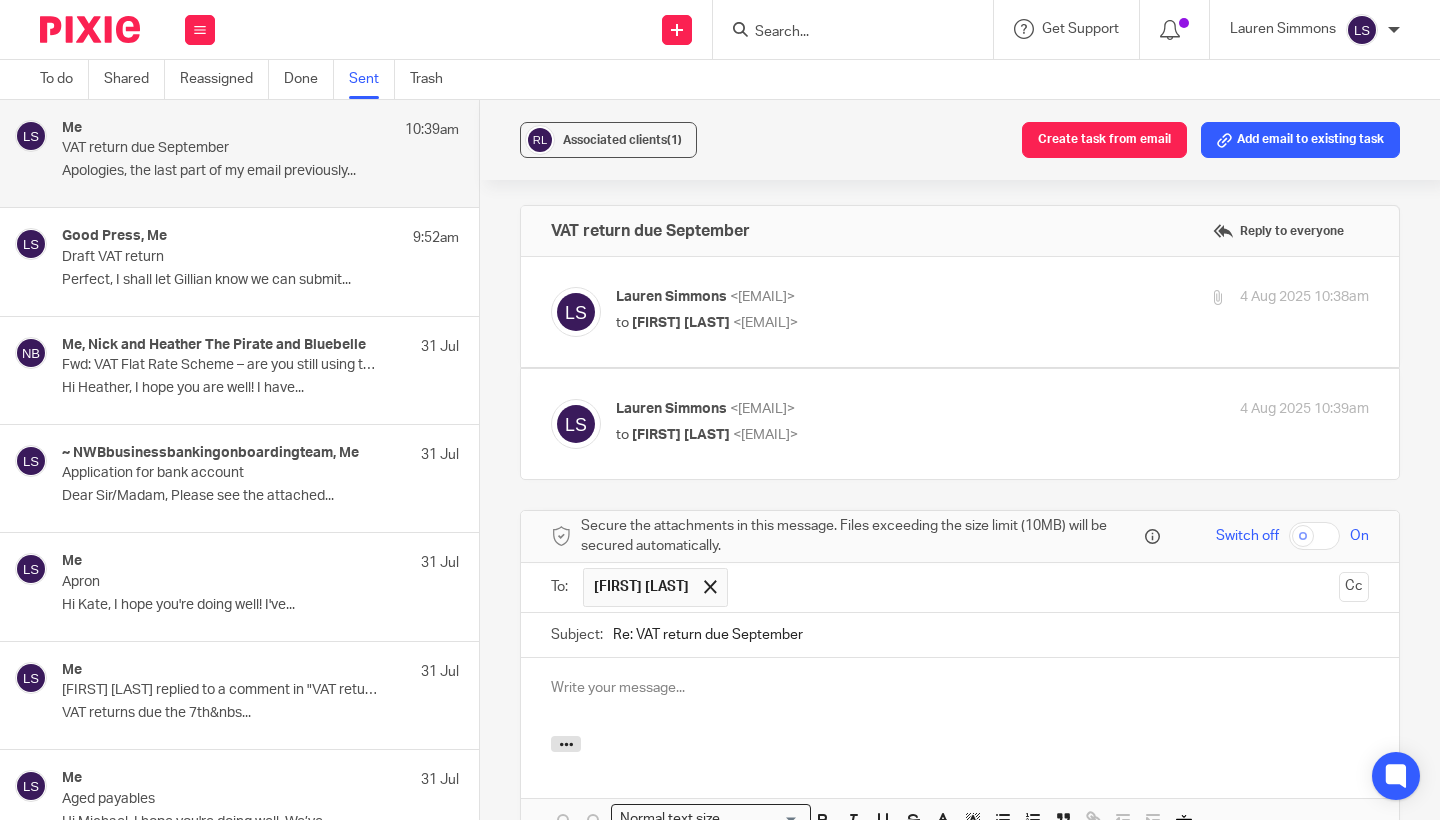 scroll, scrollTop: 276, scrollLeft: 0, axis: vertical 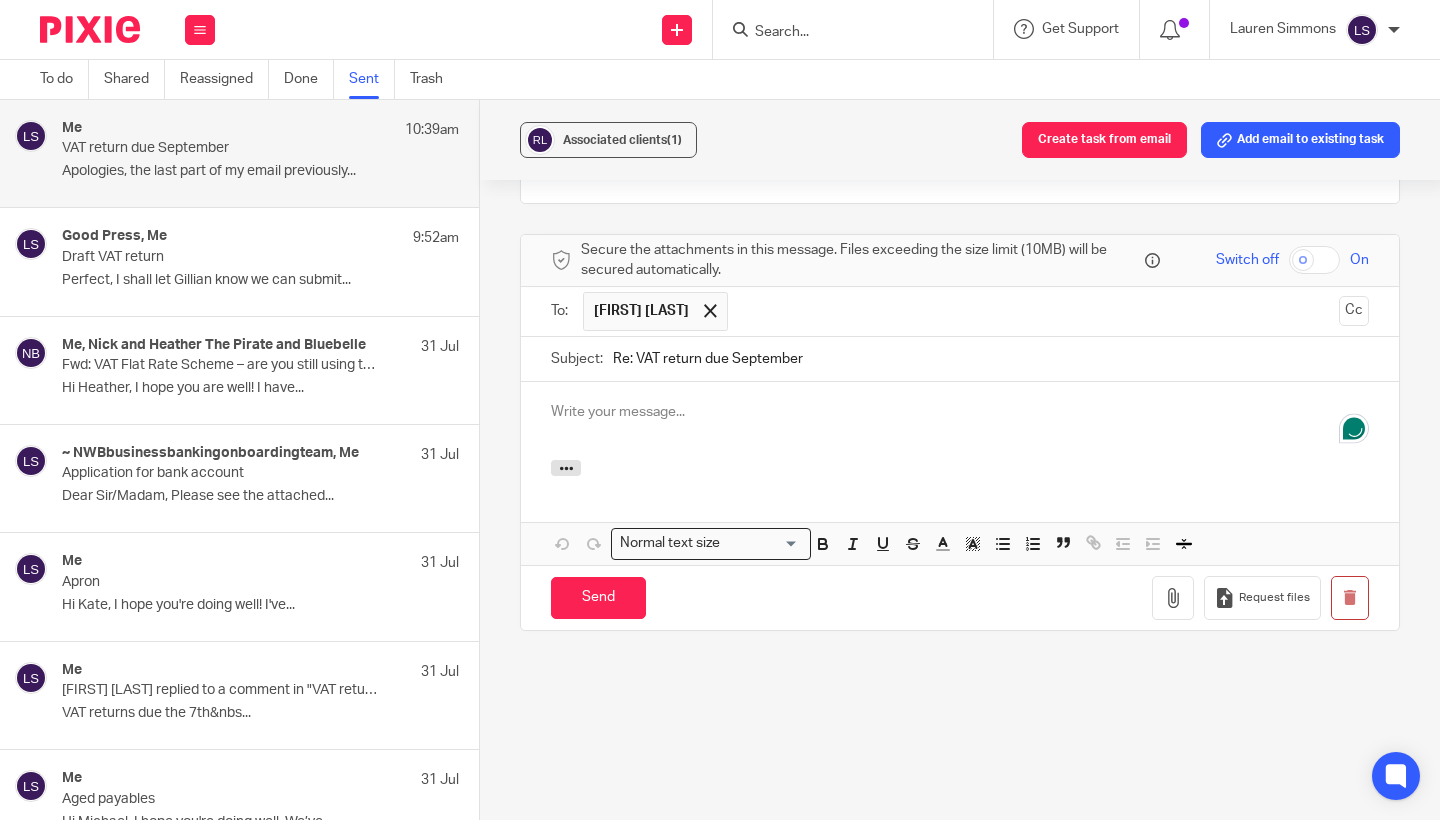paste 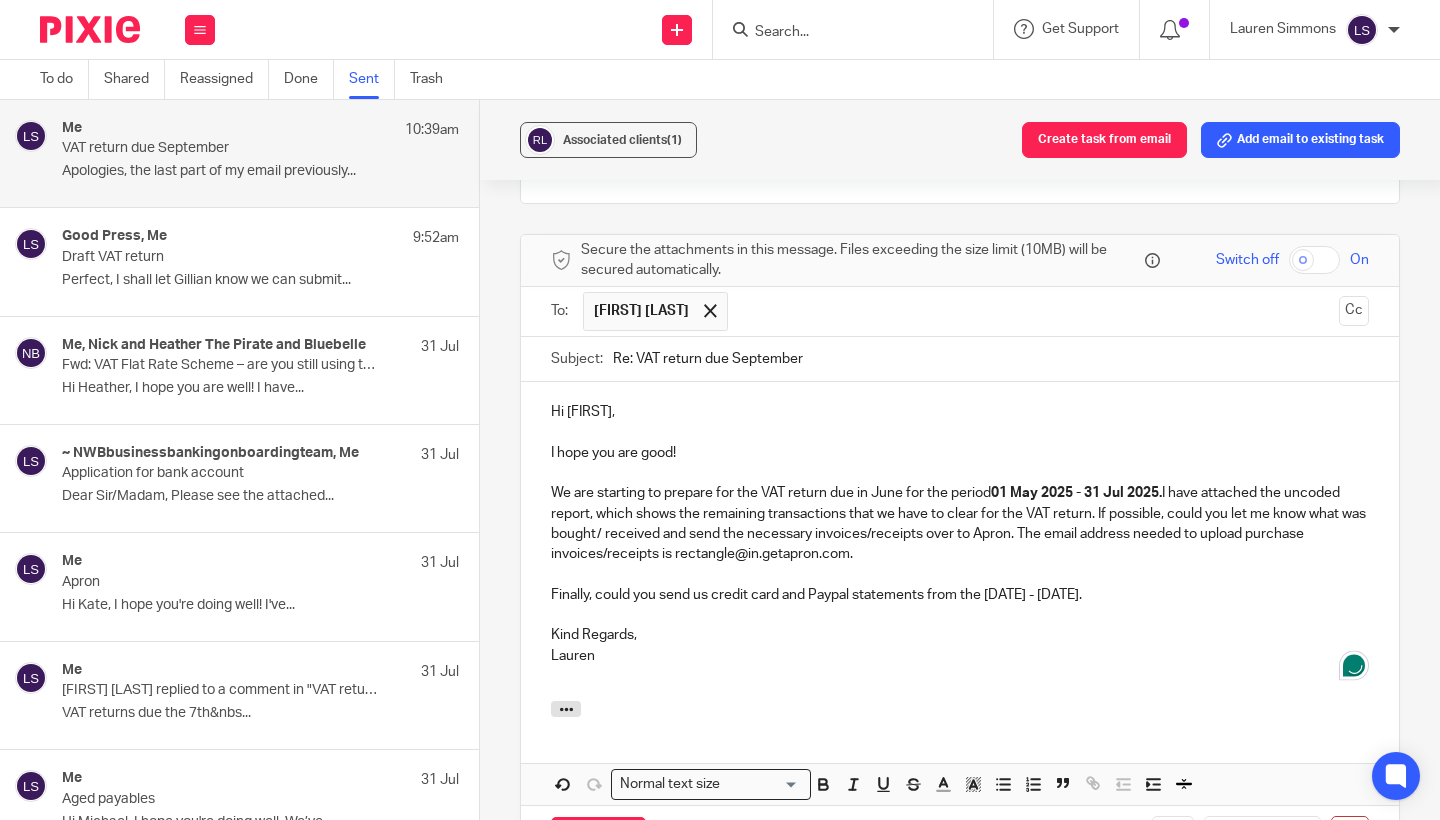 click on "We are starting to prepare for the VAT return due in June for the period  01 May 2025 - 31 Jul 2025.  I have attached the uncoded report, which shows the remaining transactions that we have to clear for the VAT return. If possible, could you let me know what was bought/ received and send the necessary invoices/receipts over to Apron. The email address needed to upload purchase invoices/receipts is rectangle@in.getapron.com." at bounding box center [960, 523] 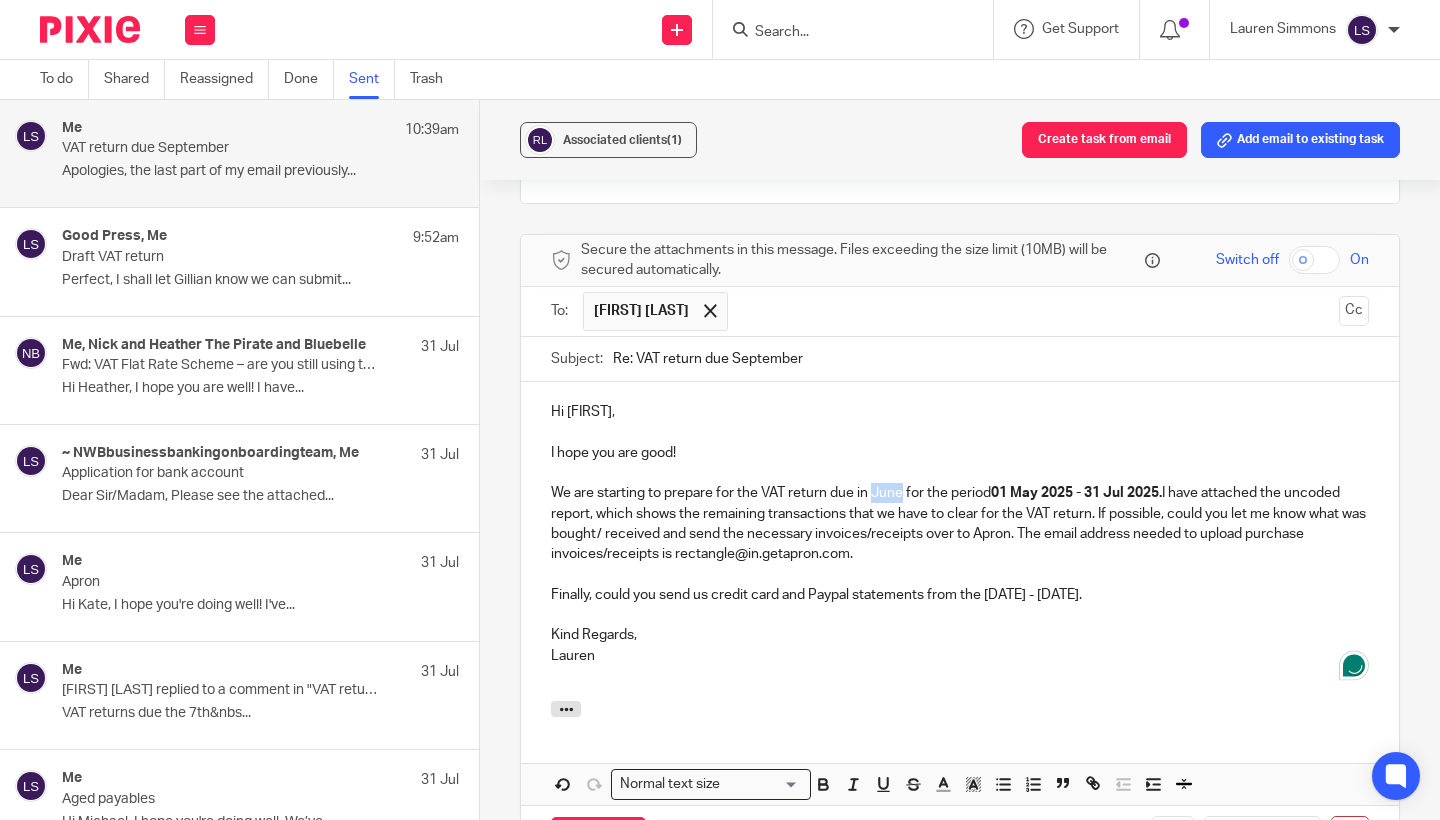 type 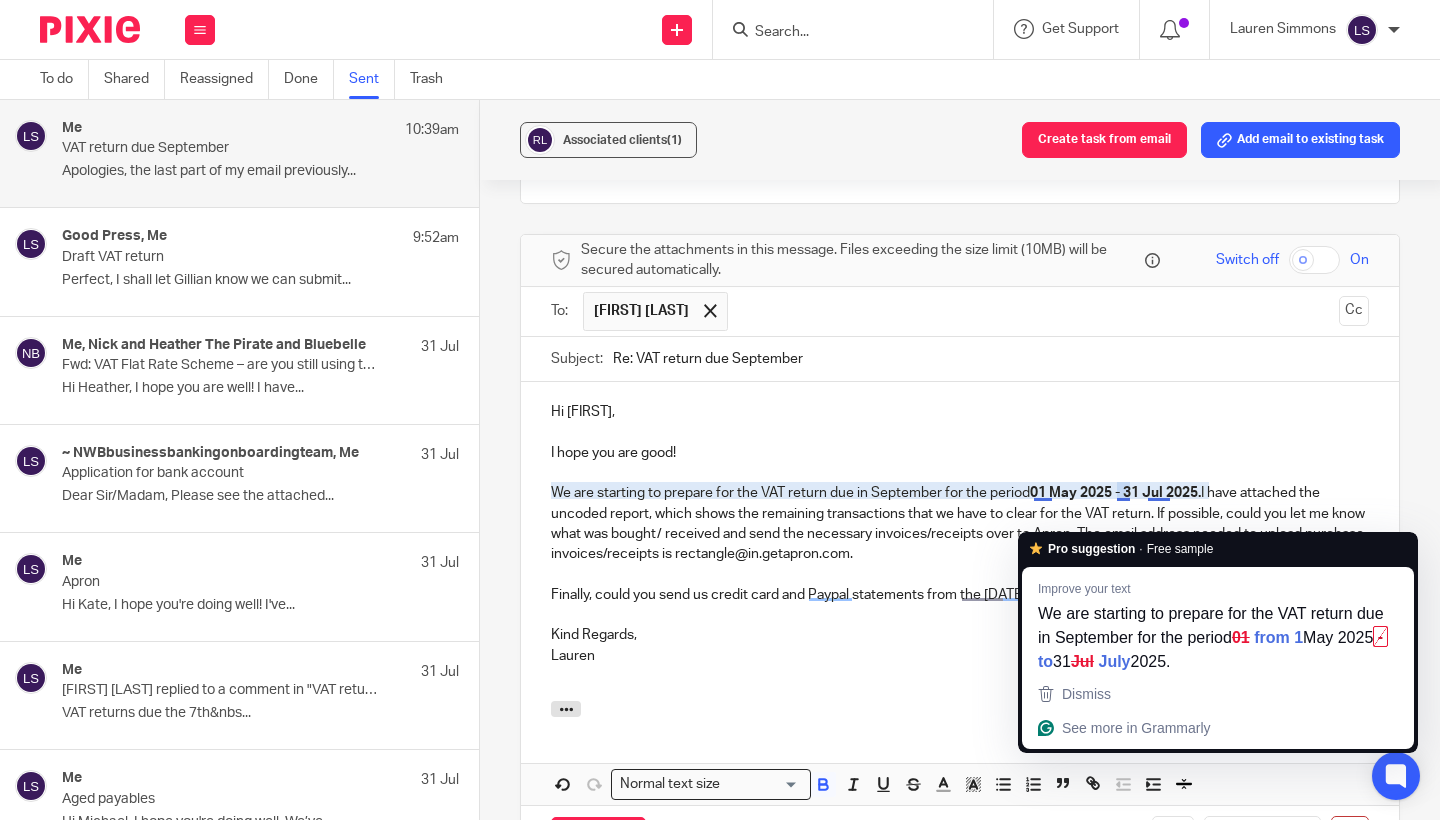 drag, startPoint x: 1205, startPoint y: 521, endPoint x: 1035, endPoint y: 527, distance: 170.10585 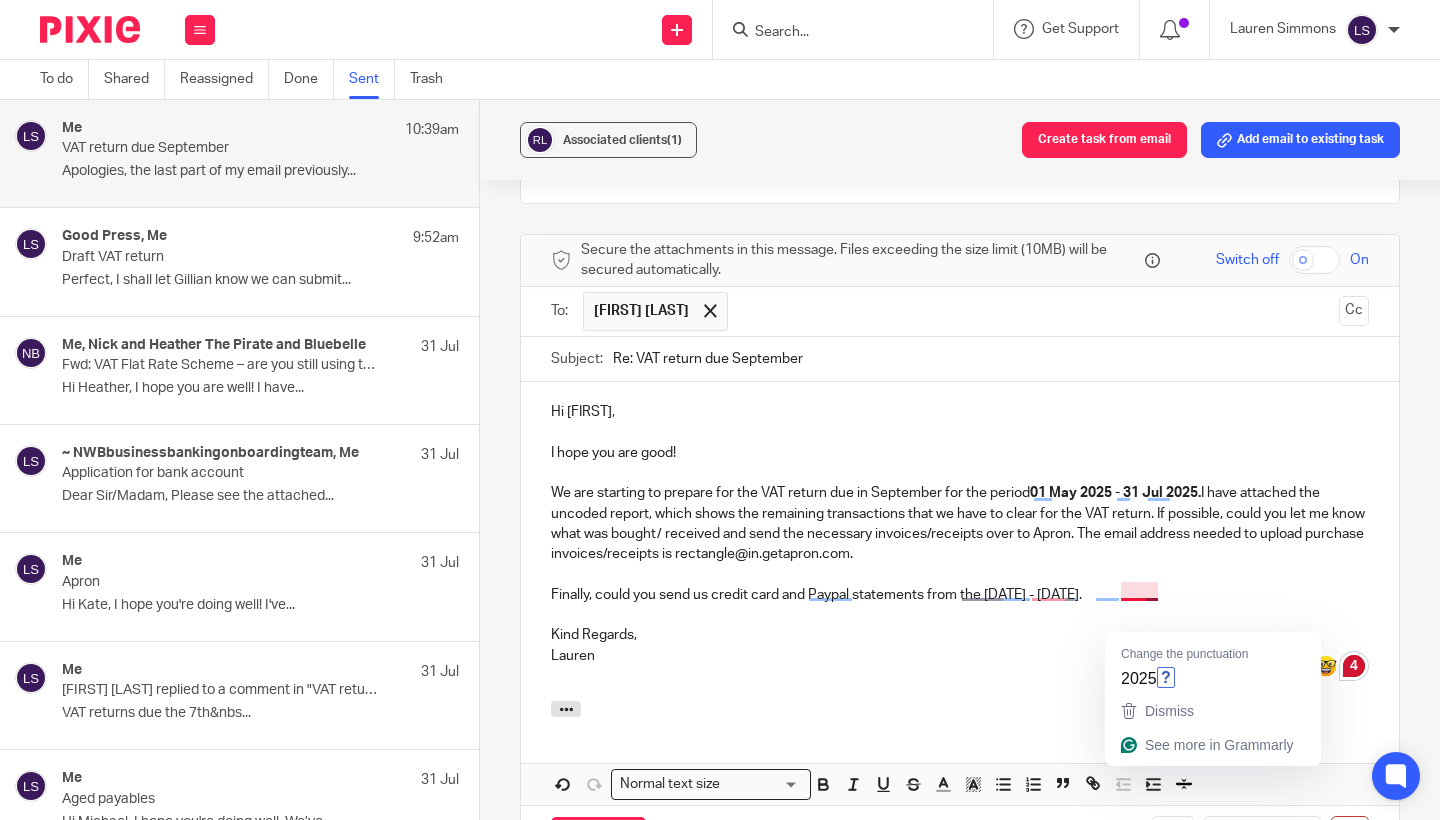 drag, startPoint x: 985, startPoint y: 622, endPoint x: 1185, endPoint y: 622, distance: 200 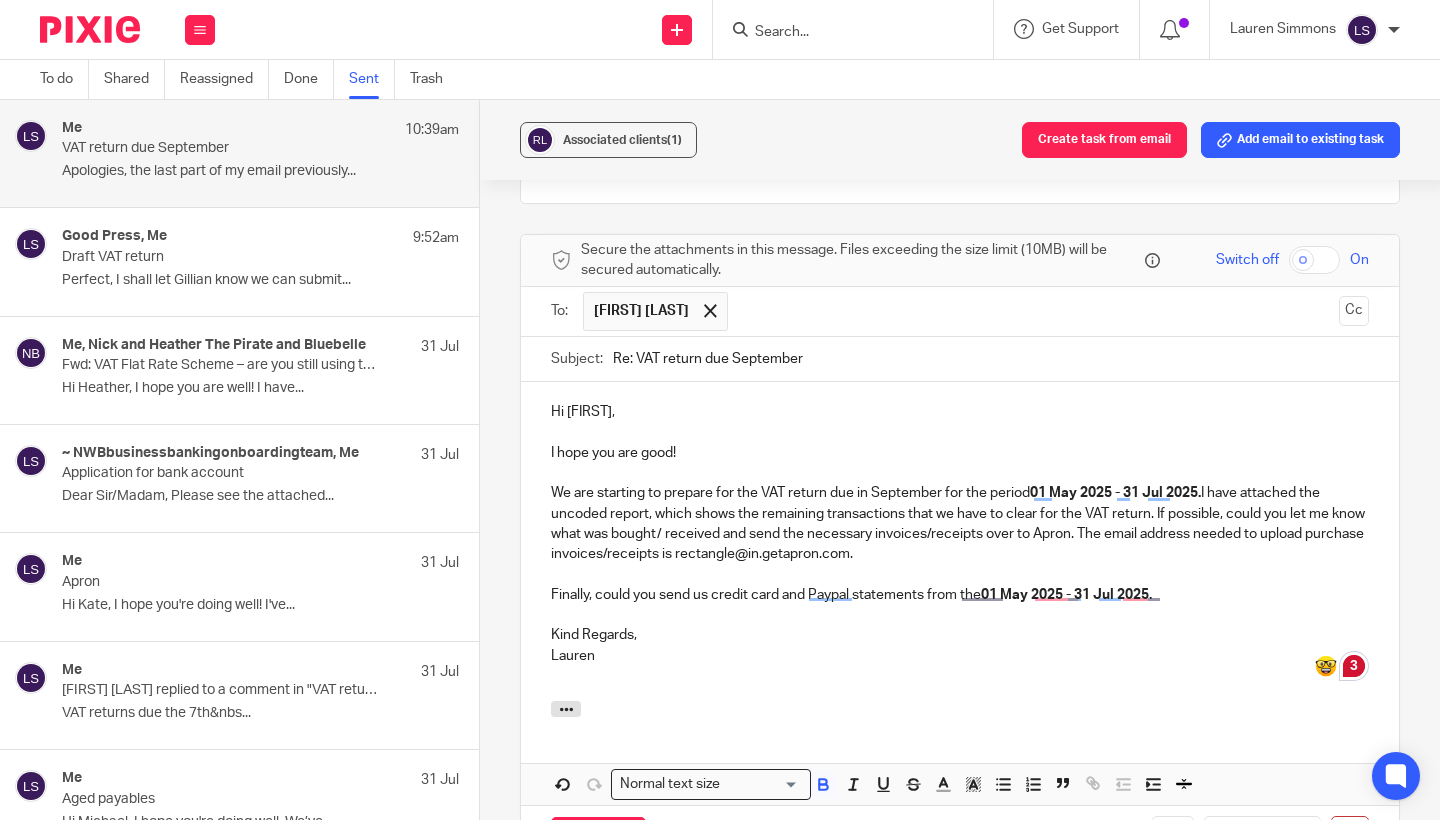 click on "Associated clients  (1)
Create task from email
Add email to existing task
VAT return due September
Reply to everyone
Lauren Simmons
<lauren@fearlessfinancials.co.uk>   to
Daniel Powers
<dan@rectangle.design>       4 Aug 2025 10:38am
Forward
Attachments       Rectangle Ltd .xlsx
Lauren Simmons
<lauren@fearlessfinancials.co.uk>   to
Daniel Powers
<dan@rectangle.design>       4 Aug 2025 10:39am
Forward
Secure the attachments in this message. Files exceeding the size limit (10MB) will be secured automatically.
Switch off     On     To:     Daniel Powers" at bounding box center [960, 460] 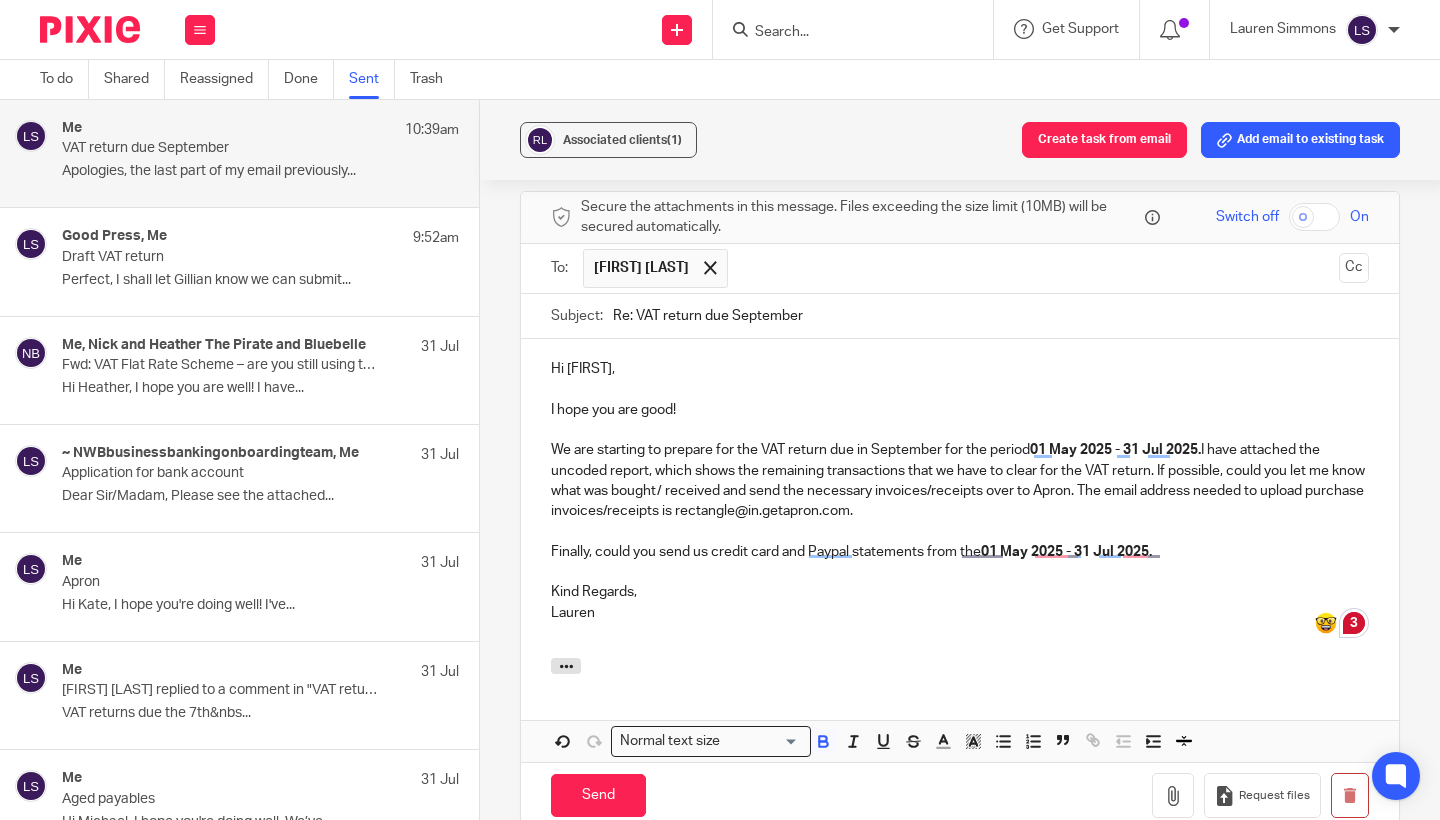 scroll, scrollTop: 320, scrollLeft: 0, axis: vertical 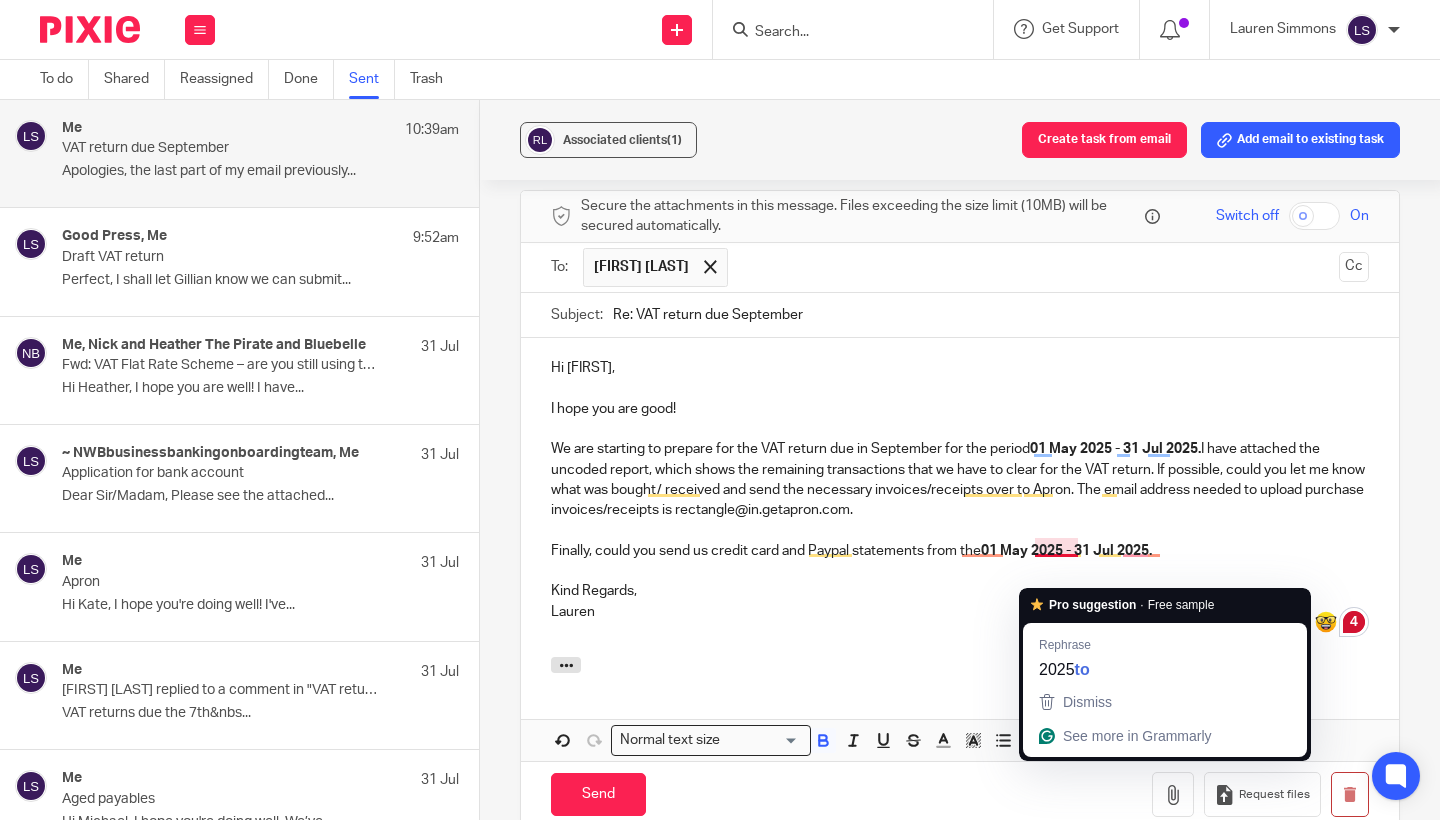 click on "Associated clients  (1)
Create task from email
Add email to existing task
VAT return due September
Reply to everyone
Lauren Simmons
<lauren@fearlessfinancials.co.uk>   to
Daniel Powers
<dan@rectangle.design>       4 Aug 2025 10:38am
Forward
Attachments       Rectangle Ltd .xlsx
Lauren Simmons
<lauren@fearlessfinancials.co.uk>   to
Daniel Powers
<dan@rectangle.design>       4 Aug 2025 10:39am
Forward
Secure the attachments in this message. Files exceeding the size limit (10MB) will be secured automatically.
Switch off     On     To:     Daniel Powers" at bounding box center [960, 460] 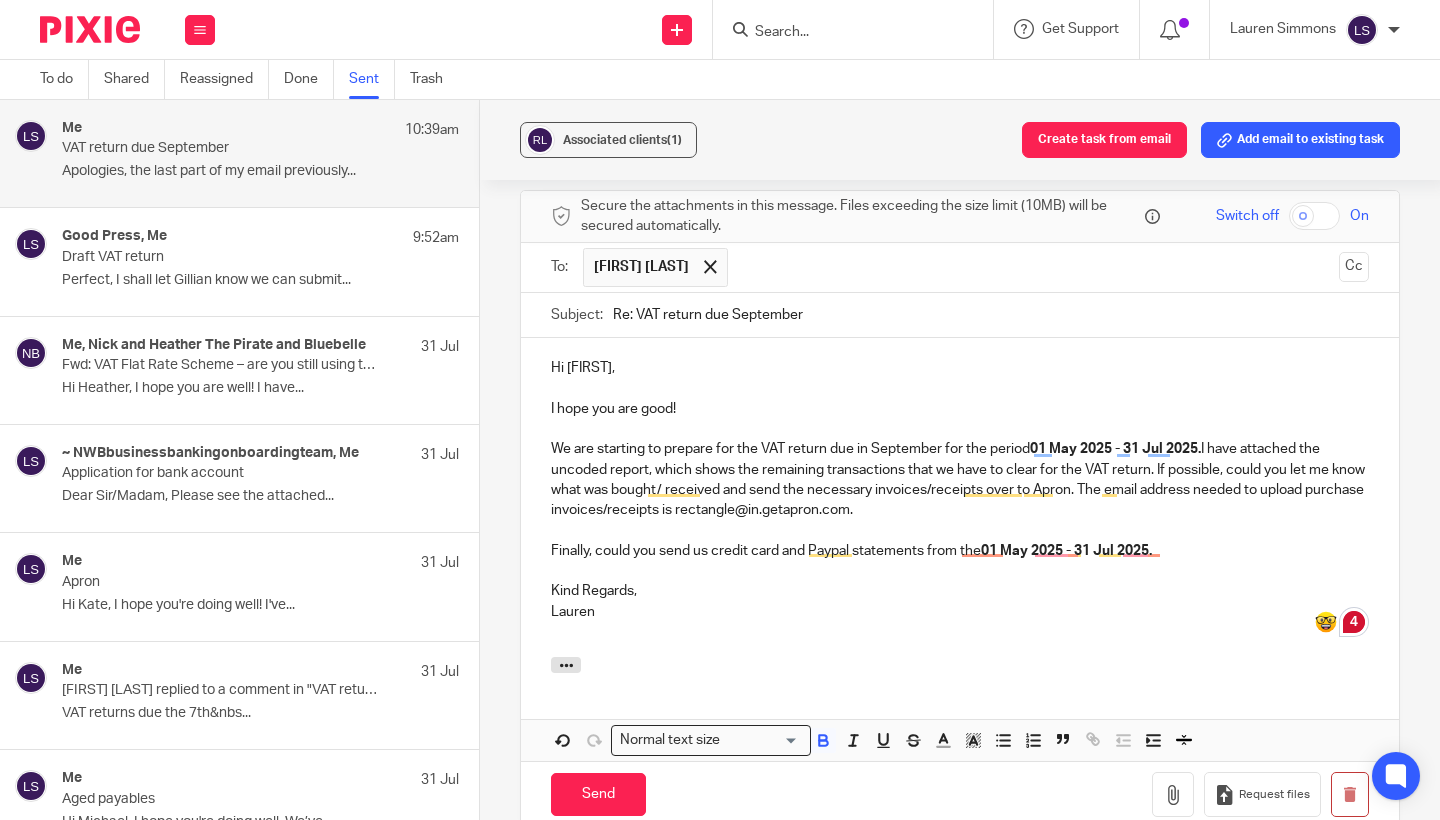 click on "Associated clients  (1)
Create task from email
Add email to existing task
VAT return due September
Reply to everyone
Lauren Simmons
<lauren@fearlessfinancials.co.uk>   to
Daniel Powers
<dan@rectangle.design>       4 Aug 2025 10:38am
Forward
Attachments       Rectangle Ltd .xlsx
Lauren Simmons
<lauren@fearlessfinancials.co.uk>   to
Daniel Powers
<dan@rectangle.design>       4 Aug 2025 10:39am
Forward
Secure the attachments in this message. Files exceeding the size limit (10MB) will be secured automatically.
Switch off     On     To:     Daniel Powers" at bounding box center (960, 460) 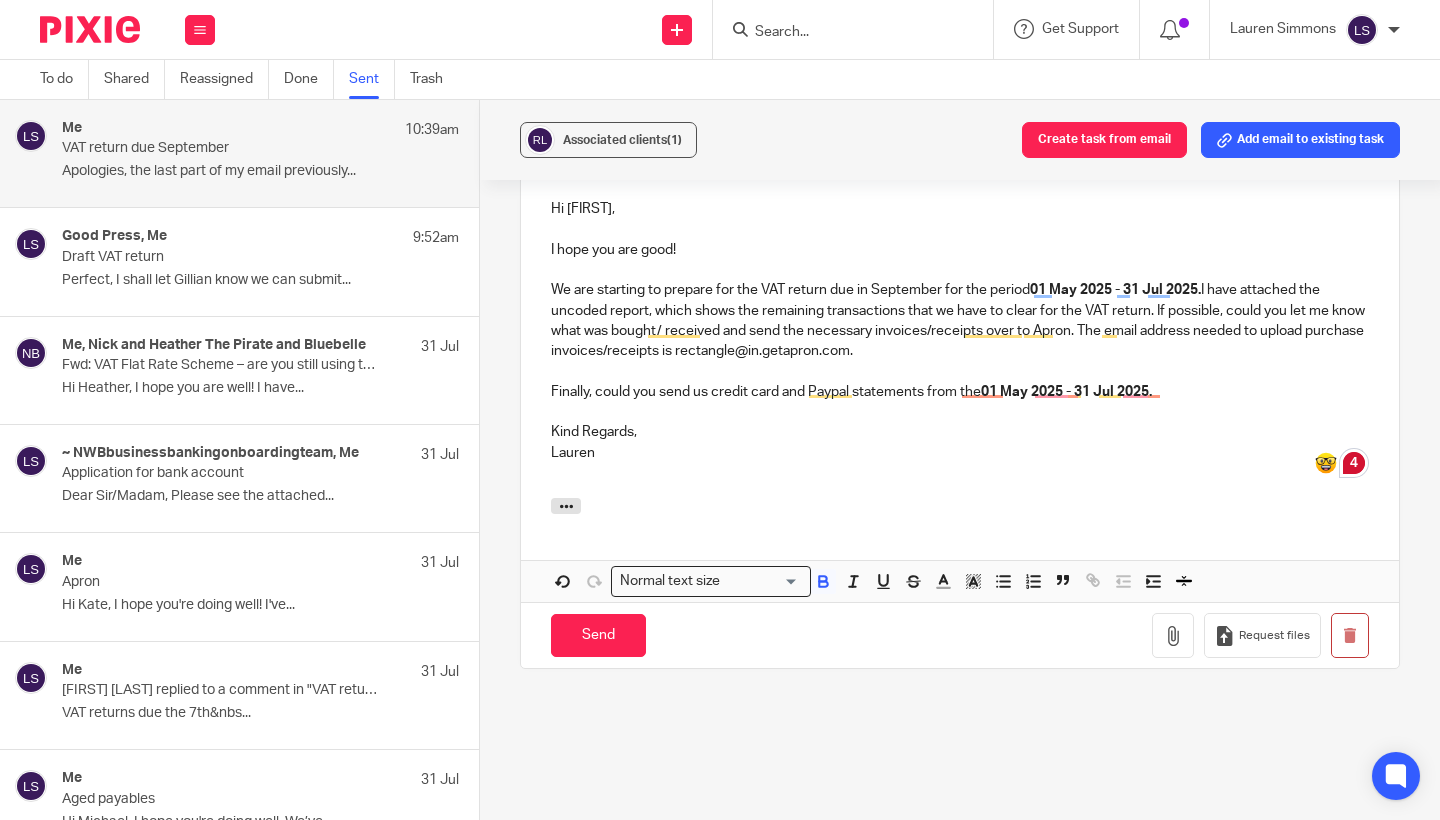 scroll, scrollTop: 480, scrollLeft: 0, axis: vertical 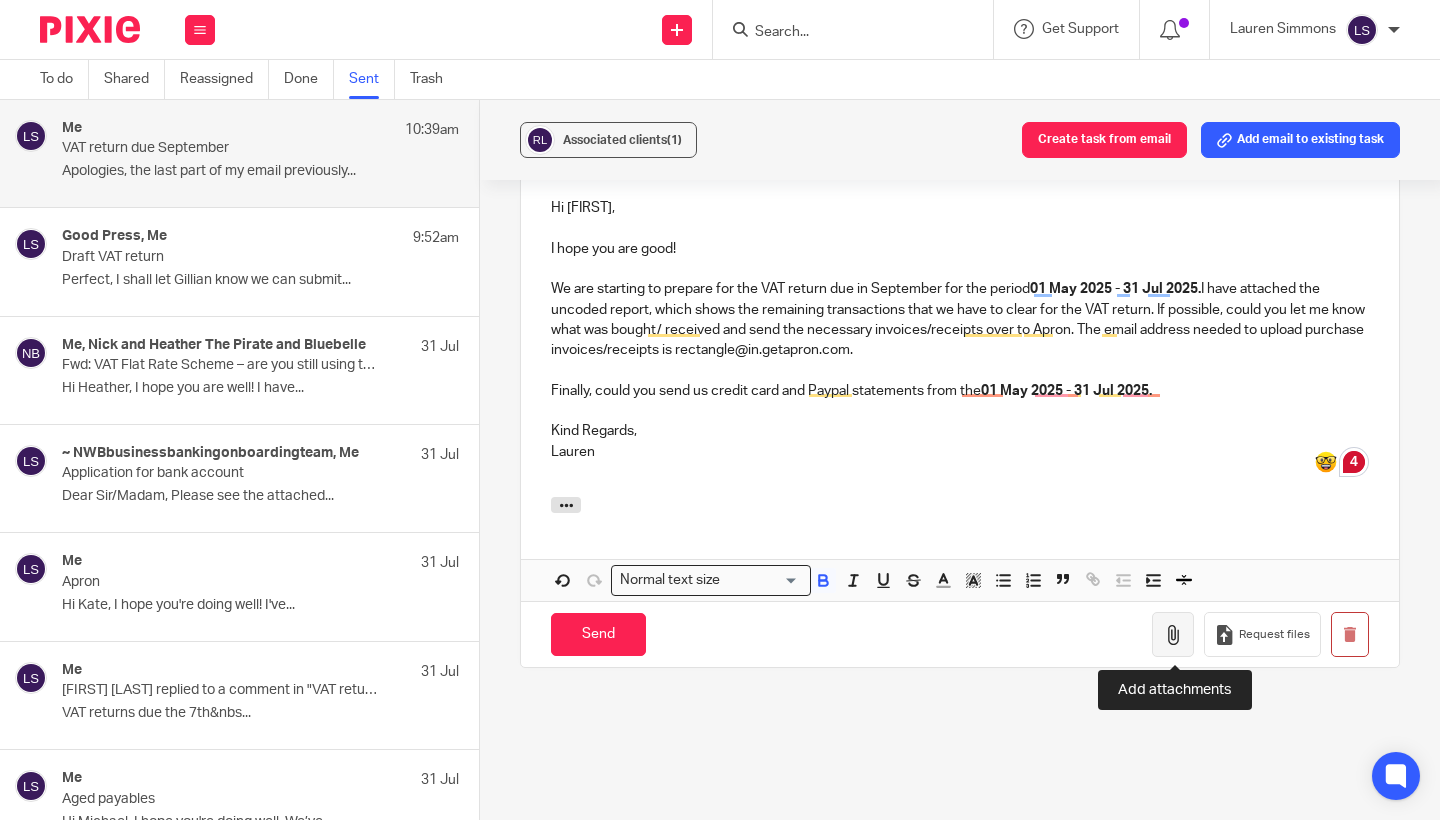 click at bounding box center [1173, 635] 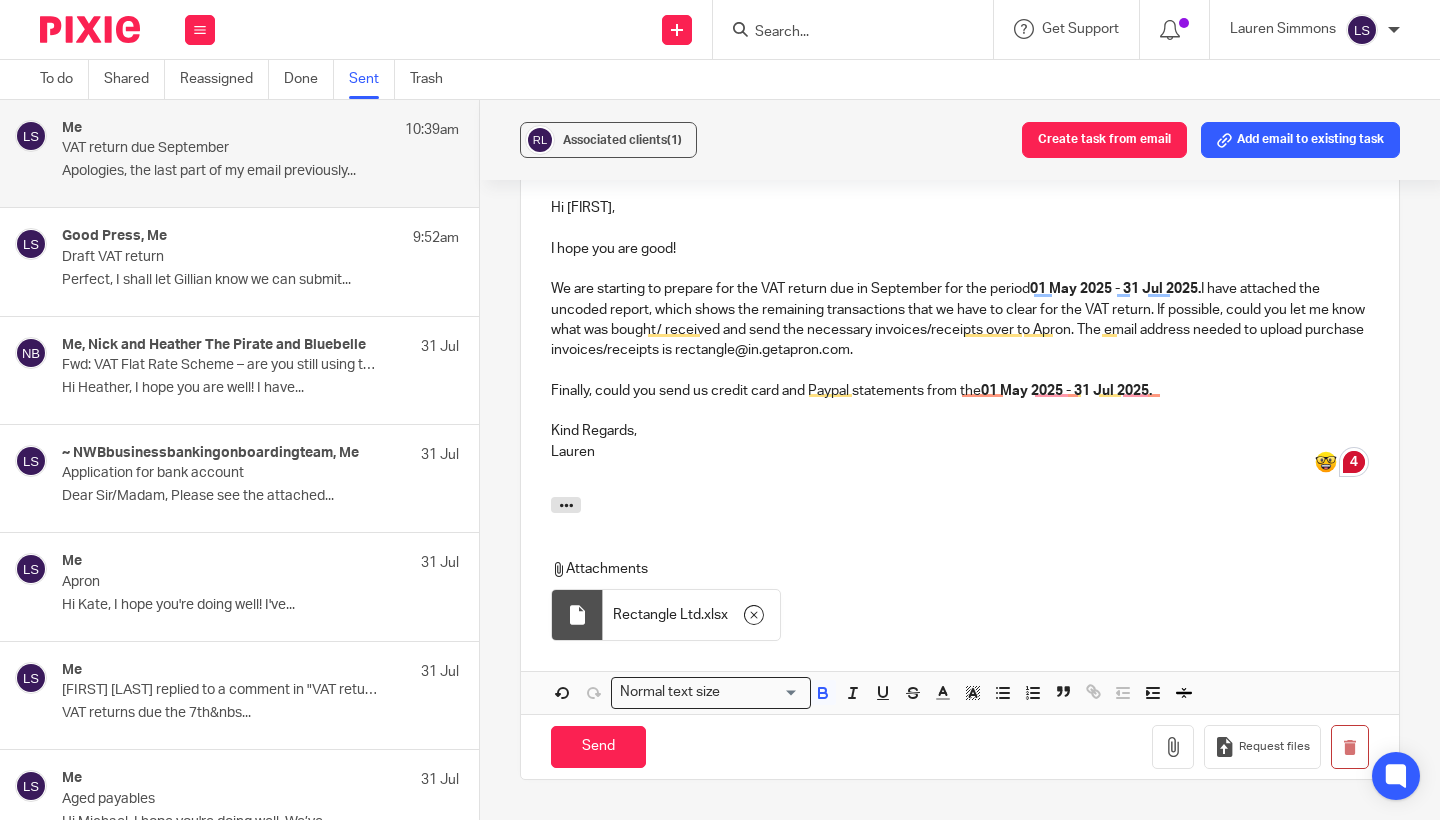 click on "Attachments
Rectangle Ltd . xlsx" at bounding box center (960, 574) 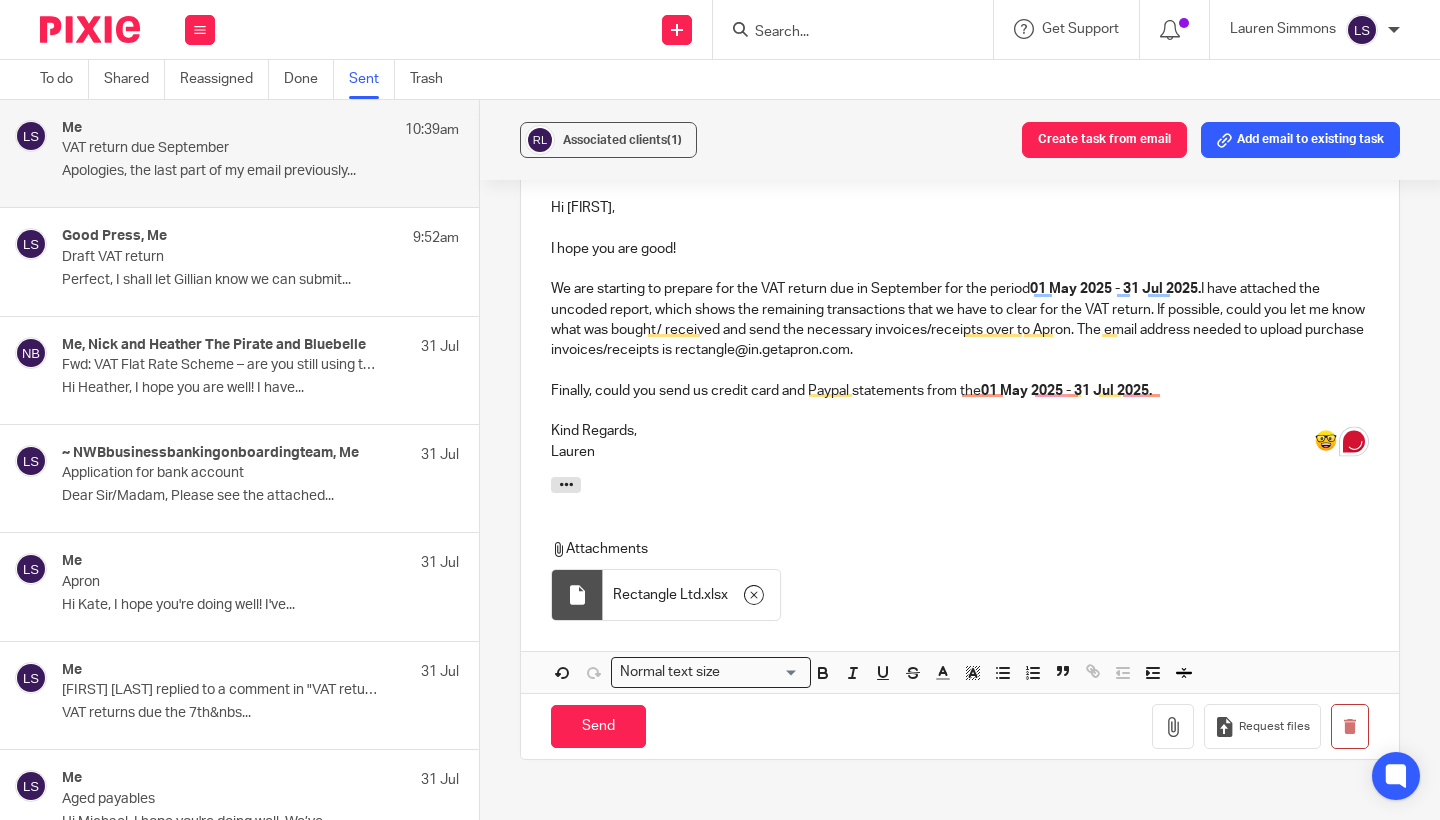 click on "Associated clients  (1)
Create task from email
Add email to existing task
VAT return due September
Reply to everyone
Lauren Simmons
<lauren@fearlessfinancials.co.uk>   to
Daniel Powers
<dan@rectangle.design>       4 Aug 2025 10:38am
Forward
Attachments       Rectangle Ltd .xlsx
Lauren Simmons
<lauren@fearlessfinancials.co.uk>   to
Daniel Powers
<dan@rectangle.design>       4 Aug 2025 10:39am
Forward
Secure the attachments in this message. Files exceeding the size limit (10MB) will be secured automatically.
Switch off     On     To:     Daniel Powers" at bounding box center [960, 460] 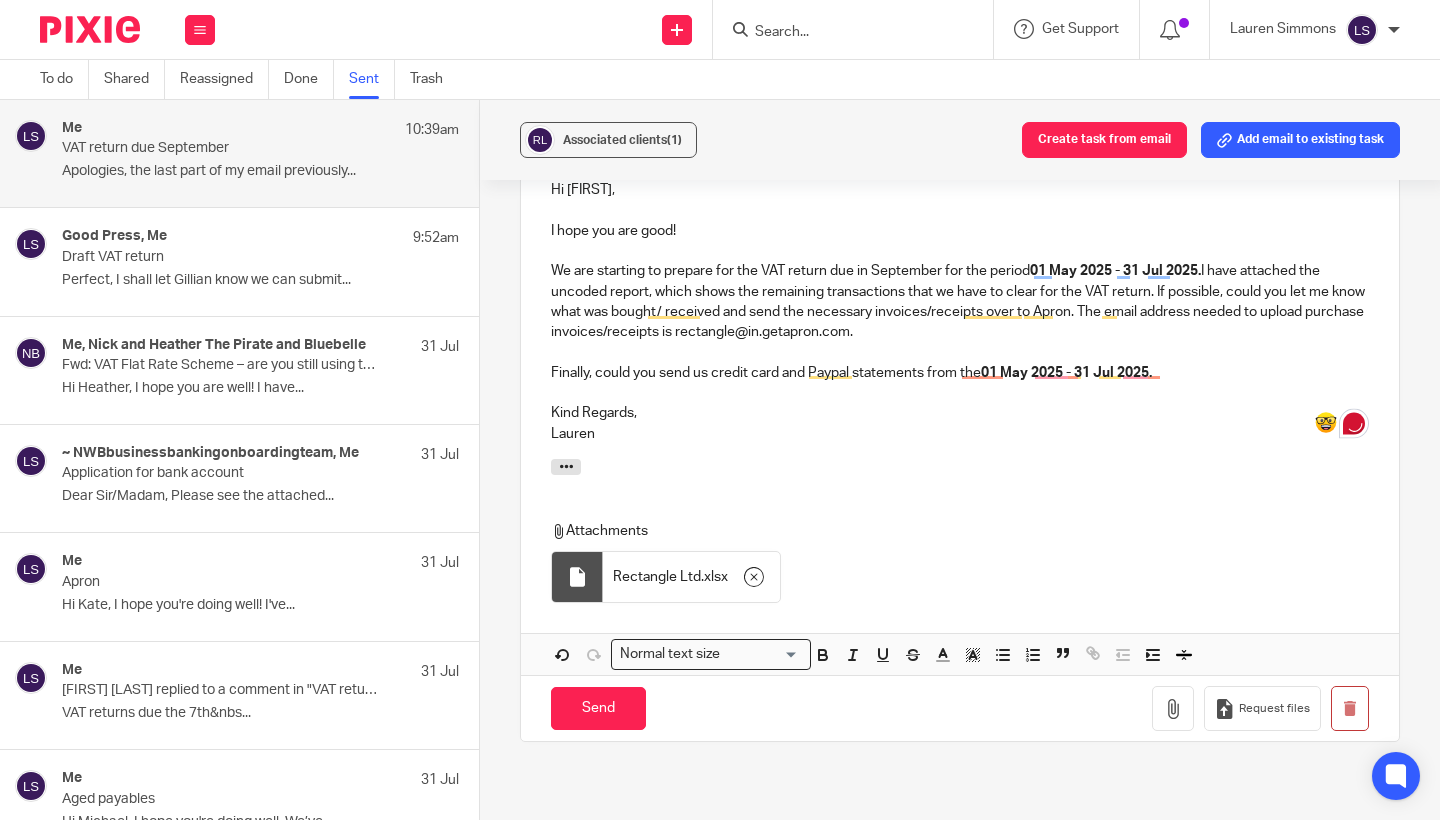 scroll, scrollTop: 499, scrollLeft: 0, axis: vertical 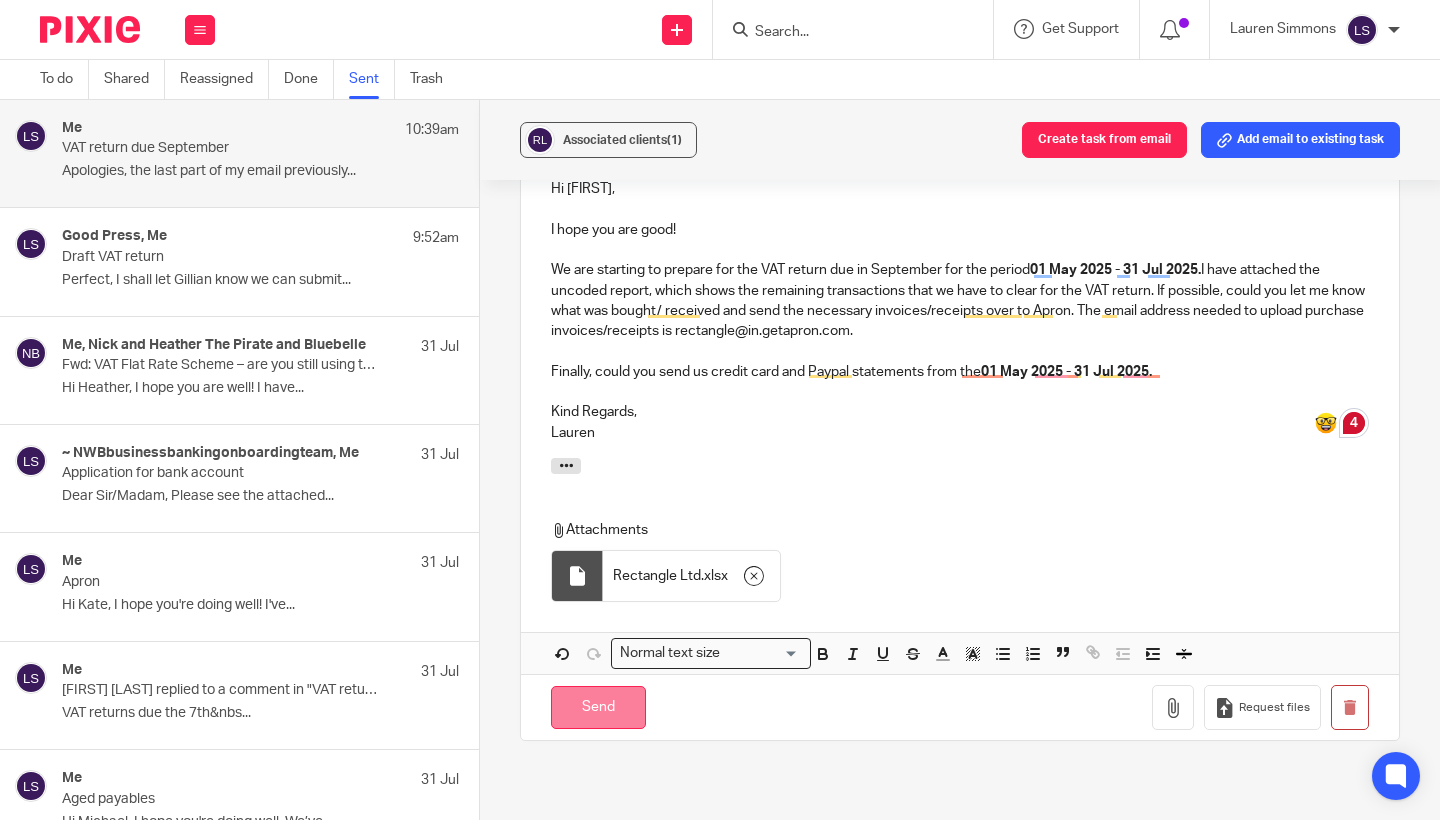 click on "Send" at bounding box center [598, 707] 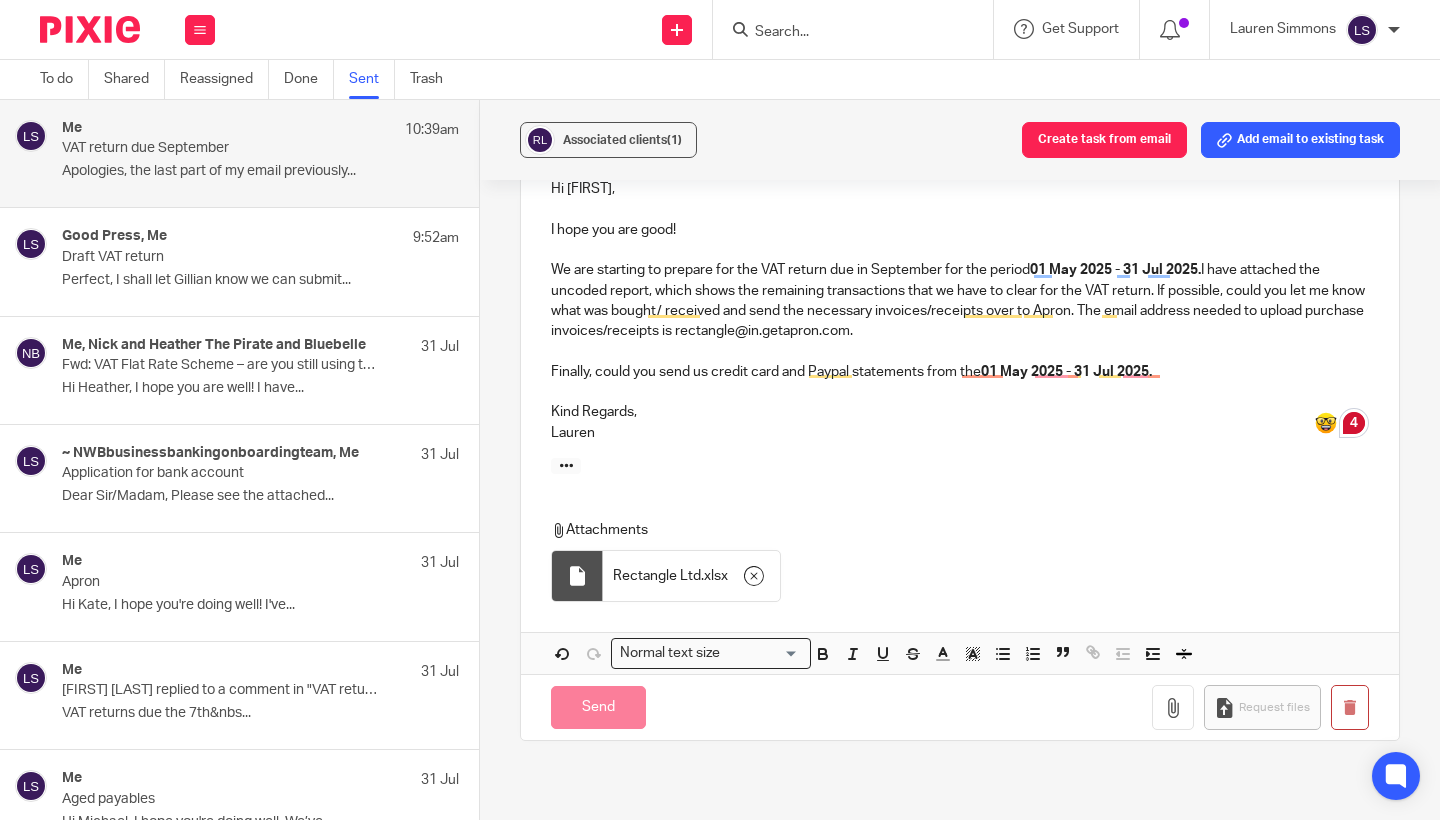 scroll, scrollTop: 0, scrollLeft: 0, axis: both 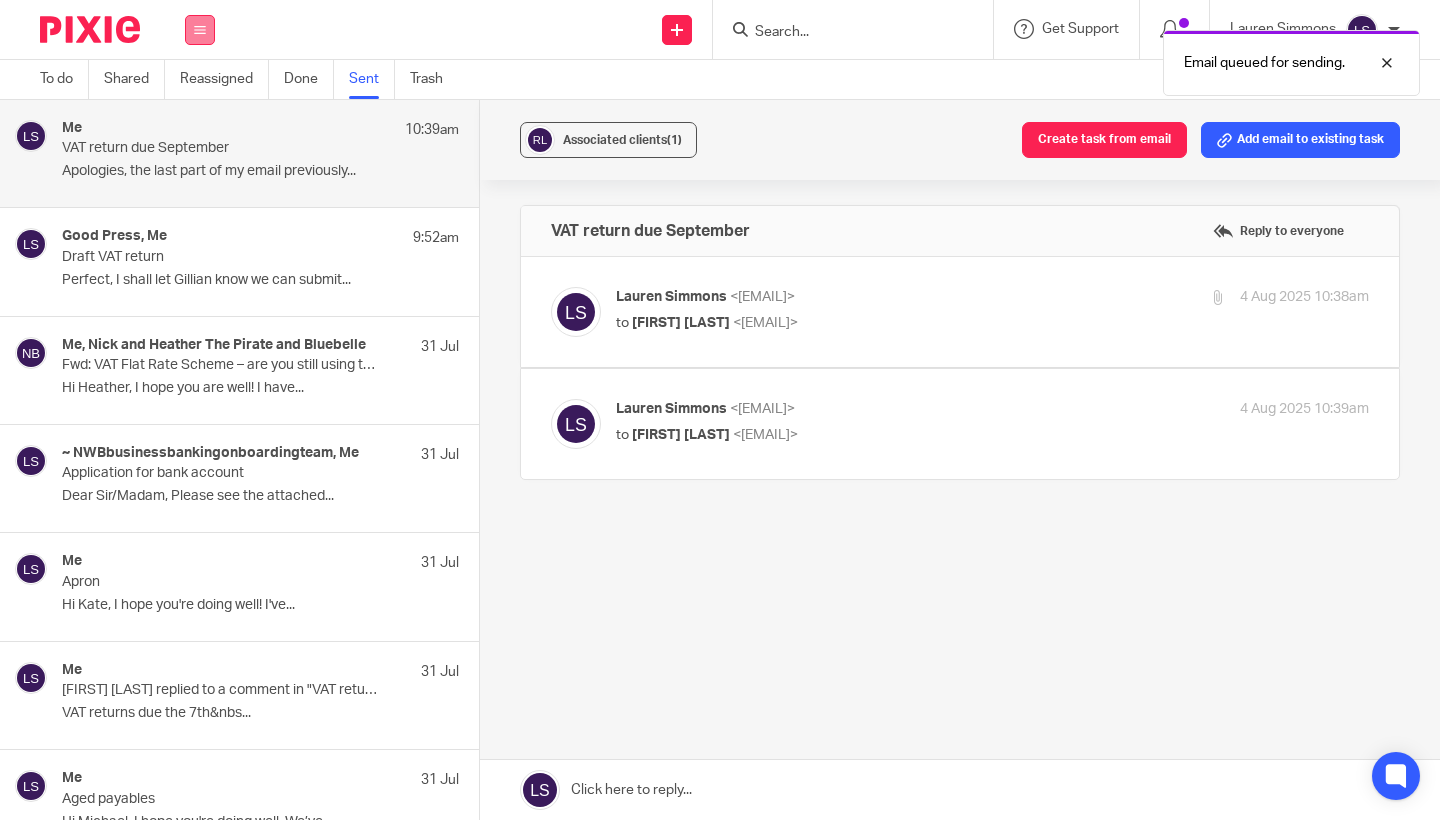 click at bounding box center [200, 30] 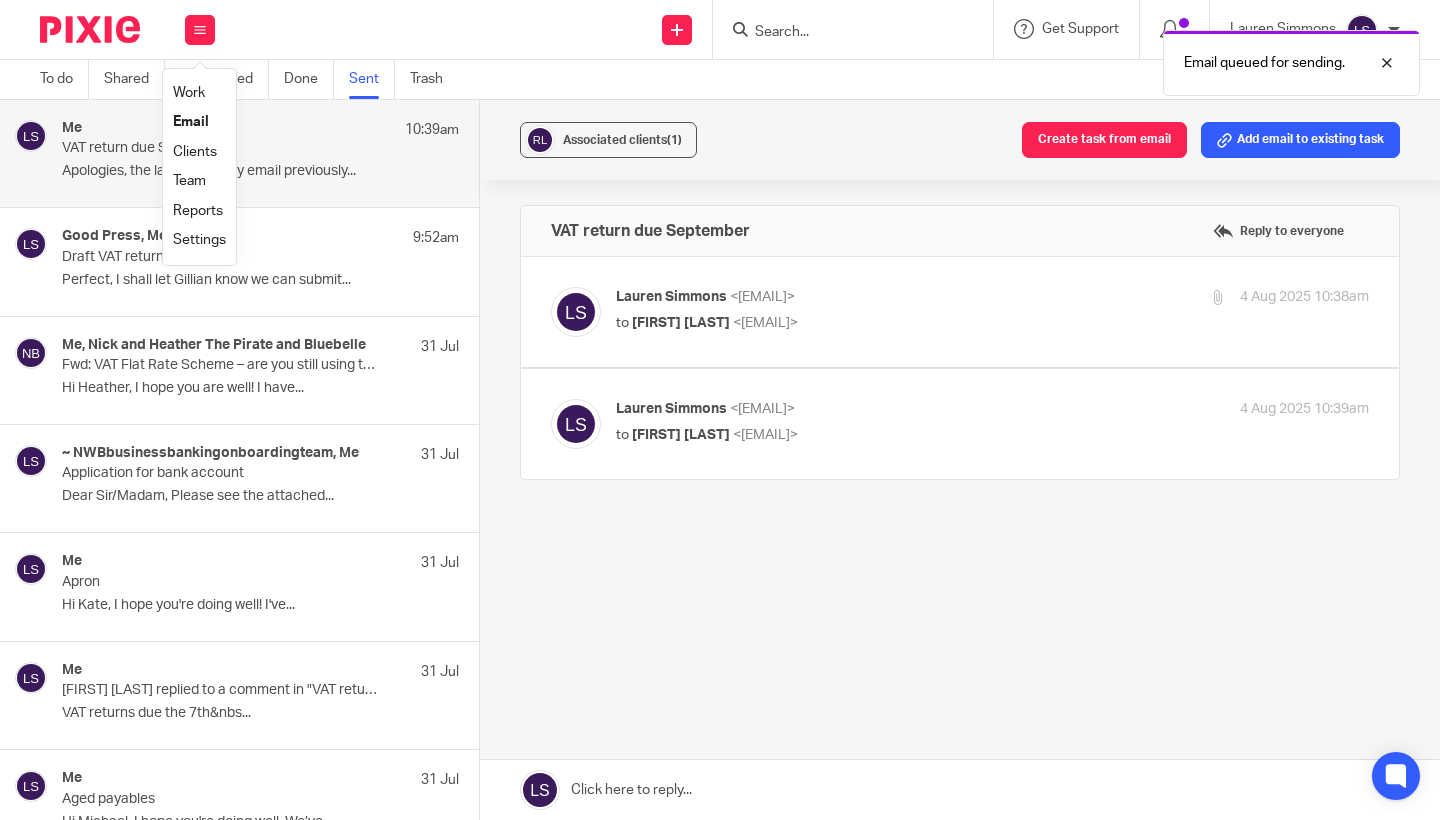 click on "Email" at bounding box center [191, 122] 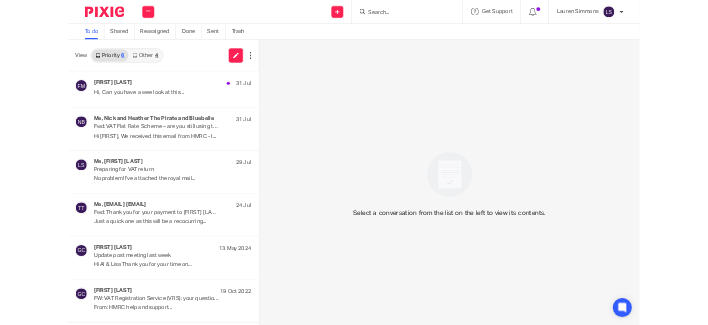 scroll, scrollTop: 0, scrollLeft: 0, axis: both 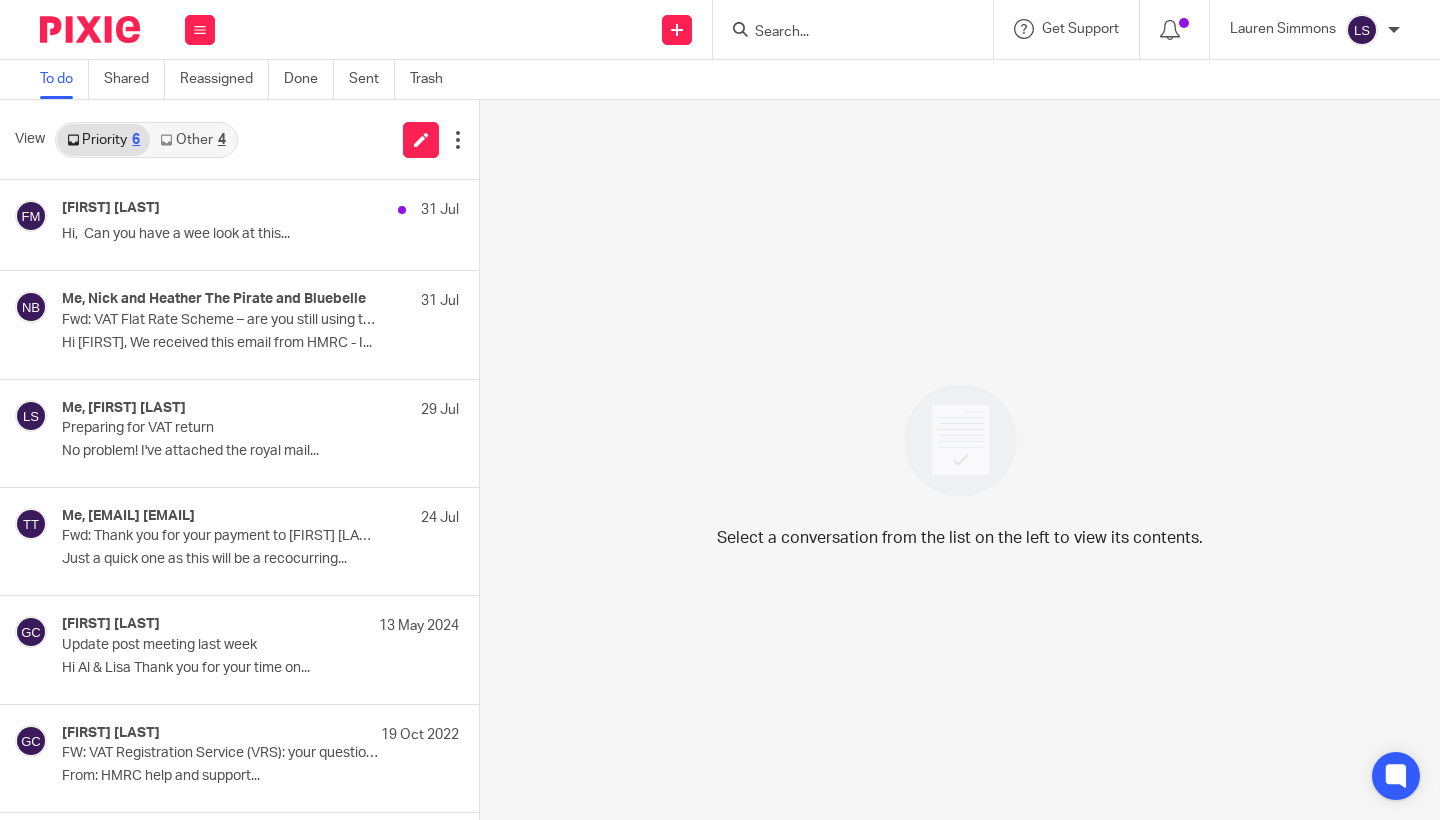 click on "Other
4" at bounding box center (192, 140) 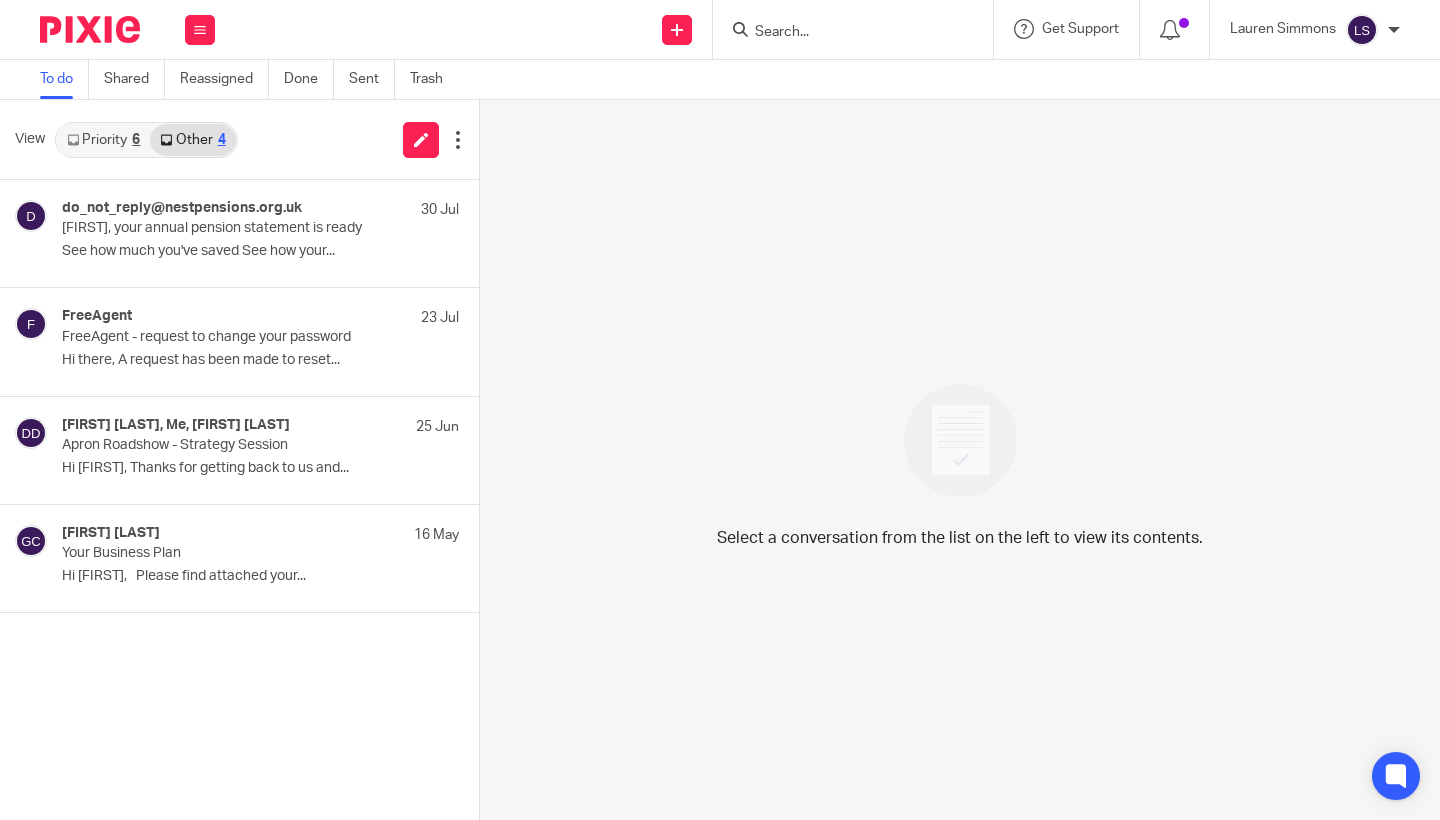 click on "Priority
6" at bounding box center [103, 140] 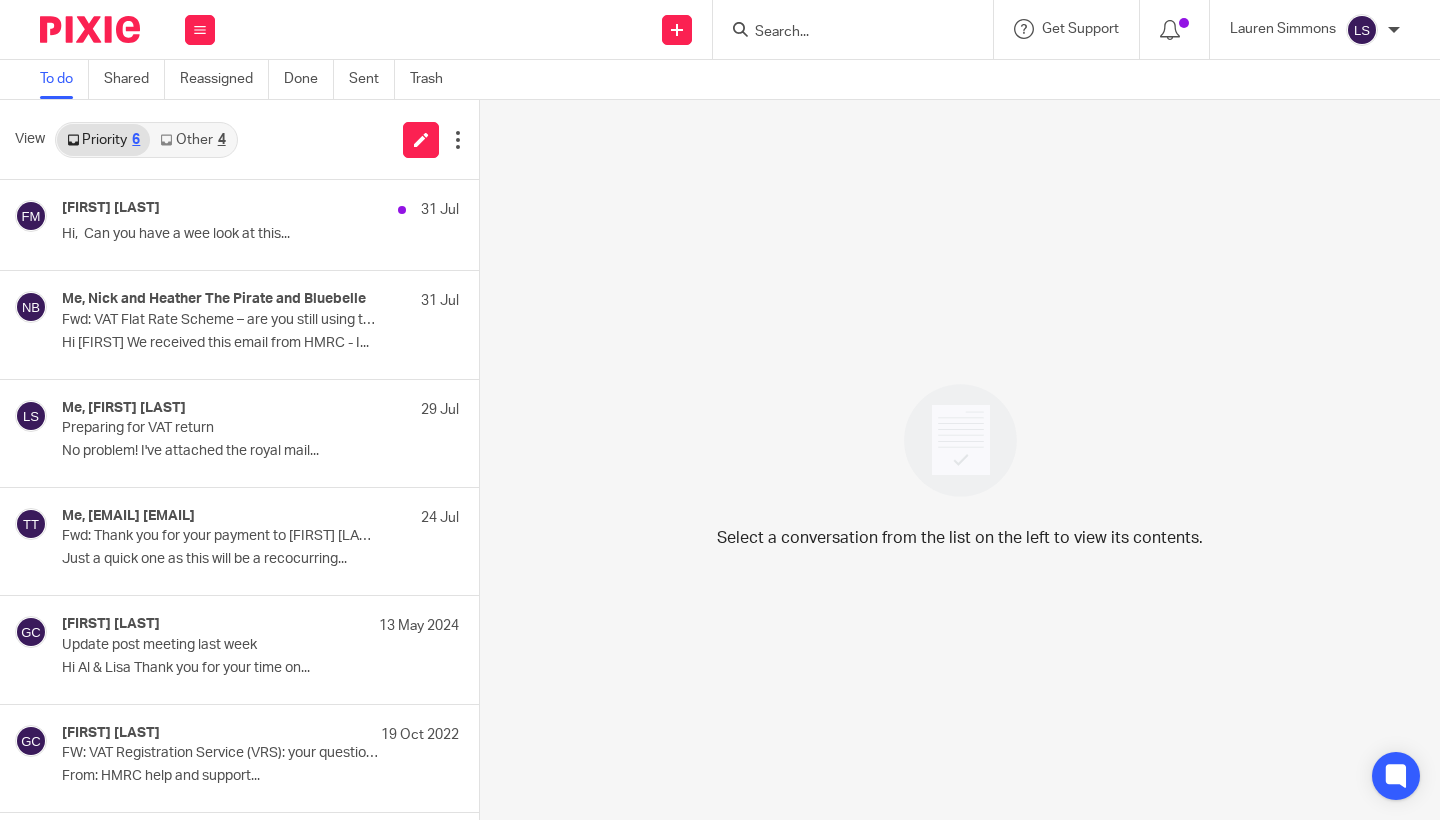 scroll, scrollTop: 0, scrollLeft: 0, axis: both 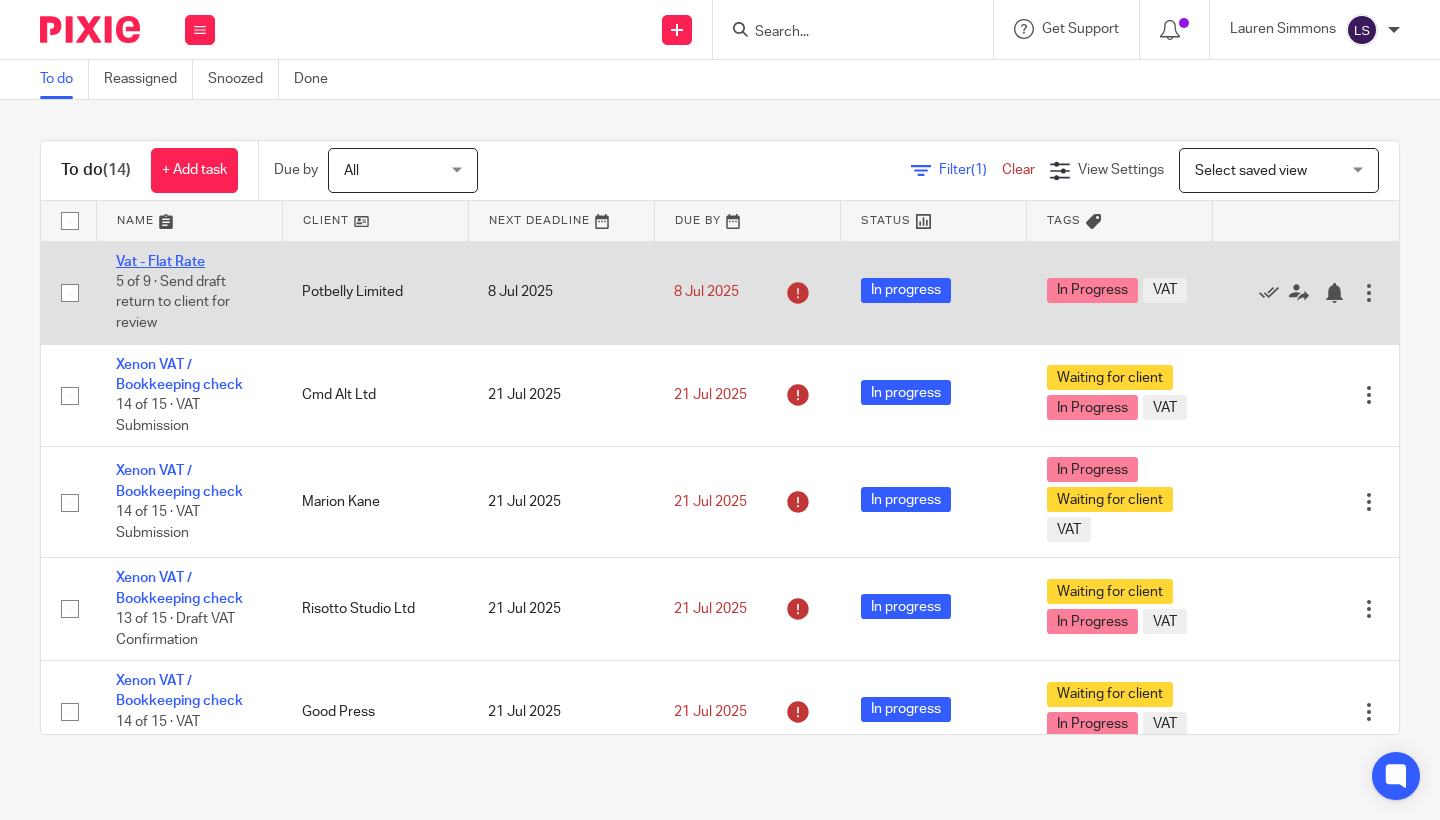 click on "Vat - Flat Rate" at bounding box center [160, 262] 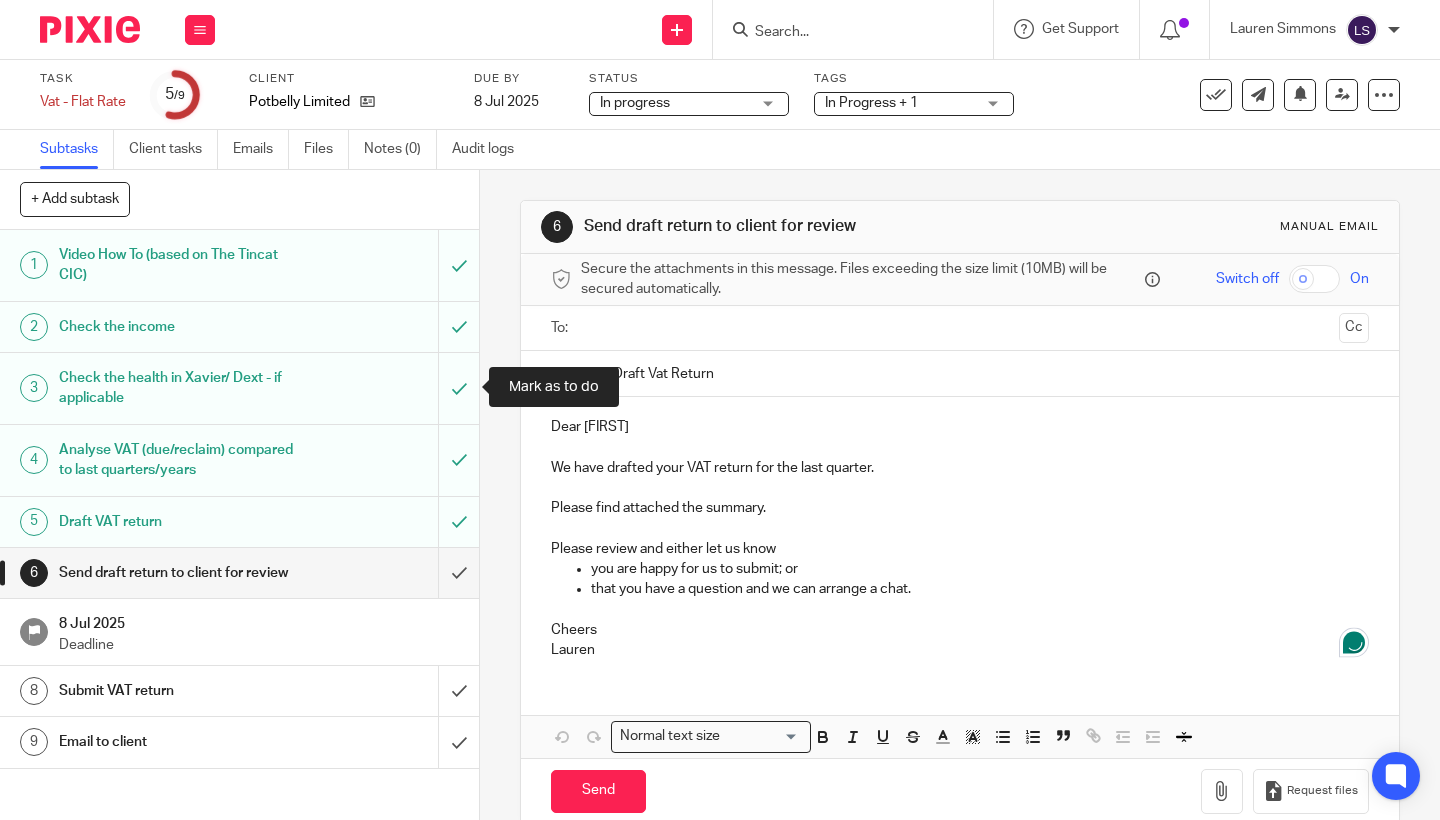scroll, scrollTop: 0, scrollLeft: 0, axis: both 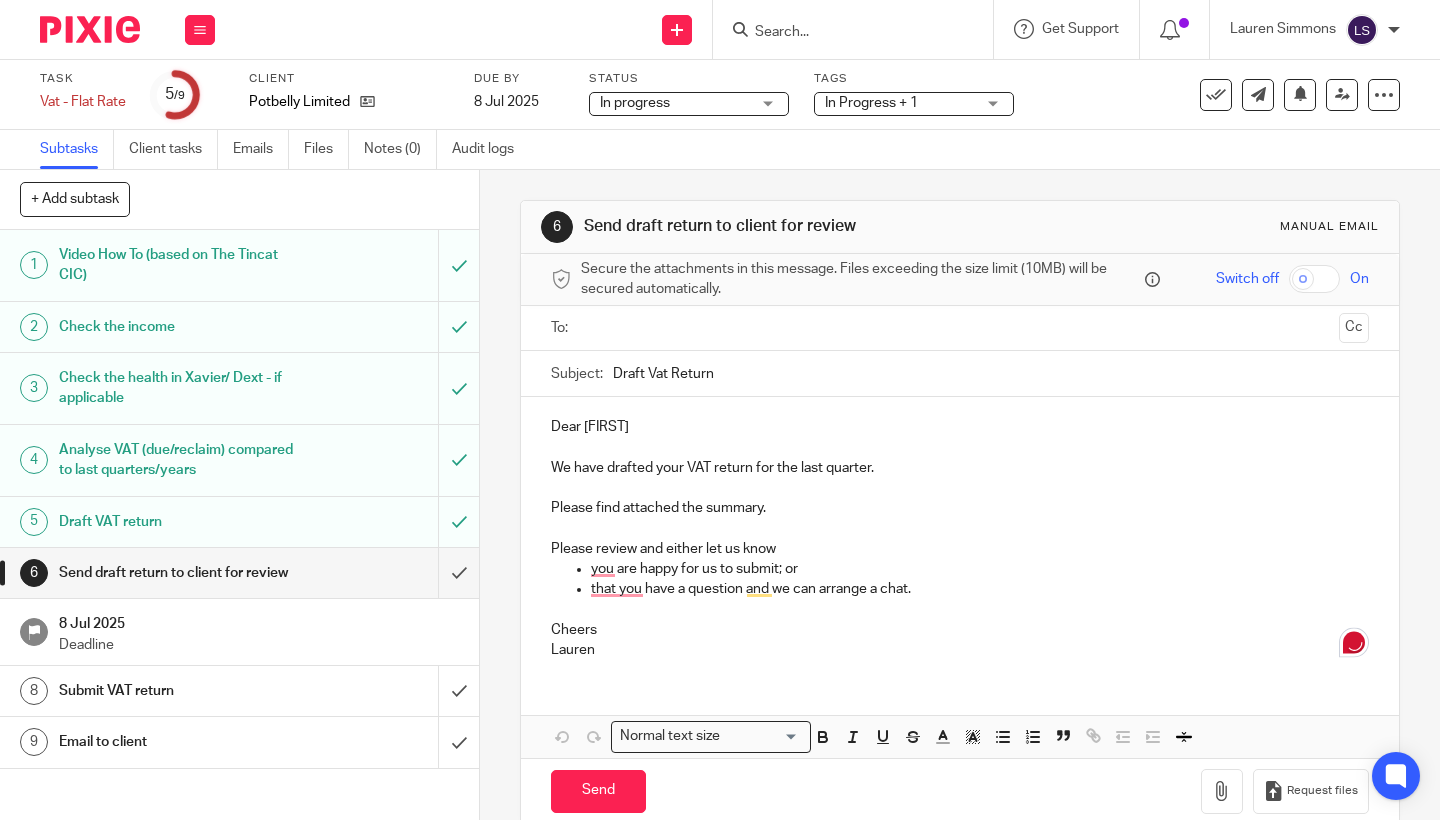 click at bounding box center (959, 328) 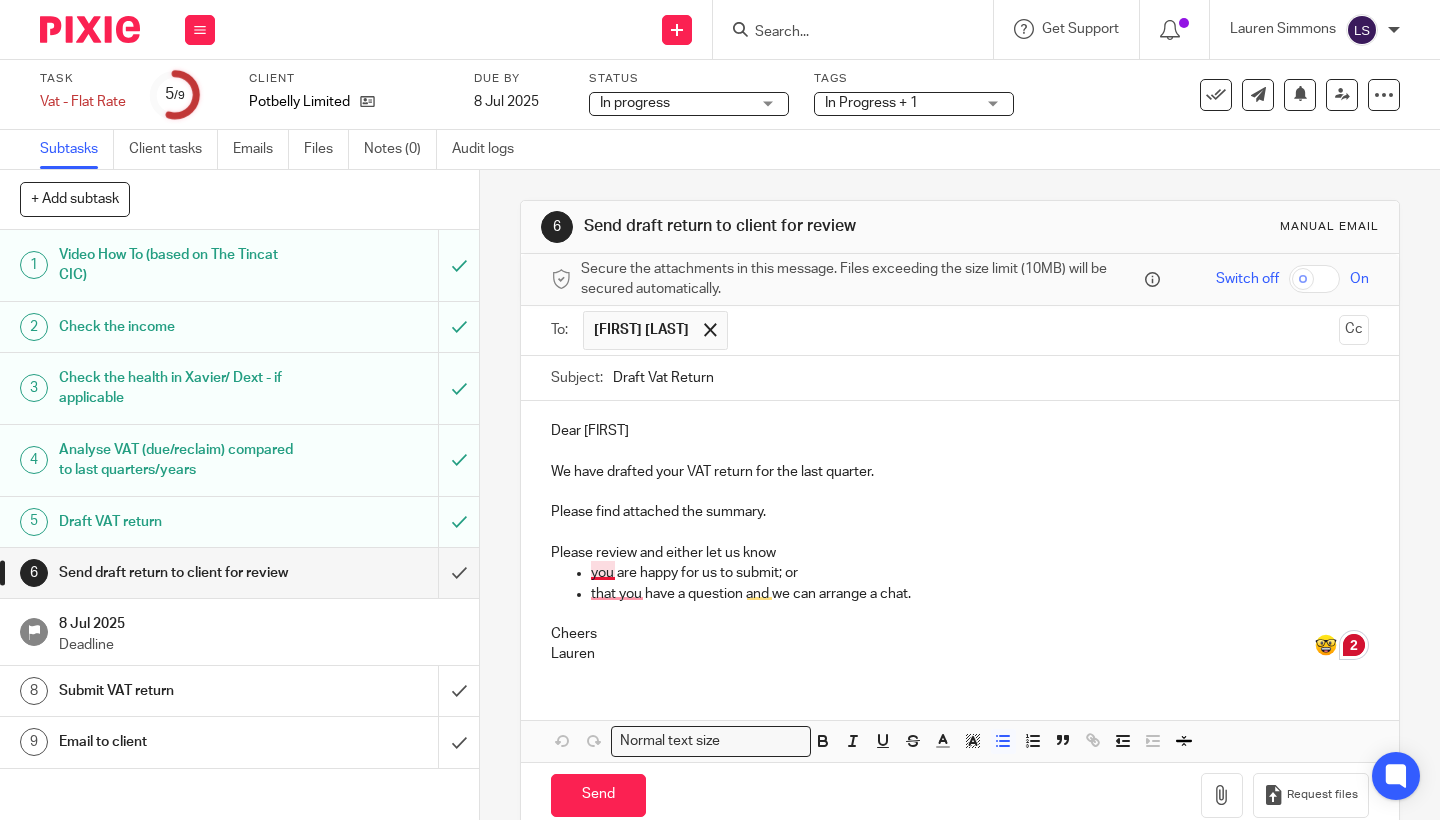 click on "you are happy for us to submit; or" at bounding box center (980, 573) 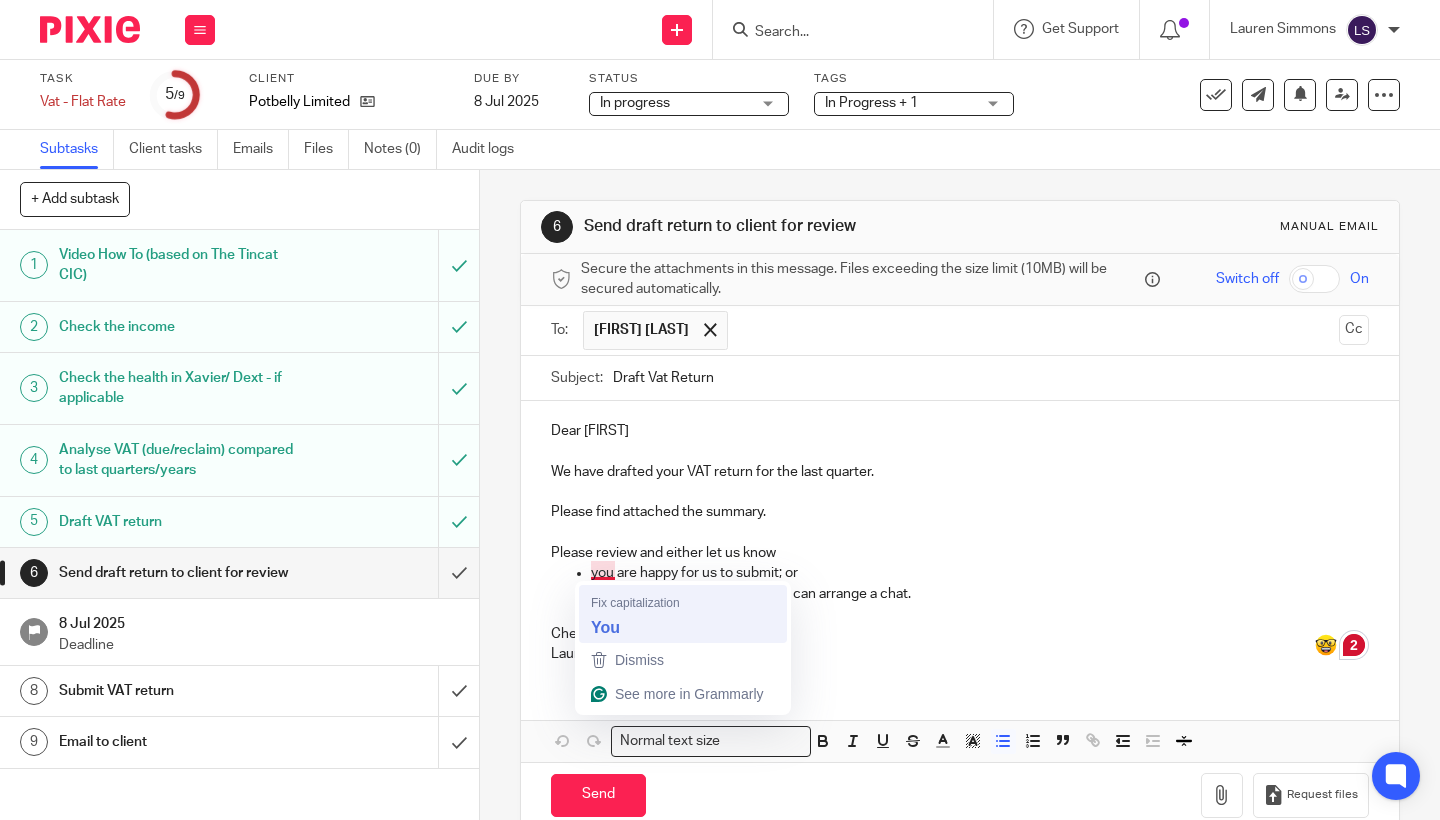 type 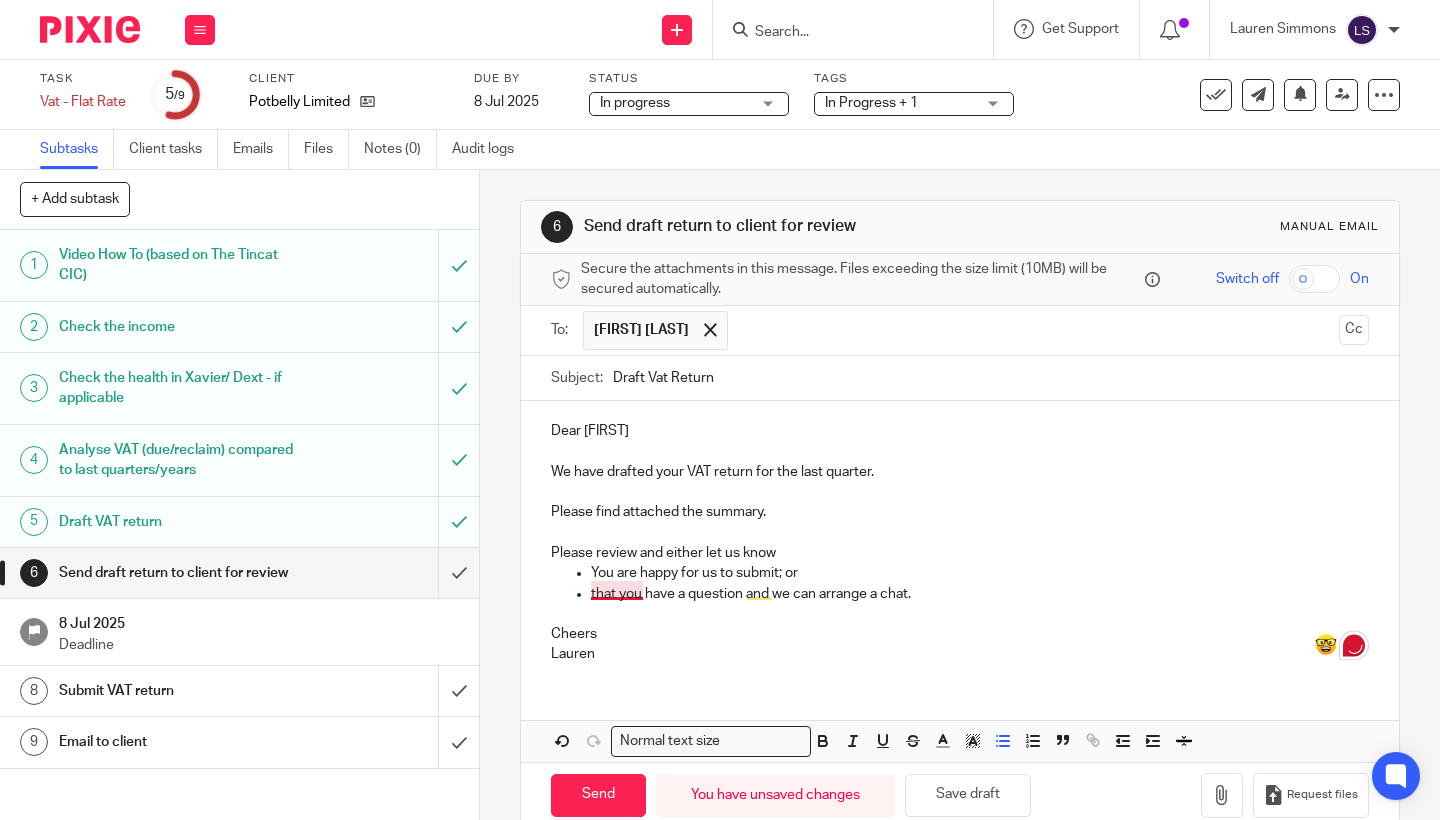 click on "that you have a question and we can arrange a chat." at bounding box center (980, 594) 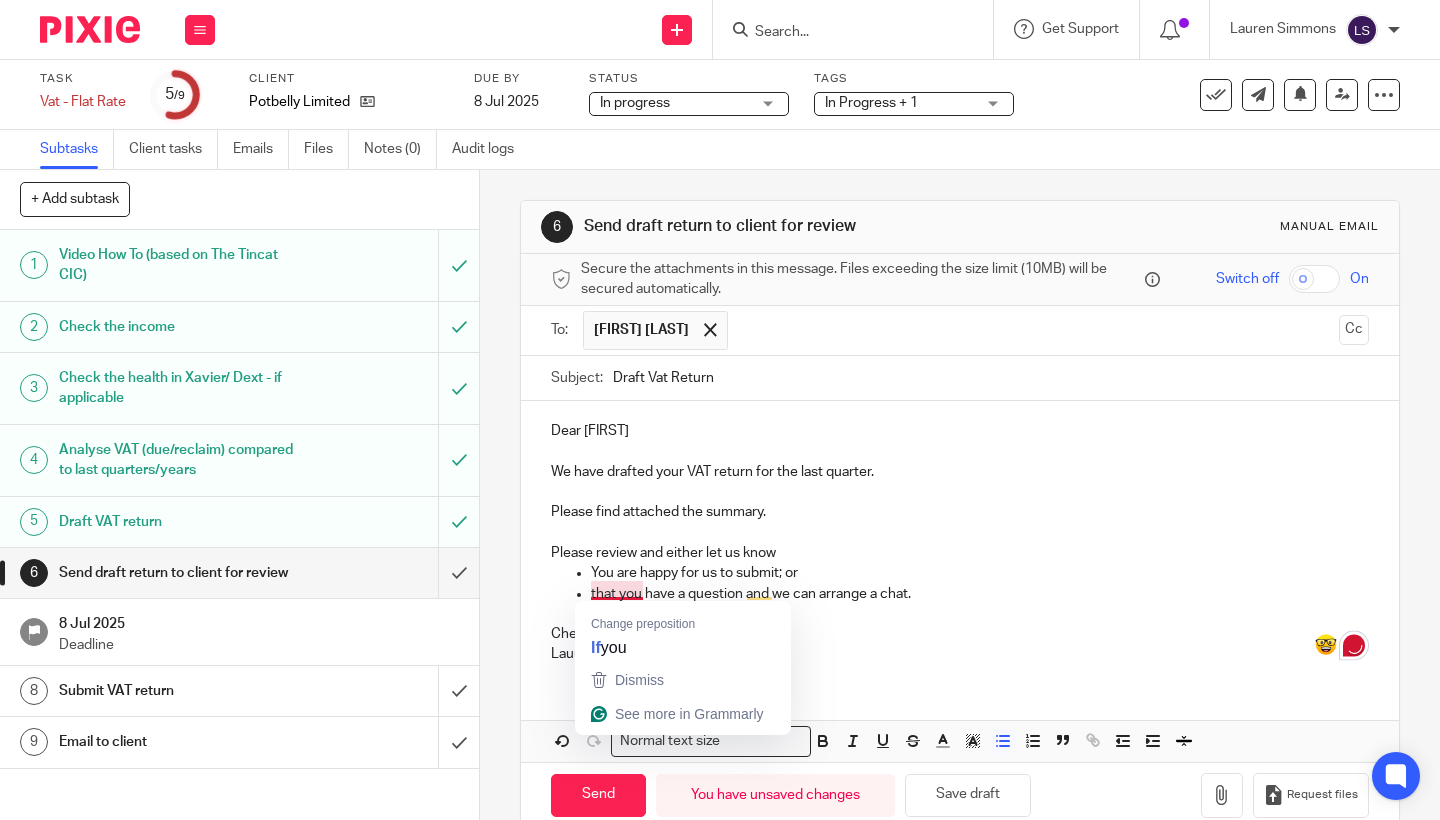 click on "that you have a question and we can arrange a chat." at bounding box center [980, 594] 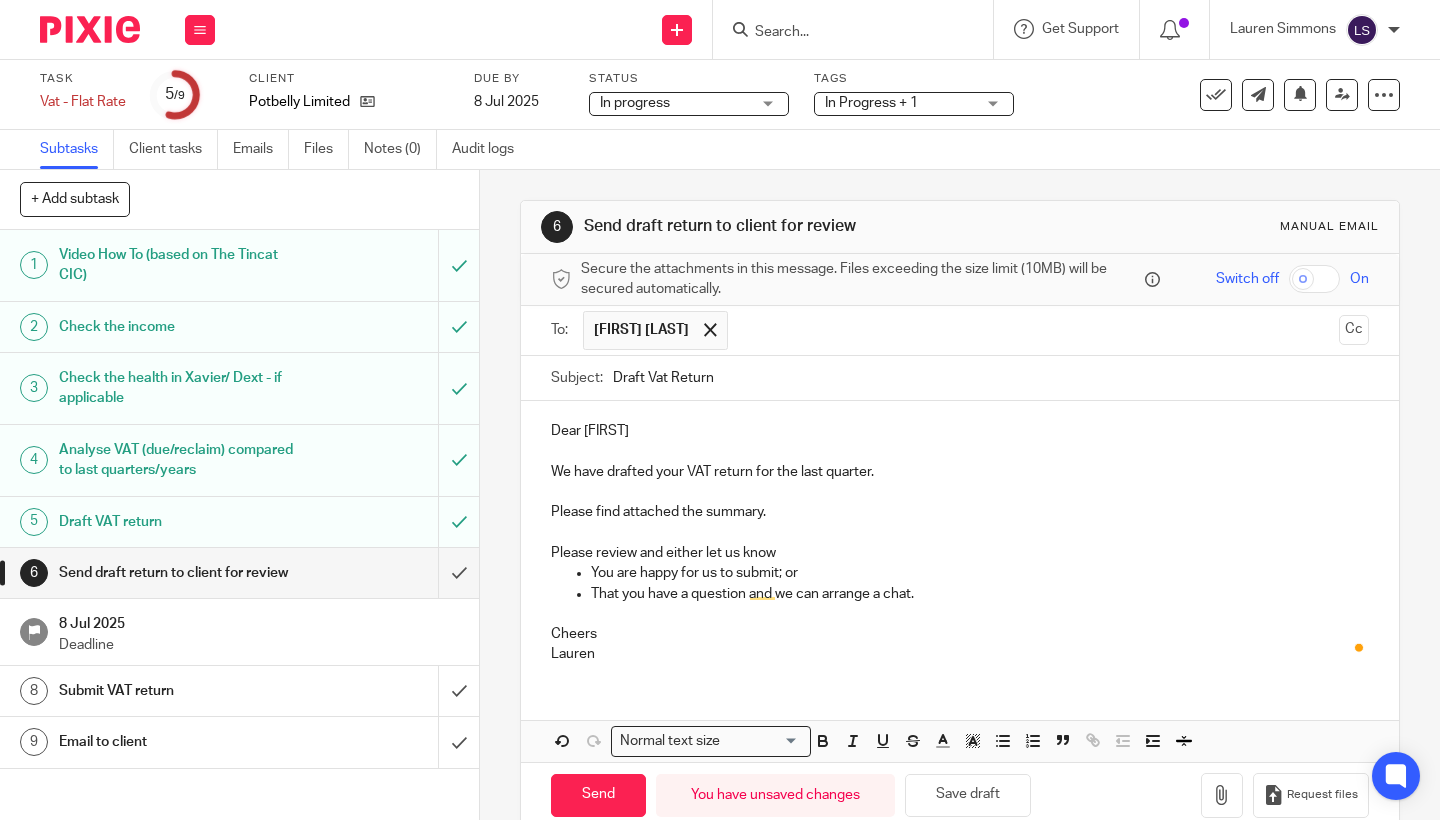 click on "Cheers" at bounding box center (960, 634) 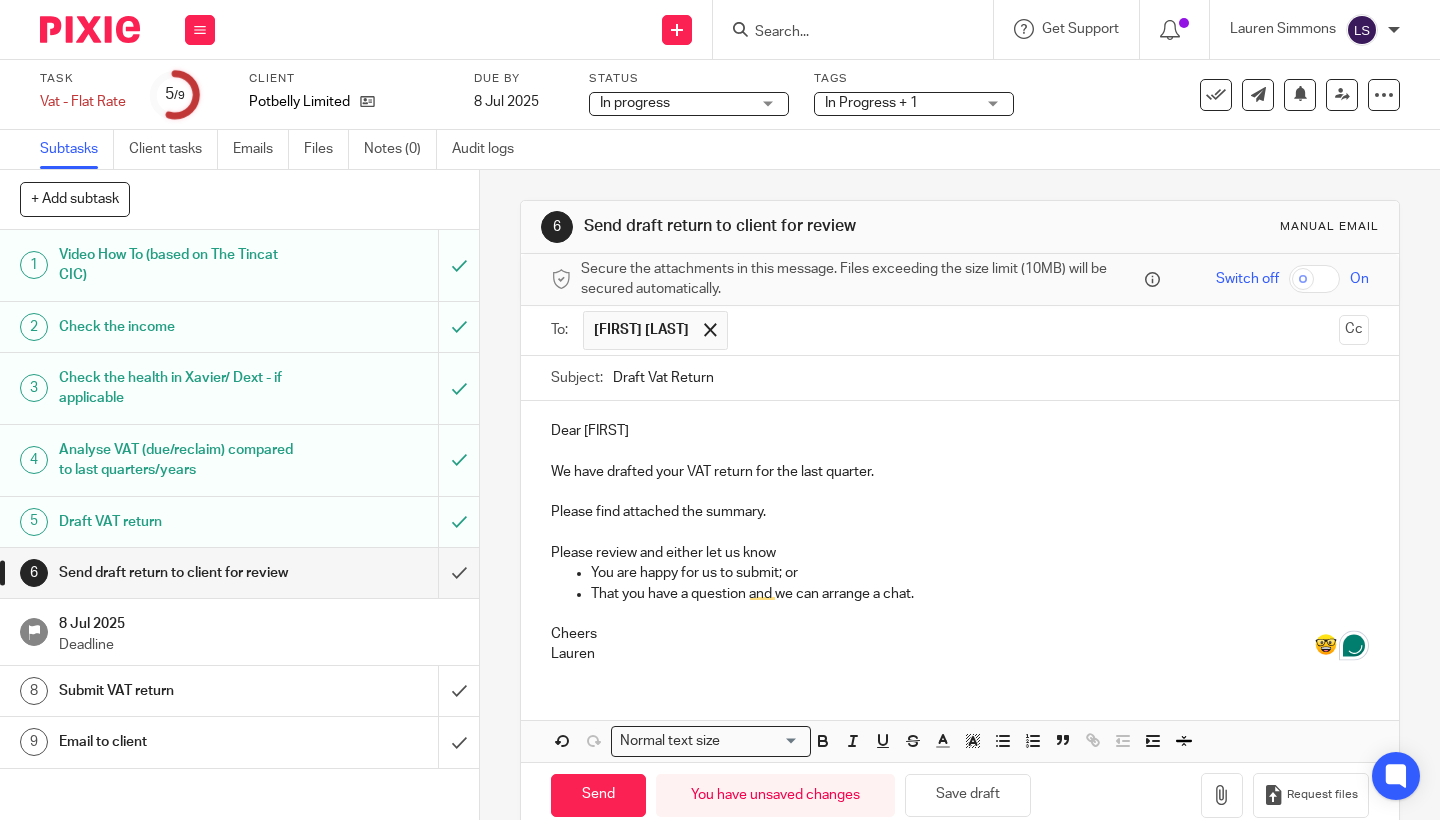 click on "Dear Michael" at bounding box center (960, 431) 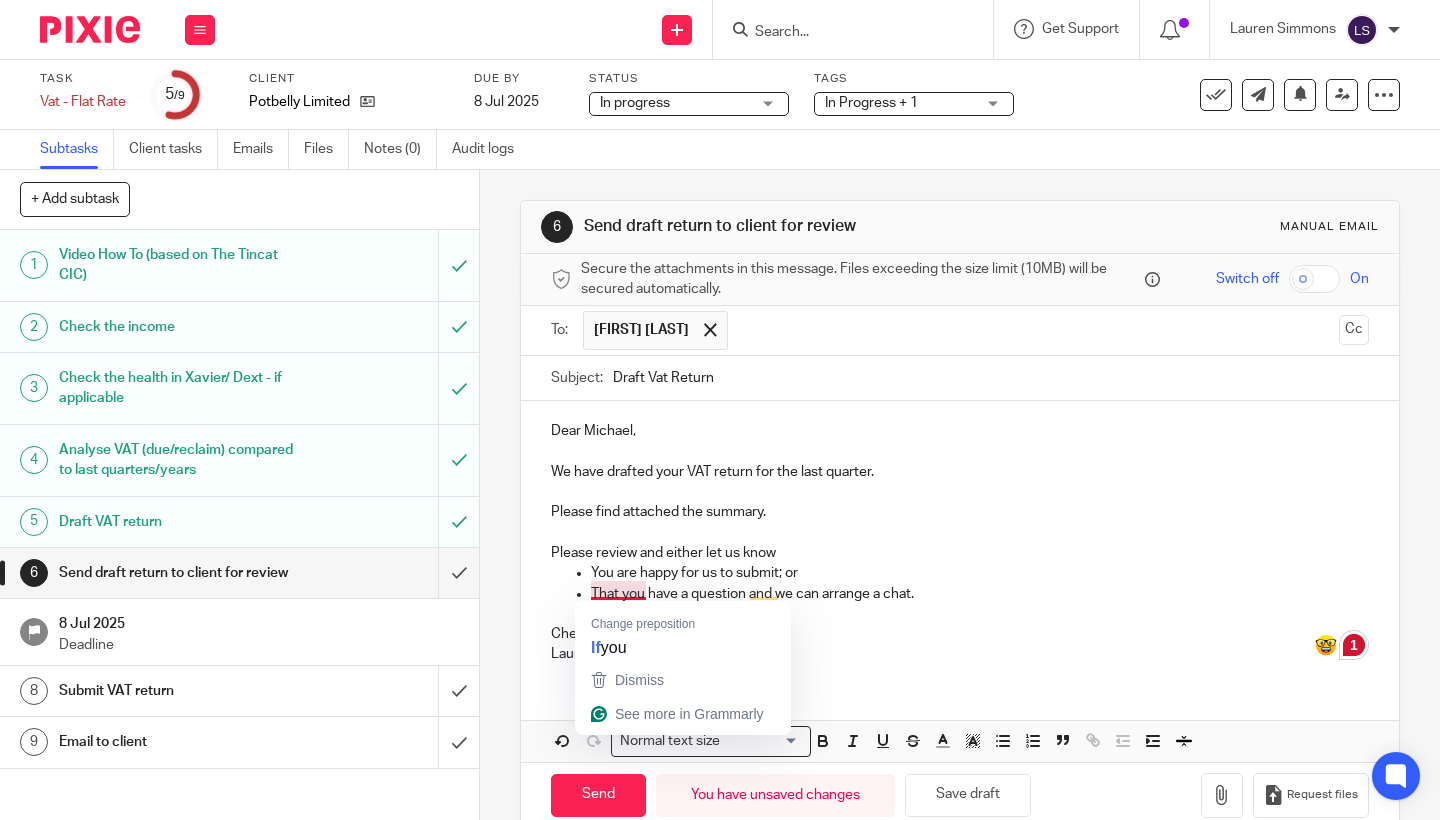 click at bounding box center (960, 614) 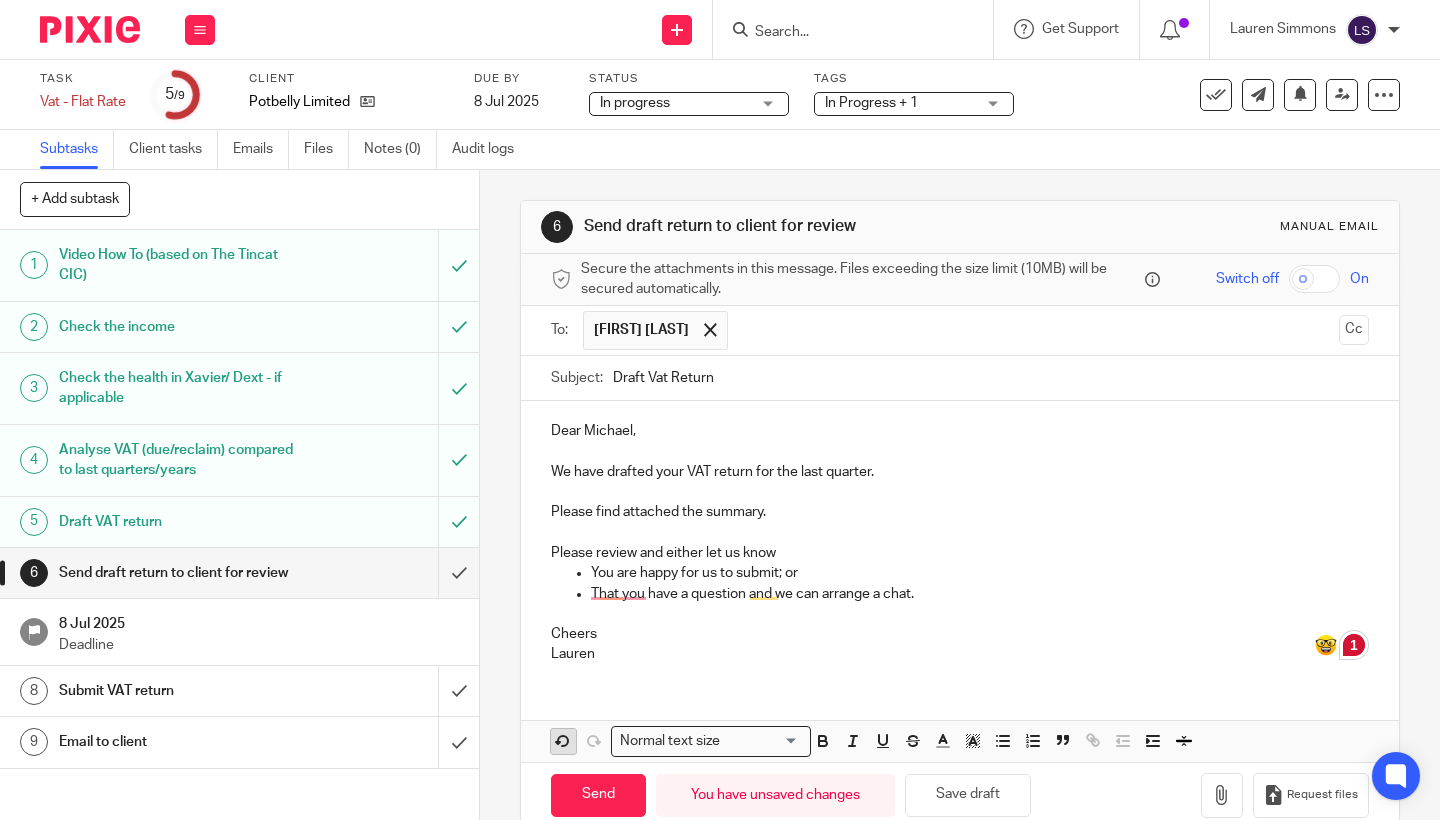 click 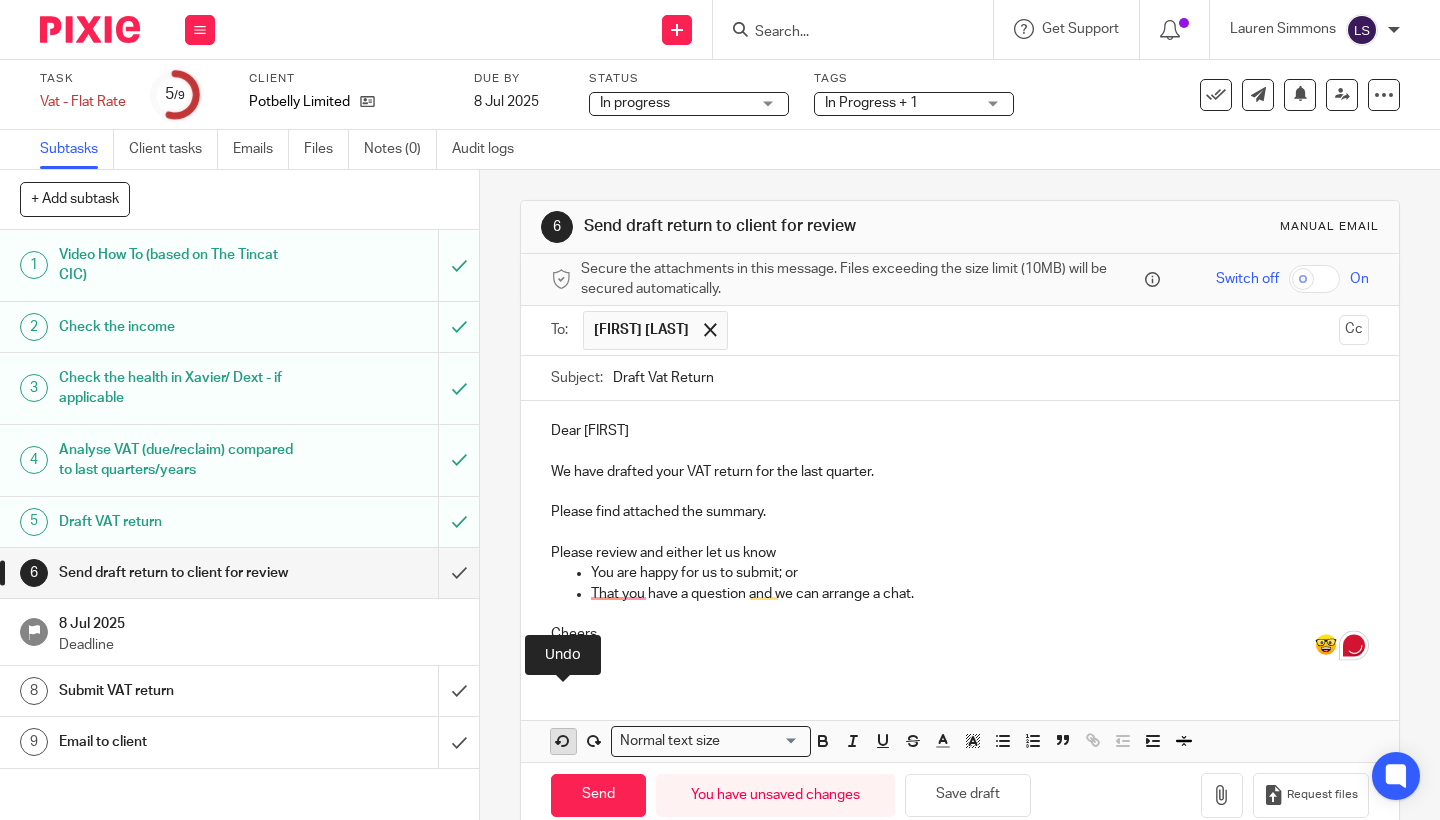click 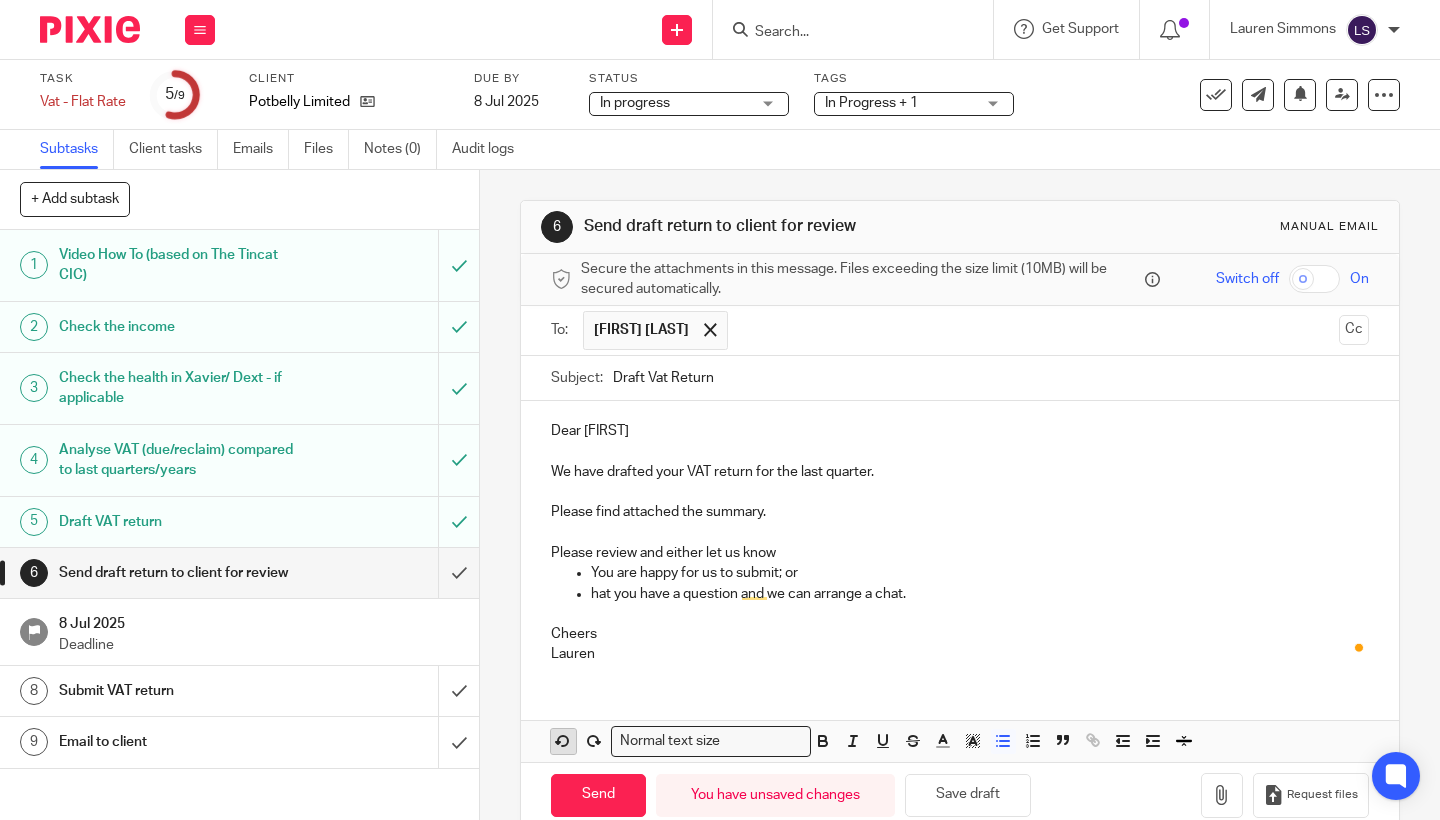 click 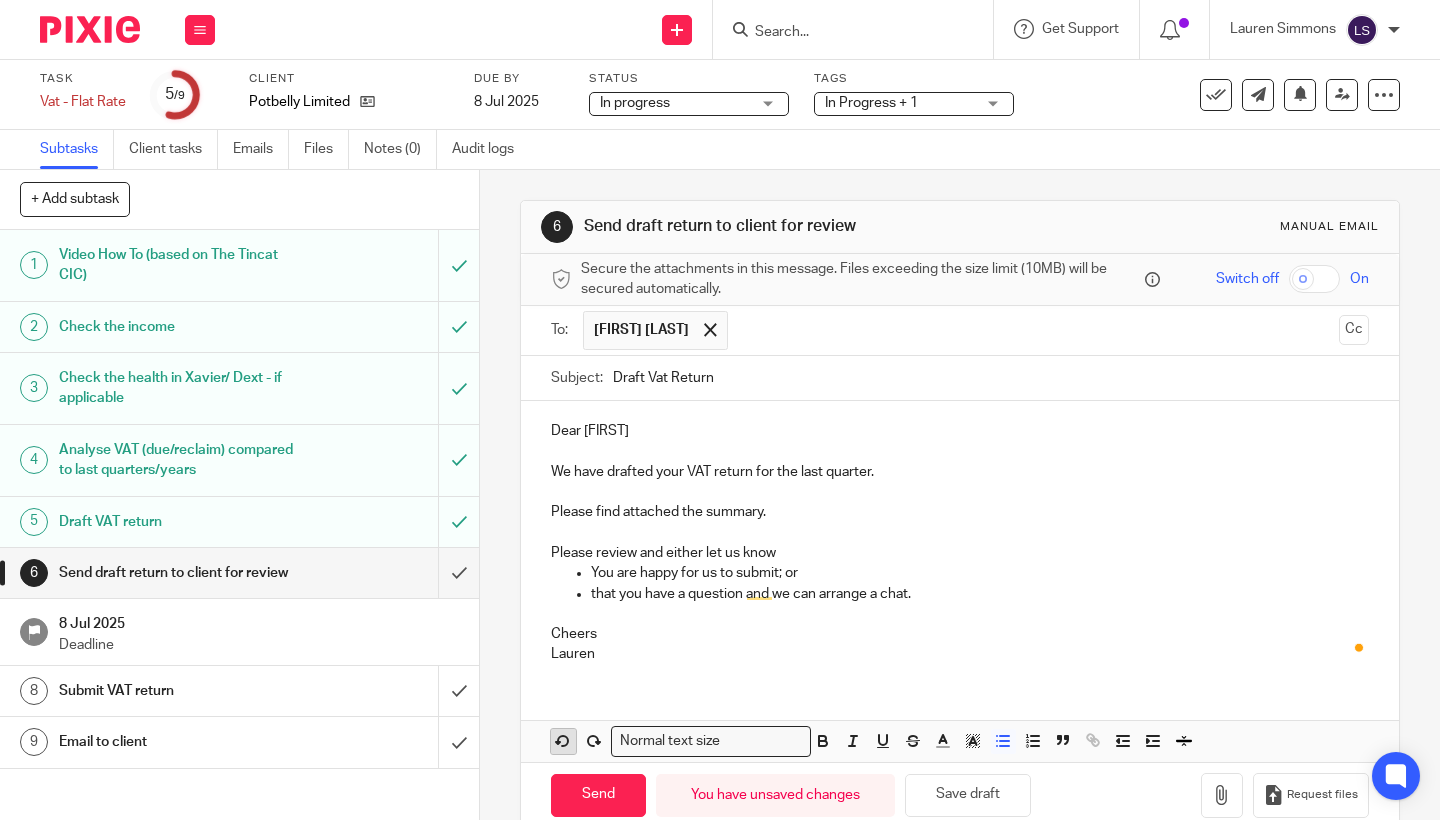 click 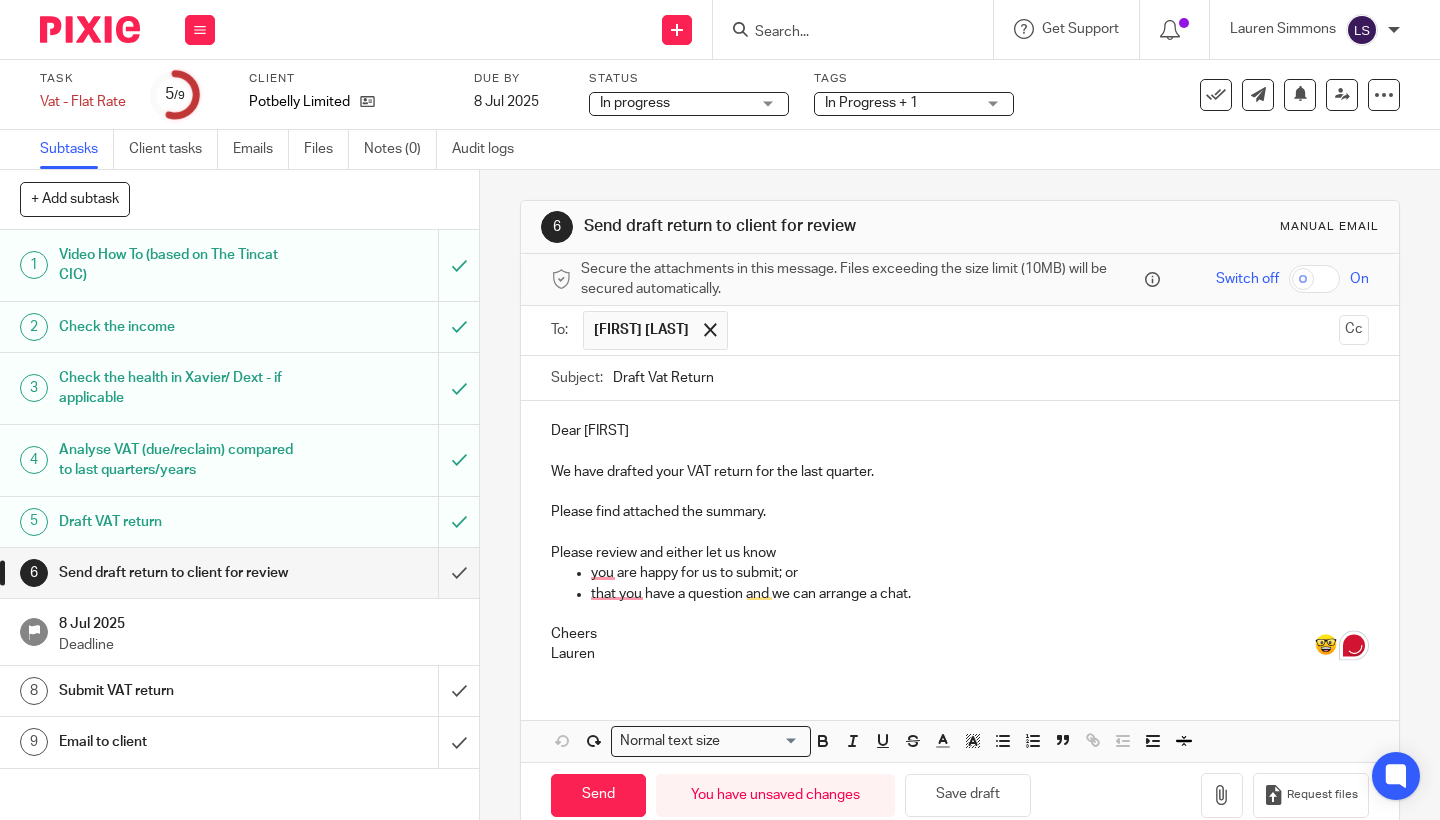 click on "Cheers" at bounding box center [960, 634] 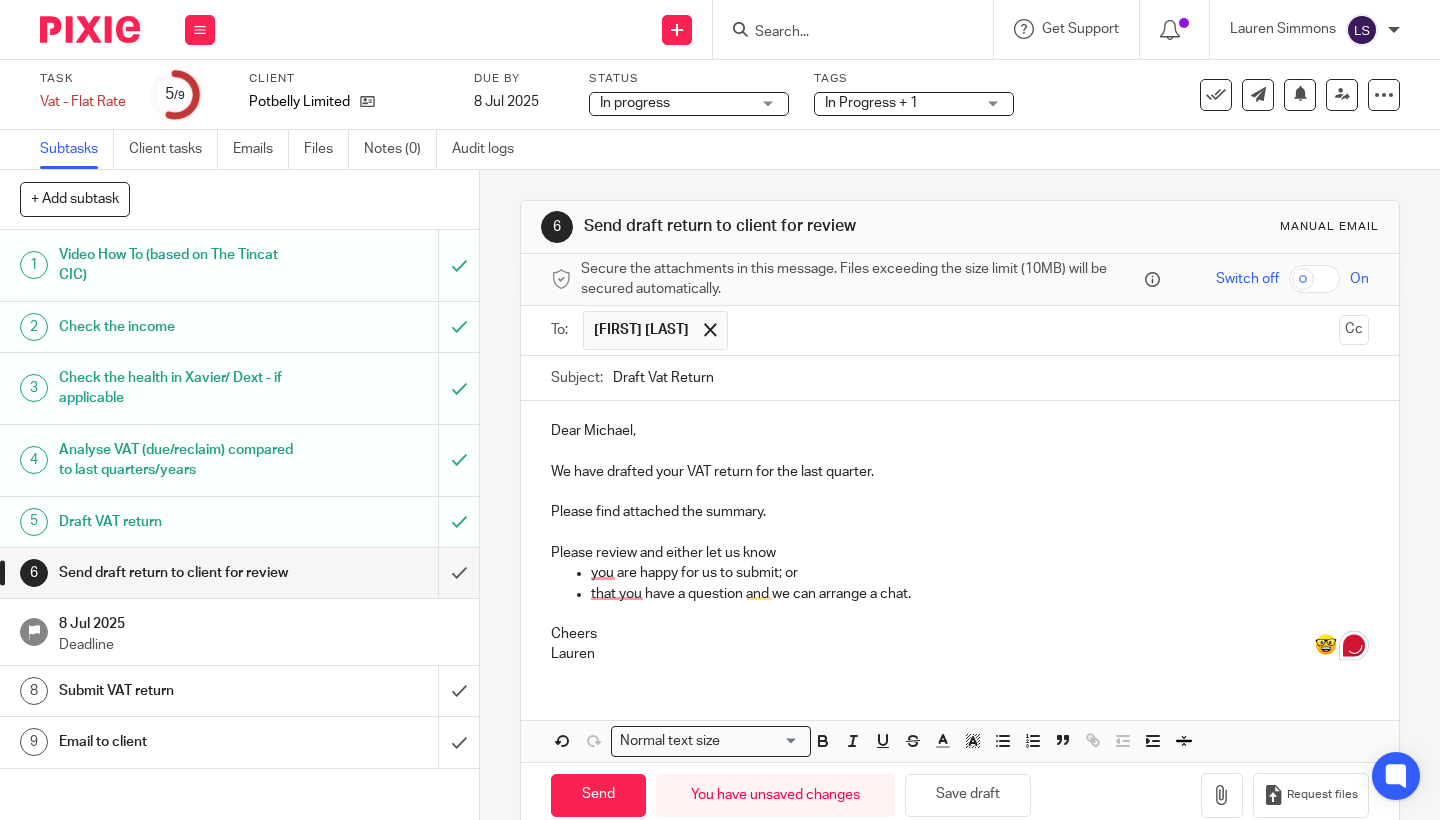 click on "Cheers" at bounding box center [960, 634] 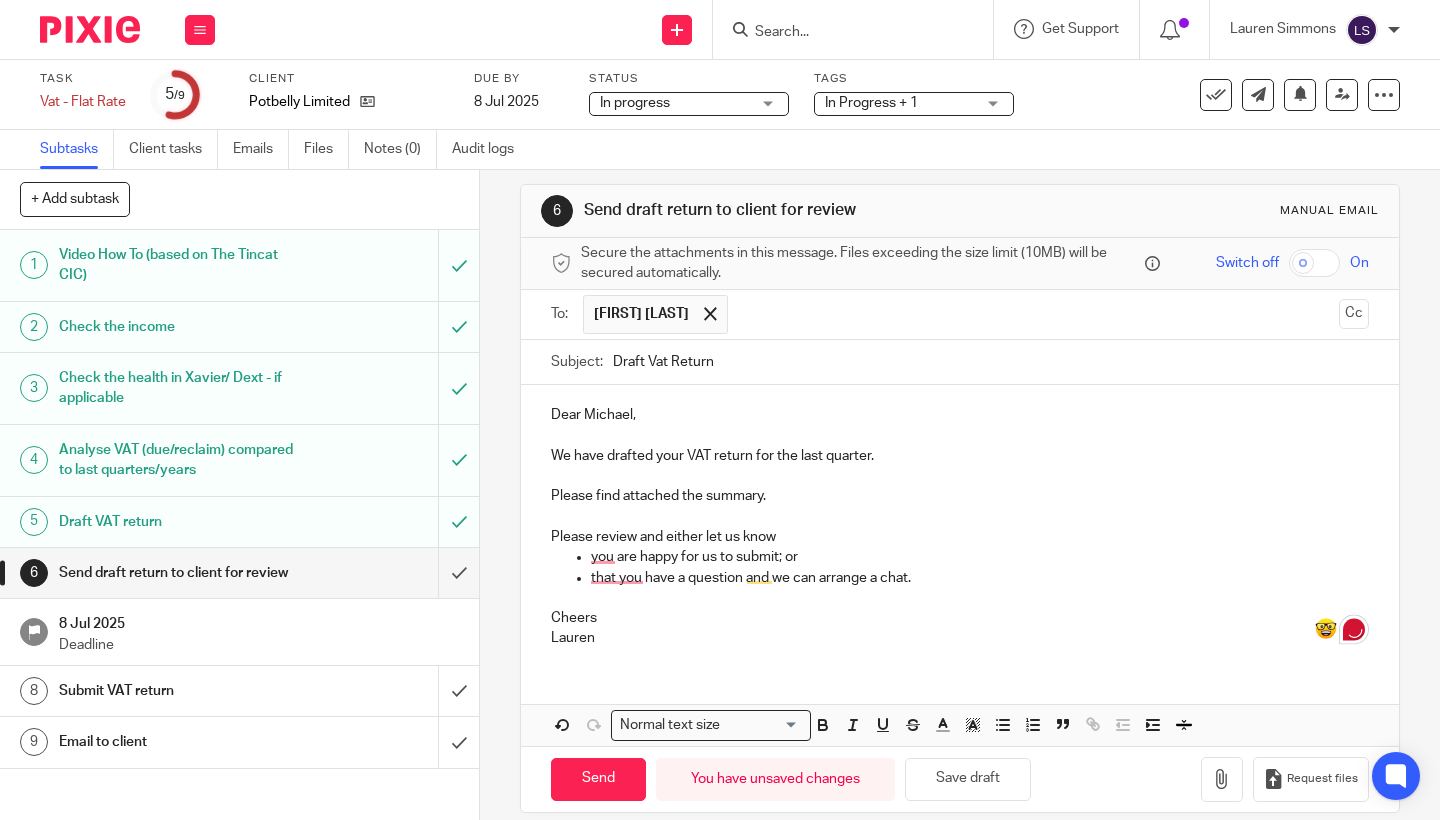 scroll, scrollTop: 15, scrollLeft: 0, axis: vertical 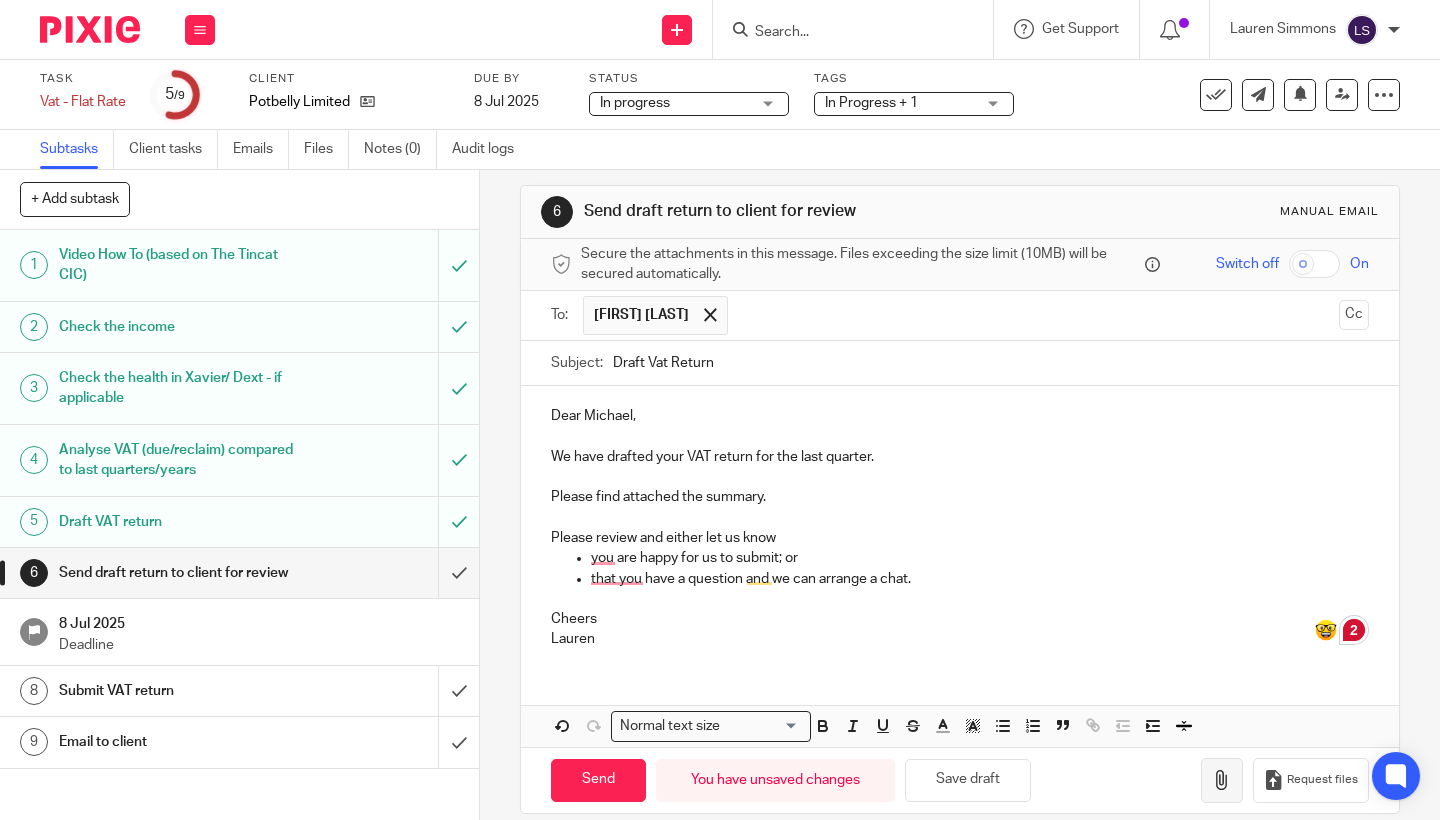 click at bounding box center [1222, 780] 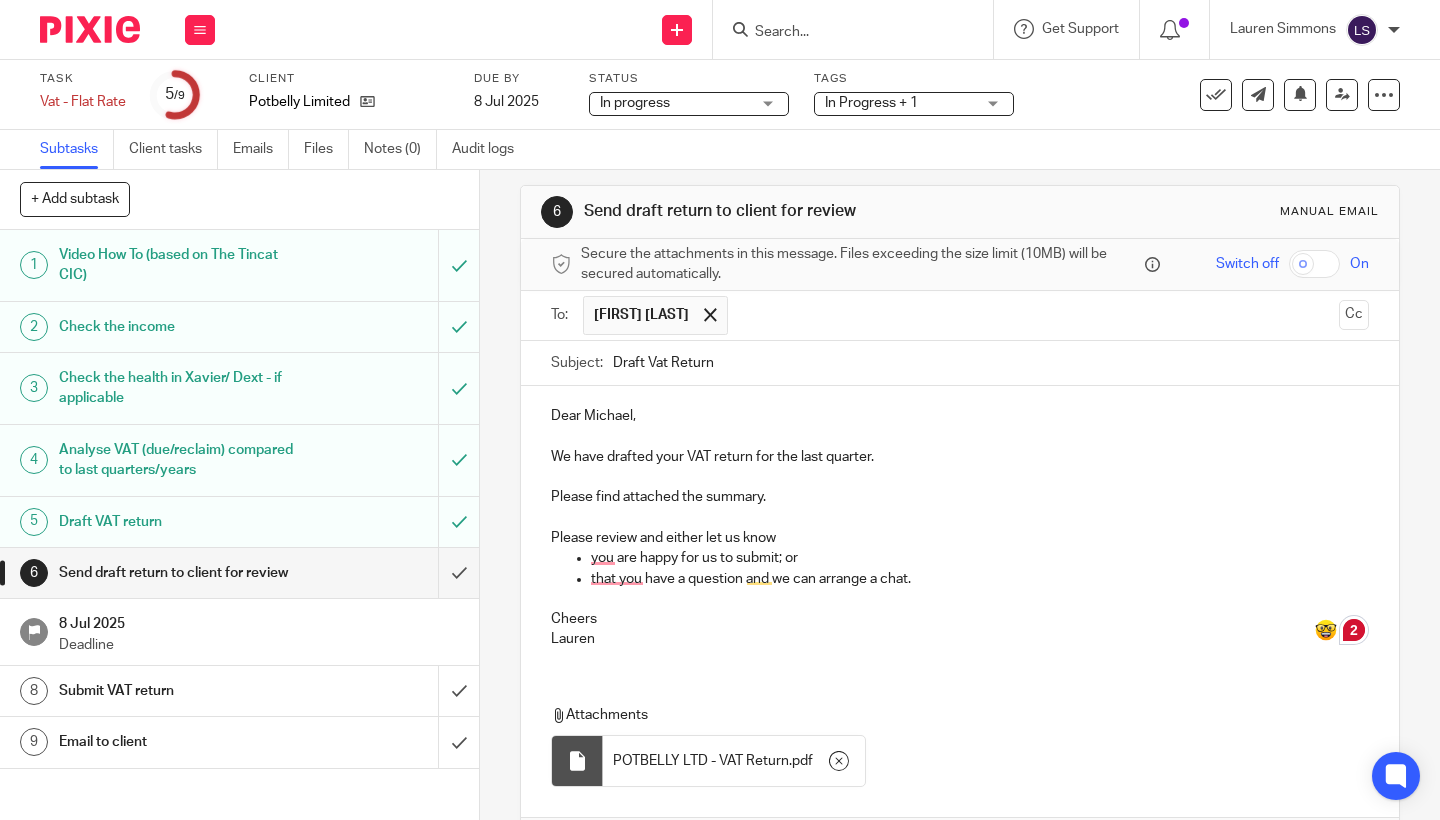 click on "Cheers" at bounding box center [960, 619] 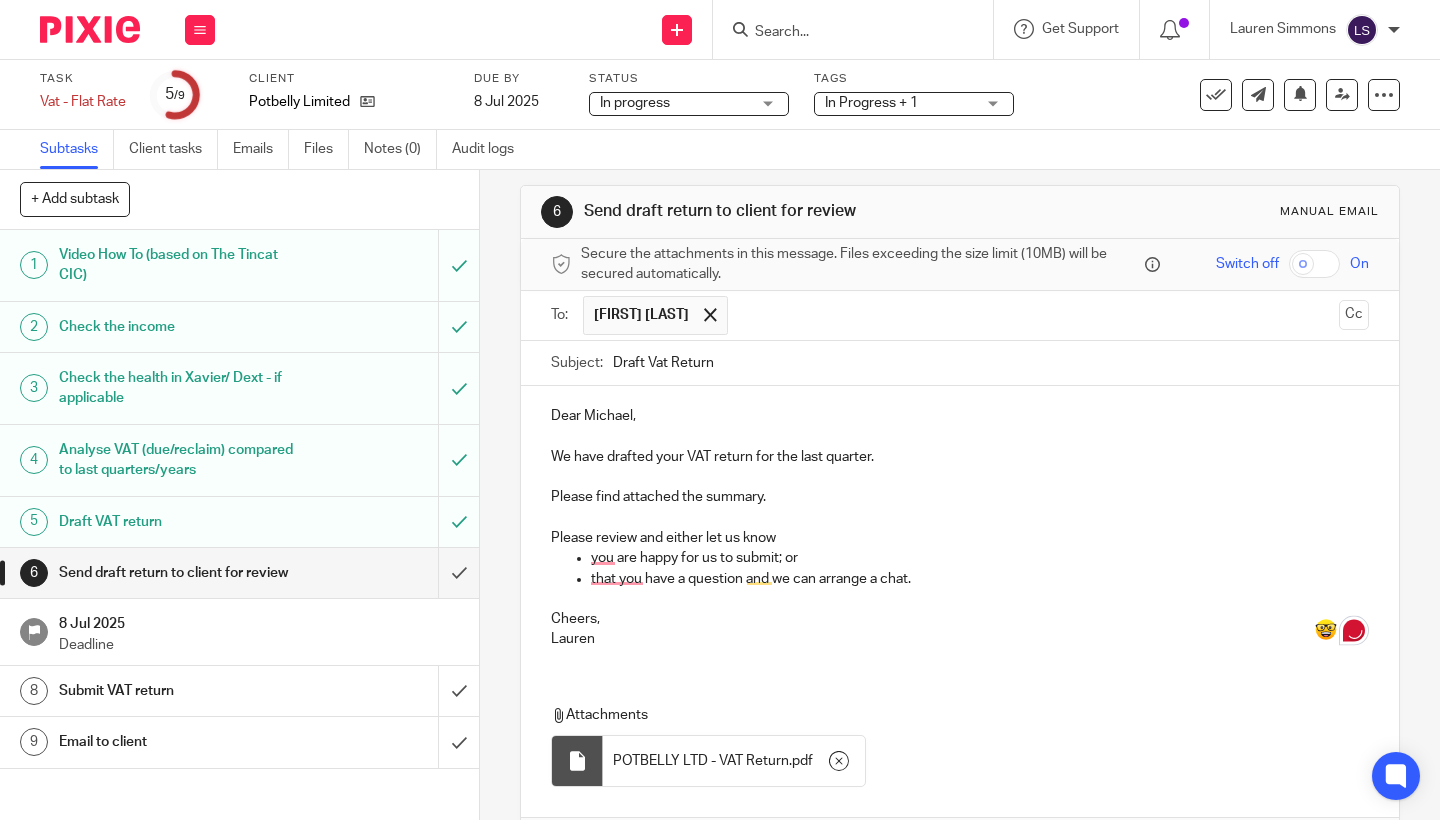 click on "Dear Michael, We have drafted your VAT return for the last quarter. Please find attached the summary. Please review and either let us know you are happy for us to submit; or that you have a question and we can arrange a chat. Cheers, Lauren" at bounding box center (960, 525) 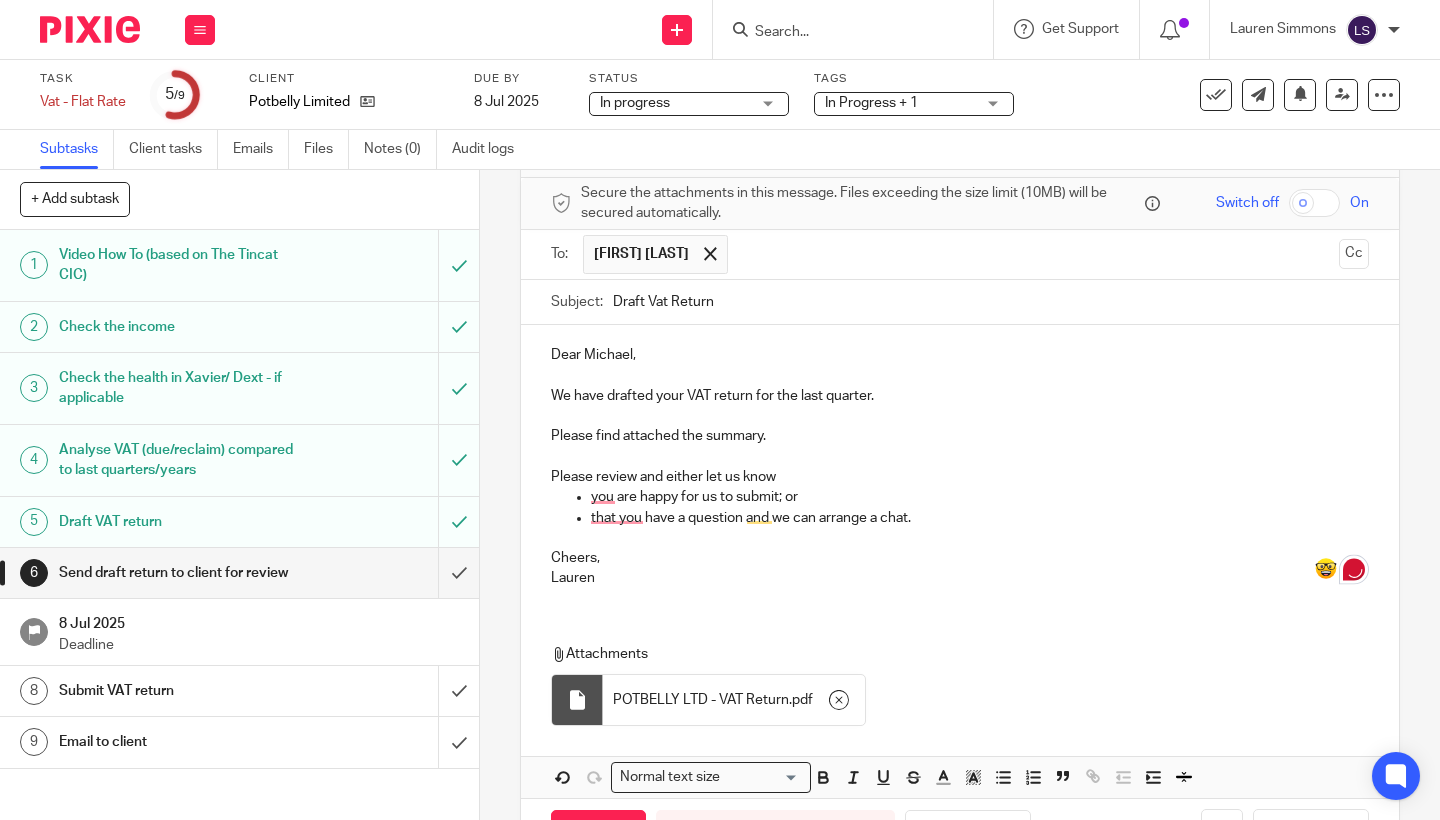 scroll, scrollTop: 130, scrollLeft: 0, axis: vertical 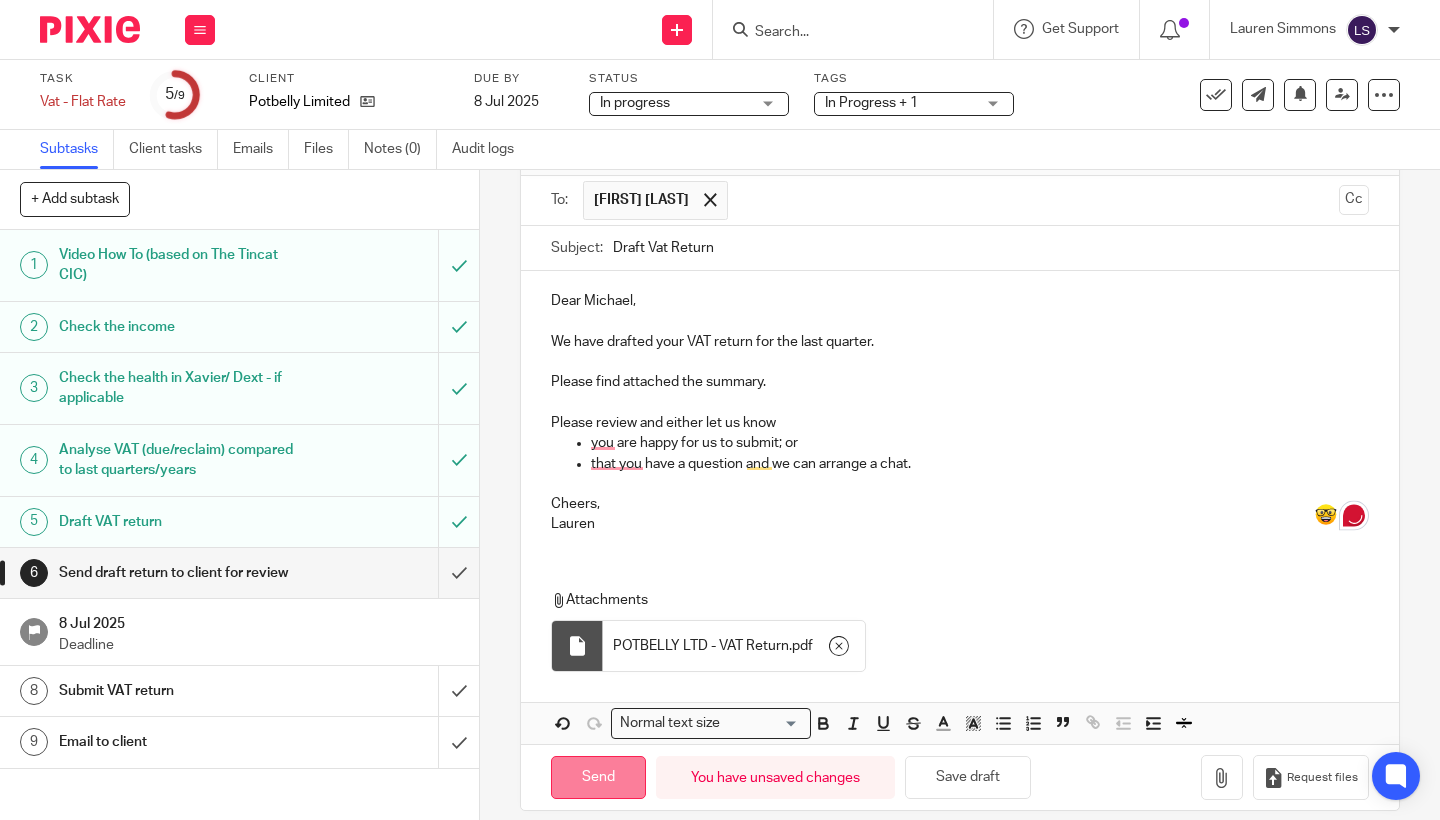 click on "Send" at bounding box center (598, 777) 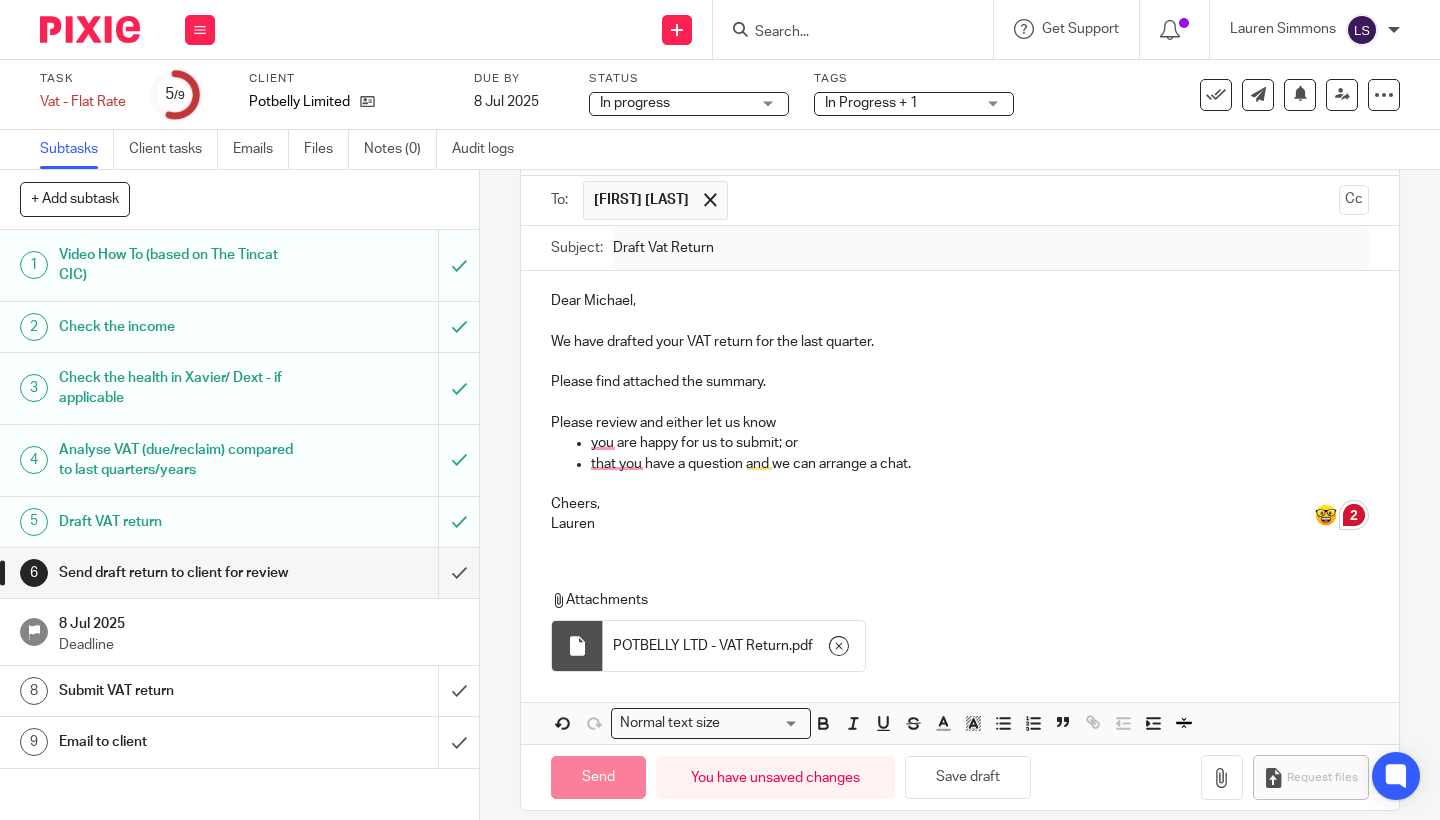 type on "Sent" 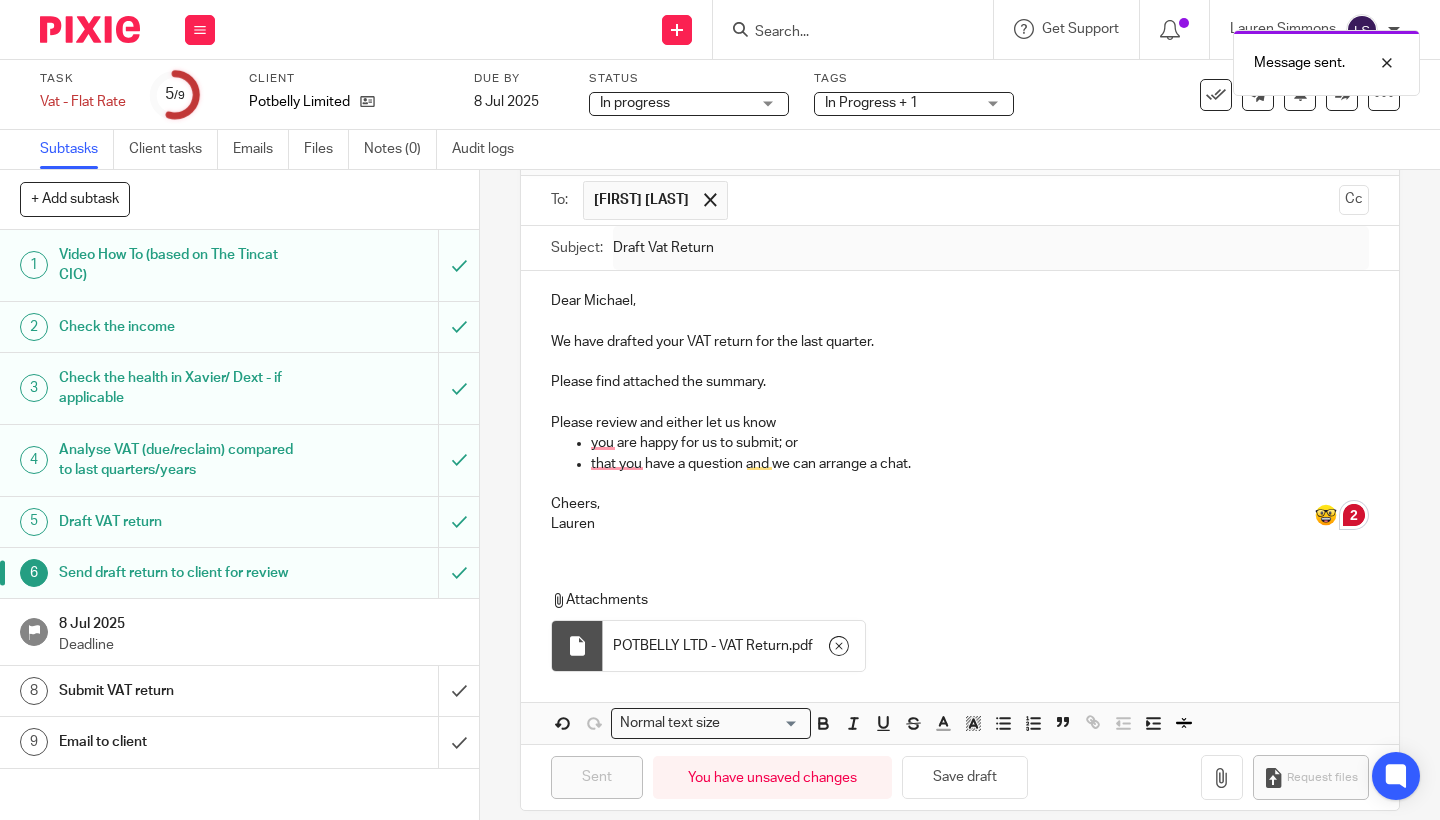 scroll, scrollTop: 127, scrollLeft: 0, axis: vertical 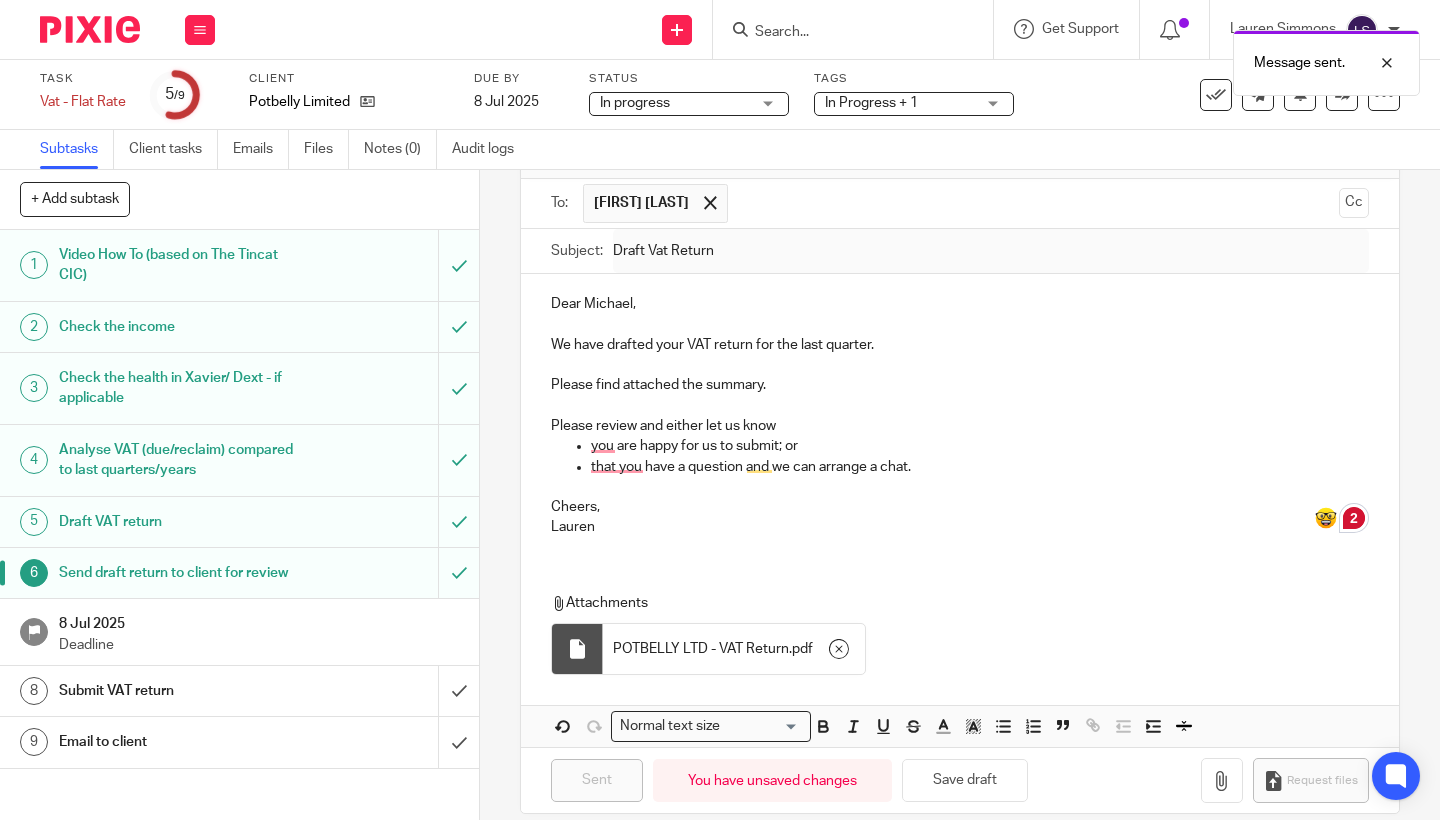 click on "Submit VAT return" at bounding box center (179, 691) 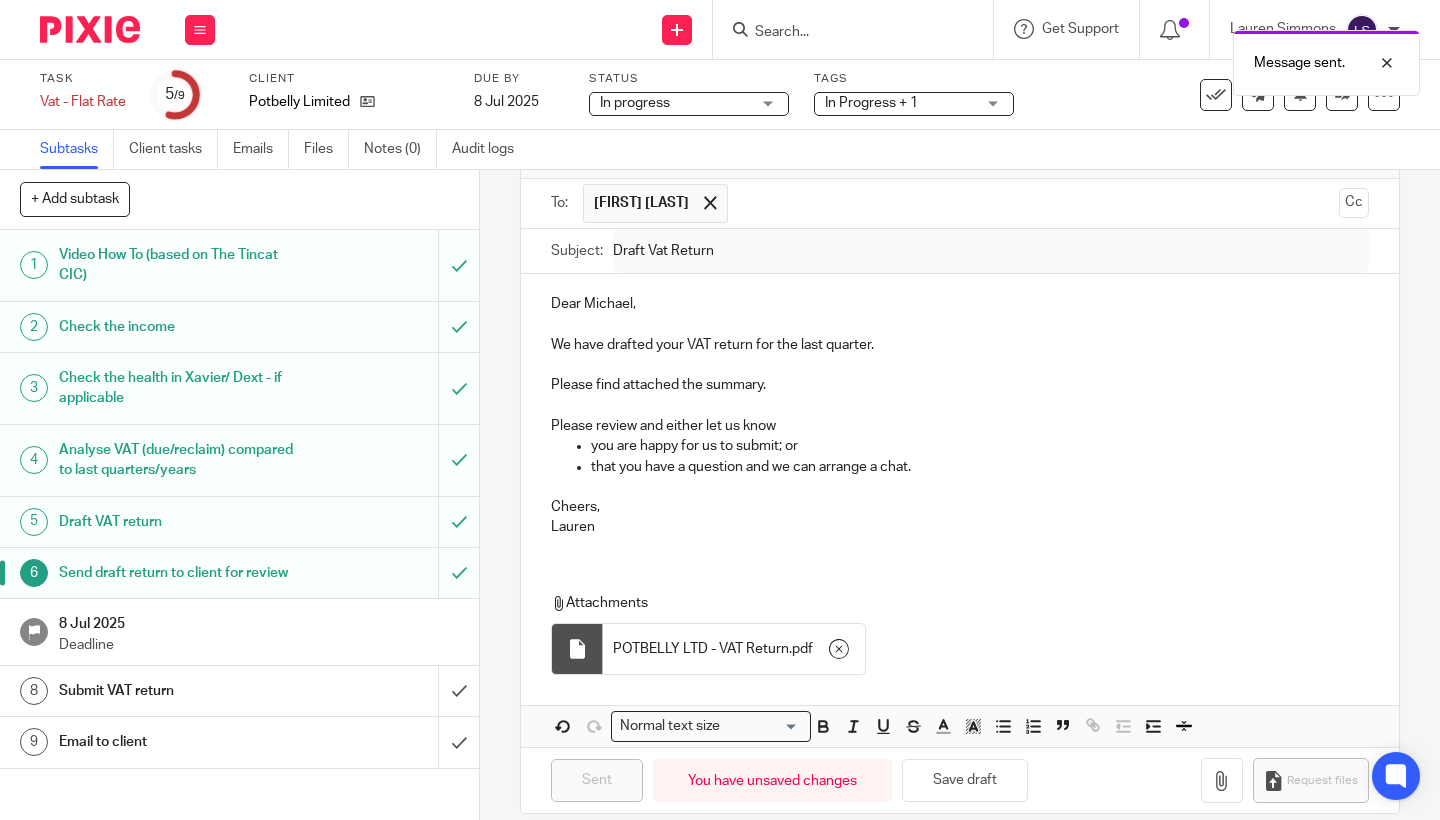 click on "Submit VAT return" at bounding box center (179, 691) 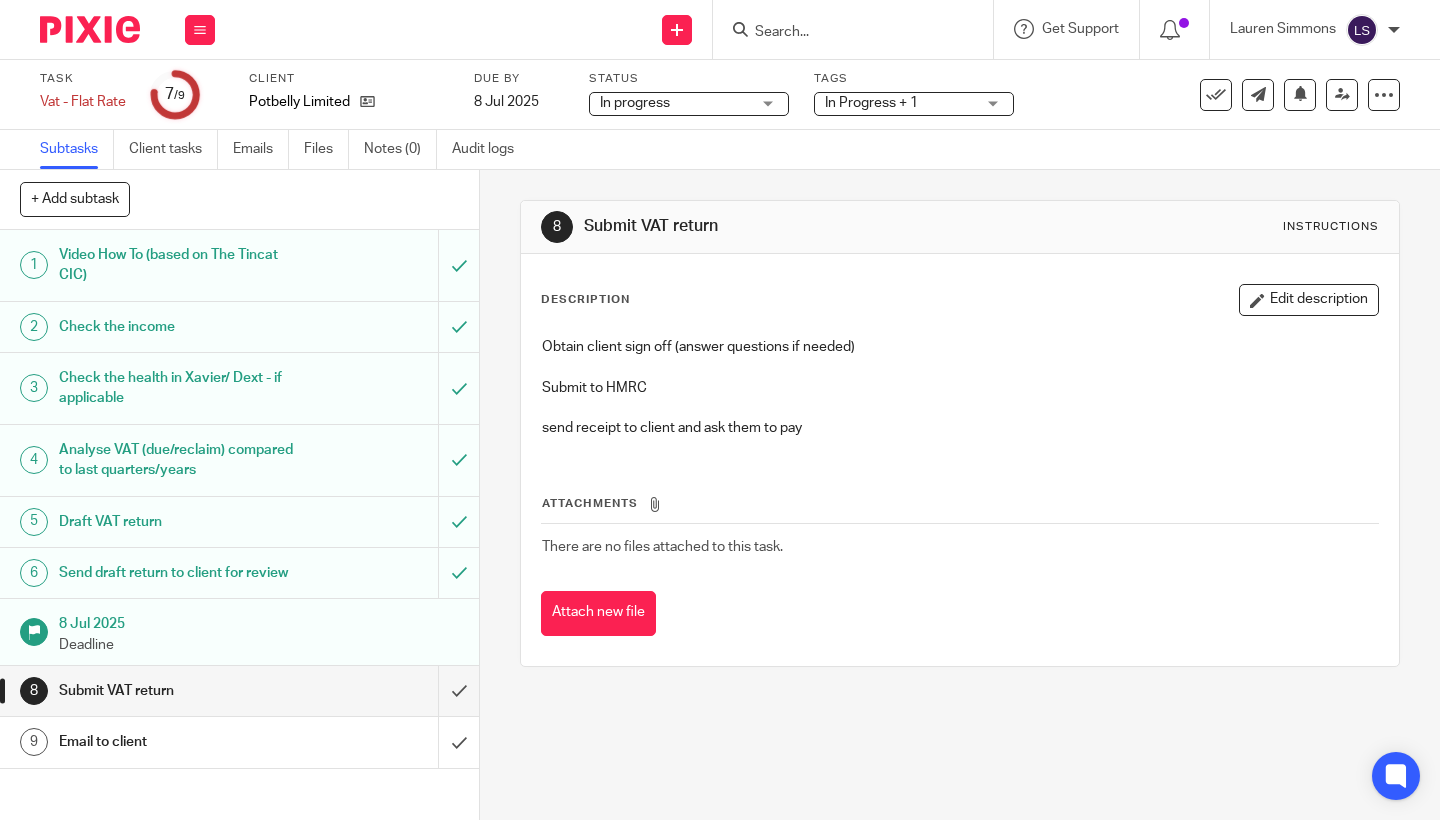 scroll, scrollTop: 0, scrollLeft: 0, axis: both 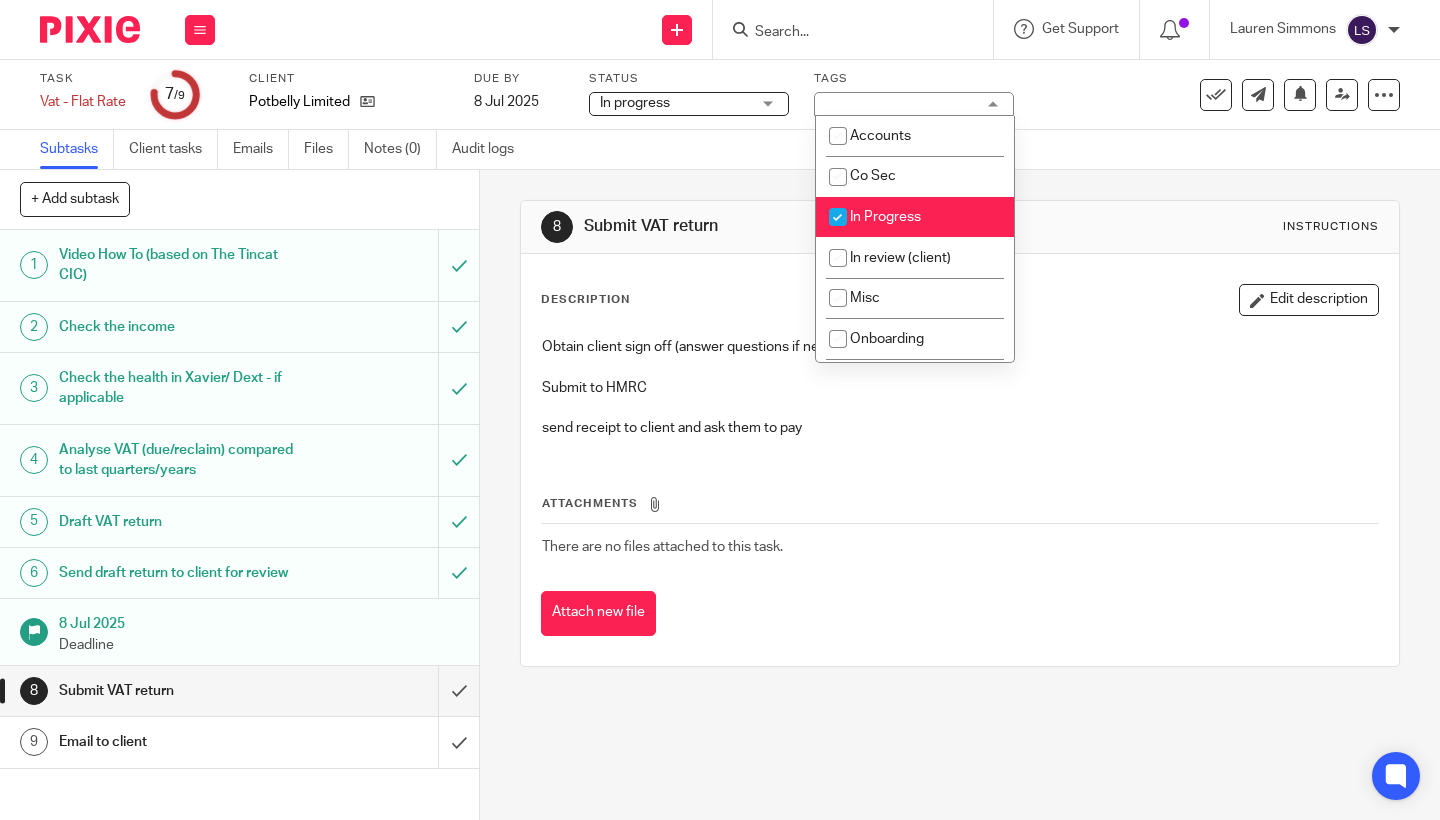 click on "In Progress" at bounding box center [885, 217] 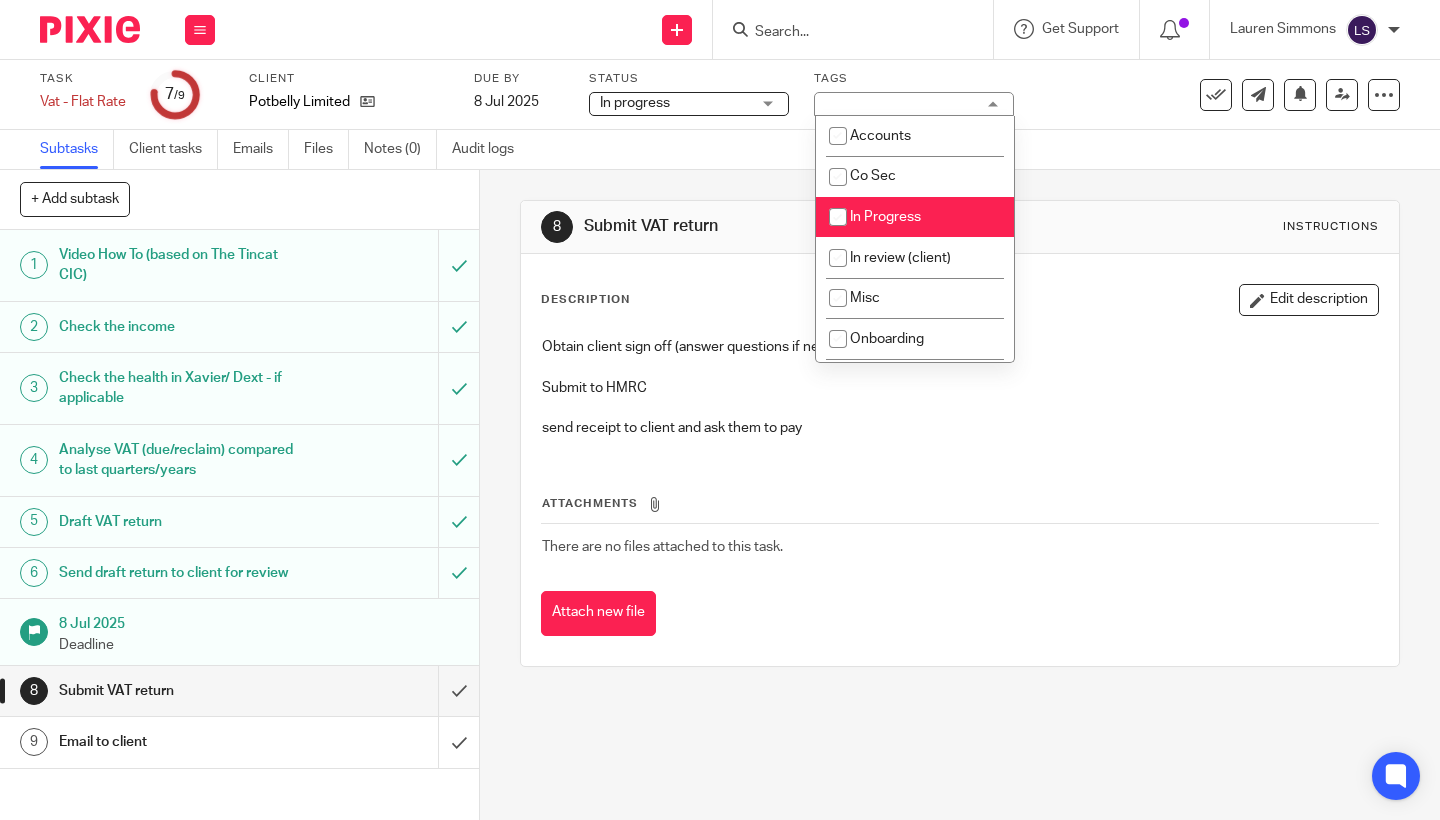 click on "In Progress" at bounding box center (885, 217) 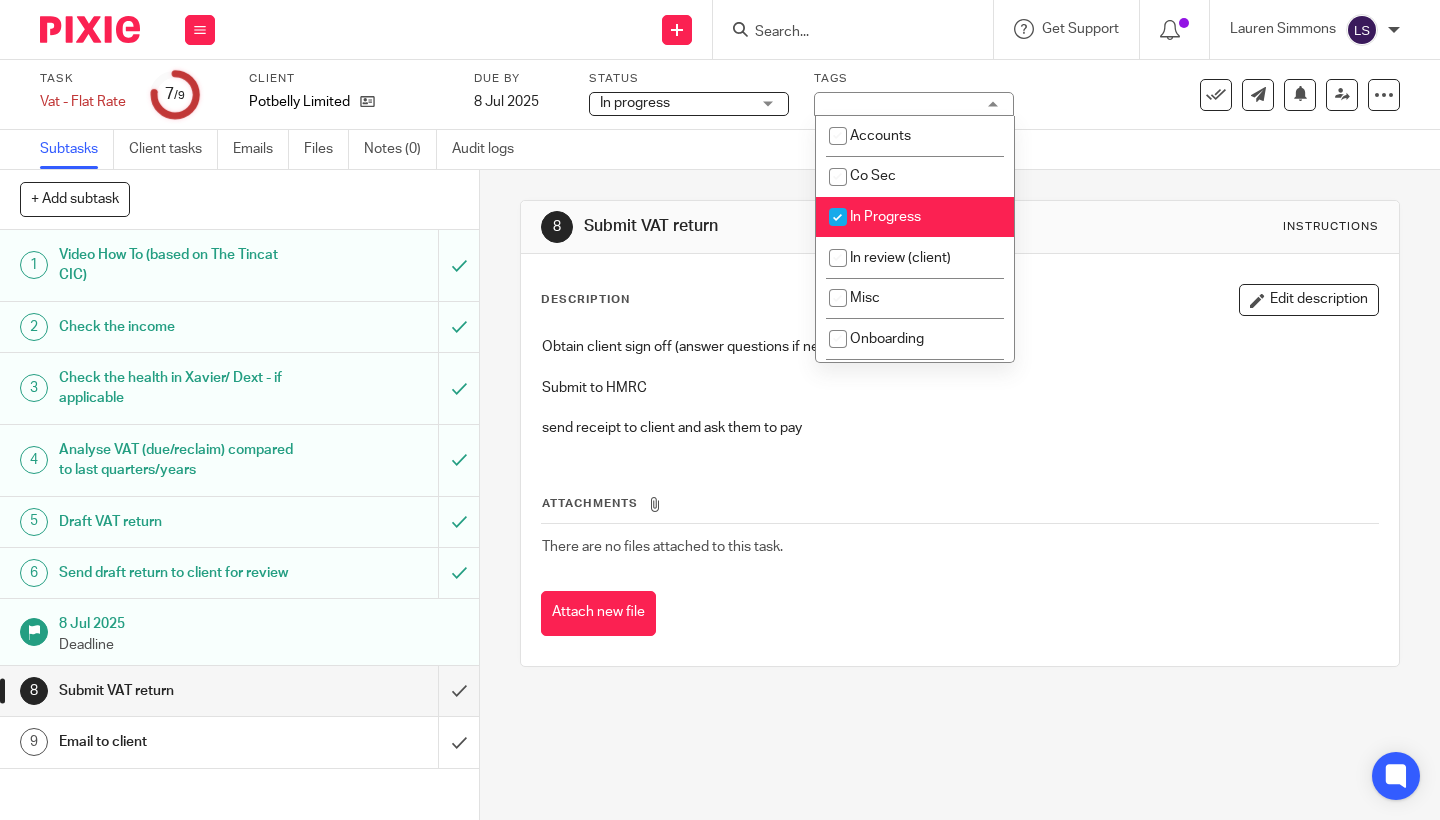 checkbox on "true" 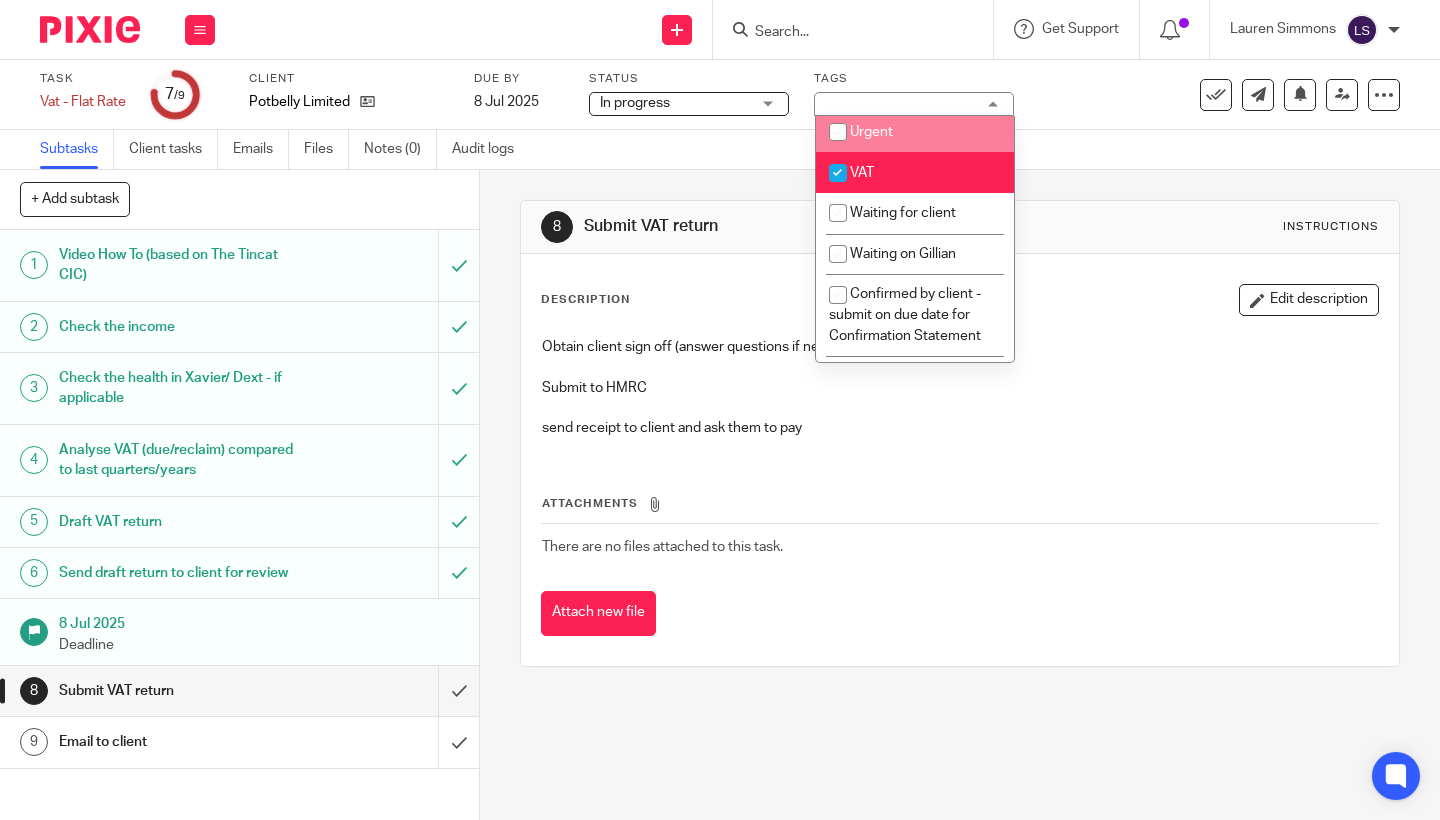 scroll, scrollTop: 453, scrollLeft: 0, axis: vertical 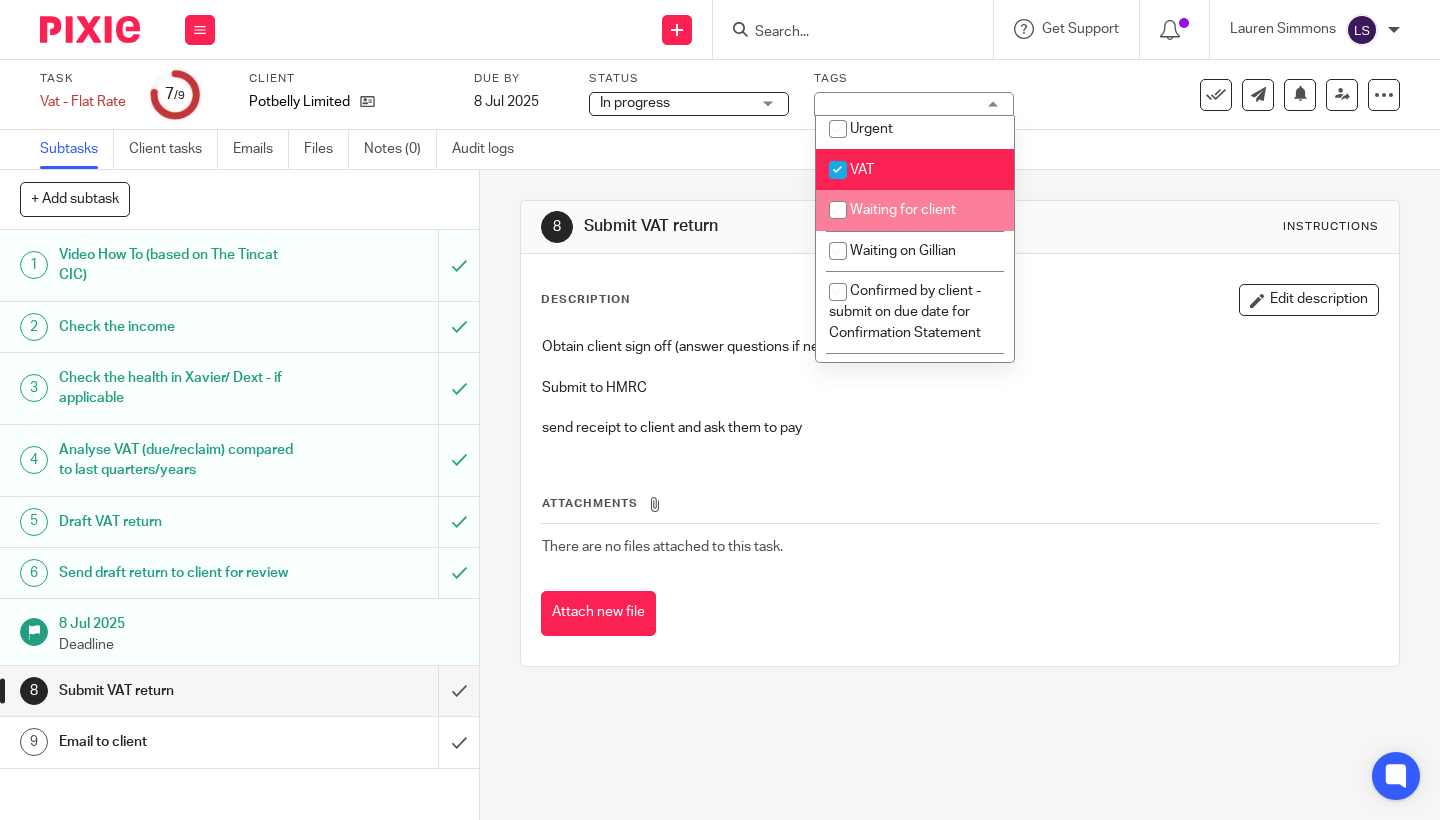 click on "Waiting for client" at bounding box center [903, 210] 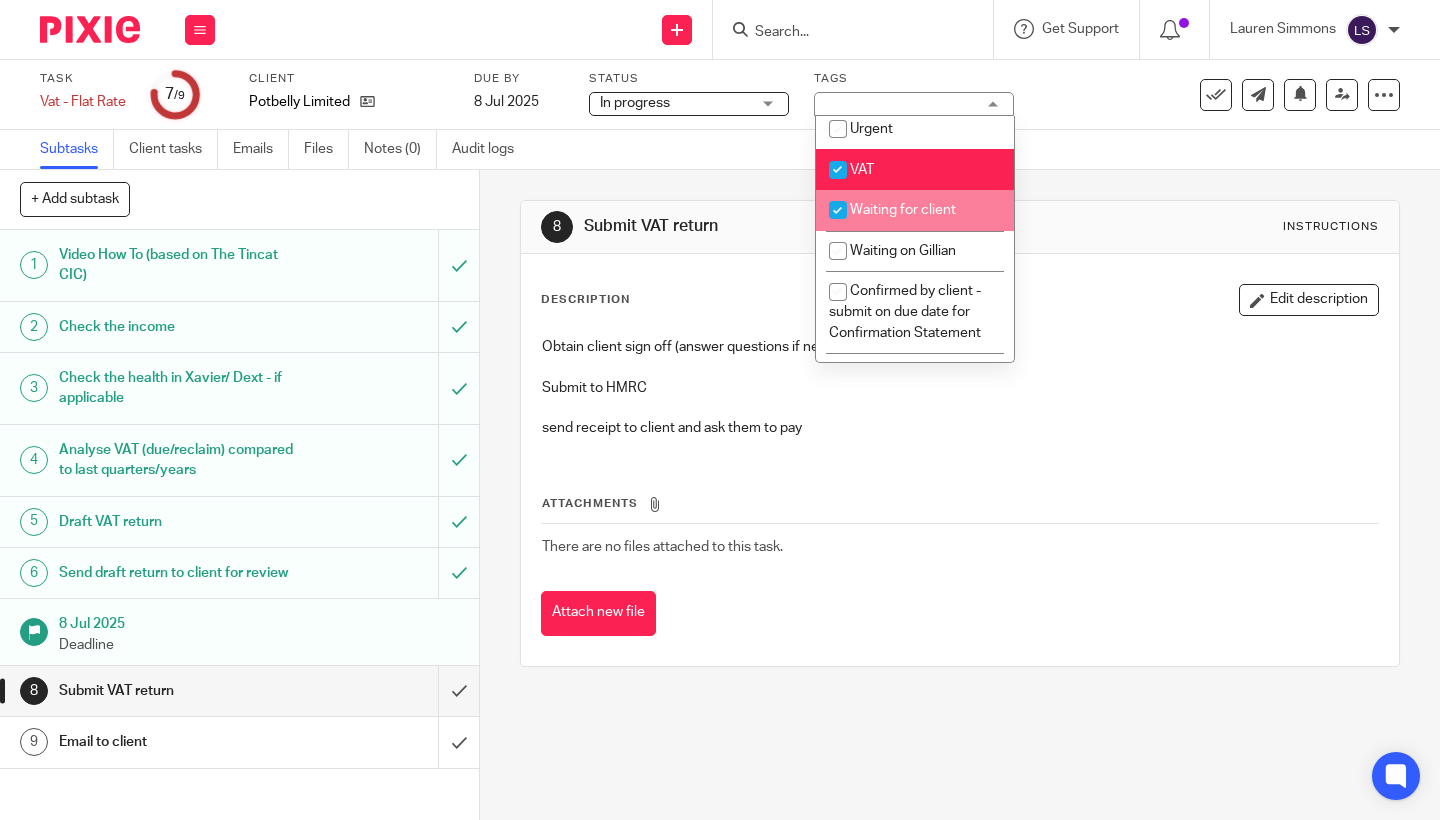 checkbox on "true" 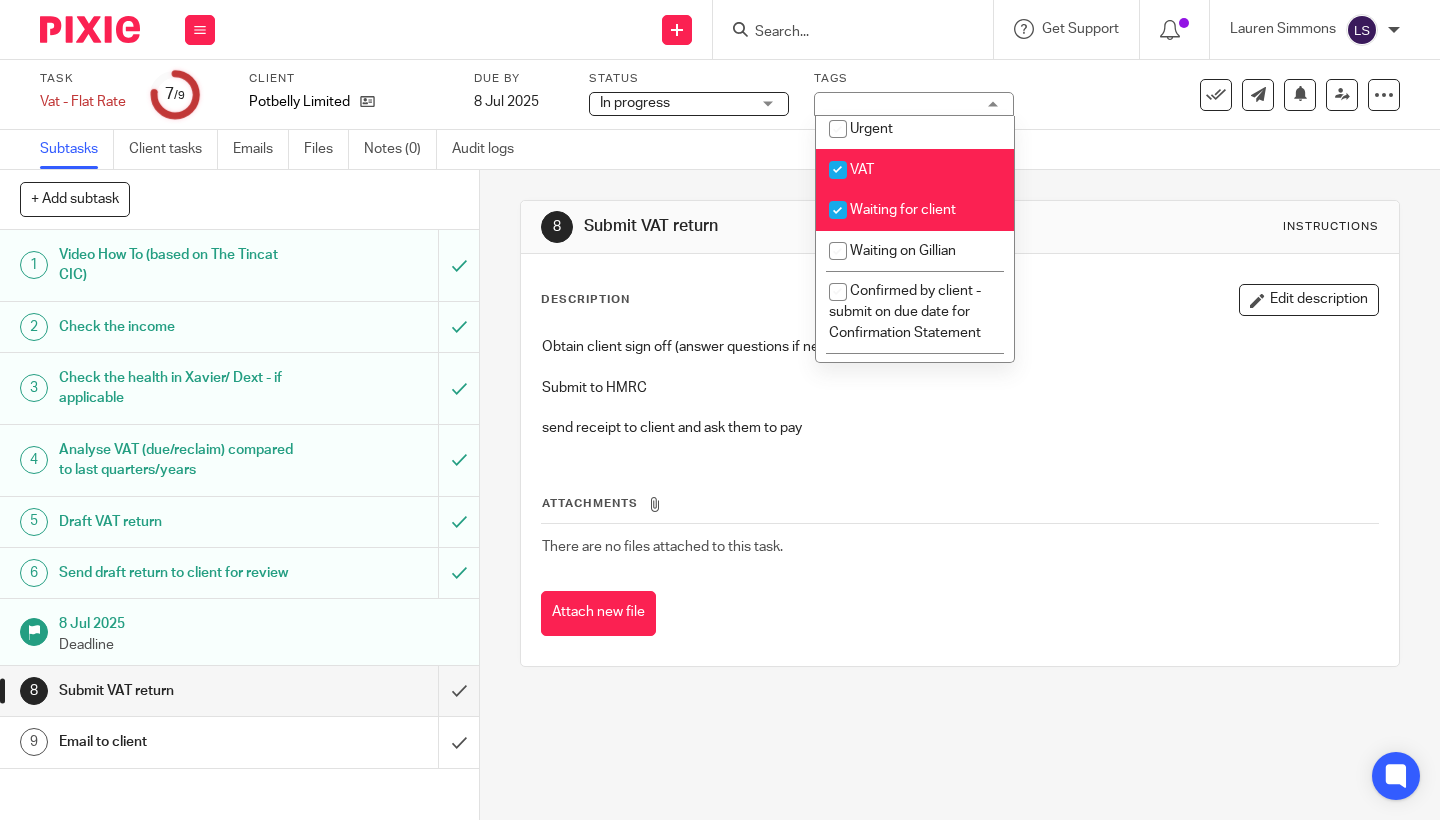 click at bounding box center [82, 29] 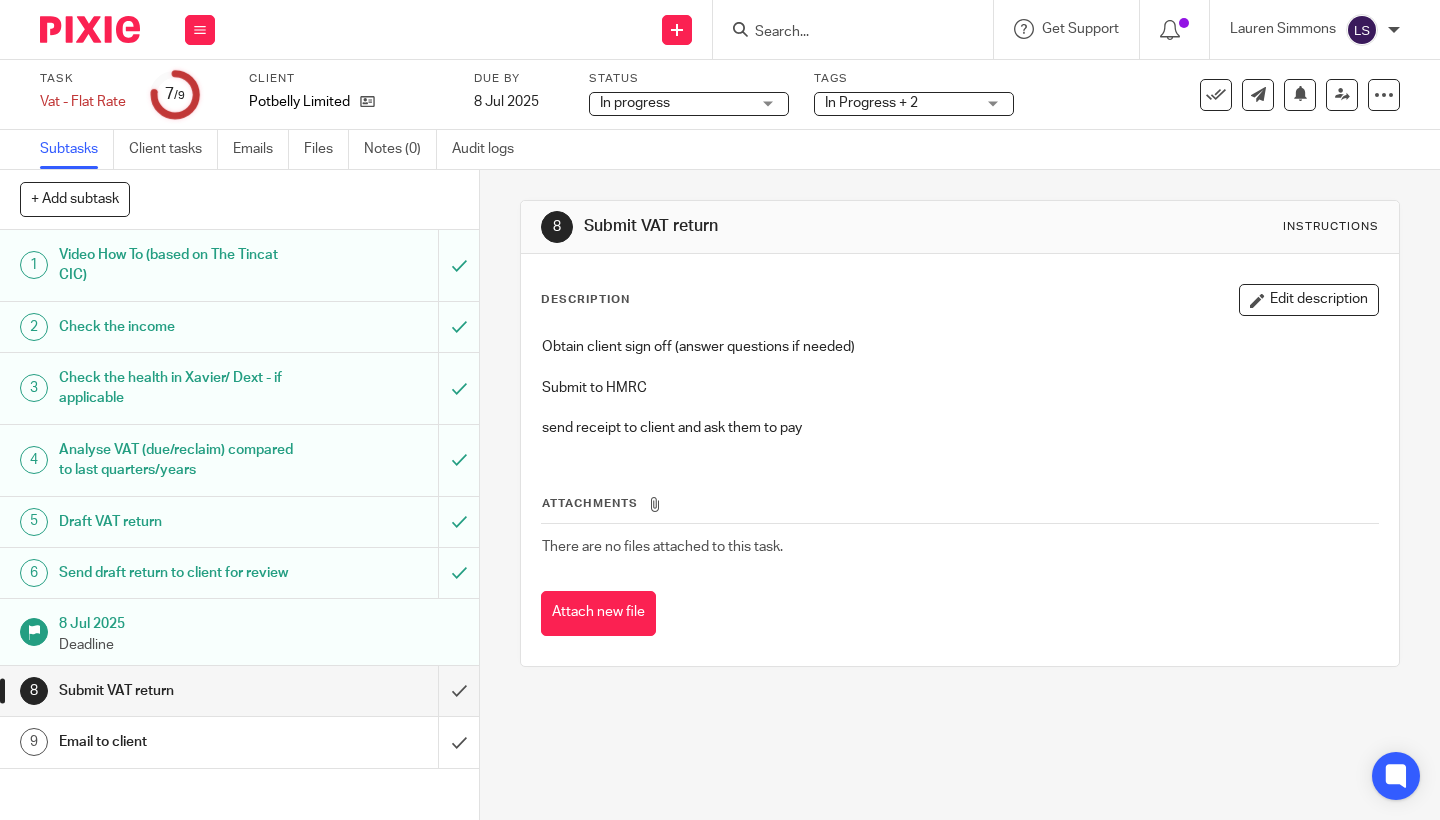 click at bounding box center [90, 29] 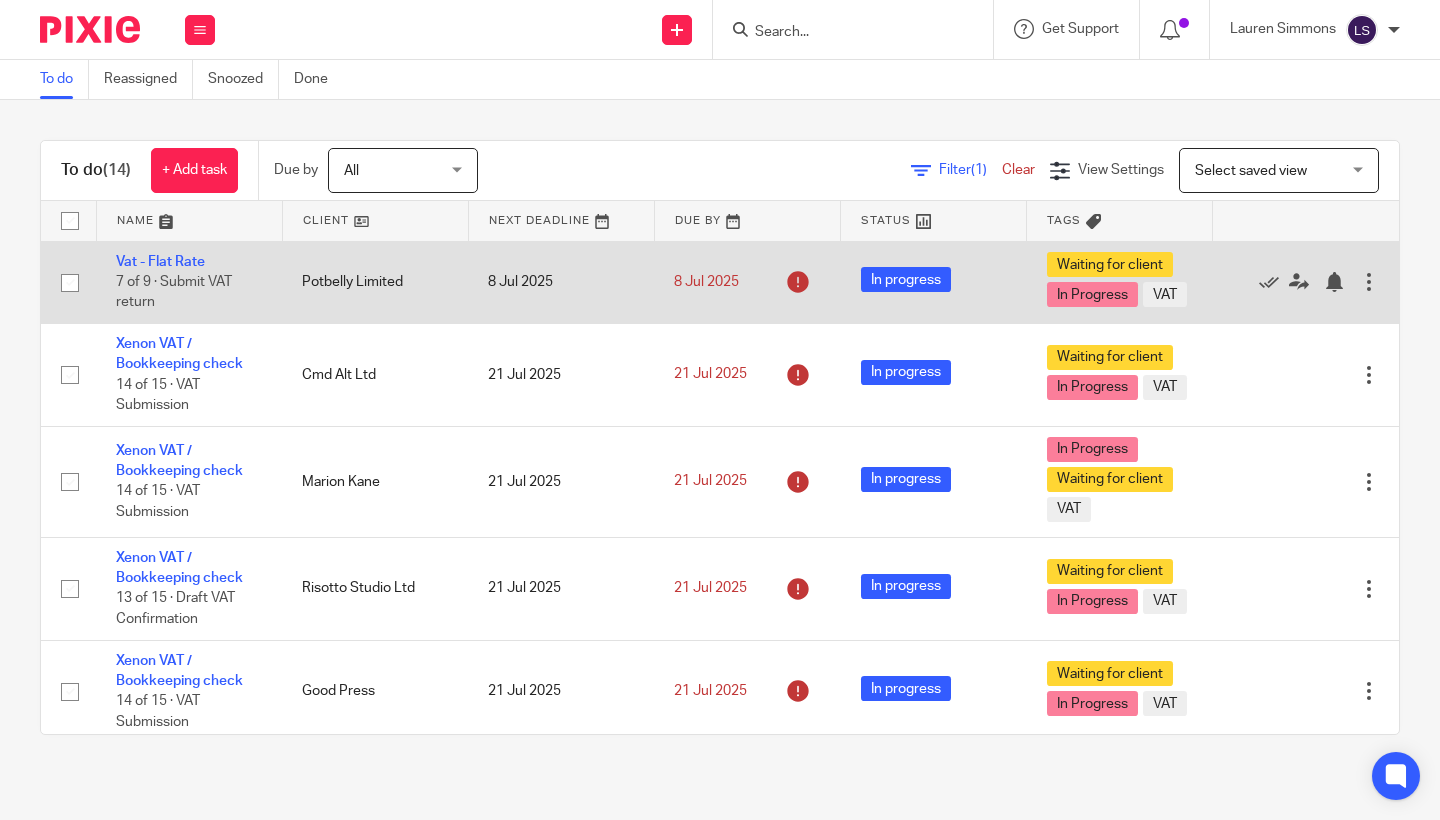 scroll, scrollTop: 0, scrollLeft: 0, axis: both 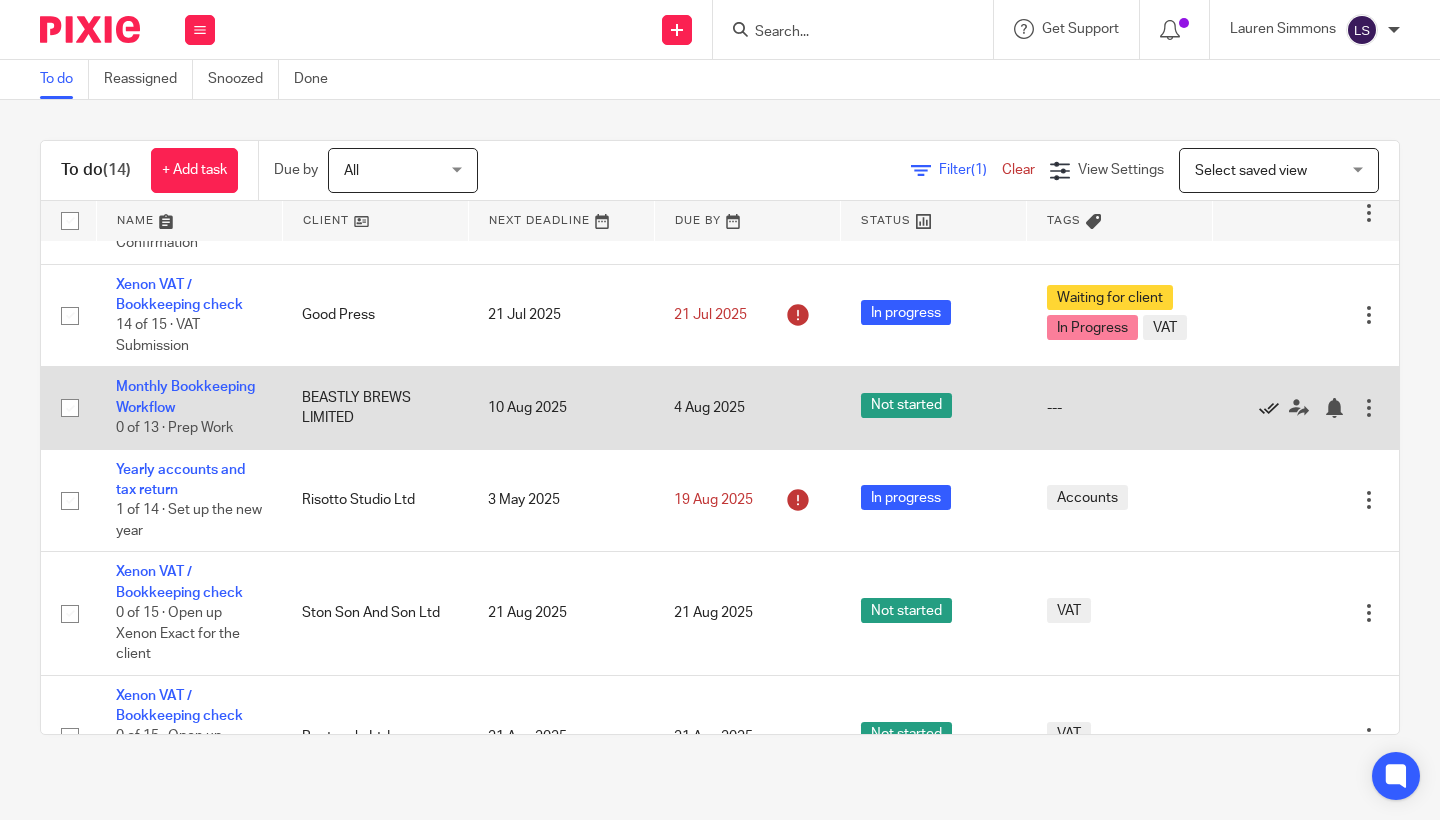 click at bounding box center [1269, 408] 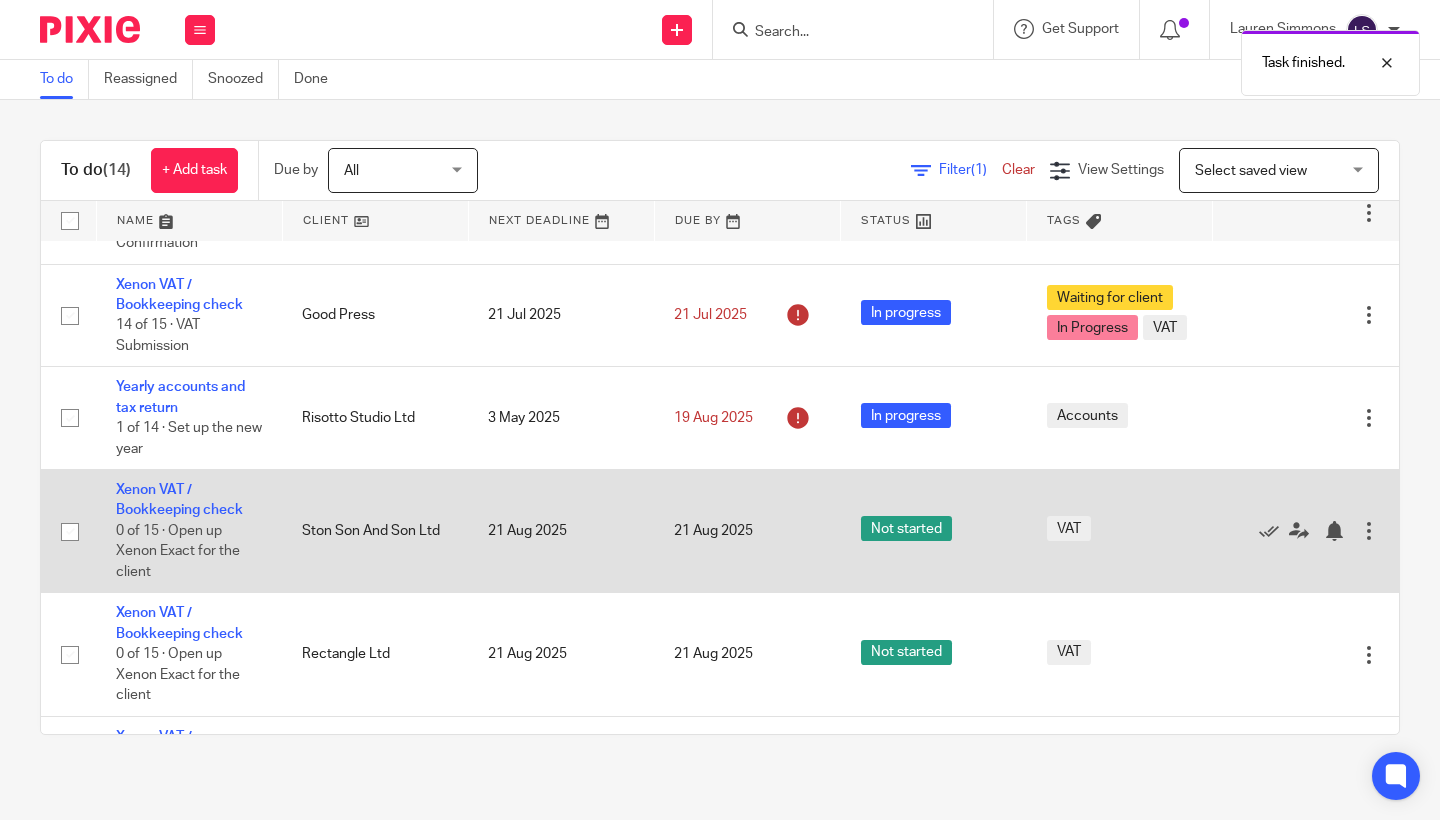 click on "21 Aug 2025" at bounding box center [561, 531] 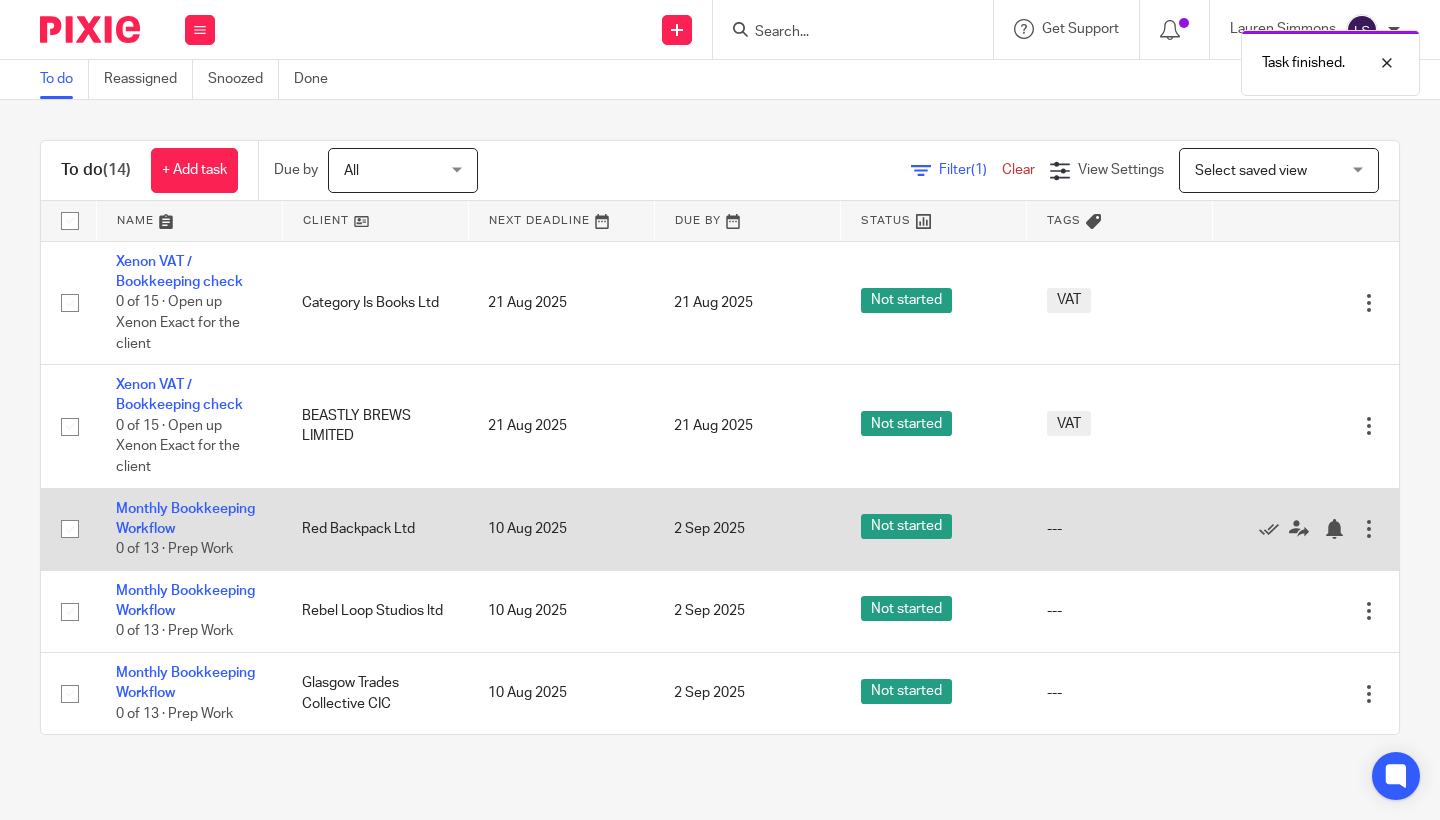 scroll, scrollTop: 865, scrollLeft: 0, axis: vertical 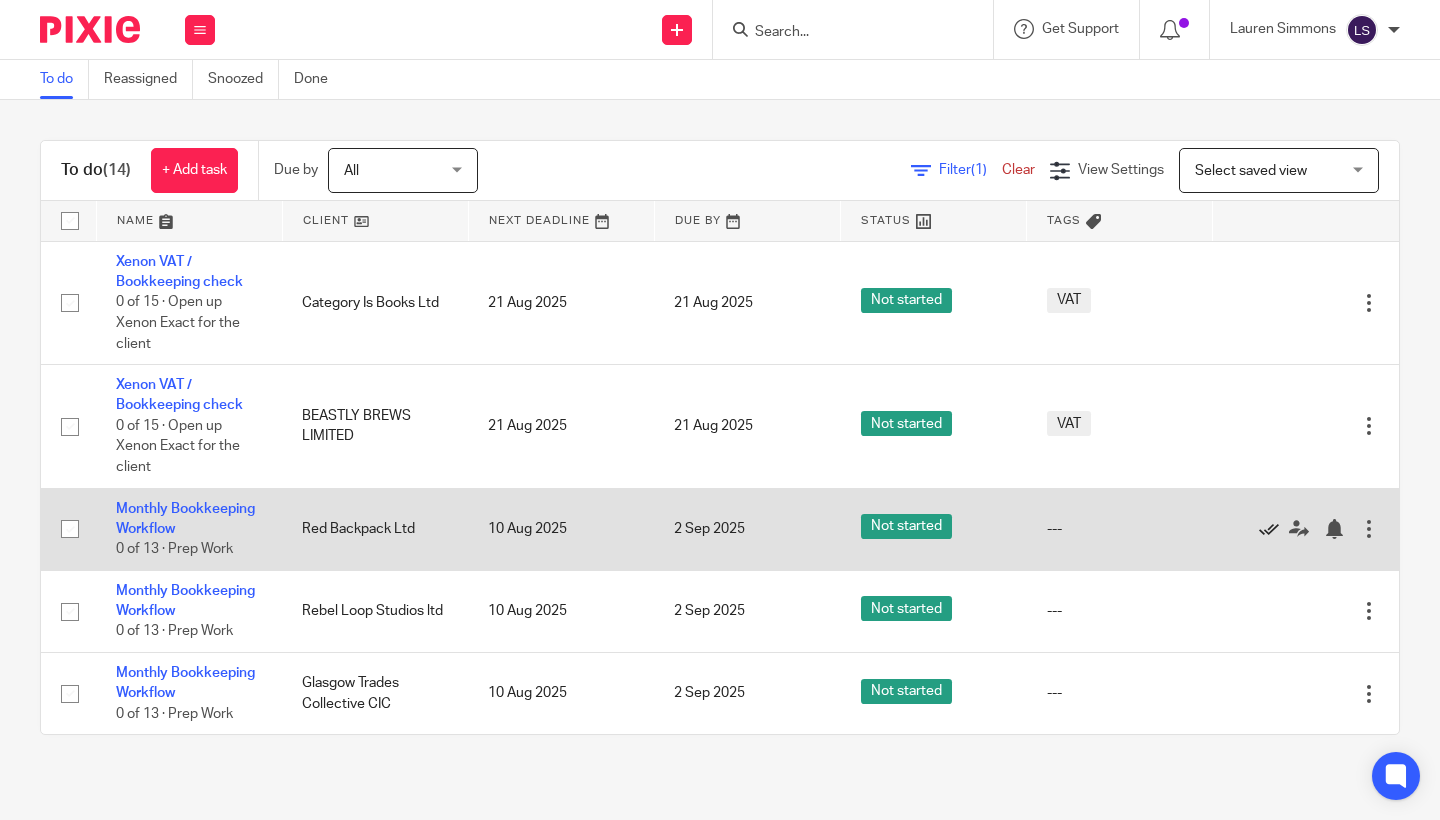 click at bounding box center (1269, 529) 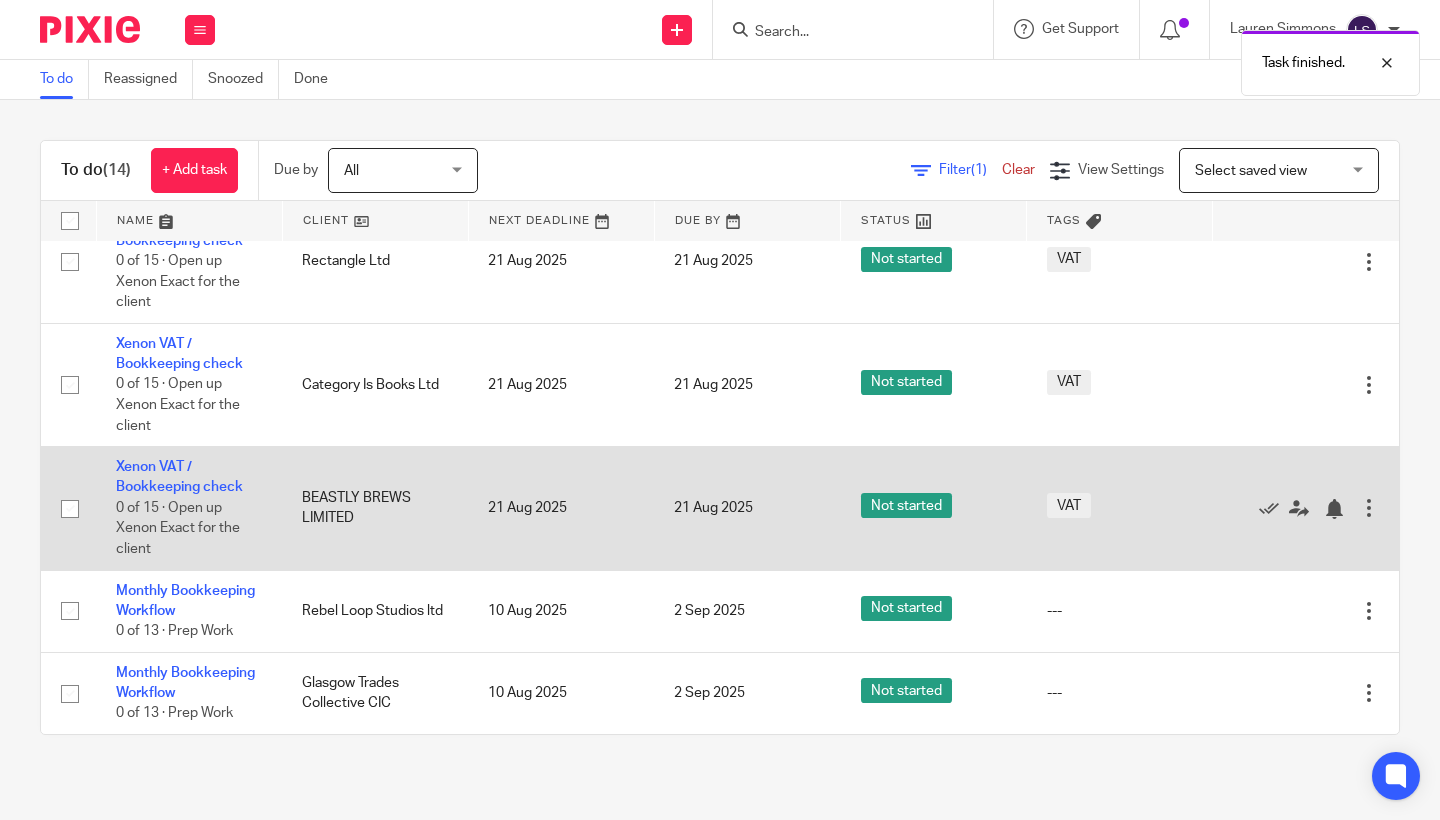 scroll, scrollTop: 783, scrollLeft: 0, axis: vertical 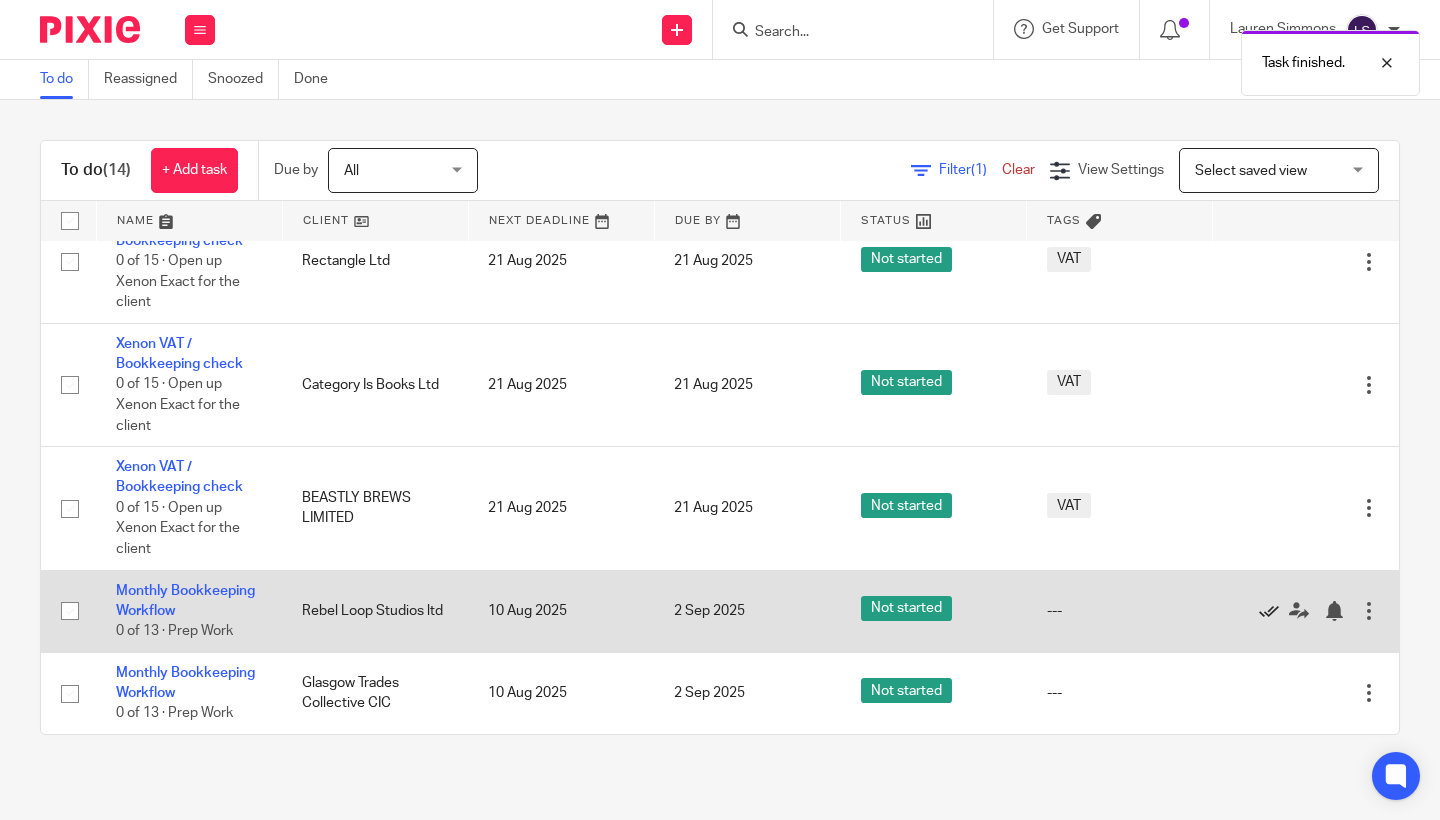 click at bounding box center [1269, 611] 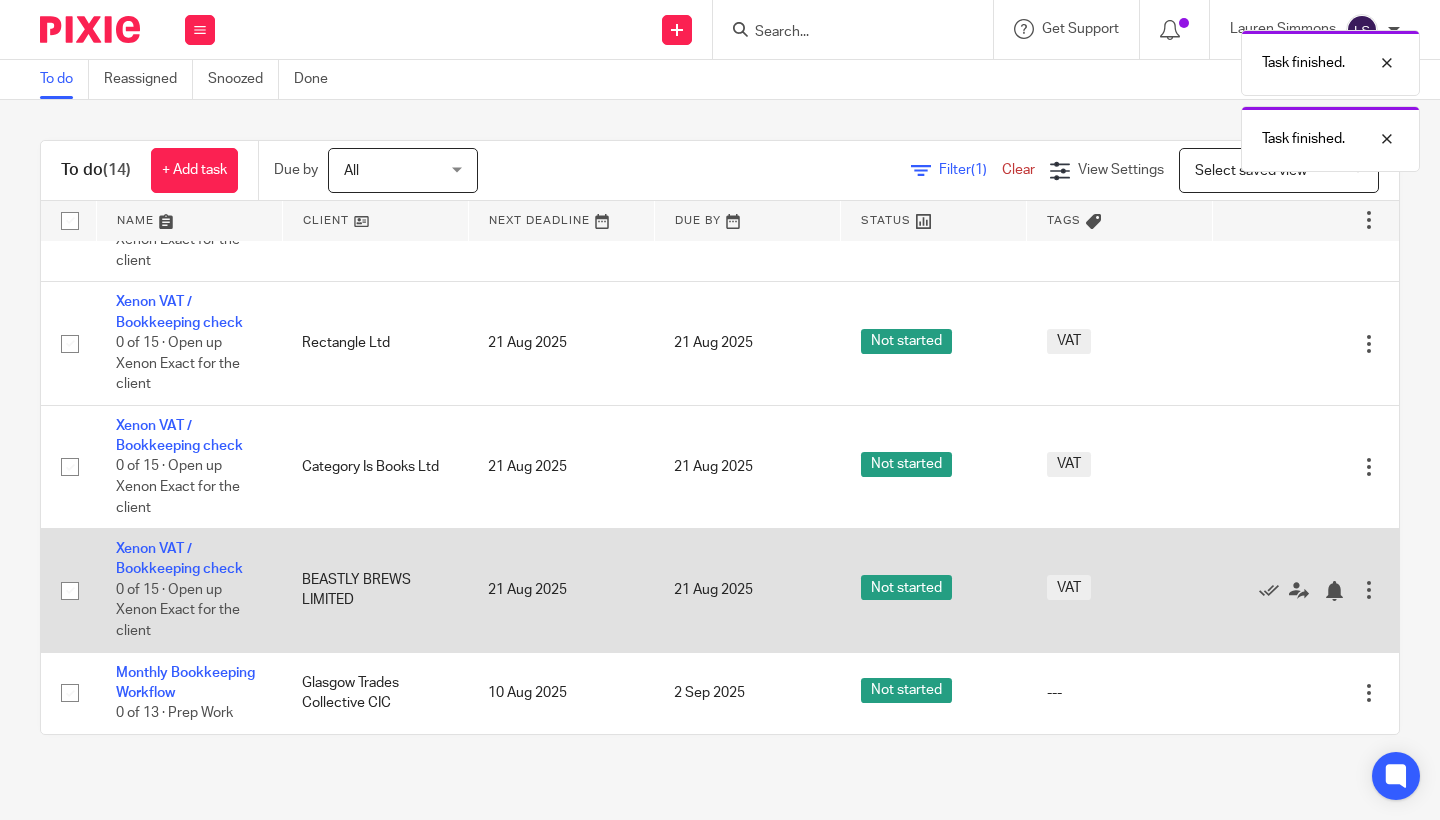 scroll, scrollTop: 700, scrollLeft: 0, axis: vertical 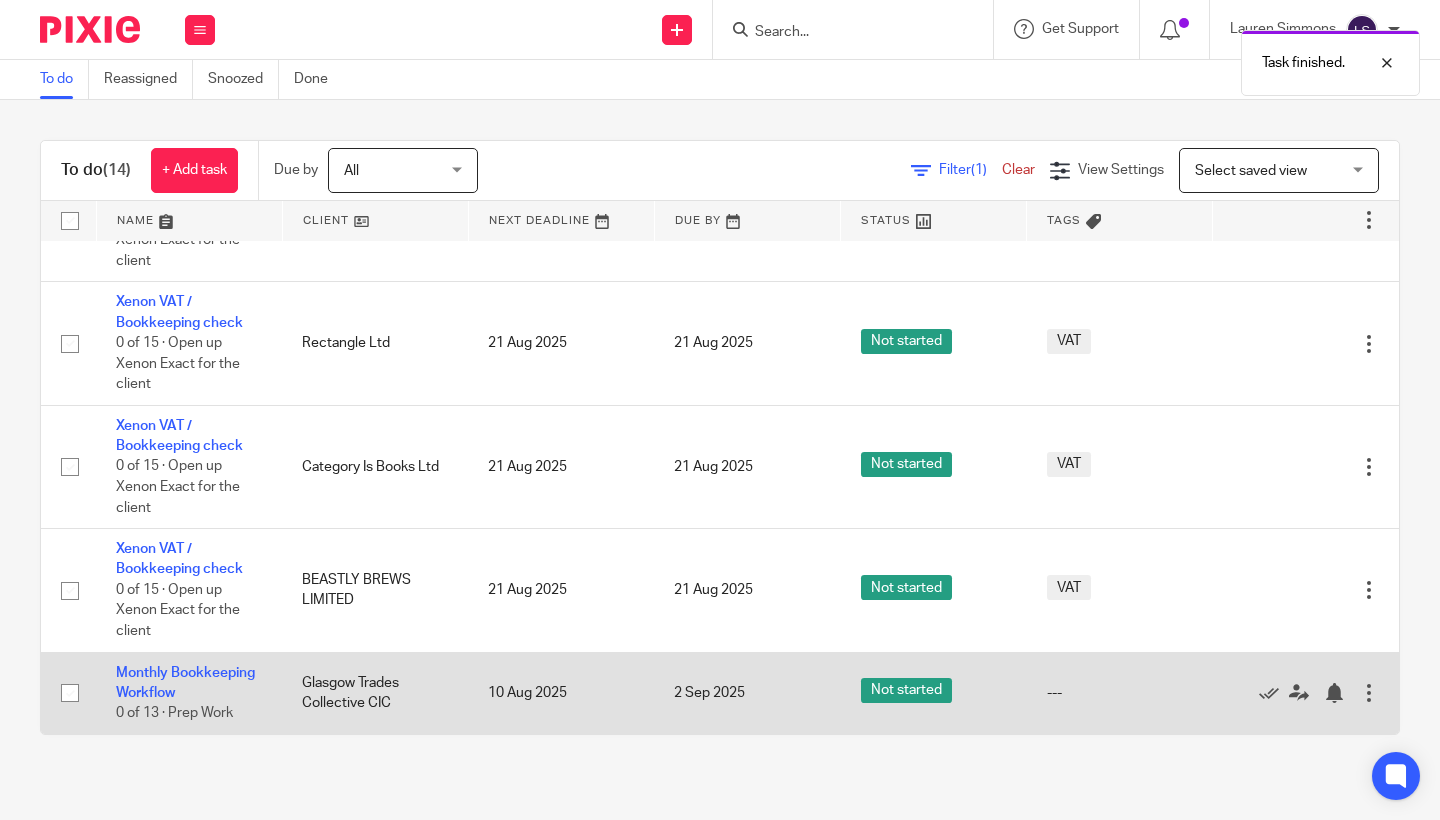 click on "10 Aug 2025" at bounding box center (561, 693) 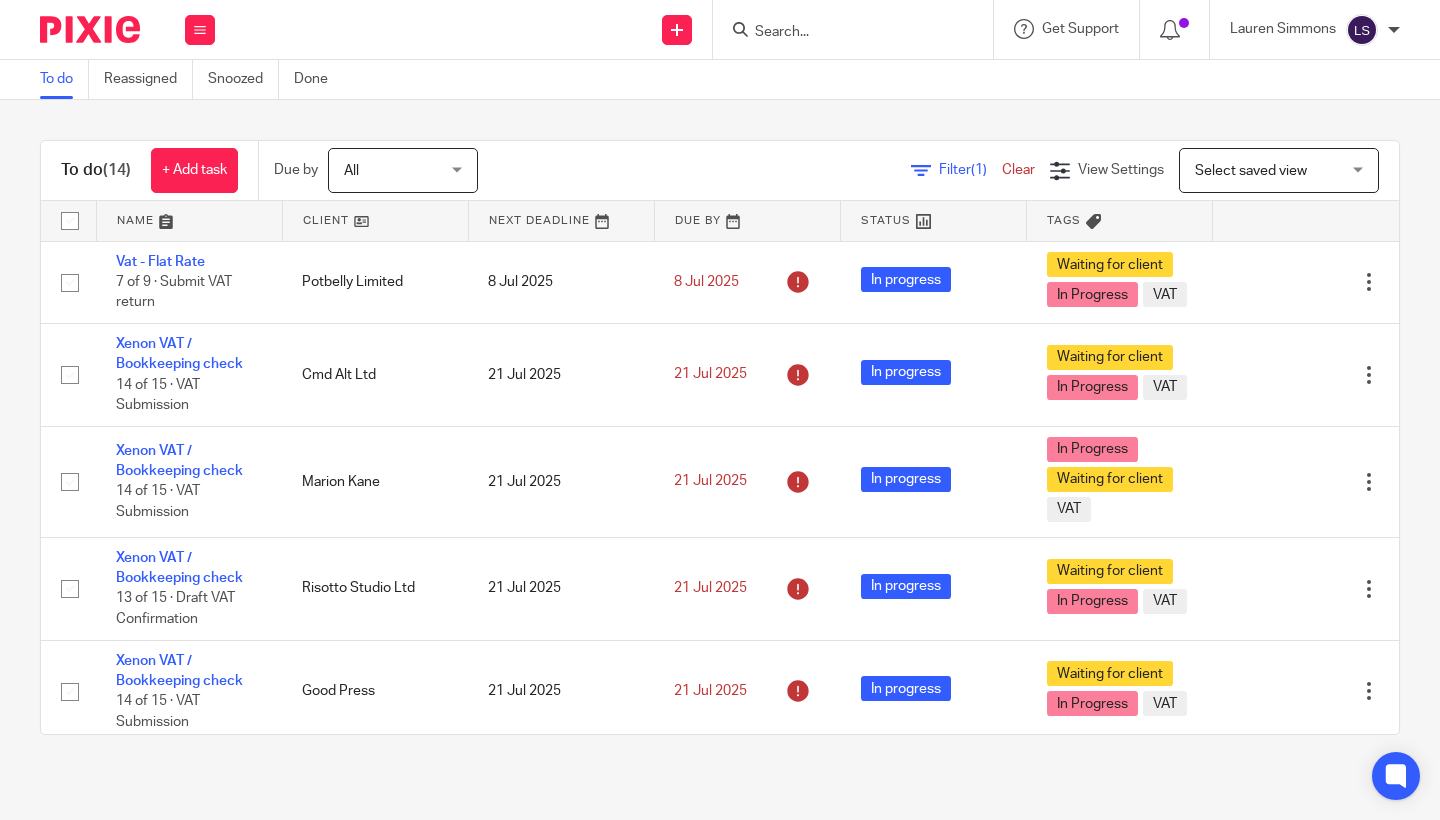scroll, scrollTop: 0, scrollLeft: 0, axis: both 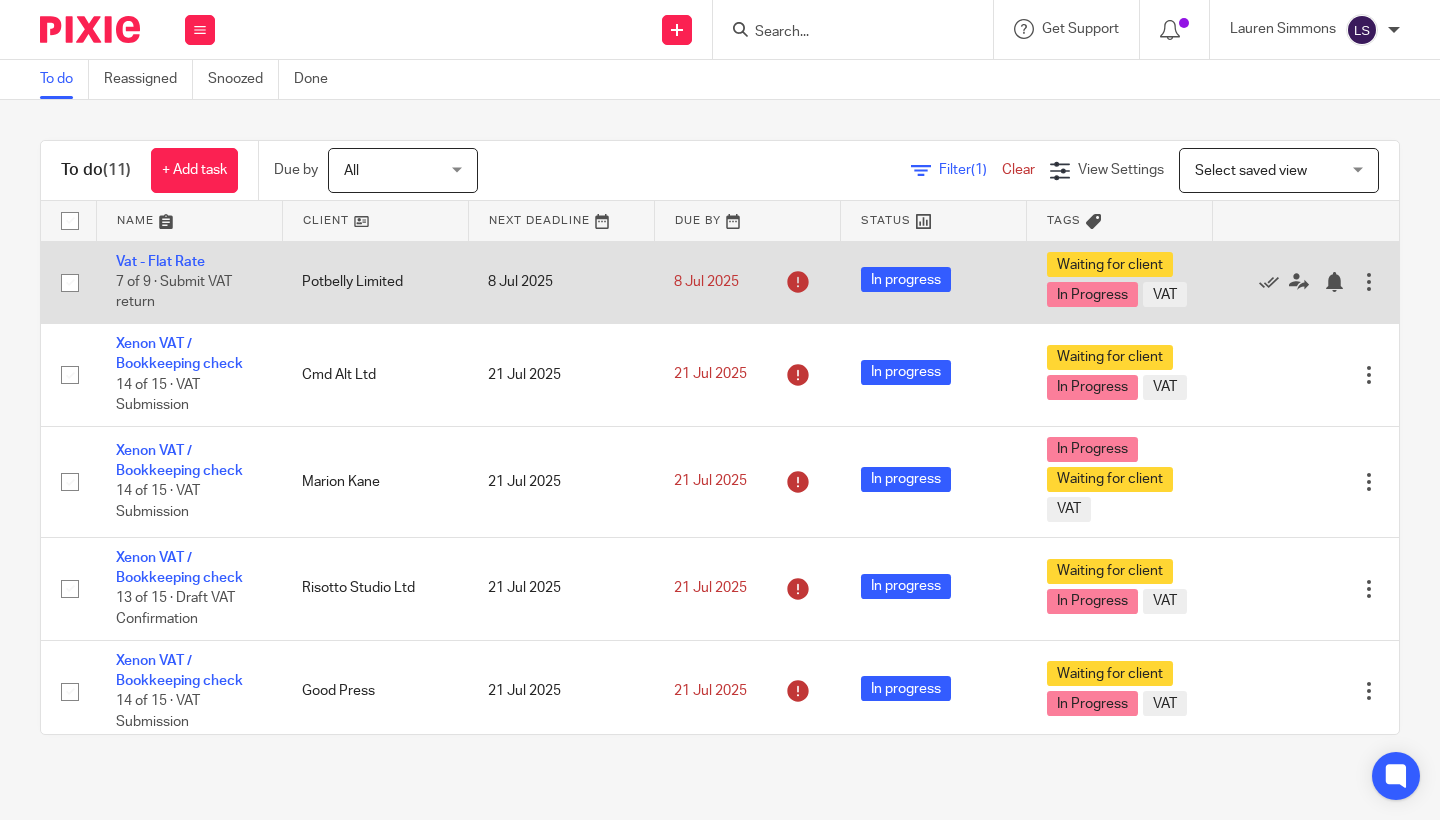 click on "Potbelly Limited" at bounding box center (375, 282) 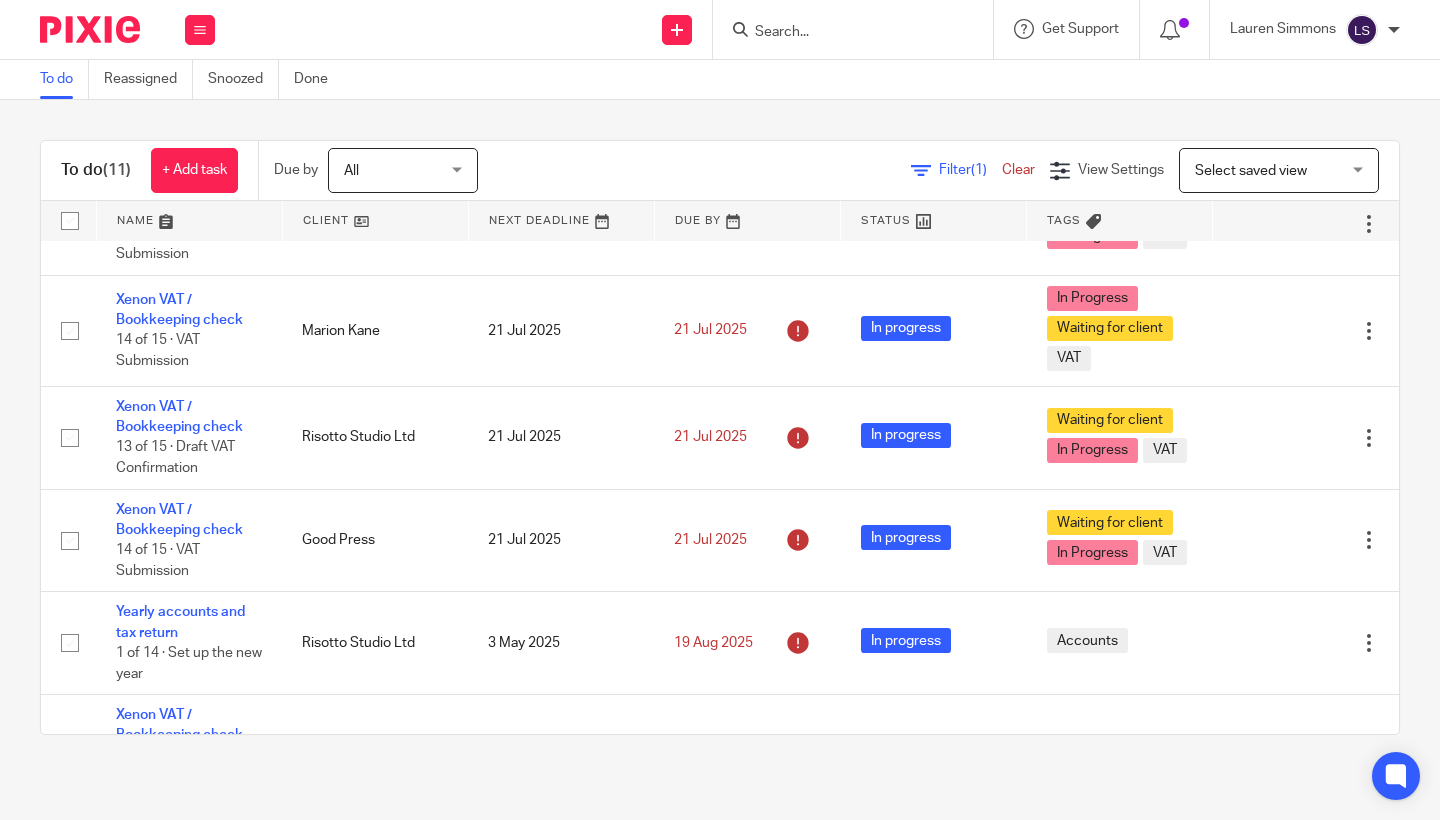 scroll, scrollTop: 135, scrollLeft: 0, axis: vertical 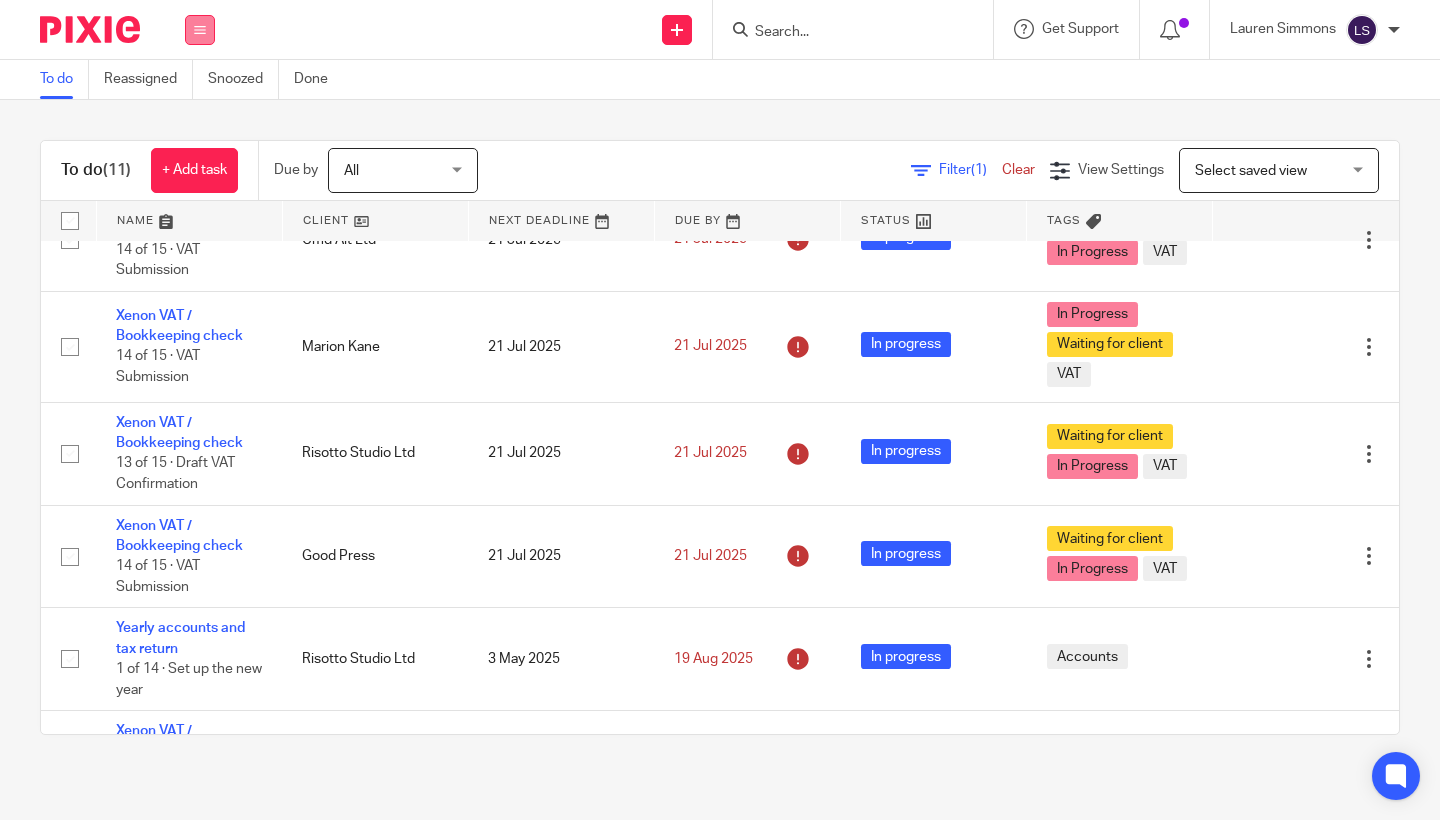 click at bounding box center [200, 30] 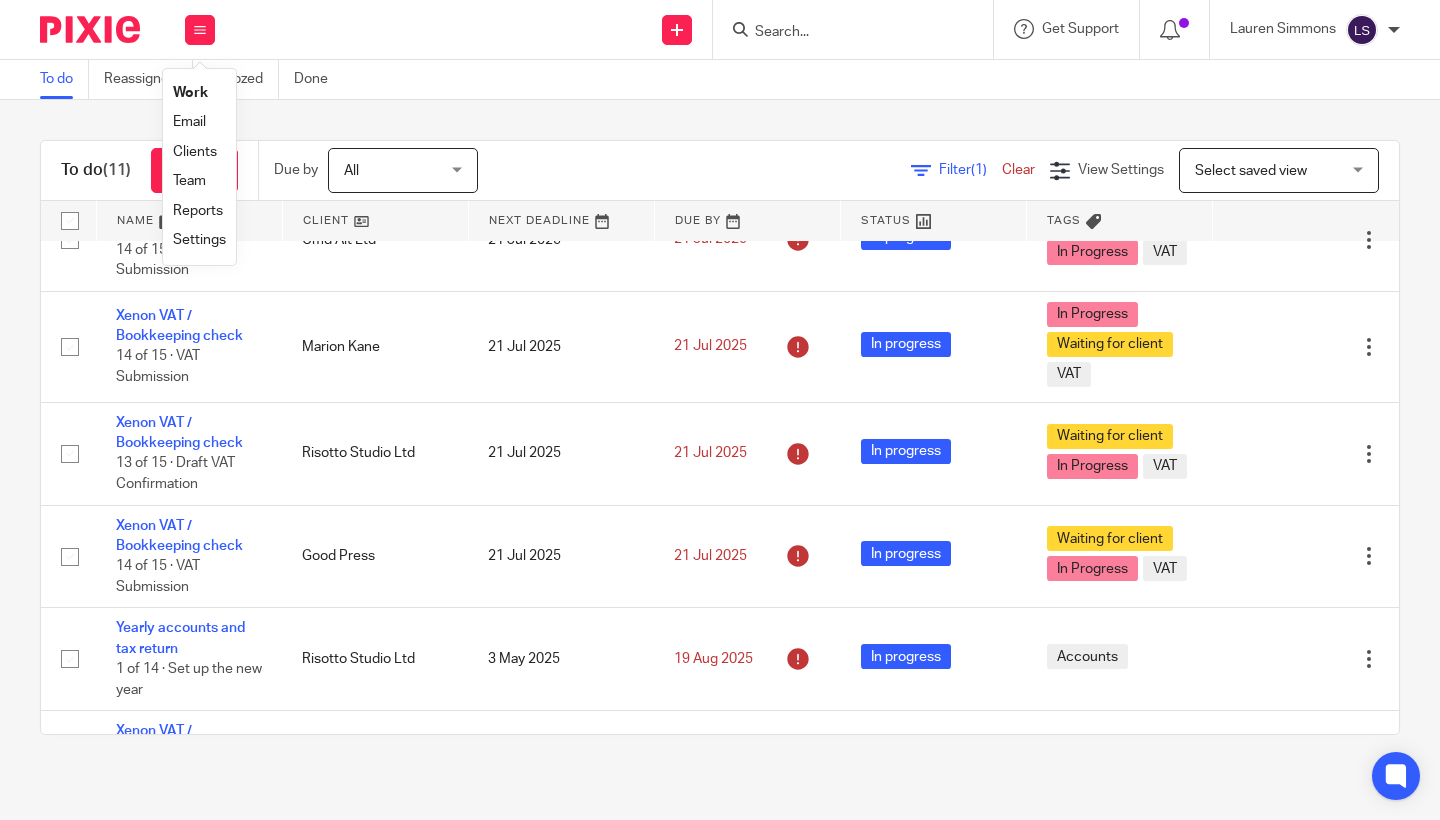 click on "Email" at bounding box center [189, 122] 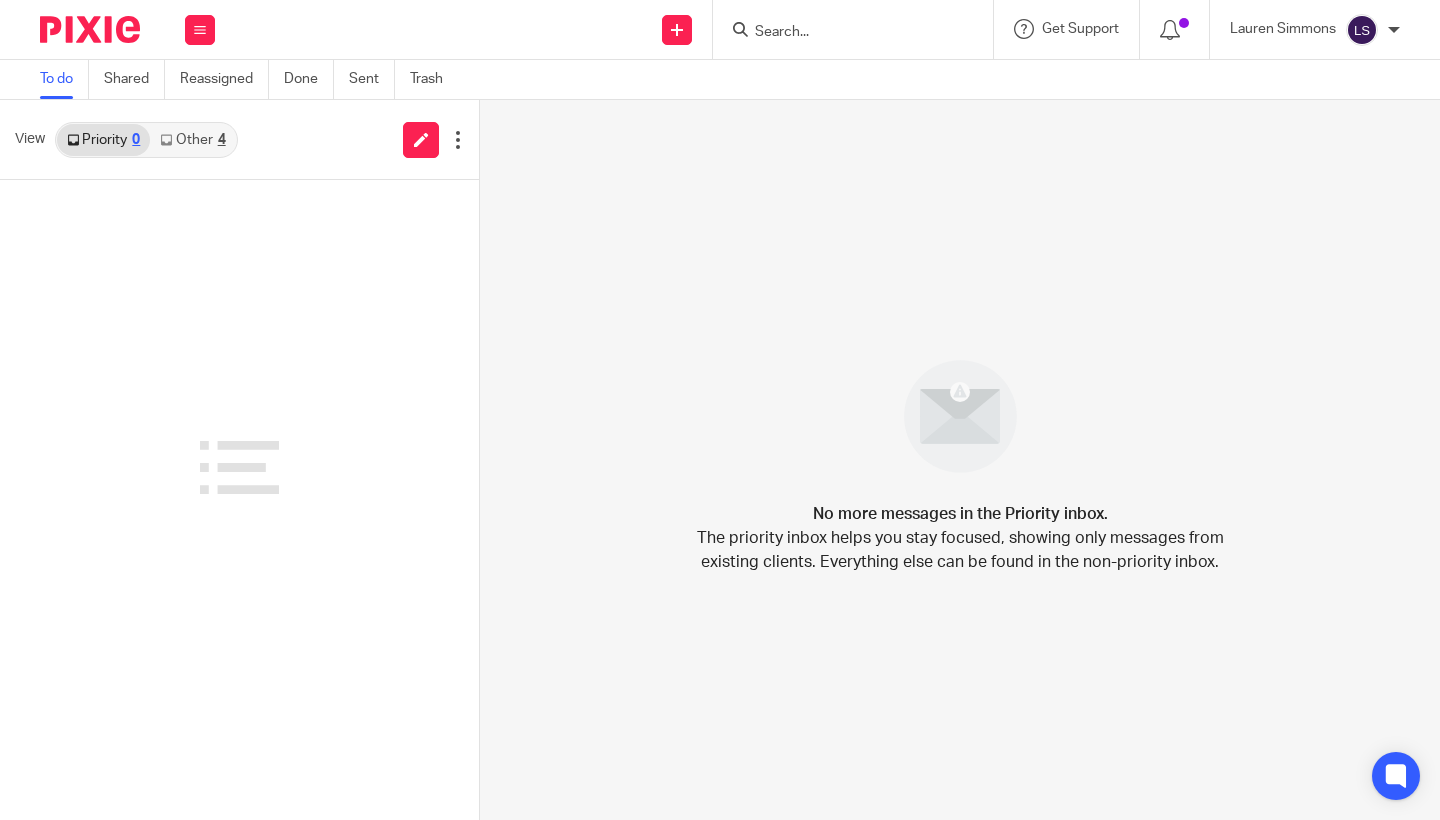 scroll, scrollTop: 0, scrollLeft: 0, axis: both 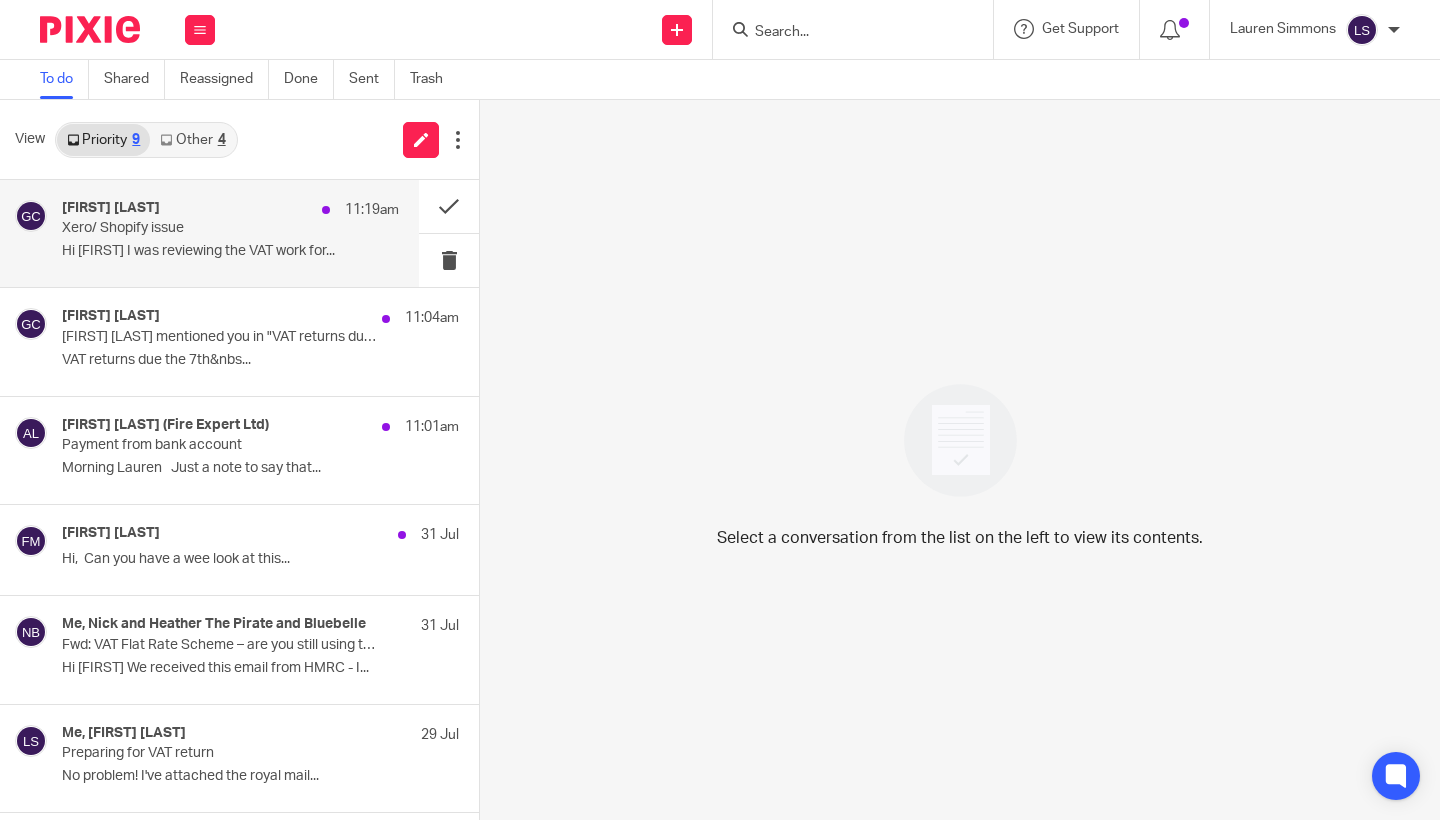 click on "Xero/ Shopify issue" at bounding box center (197, 228) 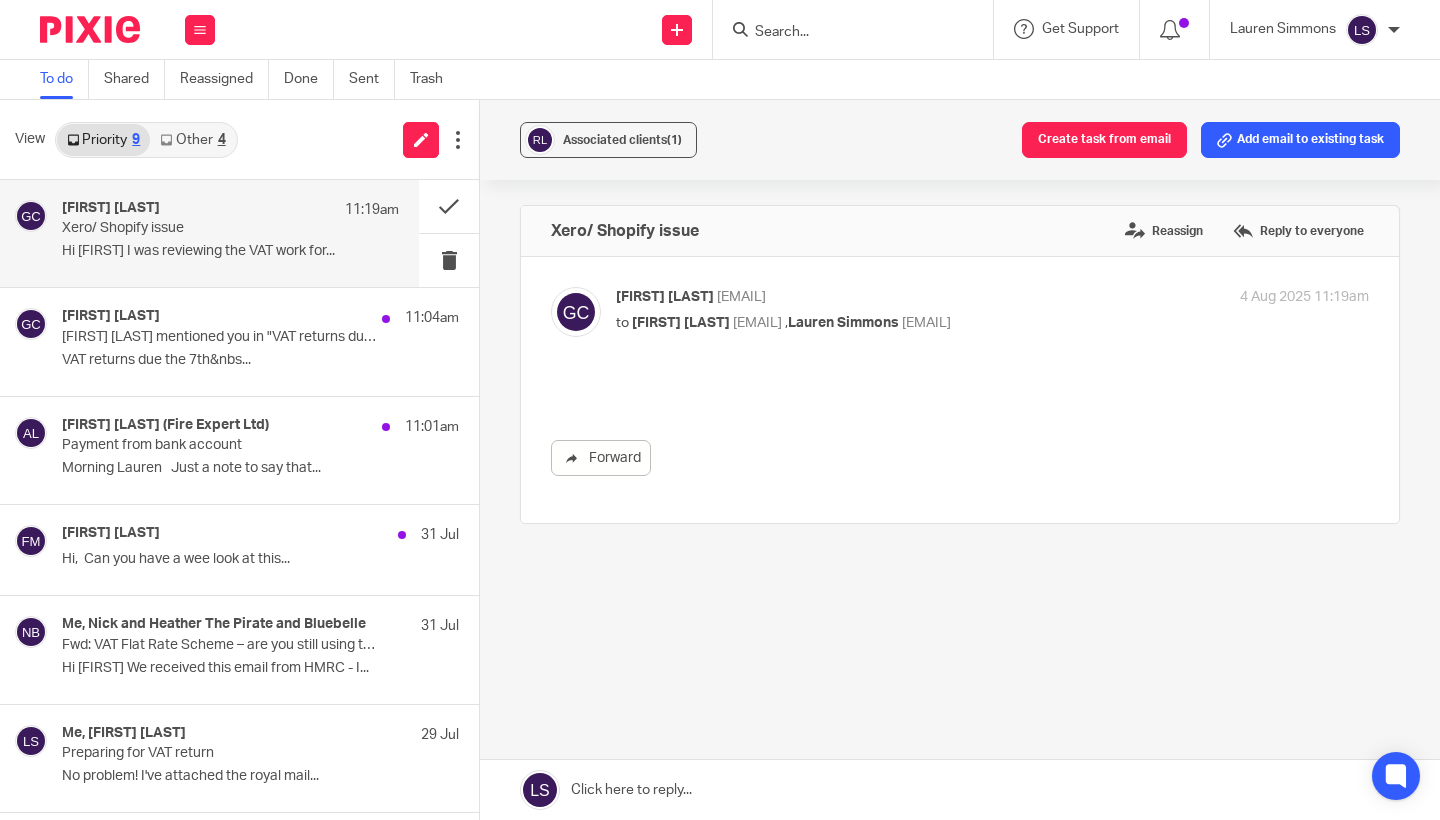 scroll, scrollTop: 0, scrollLeft: 0, axis: both 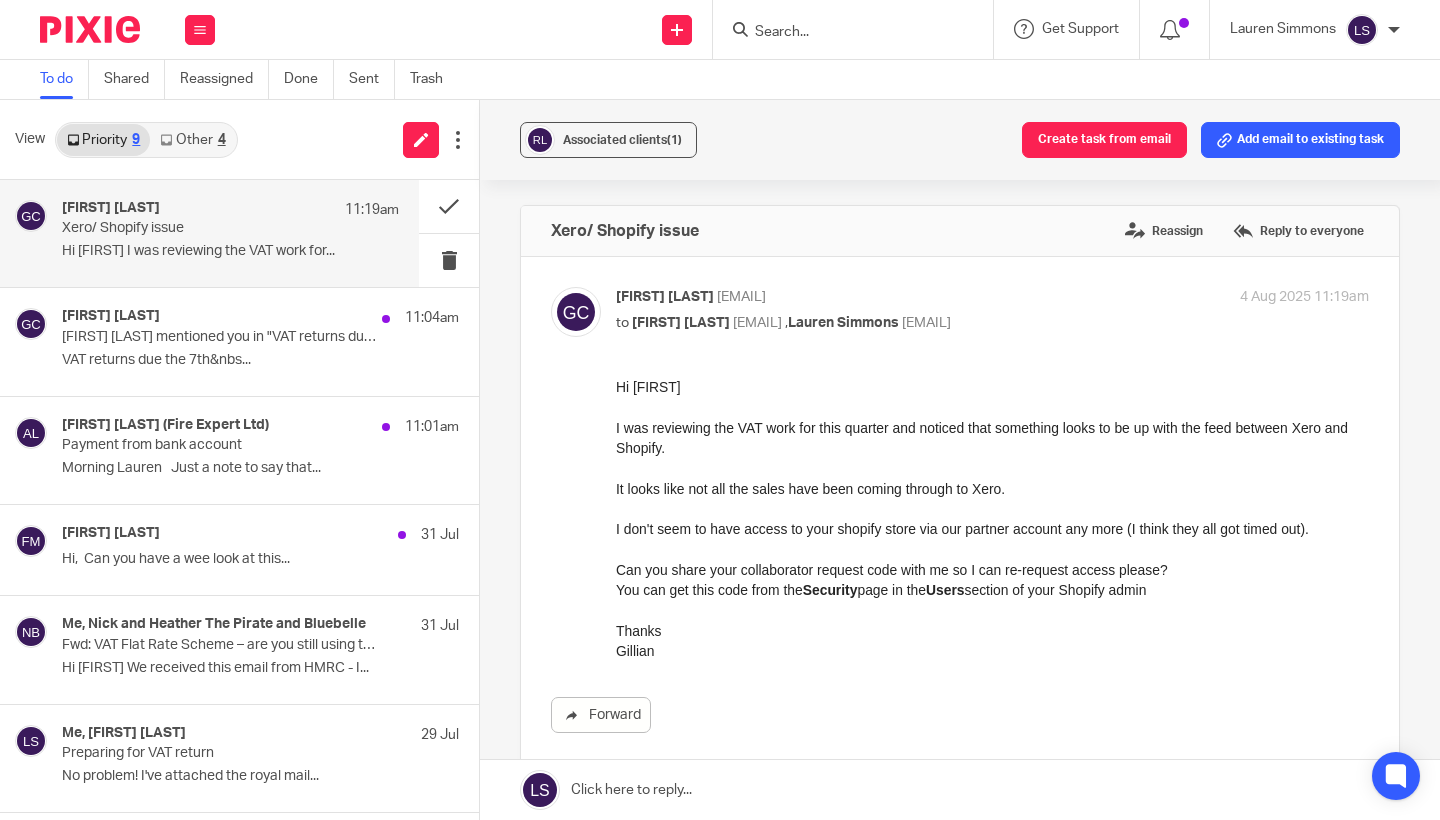 click on "Forward" at bounding box center (960, 555) 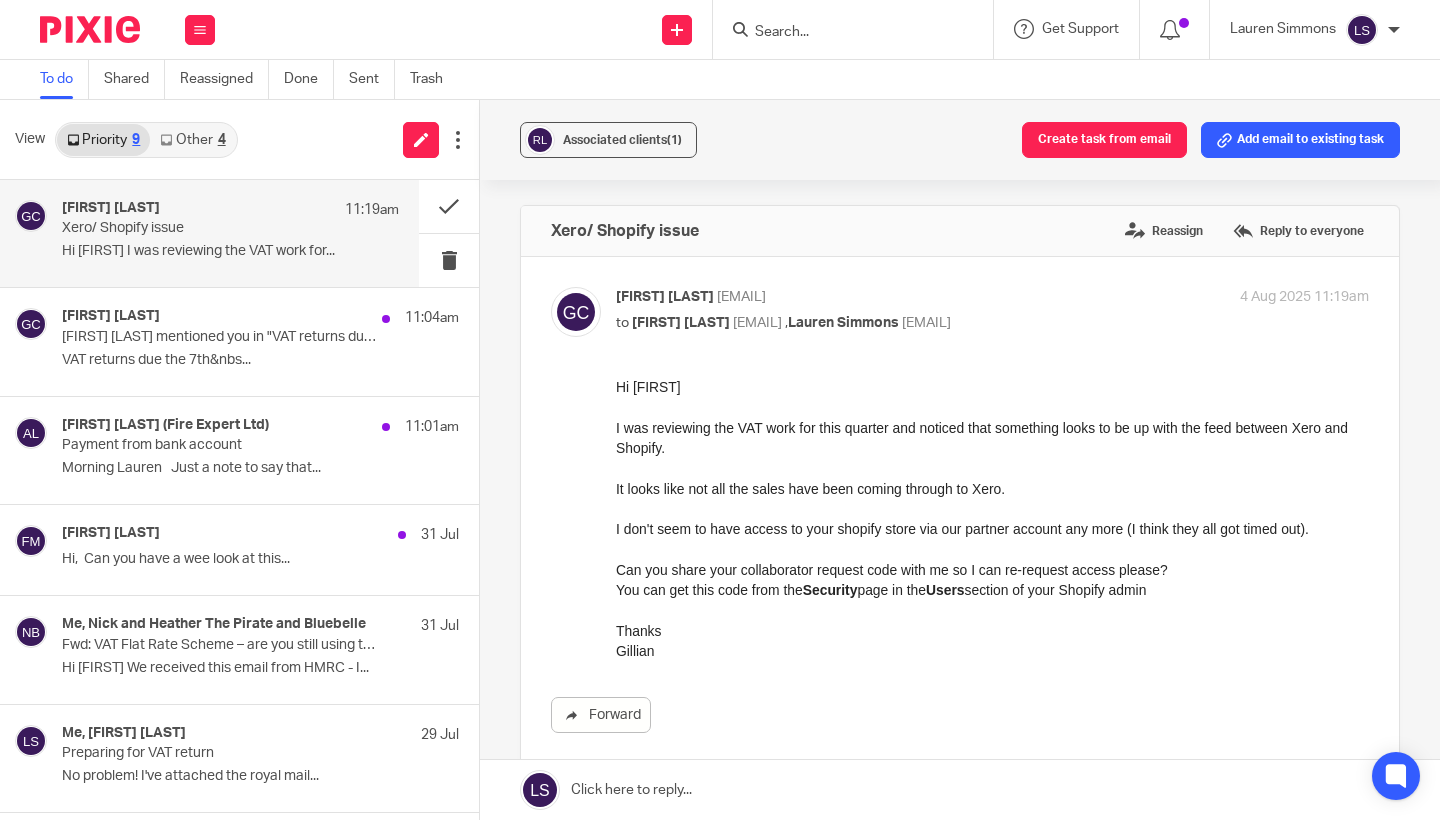 click at bounding box center (960, 518) 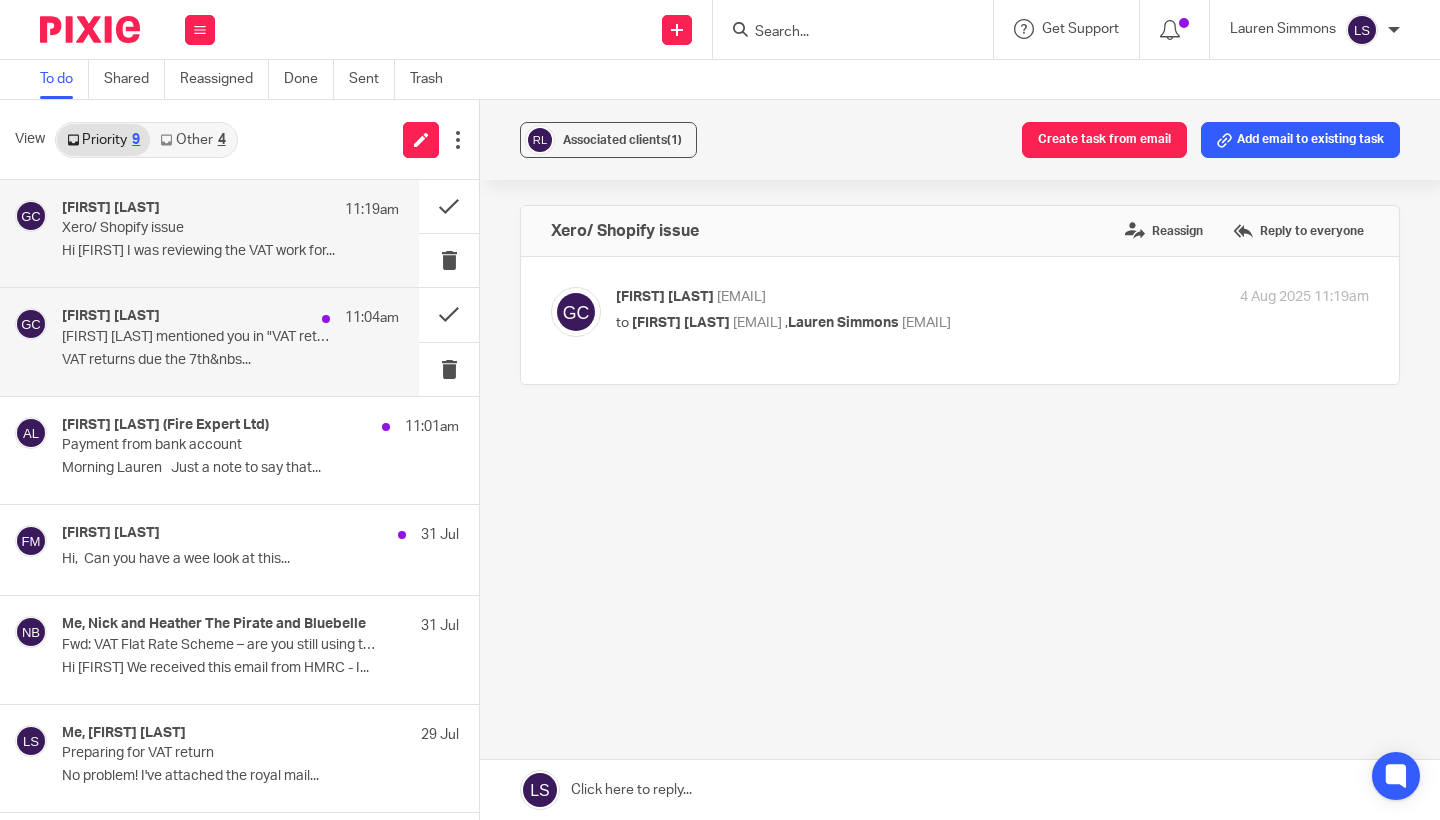 click on "[FIRST] [LAST] mentioned you in "VAT returns due the [DATE] Of Aug [YEAR]"." at bounding box center (197, 337) 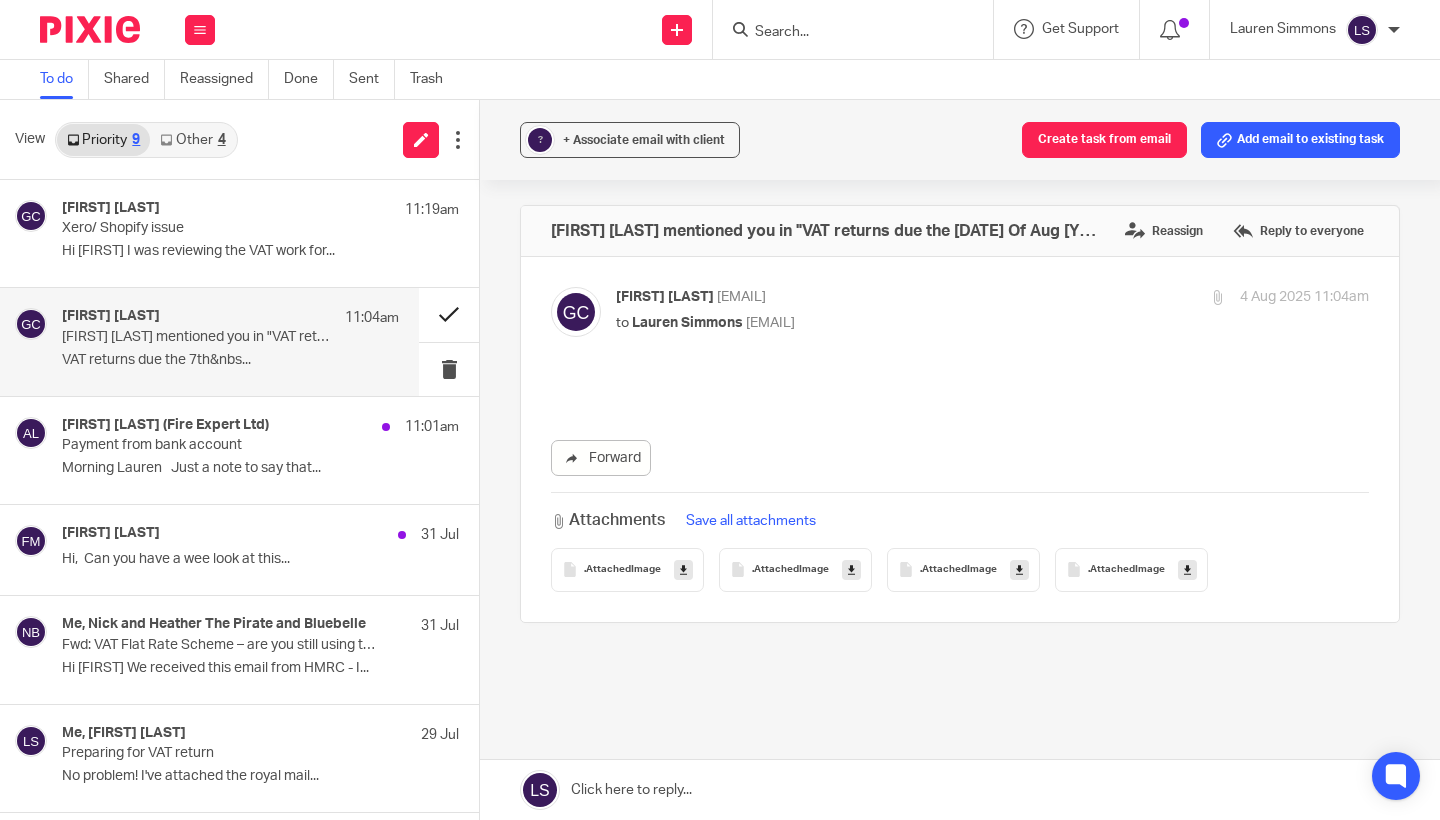scroll, scrollTop: 0, scrollLeft: 0, axis: both 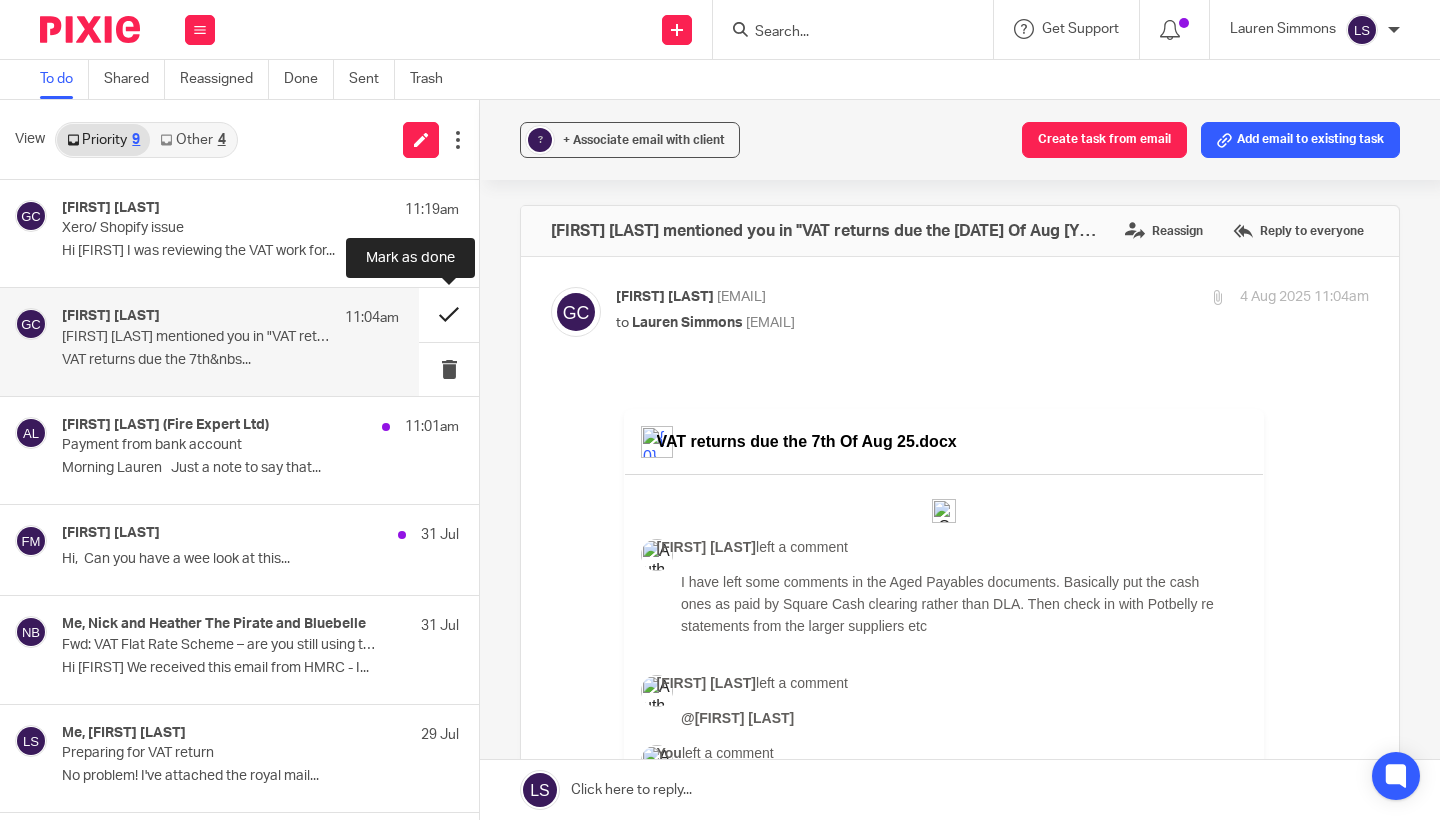 click at bounding box center (449, 314) 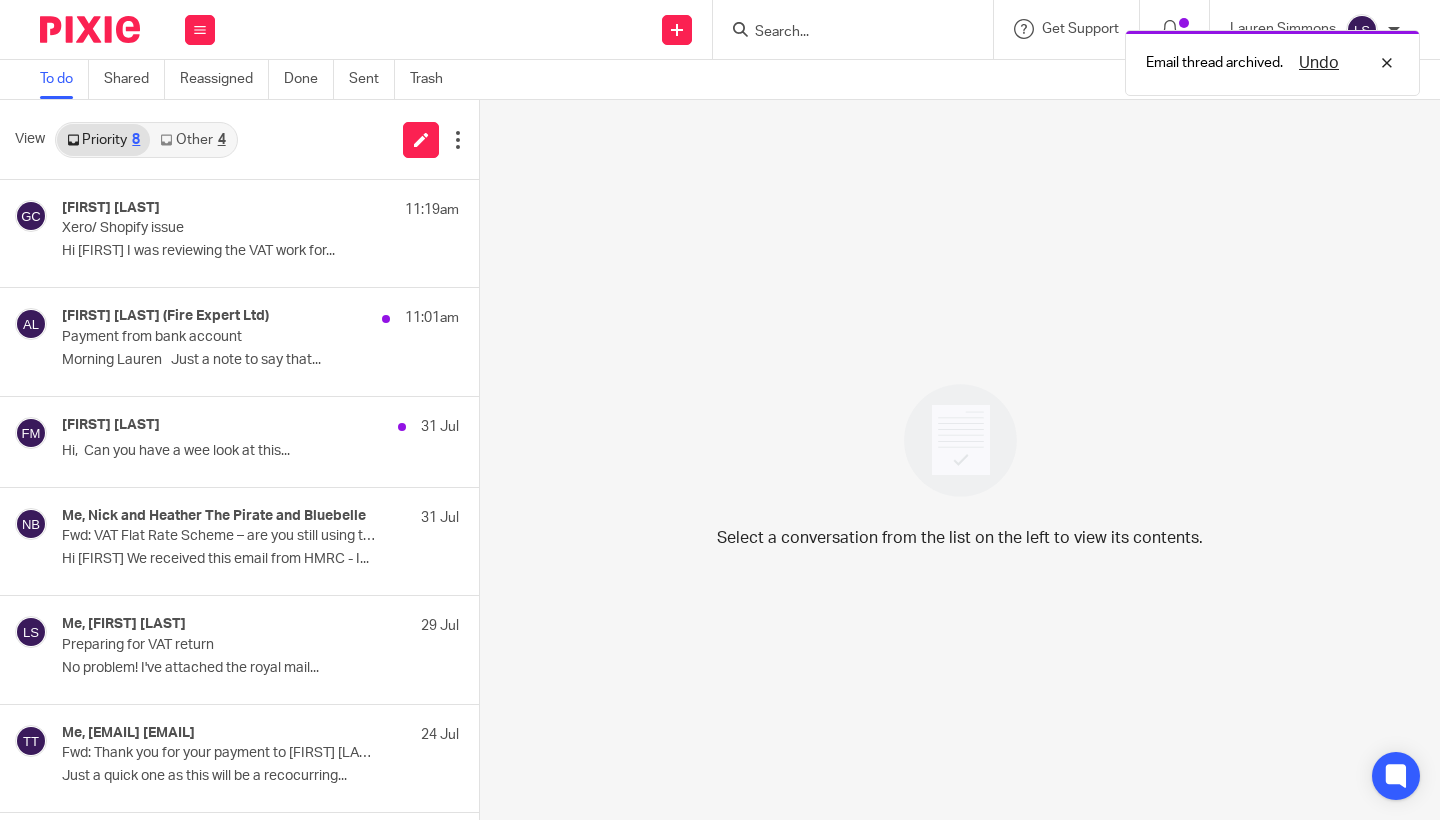click on "Priority
8
Other
4" at bounding box center [146, 140] 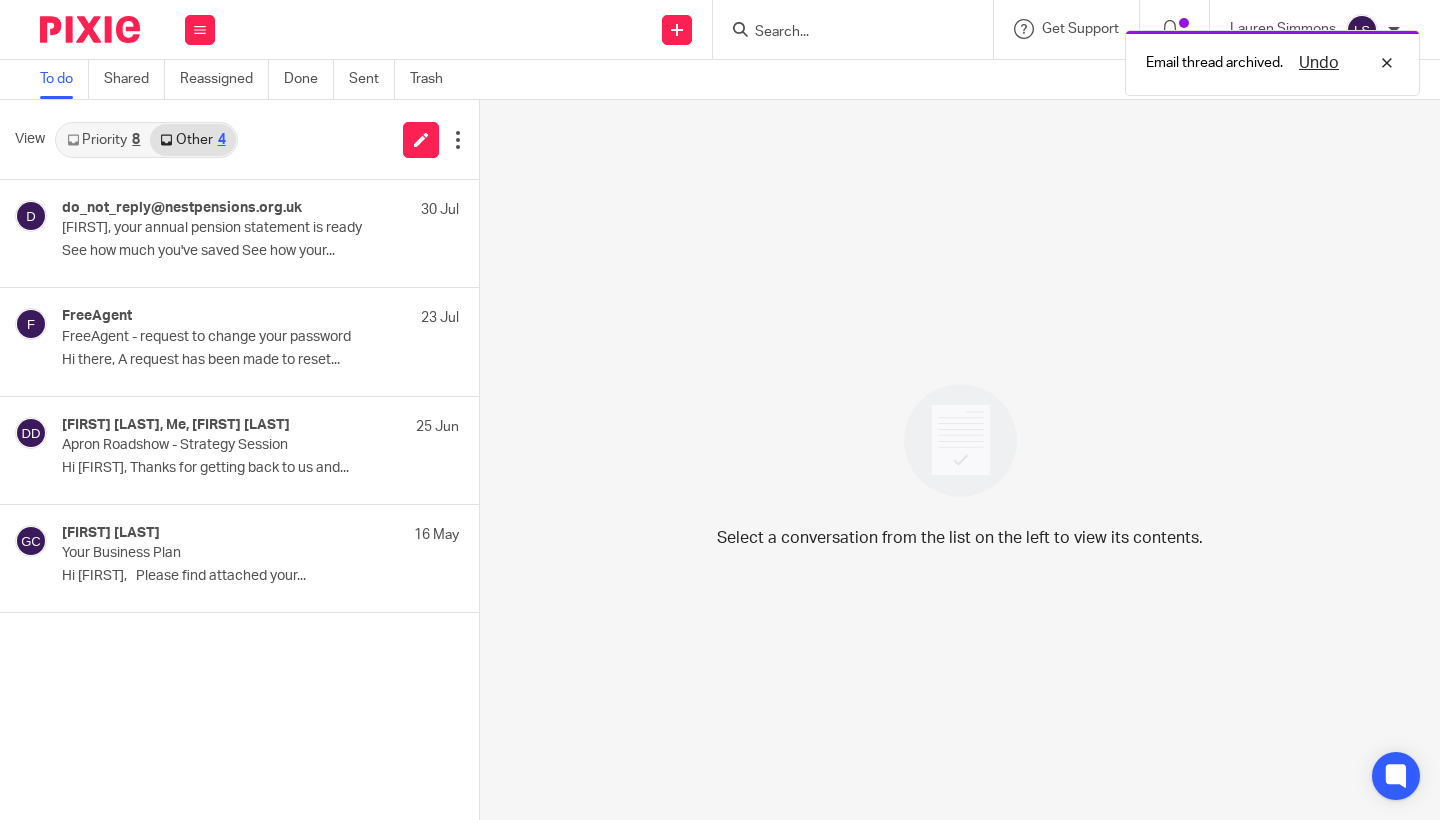 click on "Priority
8" at bounding box center [103, 140] 